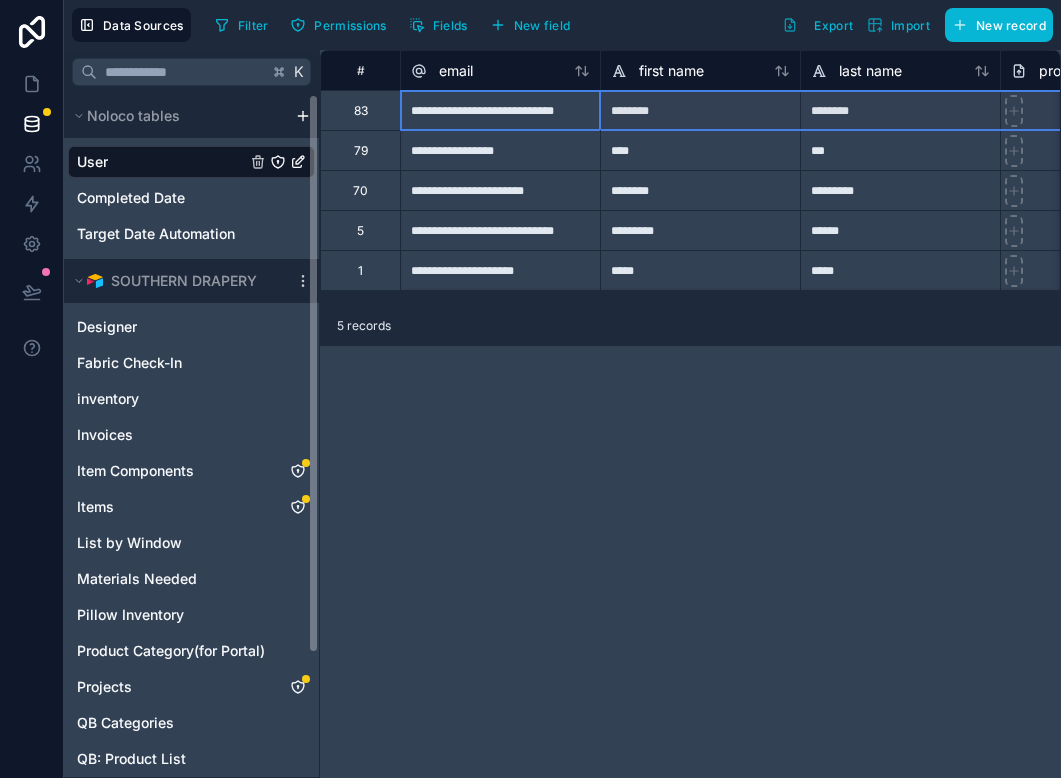 scroll, scrollTop: 0, scrollLeft: 0, axis: both 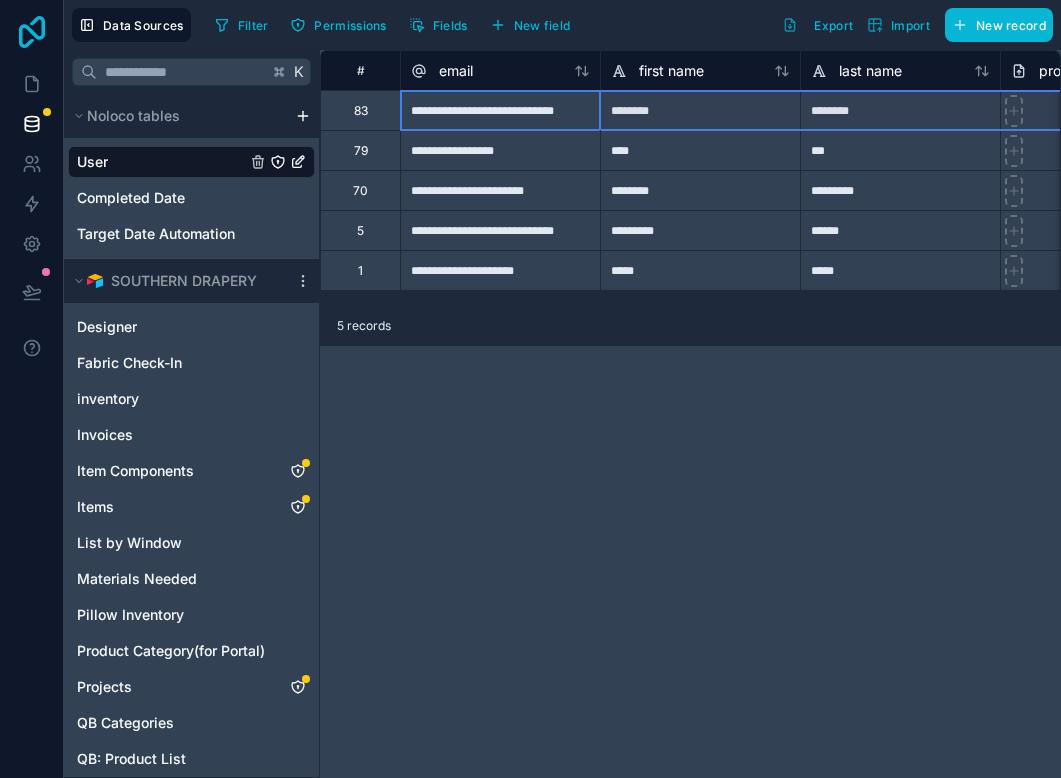 click 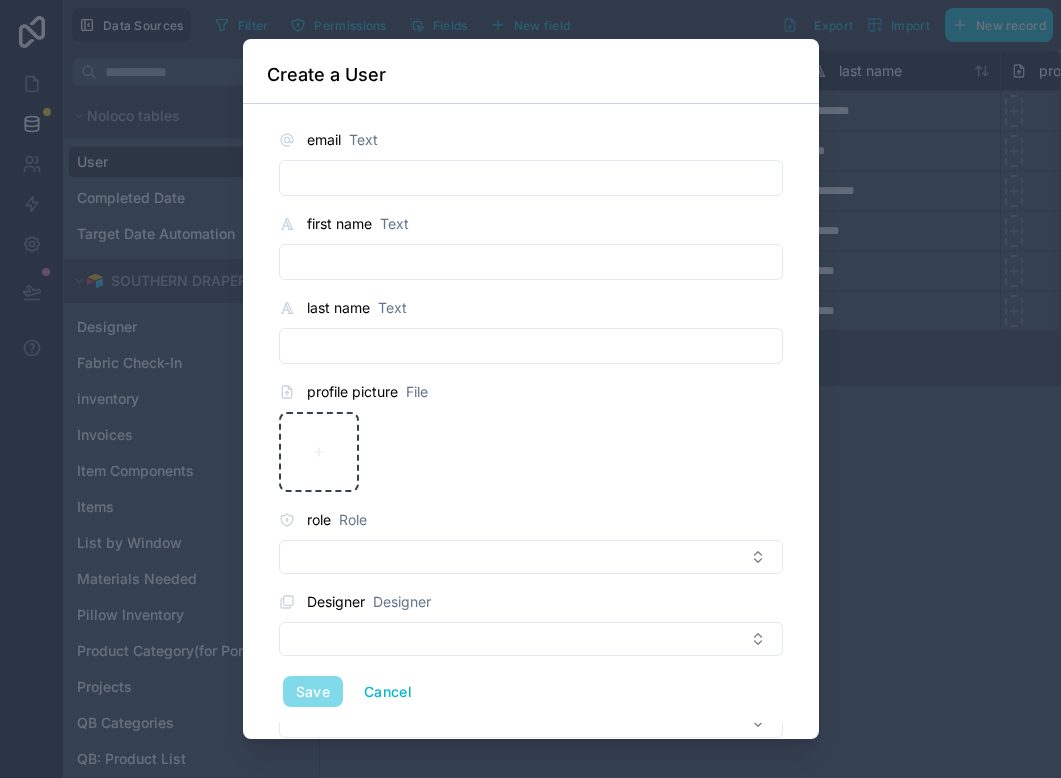 scroll, scrollTop: 0, scrollLeft: 0, axis: both 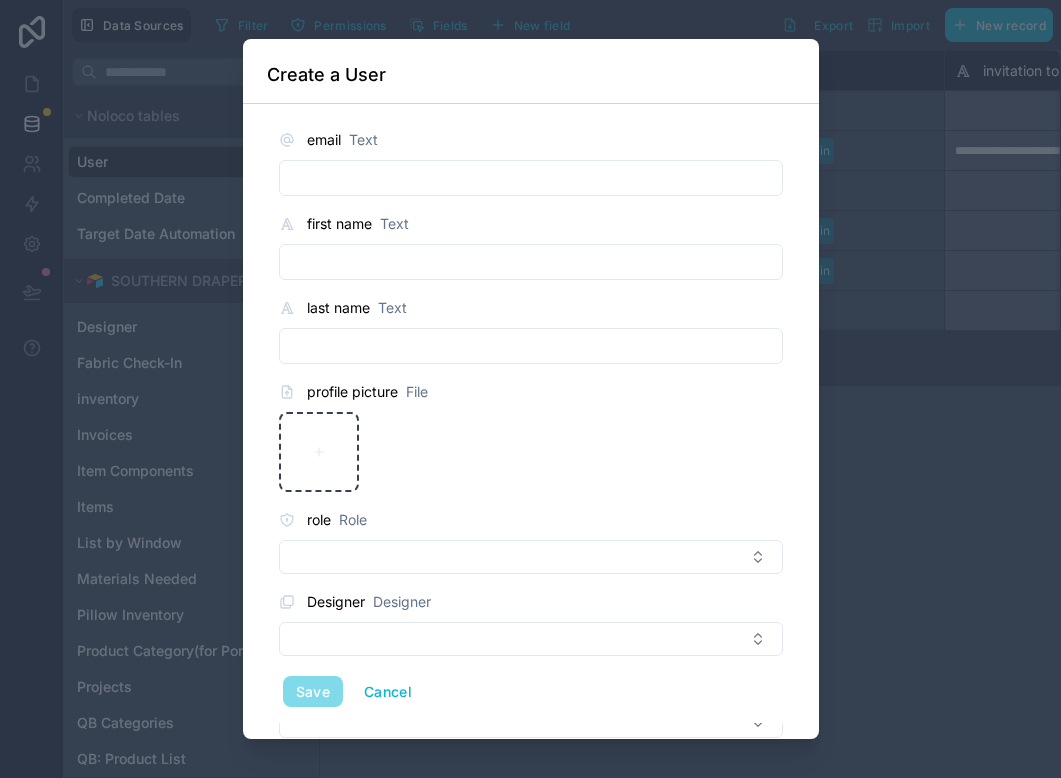 click on "Save Cancel" at bounding box center (531, 692) 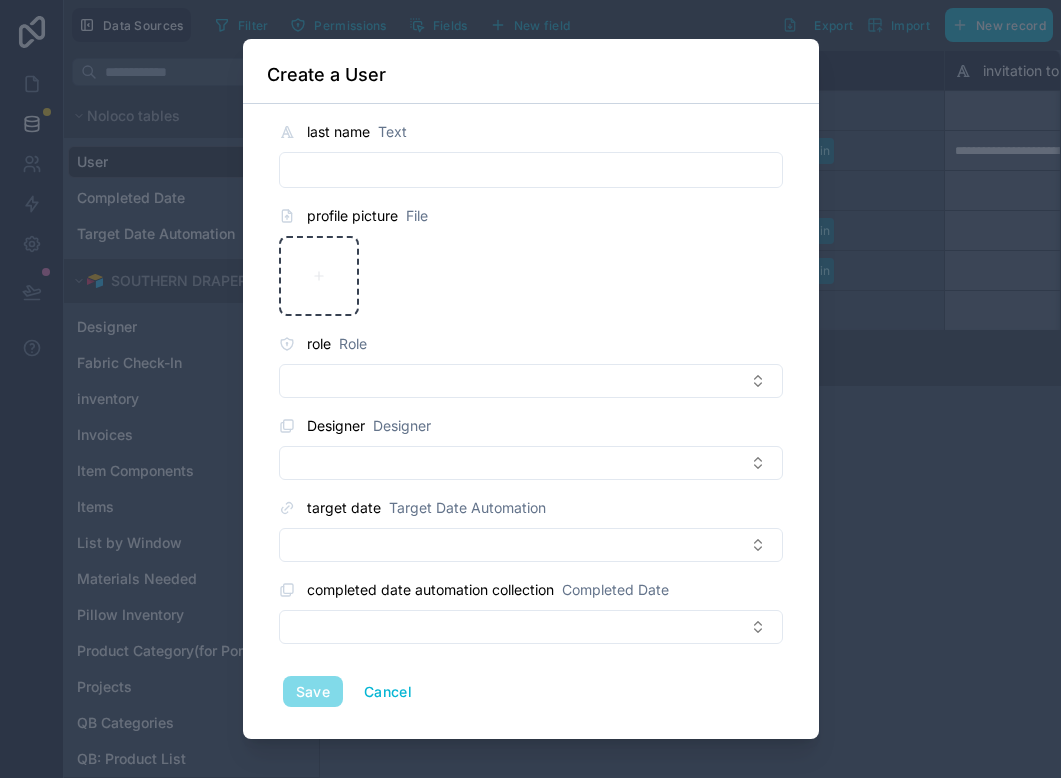 click on "Create a User" at bounding box center (531, 75) 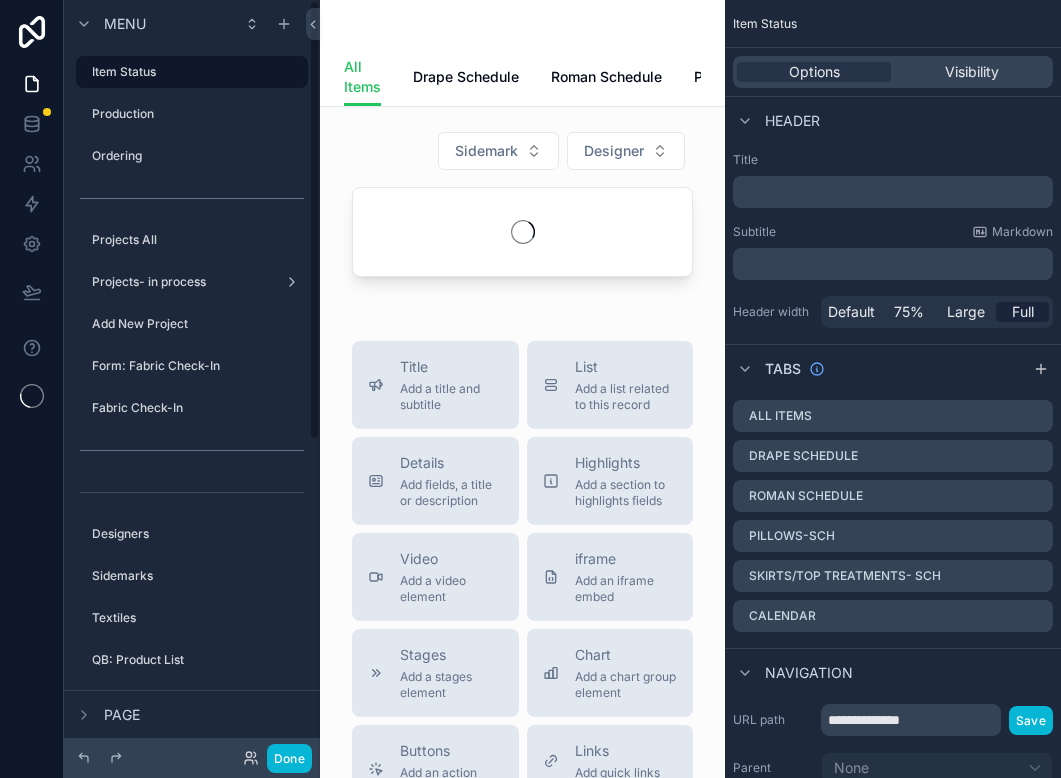 scroll, scrollTop: 0, scrollLeft: 0, axis: both 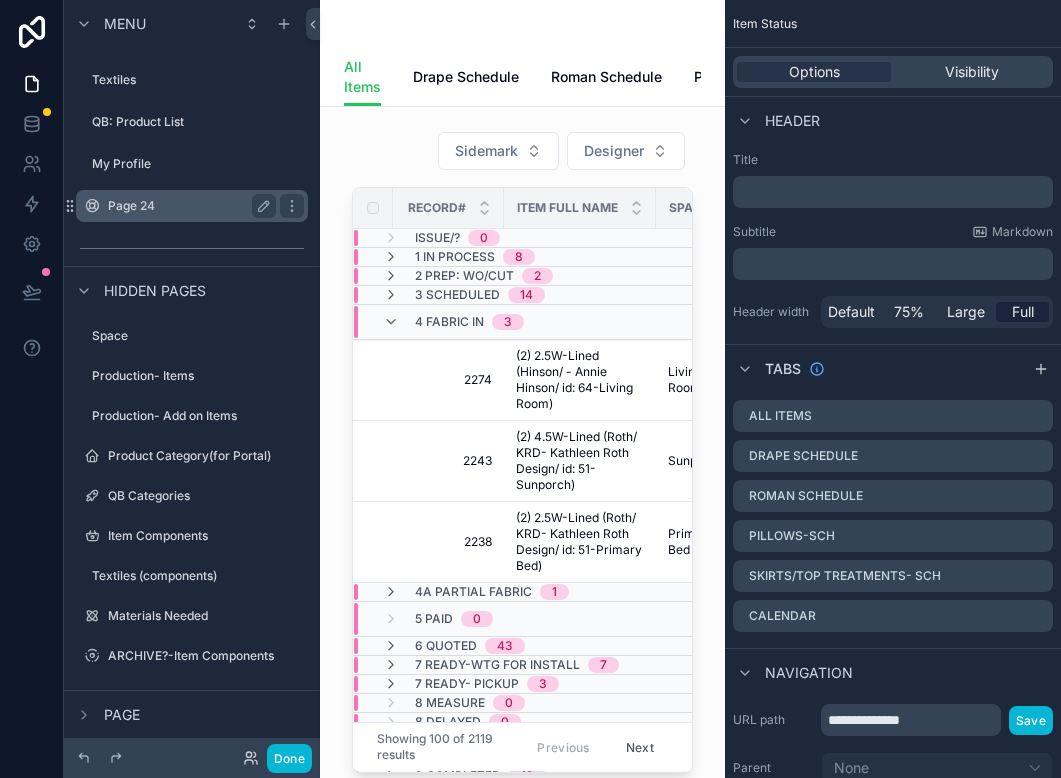 click on "Page 24" at bounding box center (188, 206) 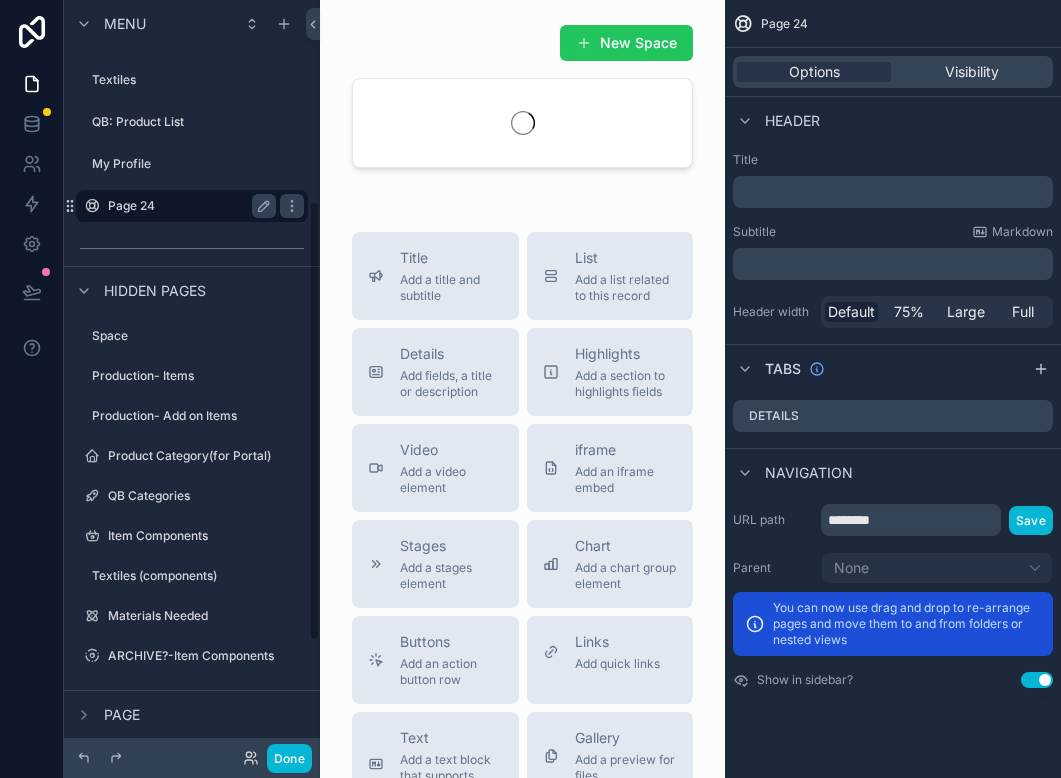 scroll, scrollTop: 345, scrollLeft: 0, axis: vertical 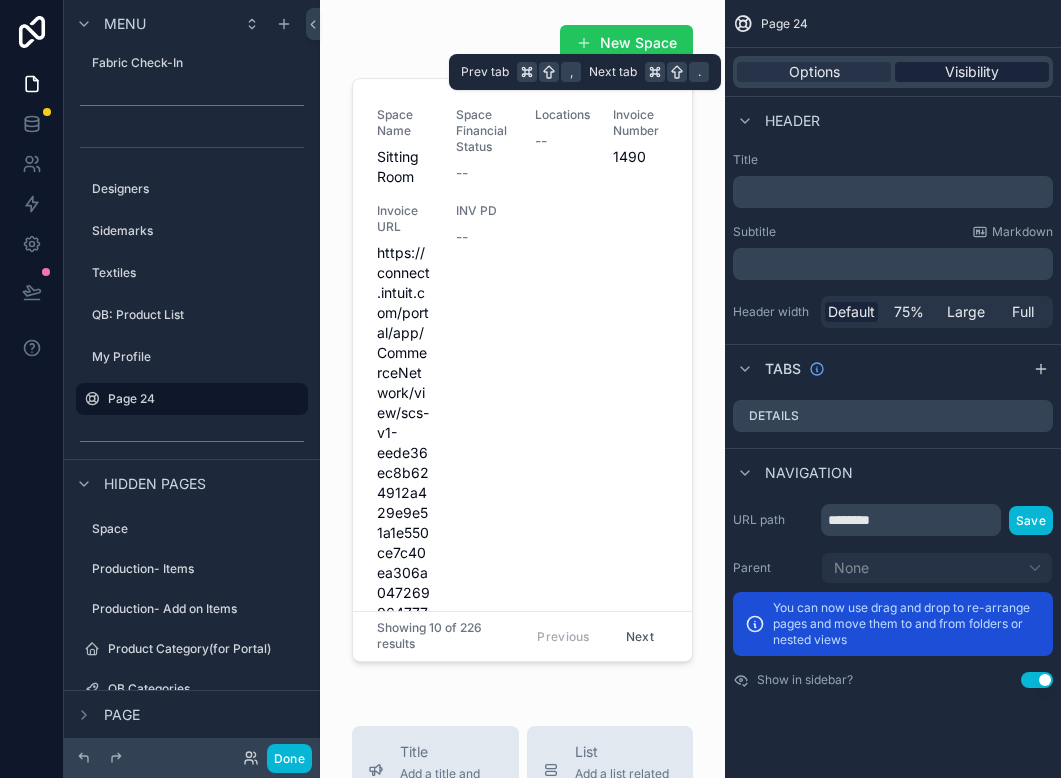 click on "Visibility" at bounding box center (972, 72) 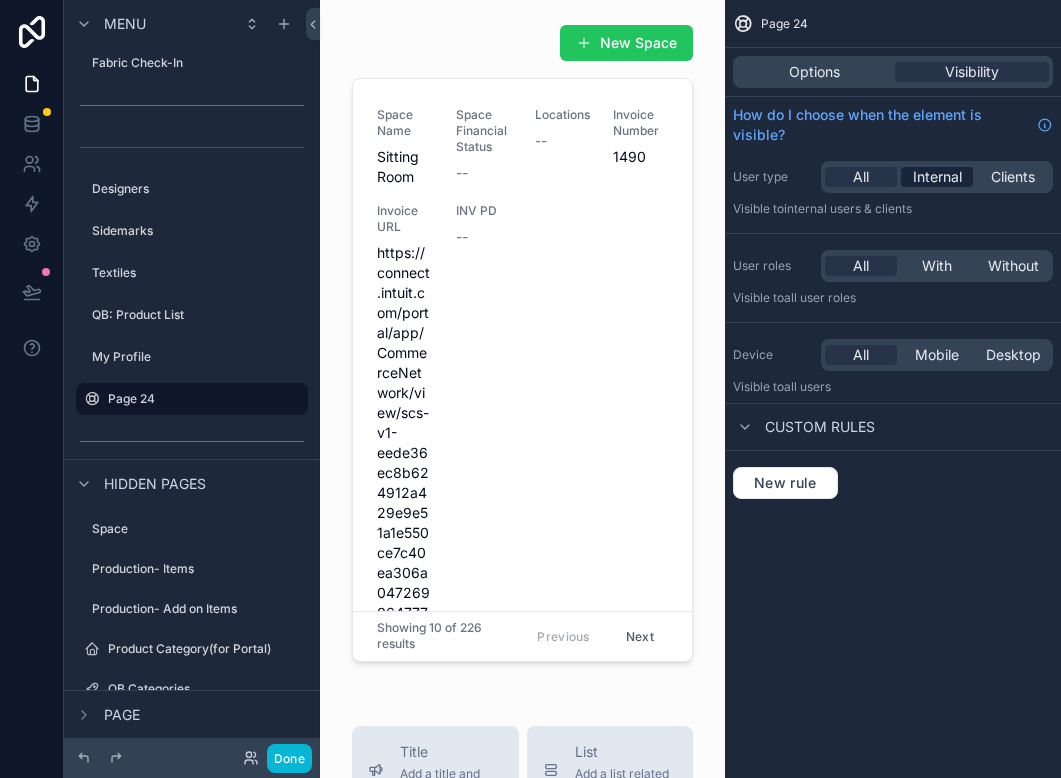 click on "Internal" at bounding box center [937, 177] 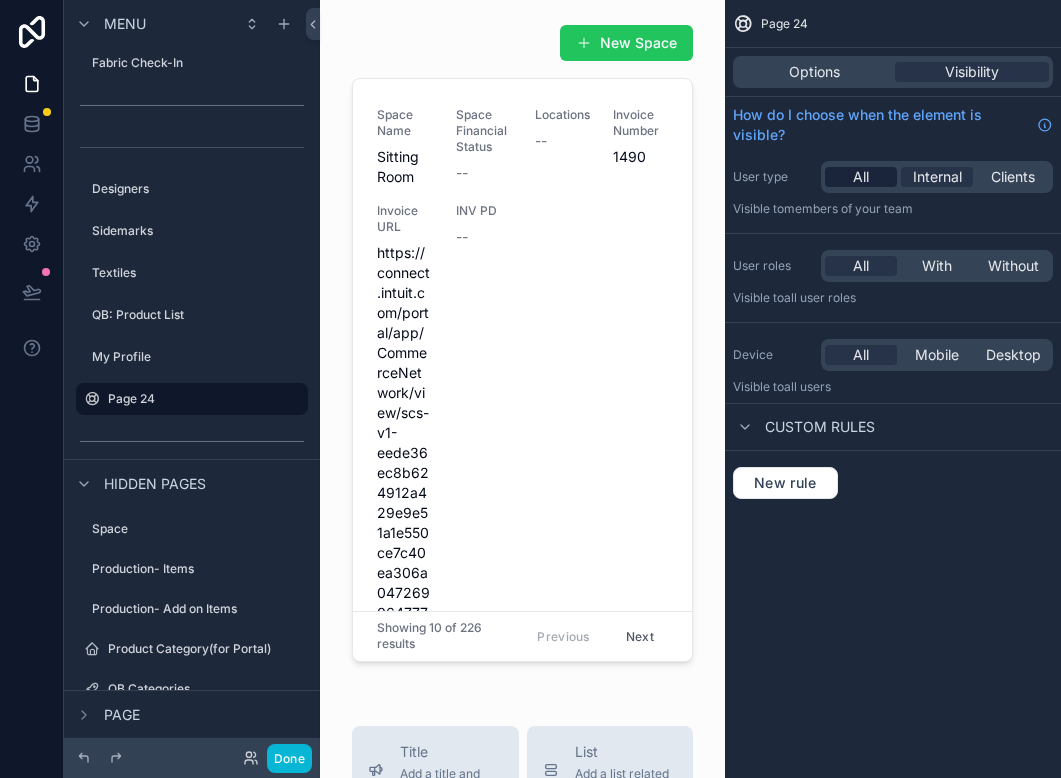 click on "All" at bounding box center (861, 177) 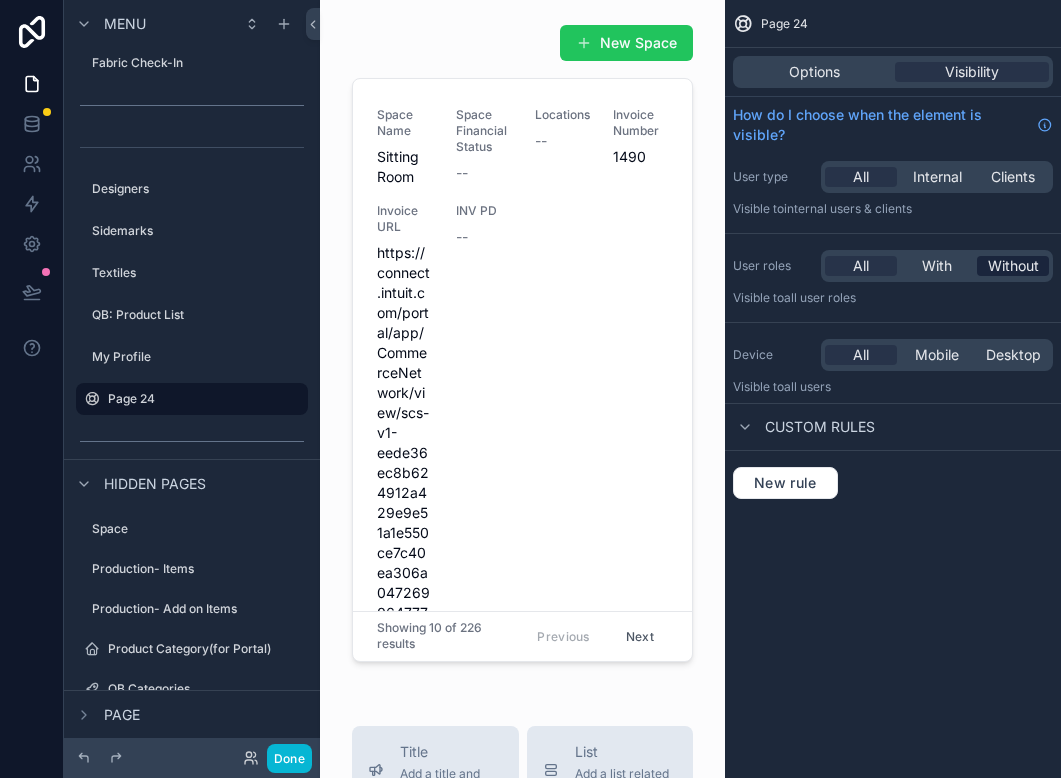 click on "Without" at bounding box center (1013, 266) 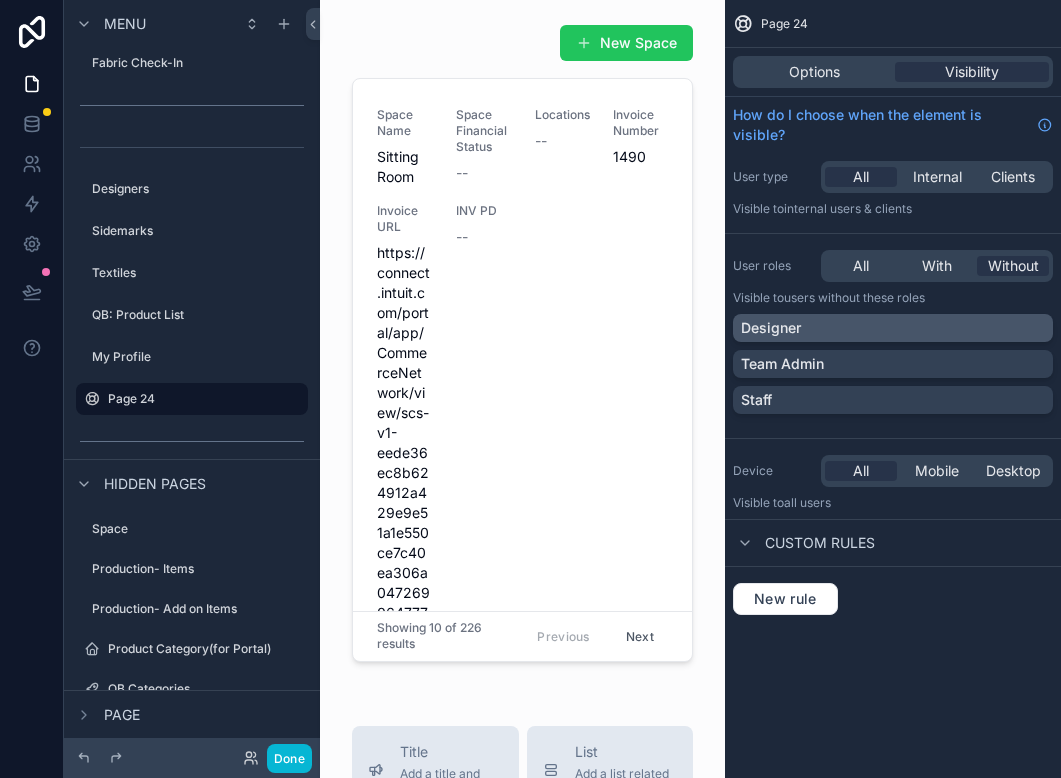 click on "Designer" at bounding box center [893, 328] 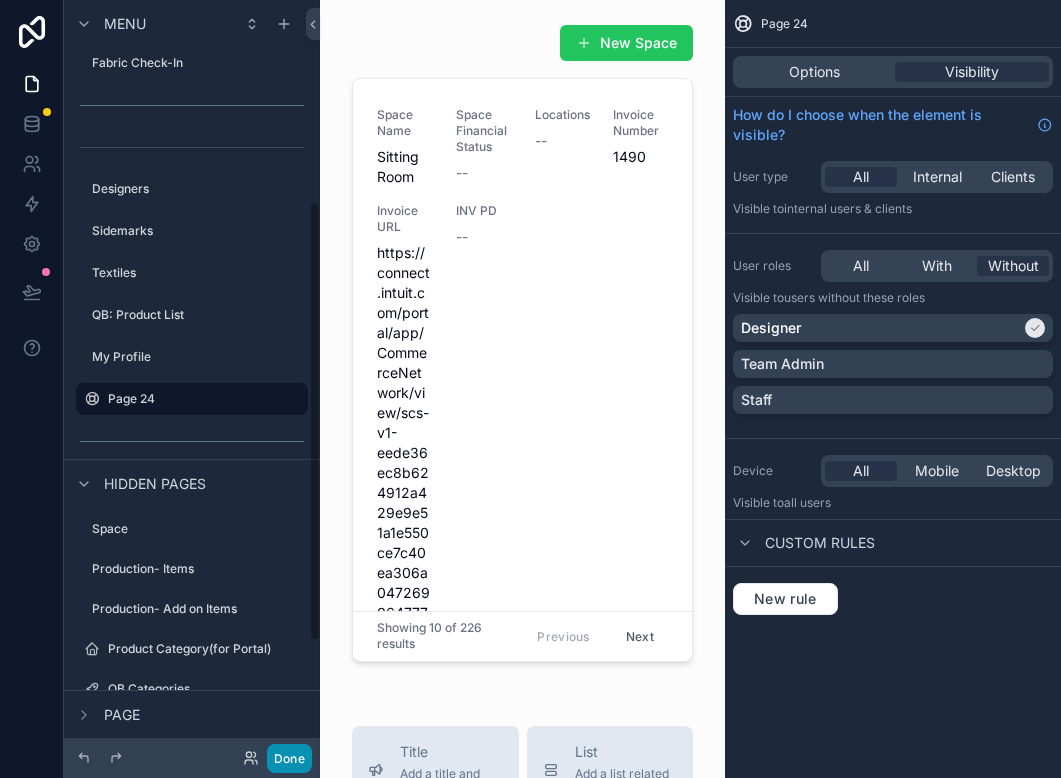 click on "Done" at bounding box center (289, 758) 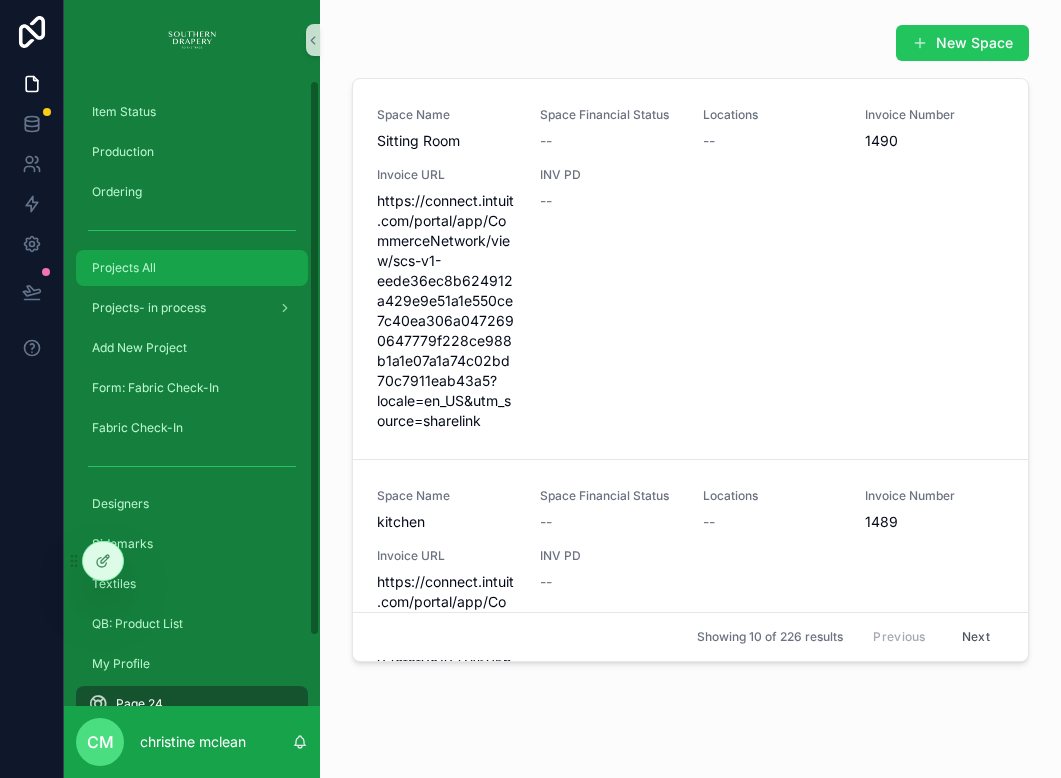 click on "Projects All" at bounding box center (192, 268) 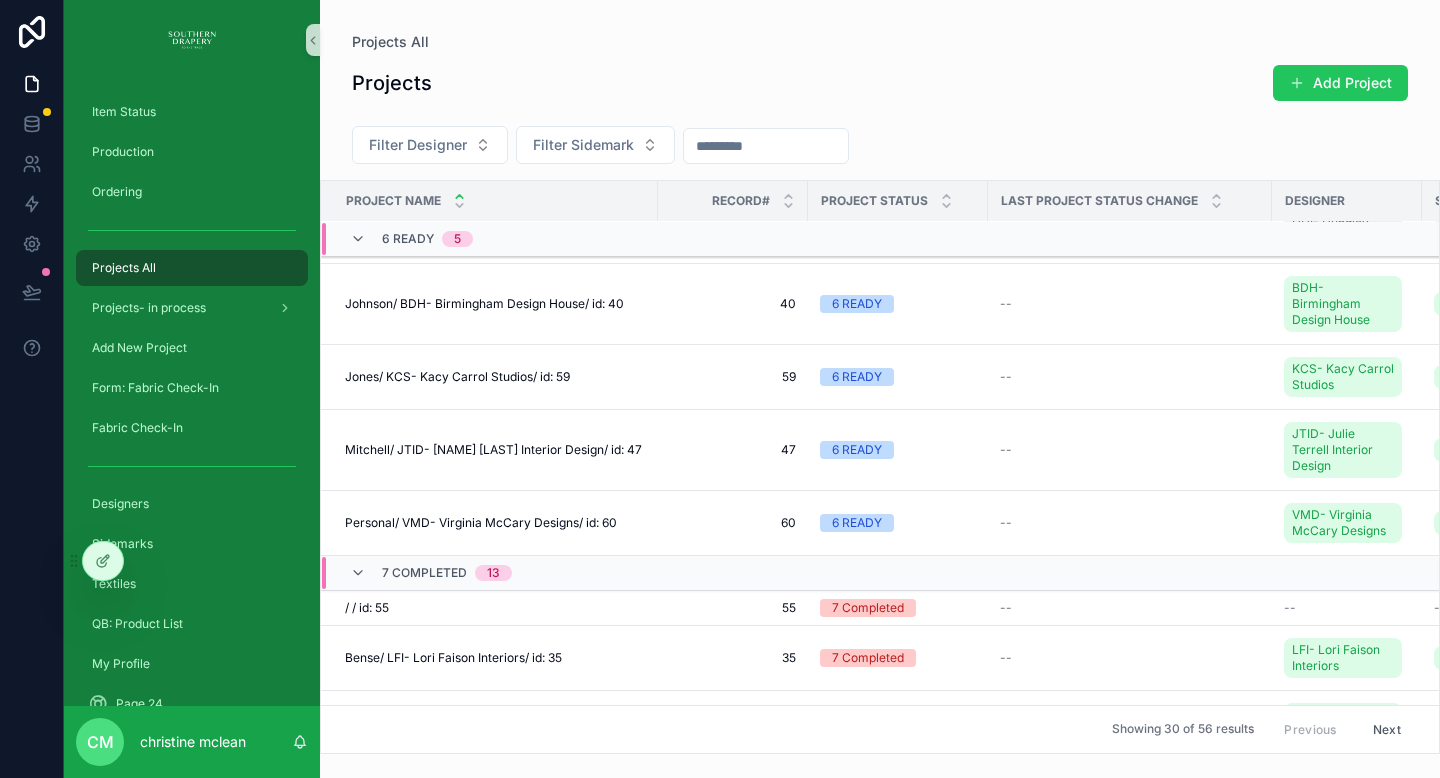 scroll, scrollTop: 760, scrollLeft: 0, axis: vertical 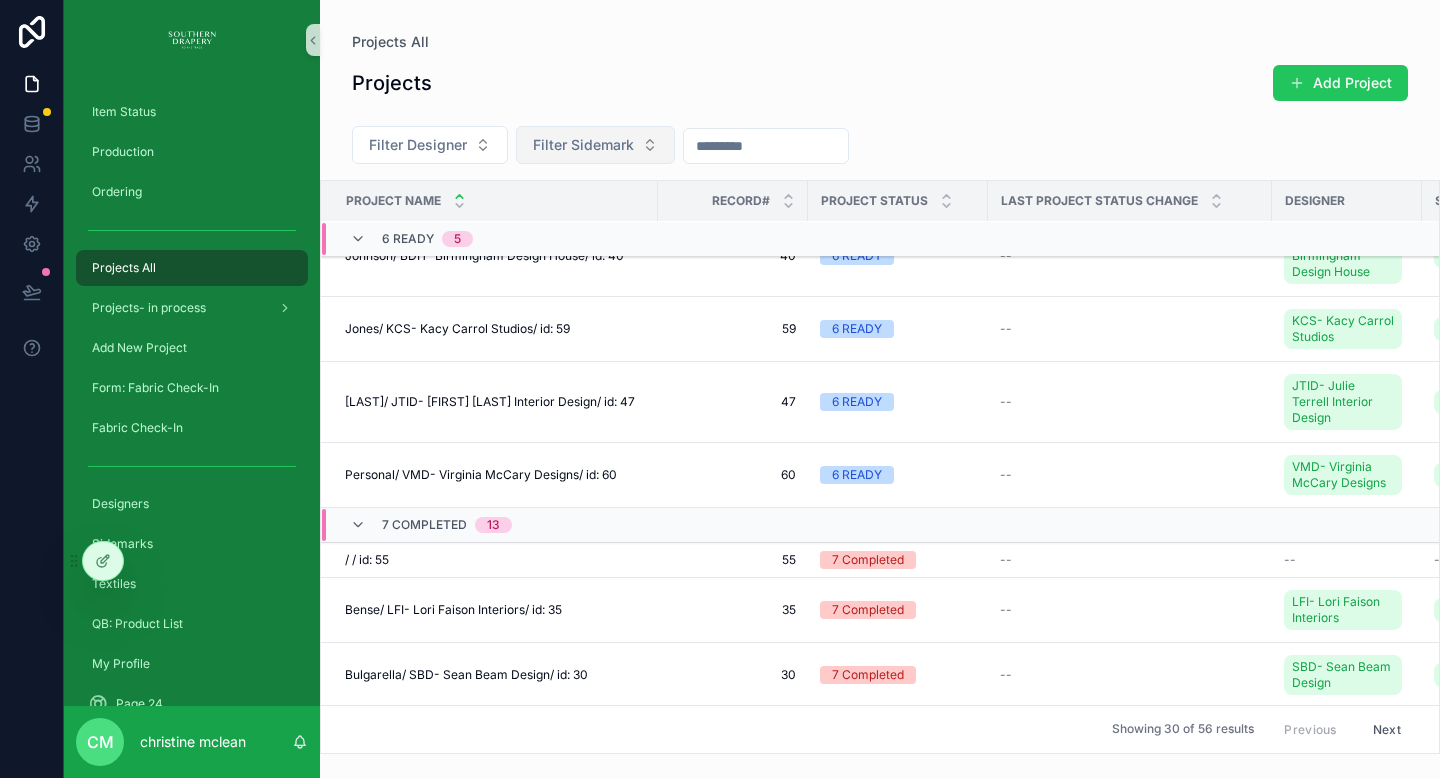 click on "Filter Sidemark" at bounding box center [583, 145] 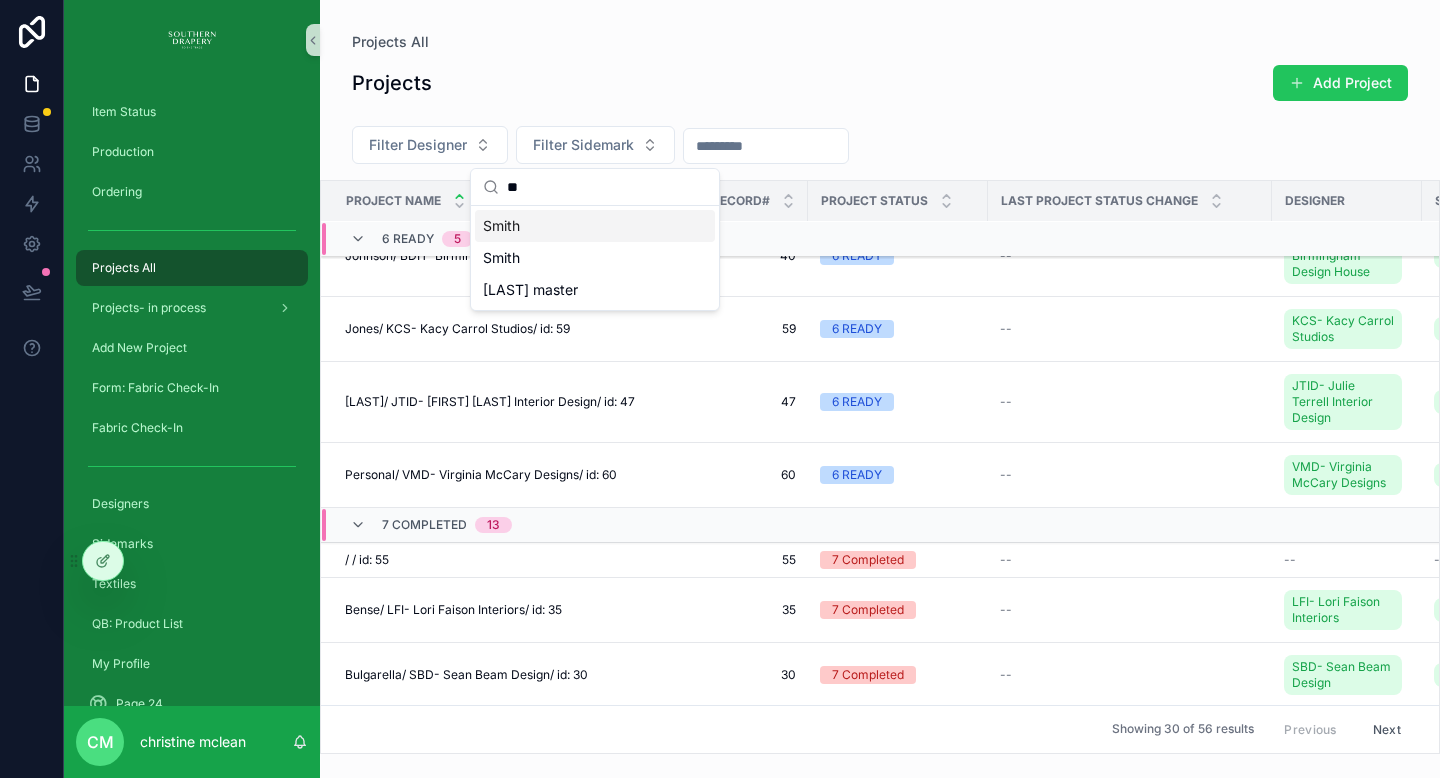 type on "**" 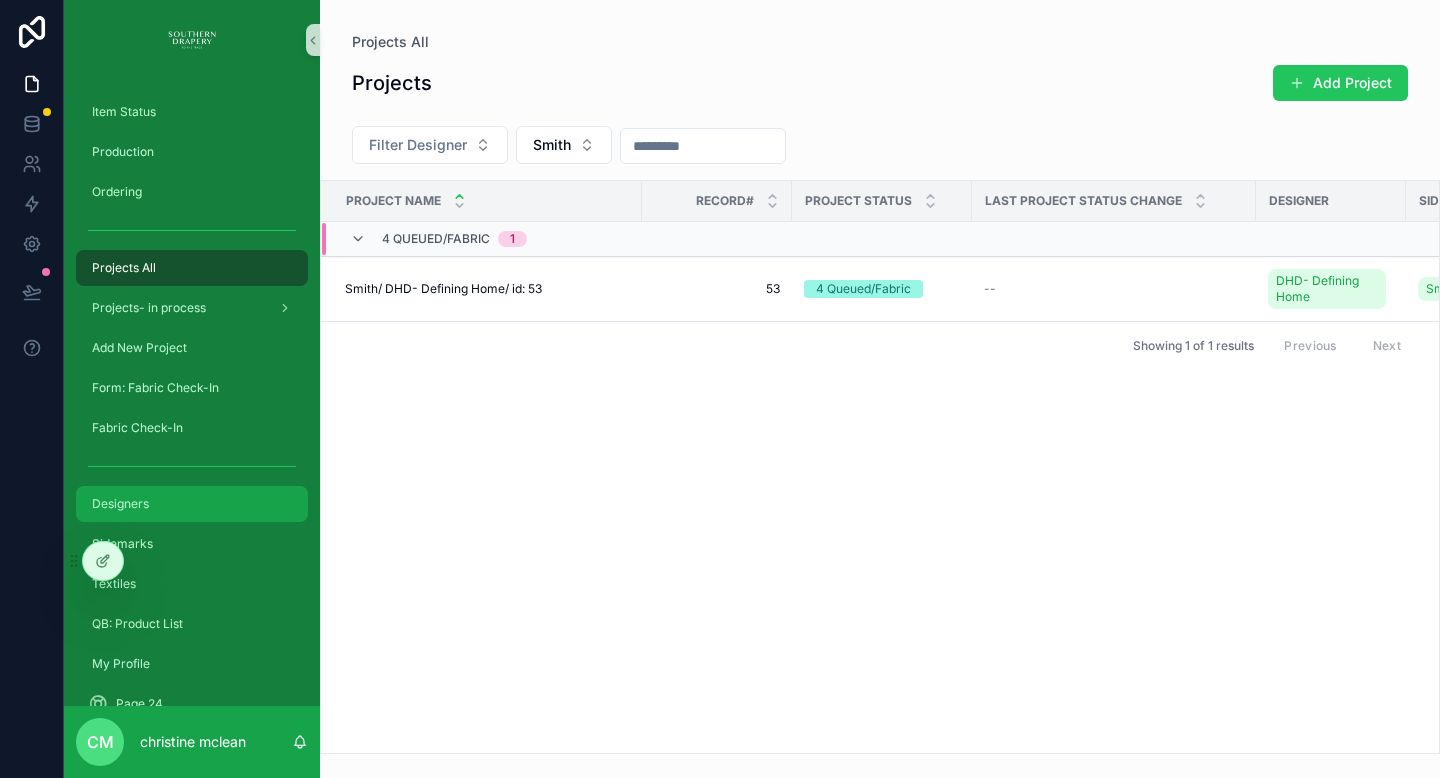 click on "Designers" at bounding box center [192, 504] 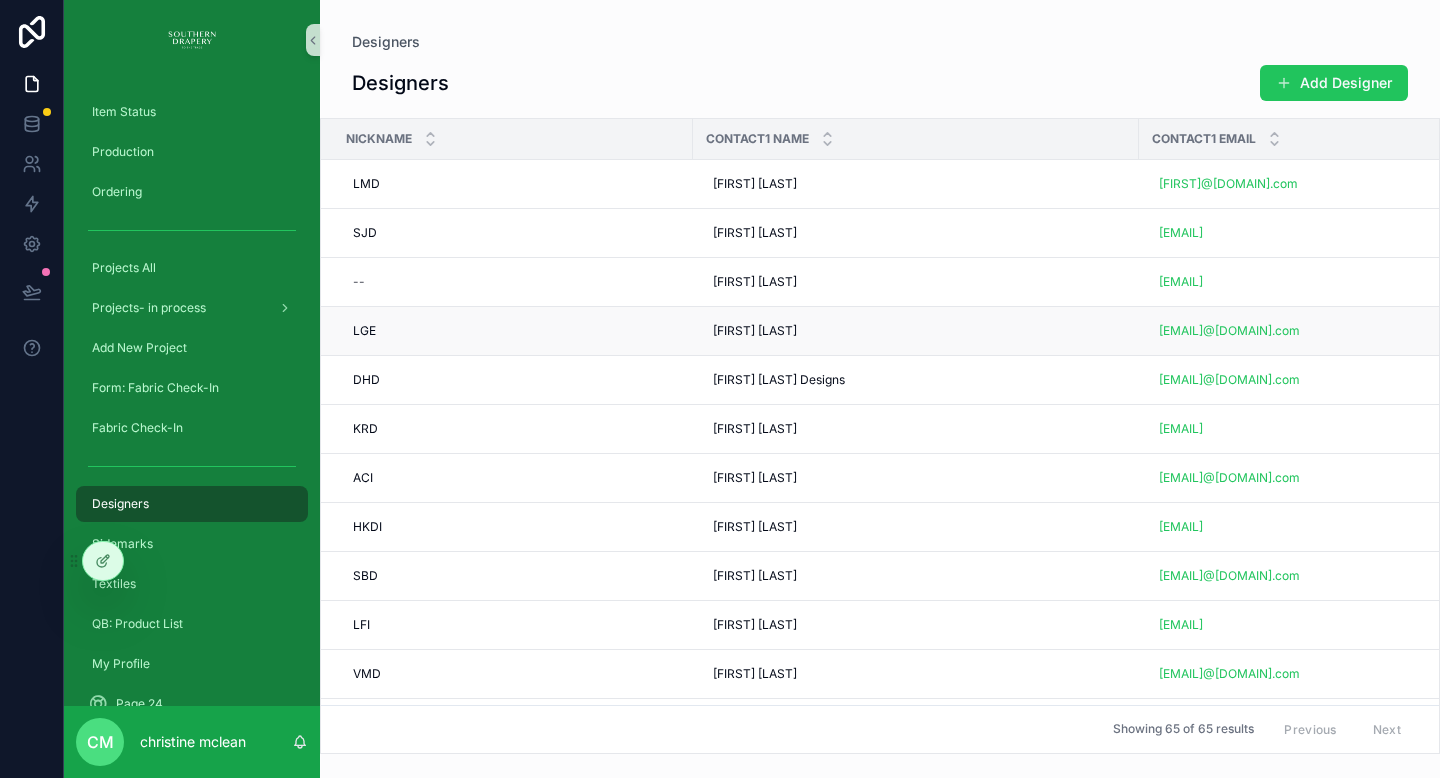 scroll, scrollTop: 8, scrollLeft: 0, axis: vertical 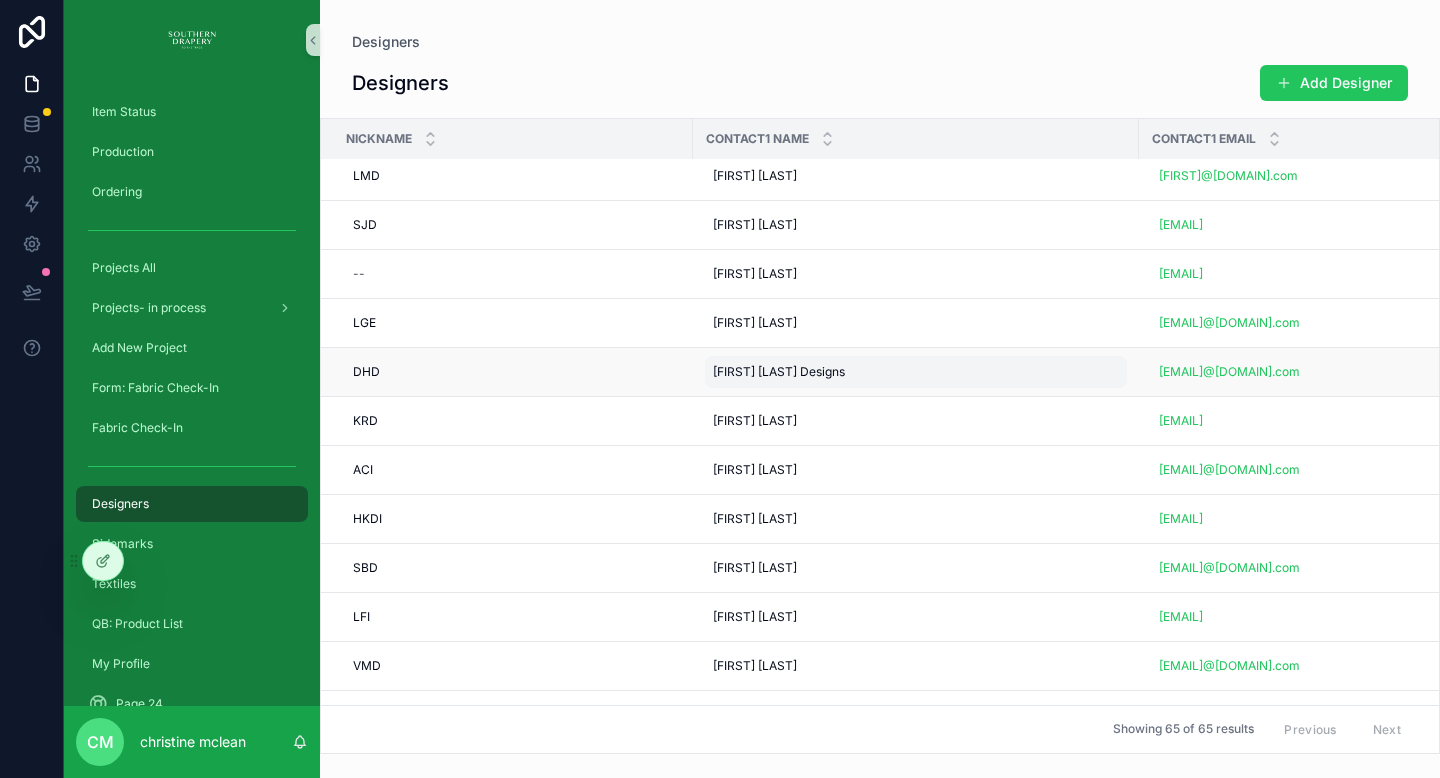 click on "Marie Noojin Marie Noojin" at bounding box center [916, 372] 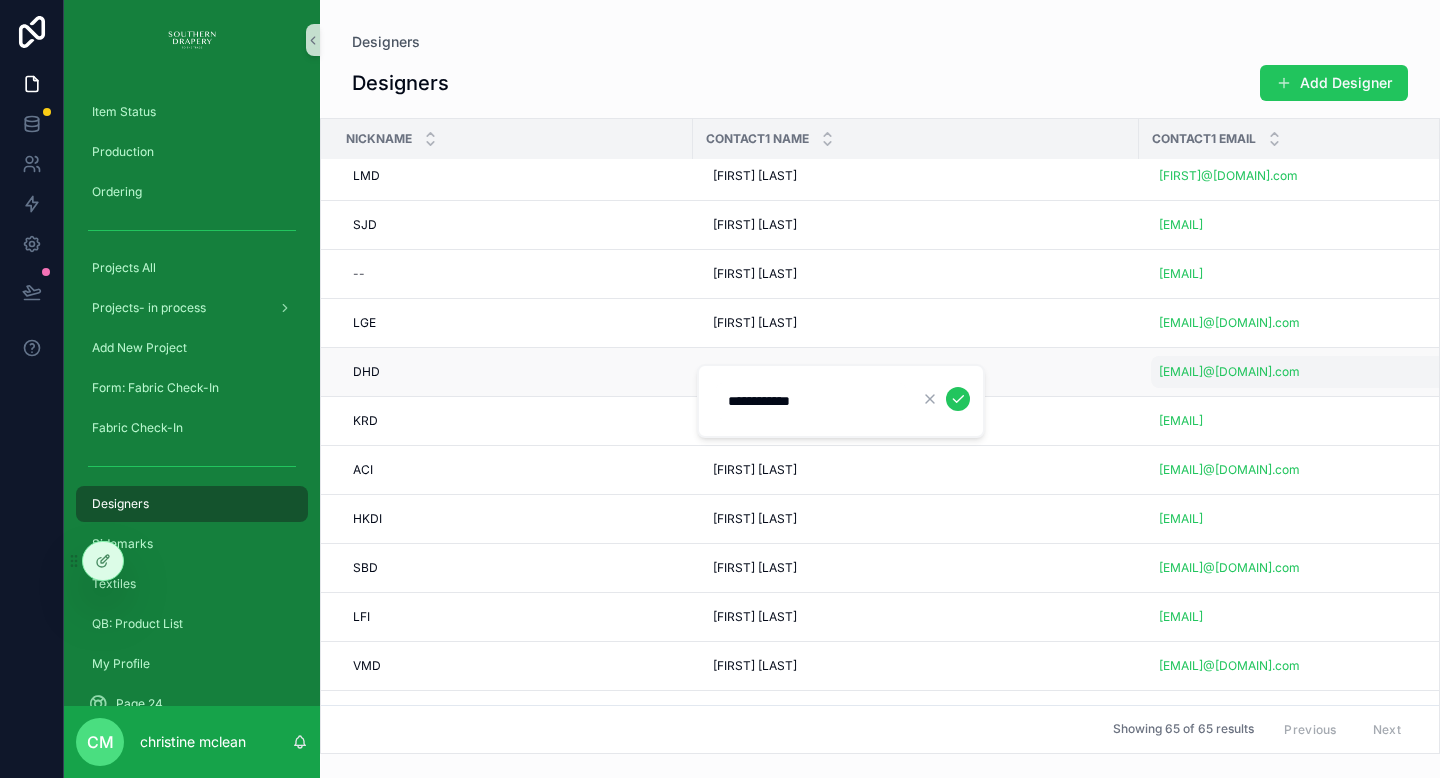 click on "marie@defining-home.com" at bounding box center [1424, 372] 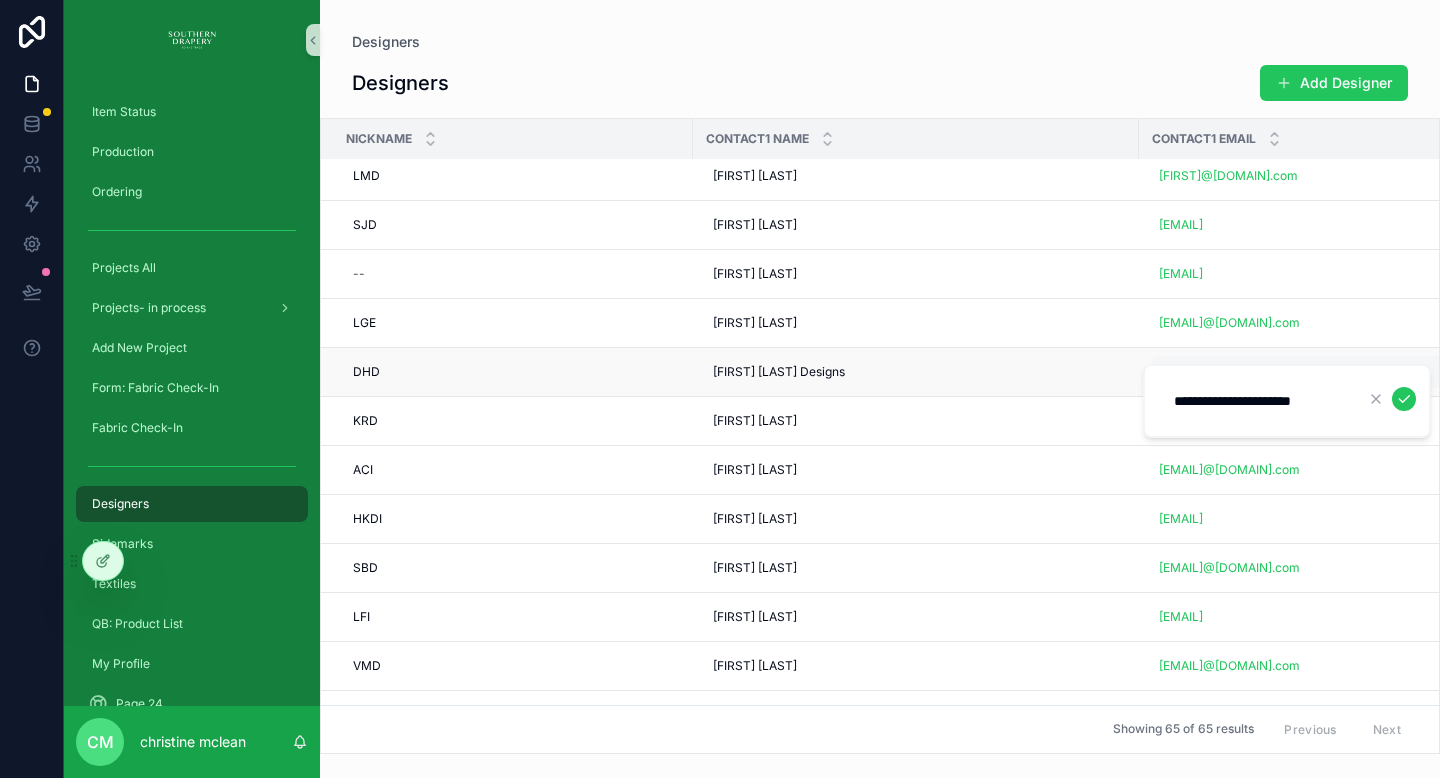 scroll, scrollTop: 0, scrollLeft: 14, axis: horizontal 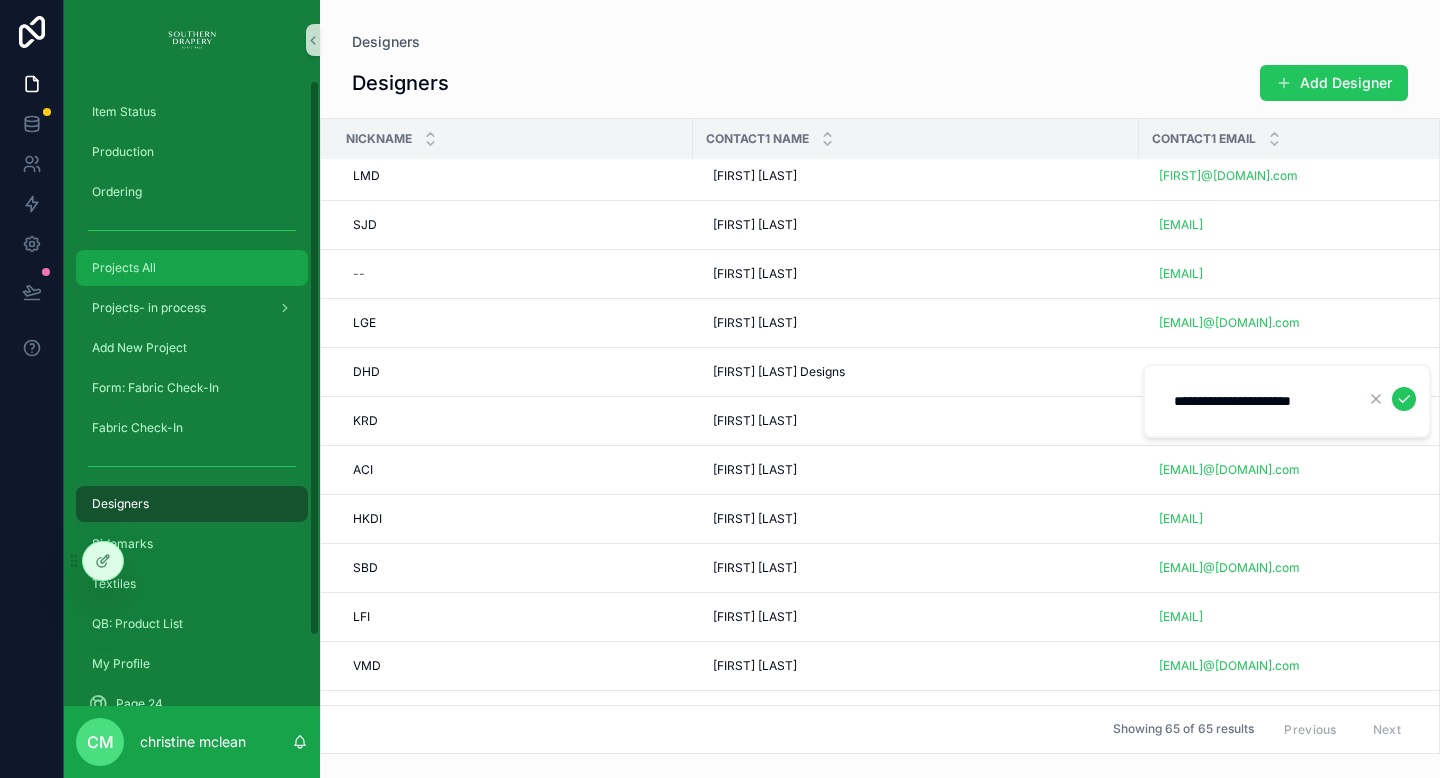 click on "Projects All" at bounding box center (124, 268) 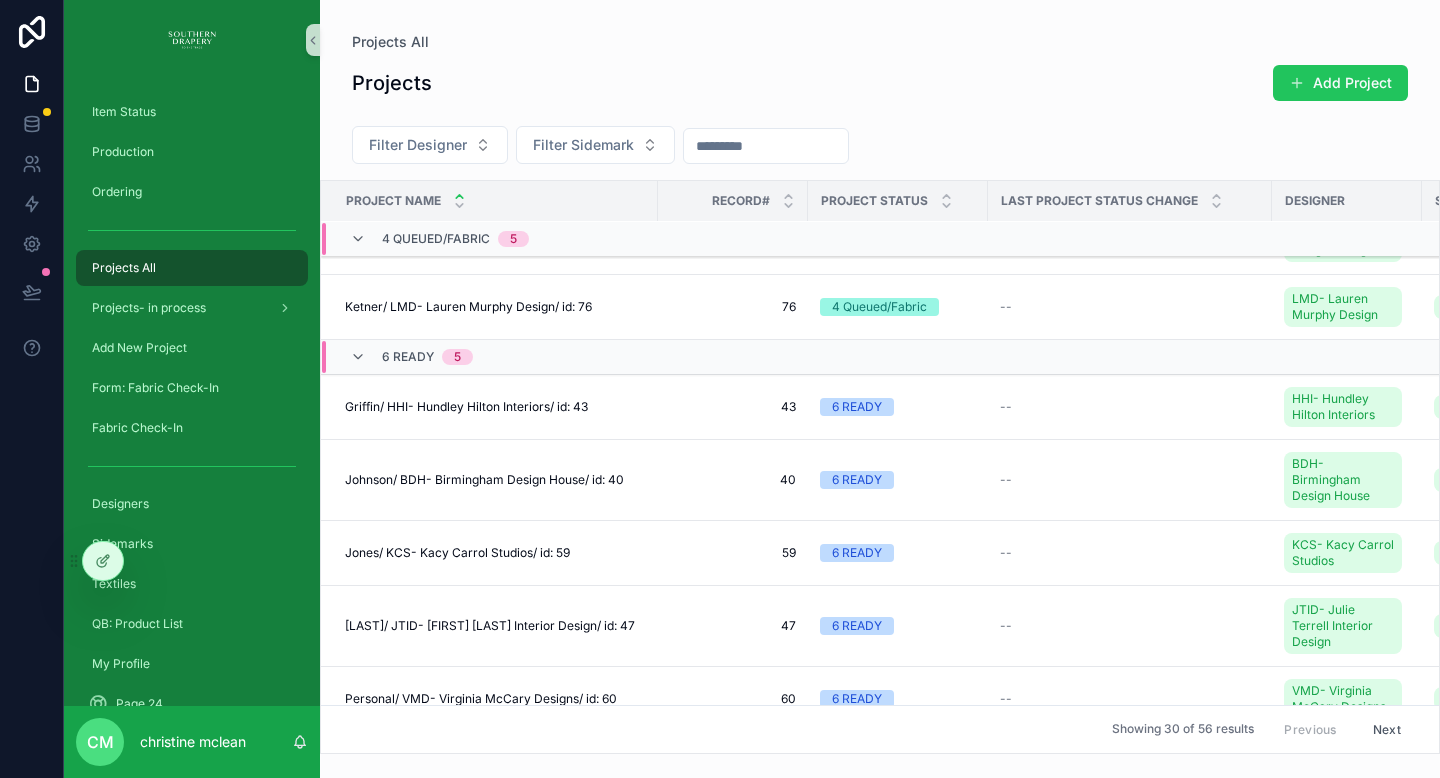 scroll, scrollTop: 578, scrollLeft: 0, axis: vertical 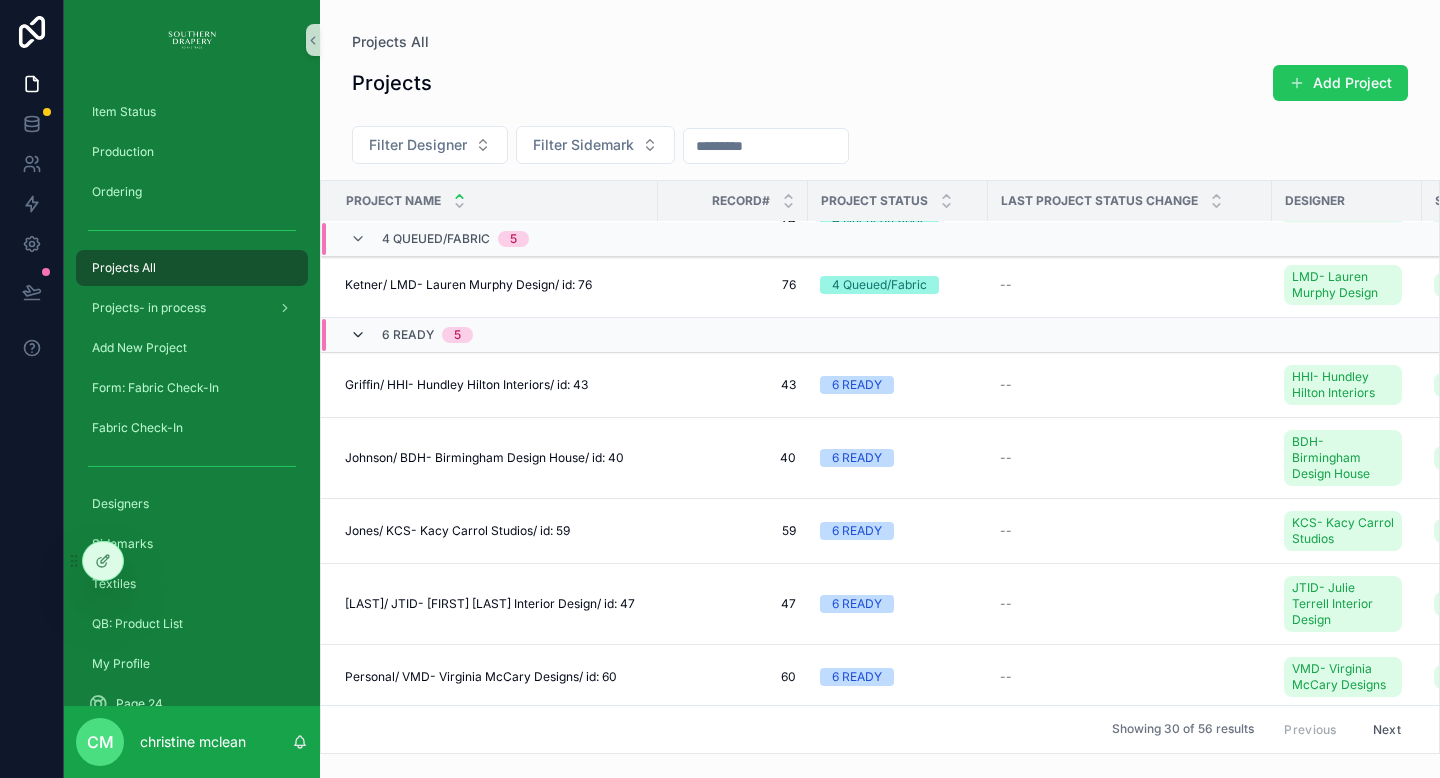 click at bounding box center [358, 335] 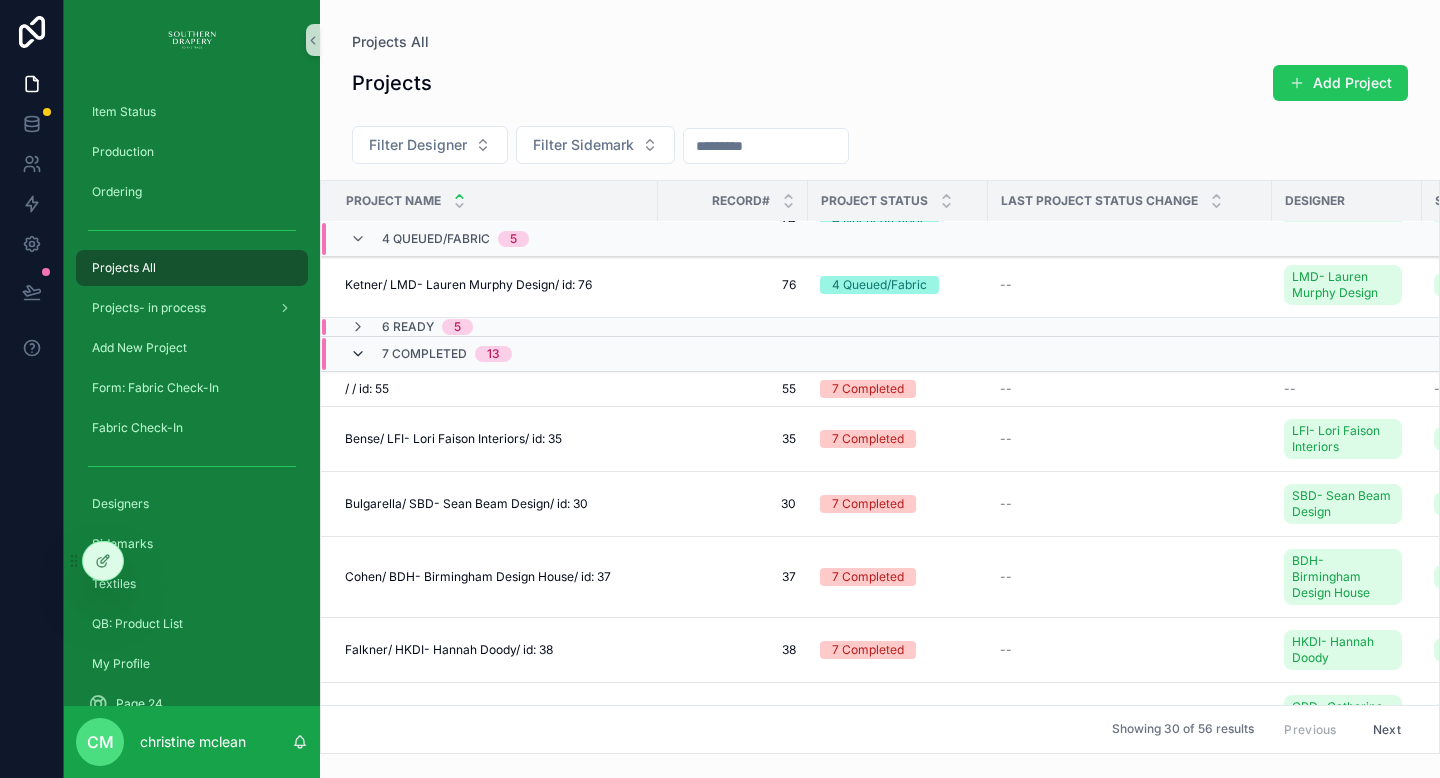 click at bounding box center (358, 354) 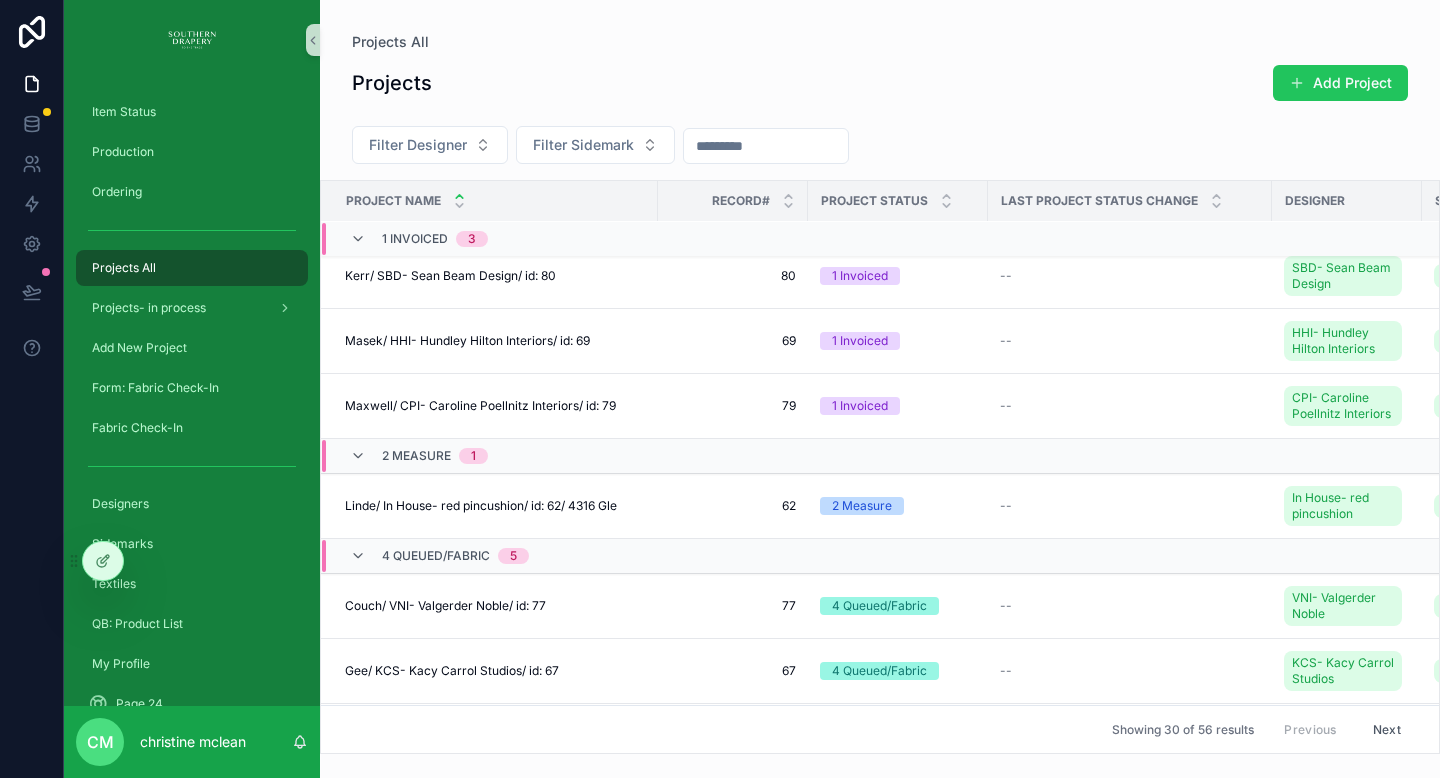 scroll, scrollTop: 0, scrollLeft: 0, axis: both 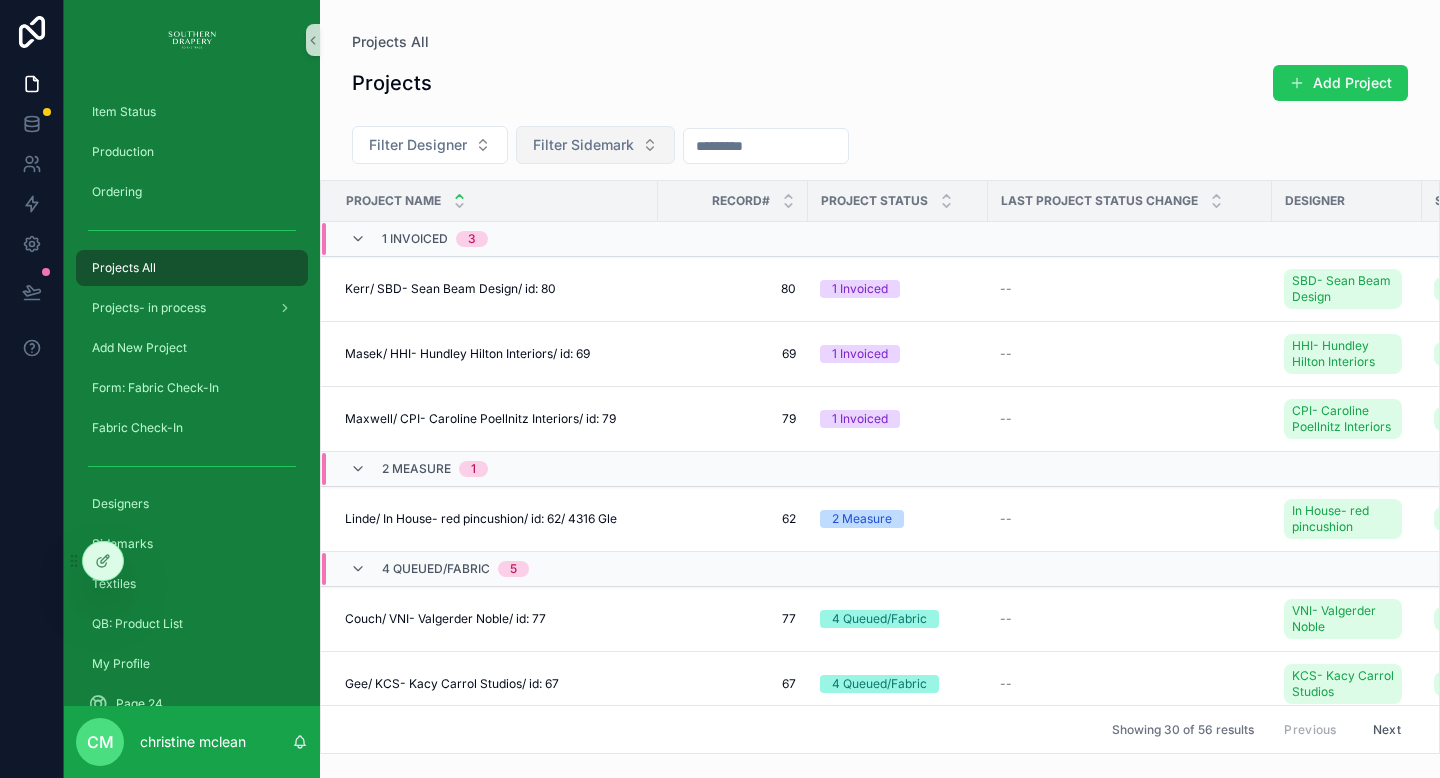 click on "Filter Sidemark" at bounding box center (583, 145) 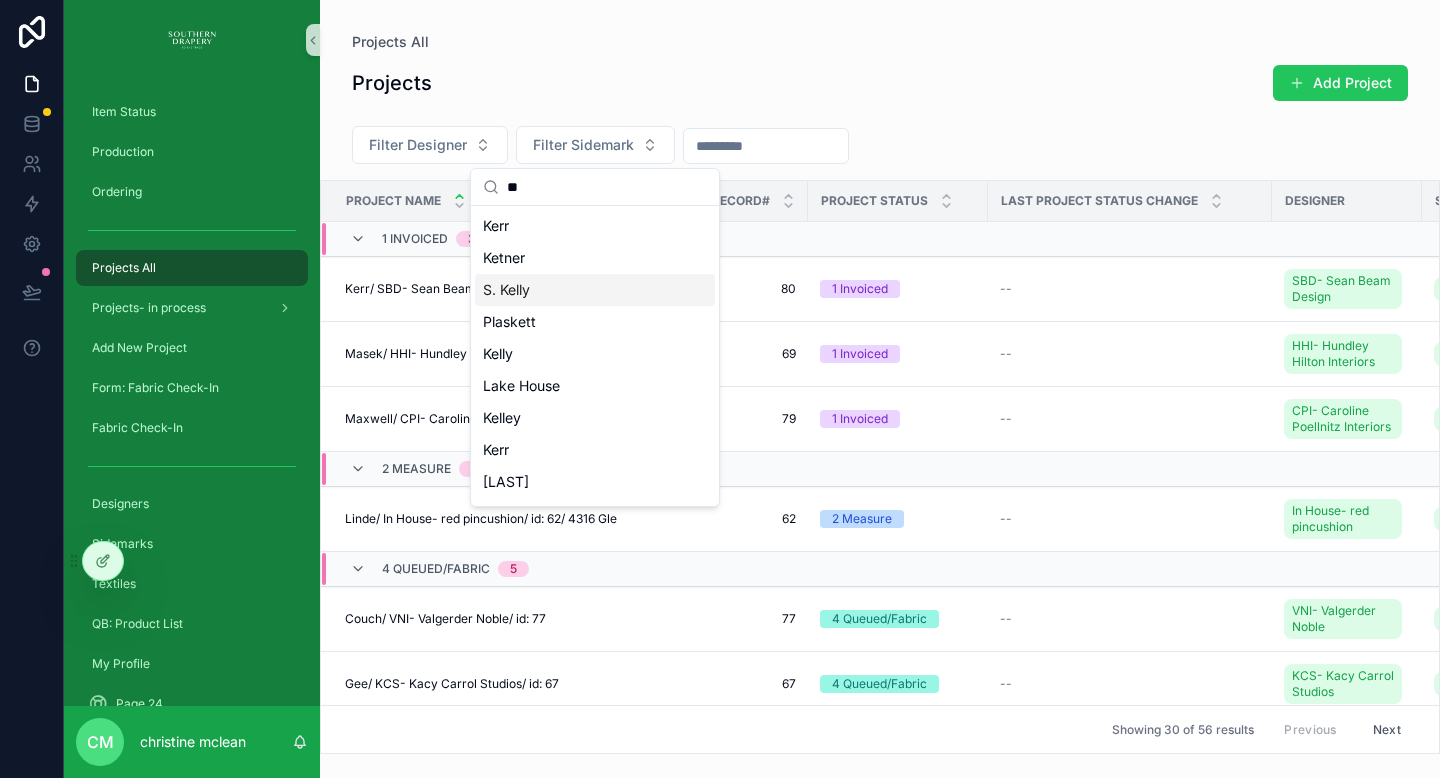 type on "**" 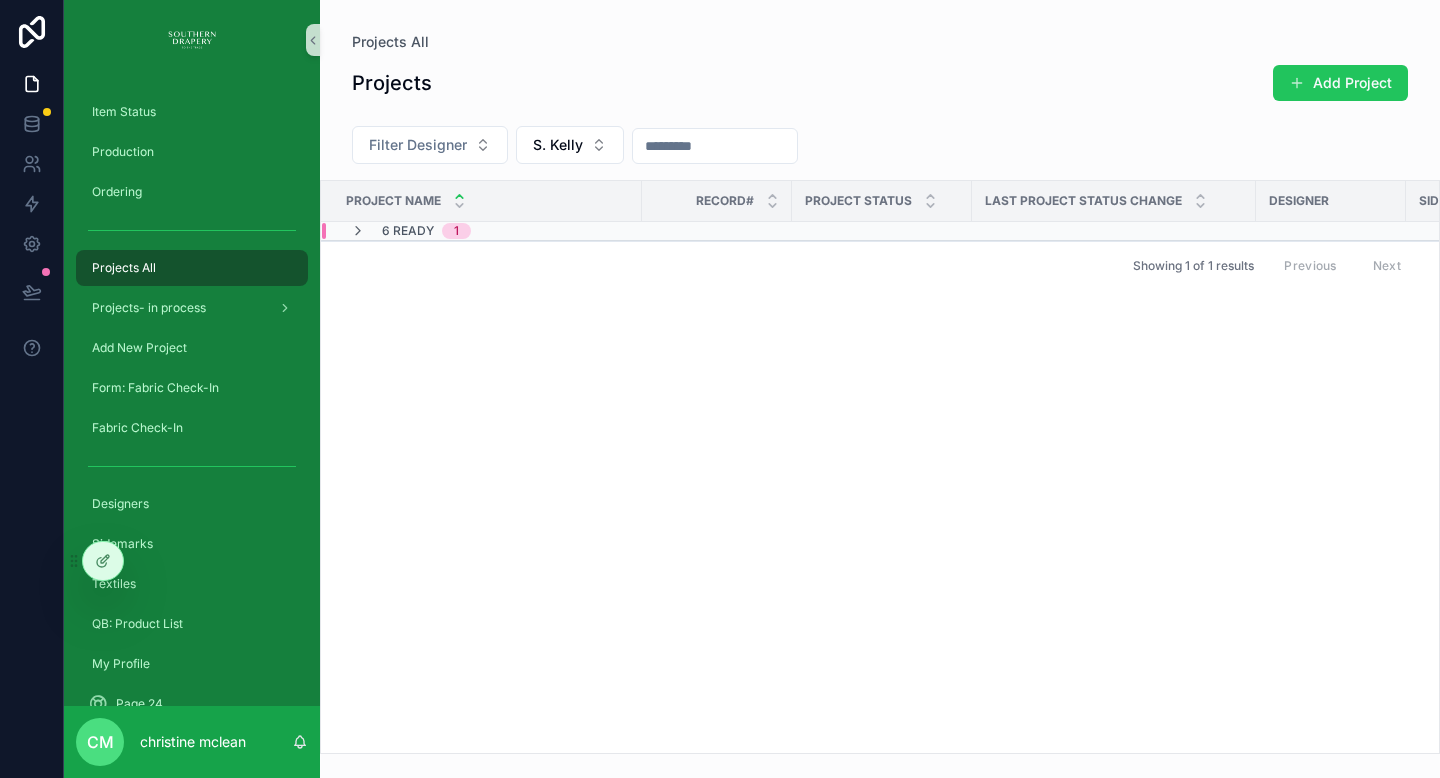 click on "6 READY 1" at bounding box center [426, 231] 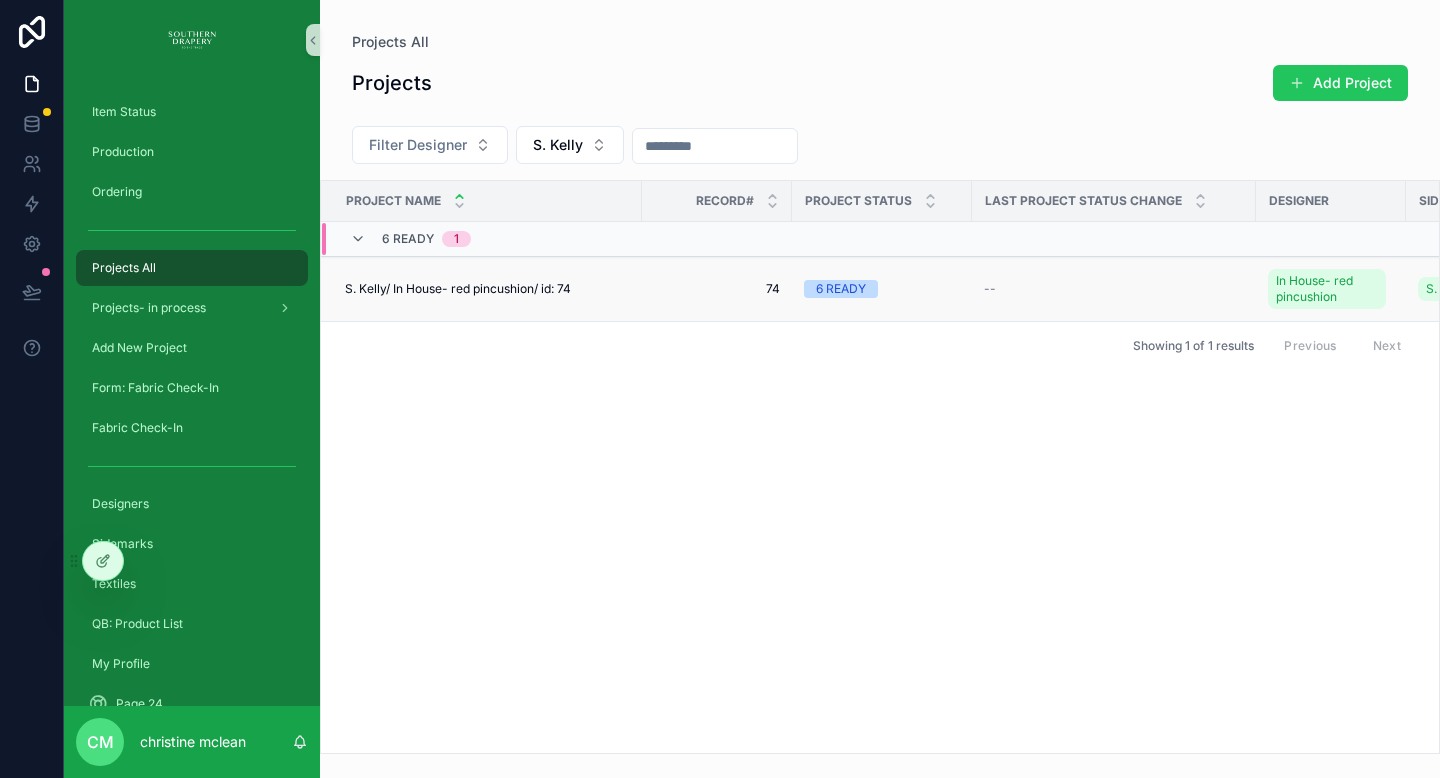 click on "6 READY" at bounding box center [841, 289] 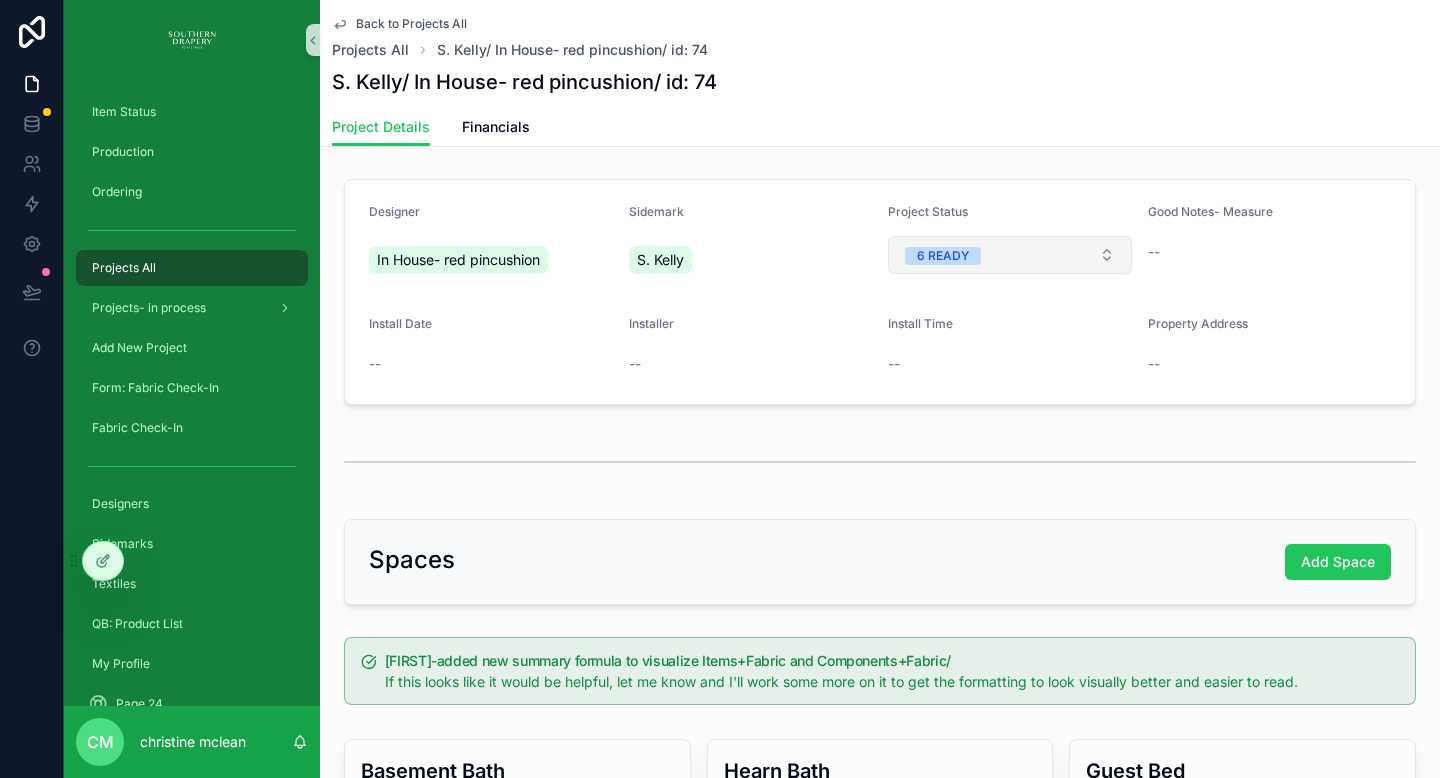 click on "6 READY" at bounding box center (1010, 255) 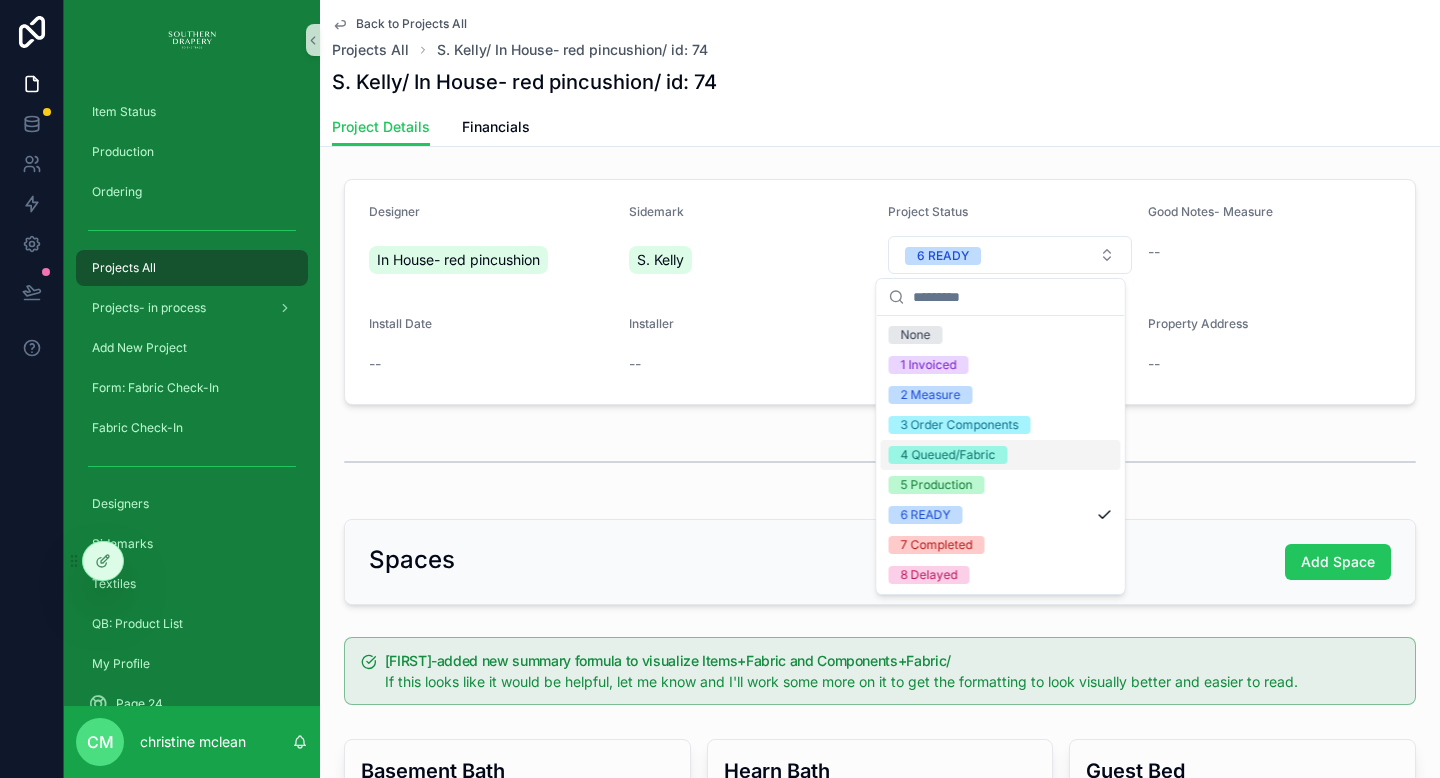 click on "4 Queued/Fabric" at bounding box center (1001, 455) 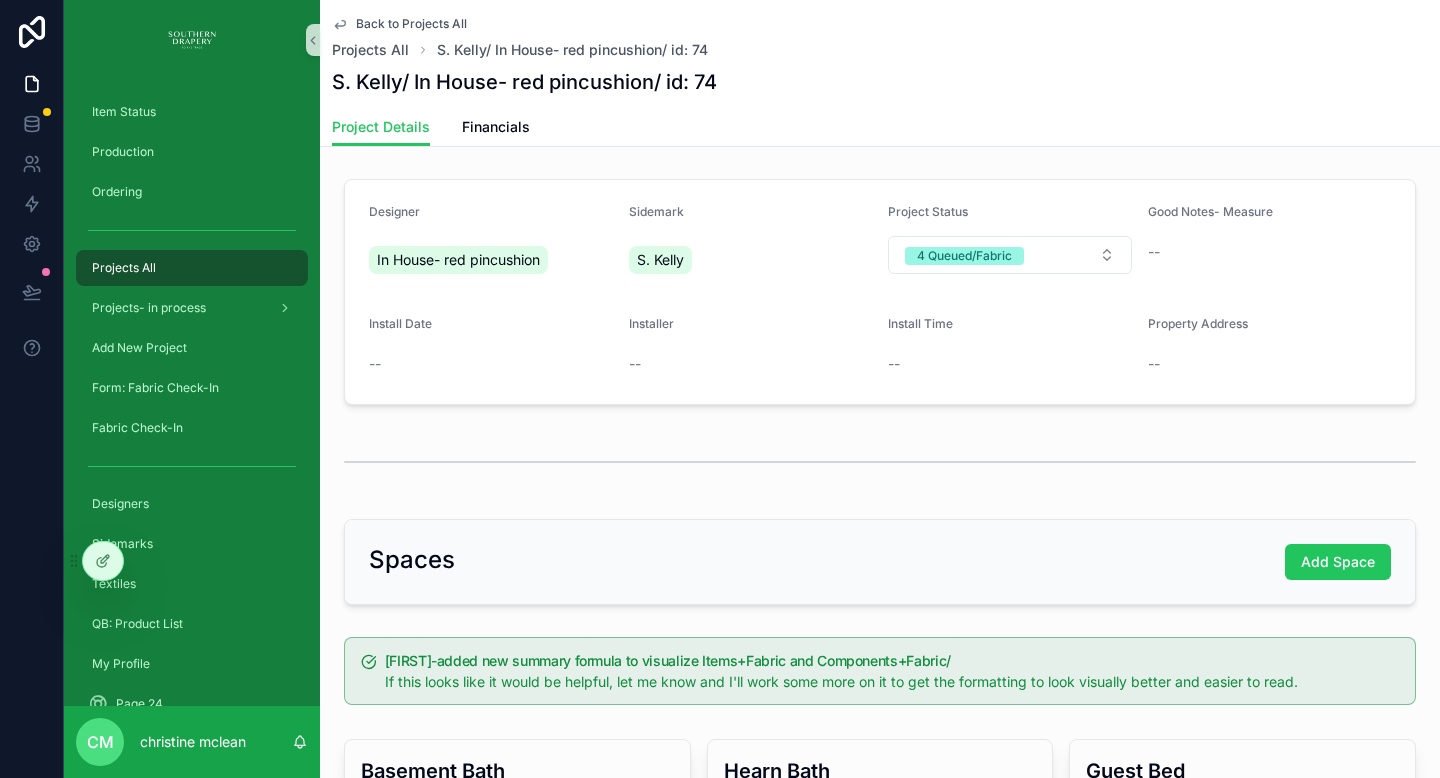 click on "--" at bounding box center [1270, 252] 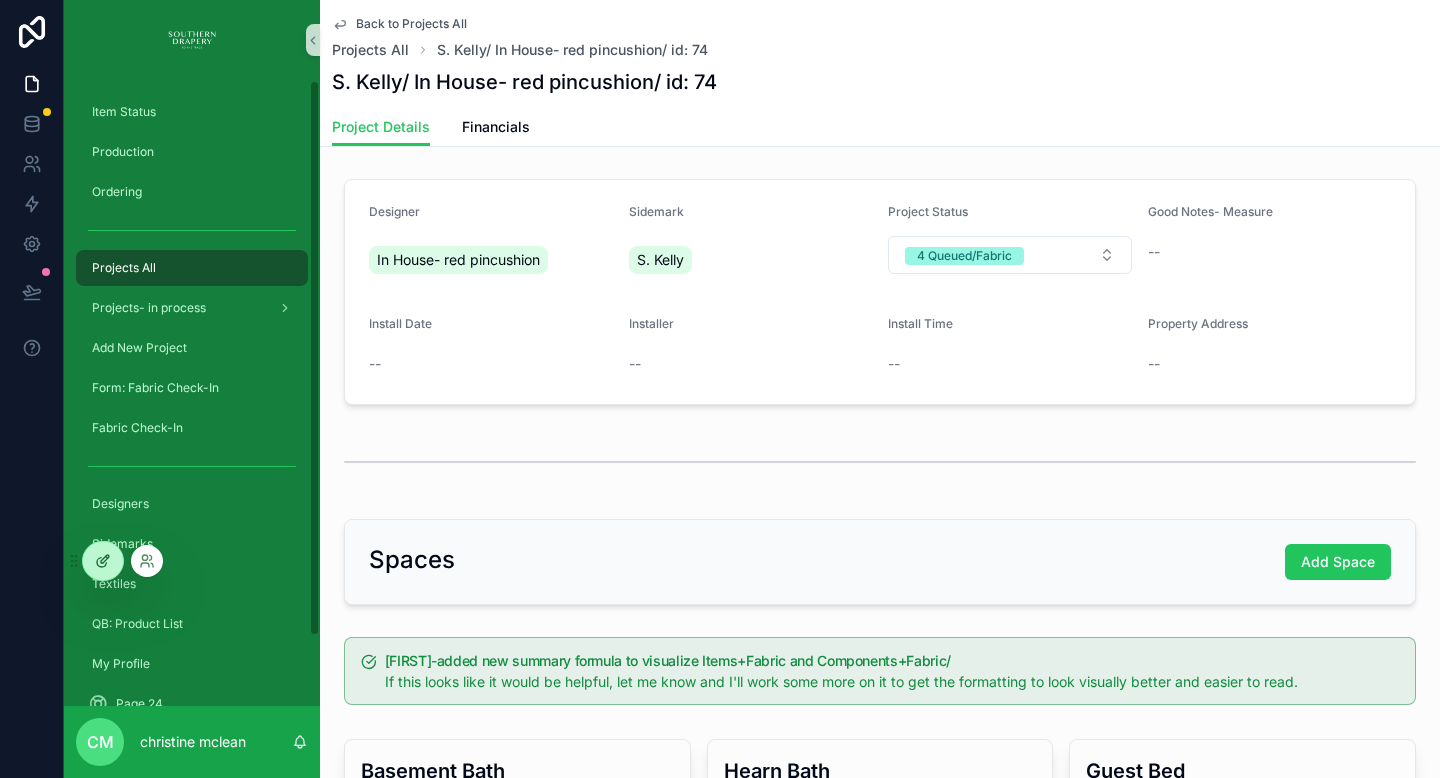 click 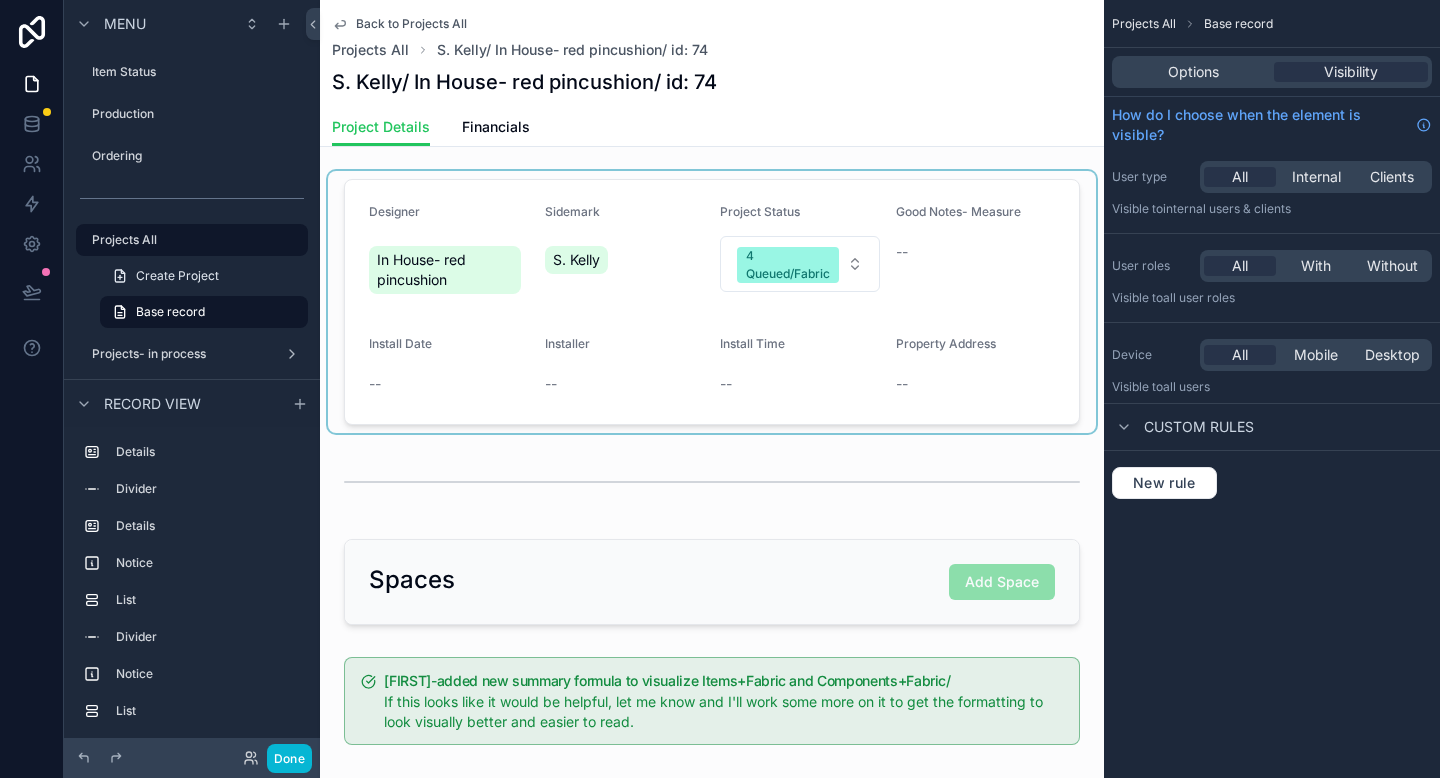 click at bounding box center [712, 302] 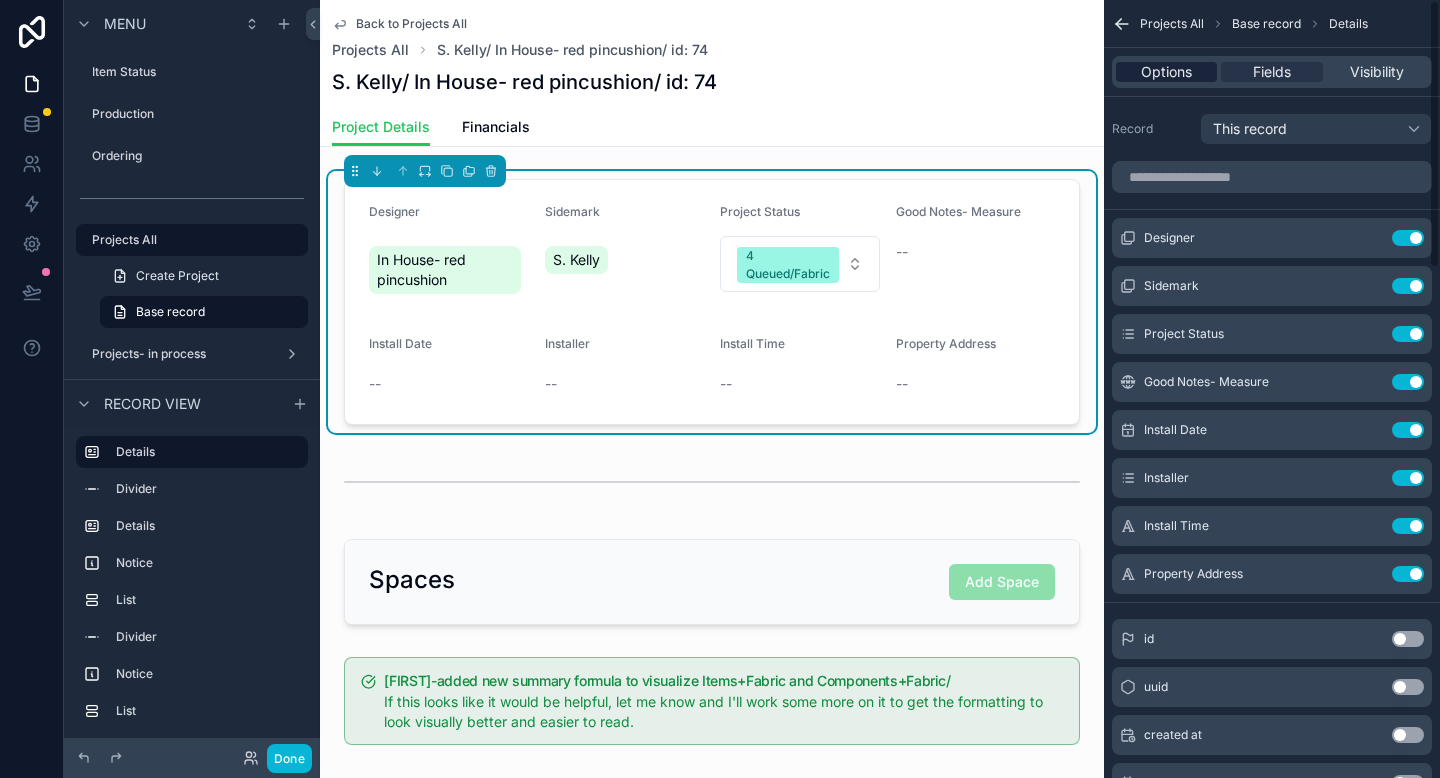 click on "Options" at bounding box center (1166, 72) 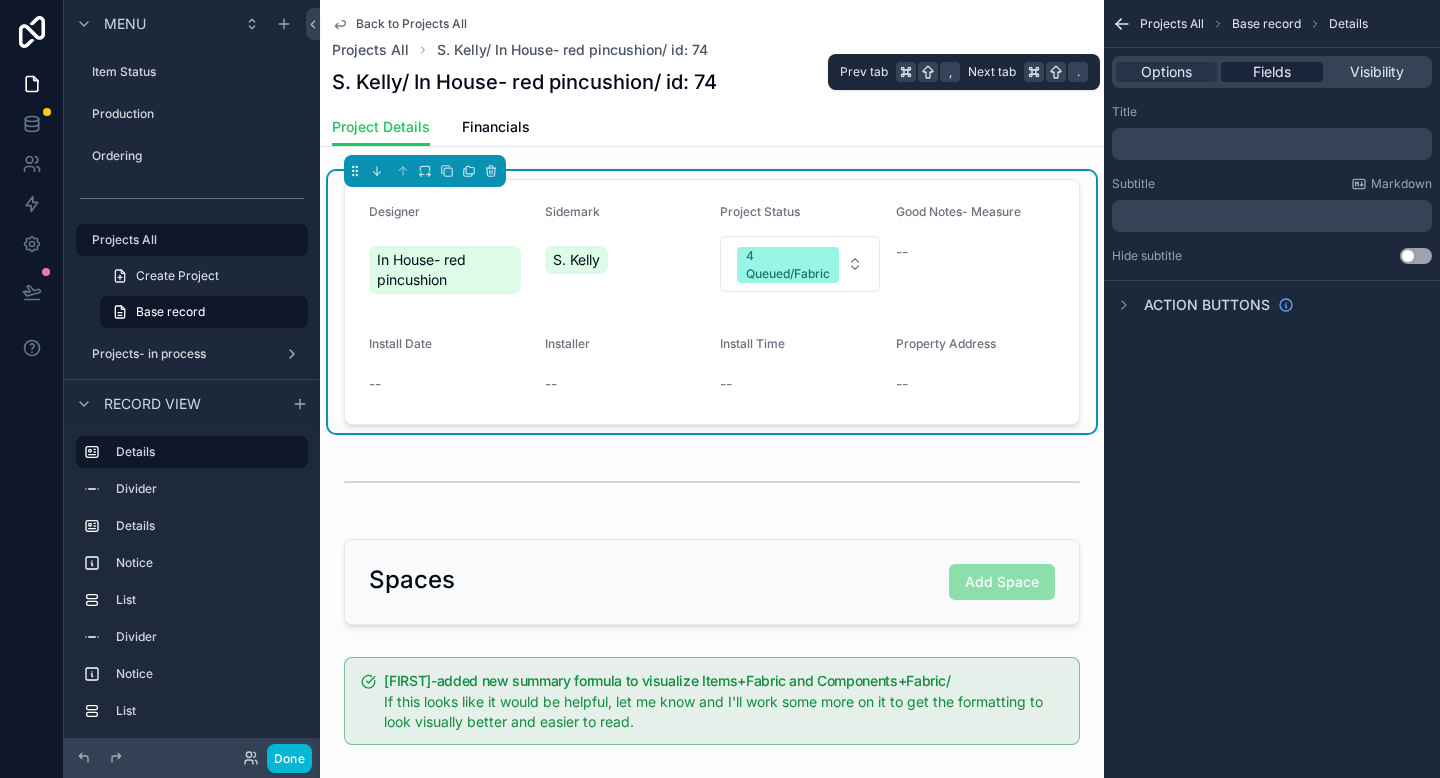 click on "Fields" at bounding box center [1271, 72] 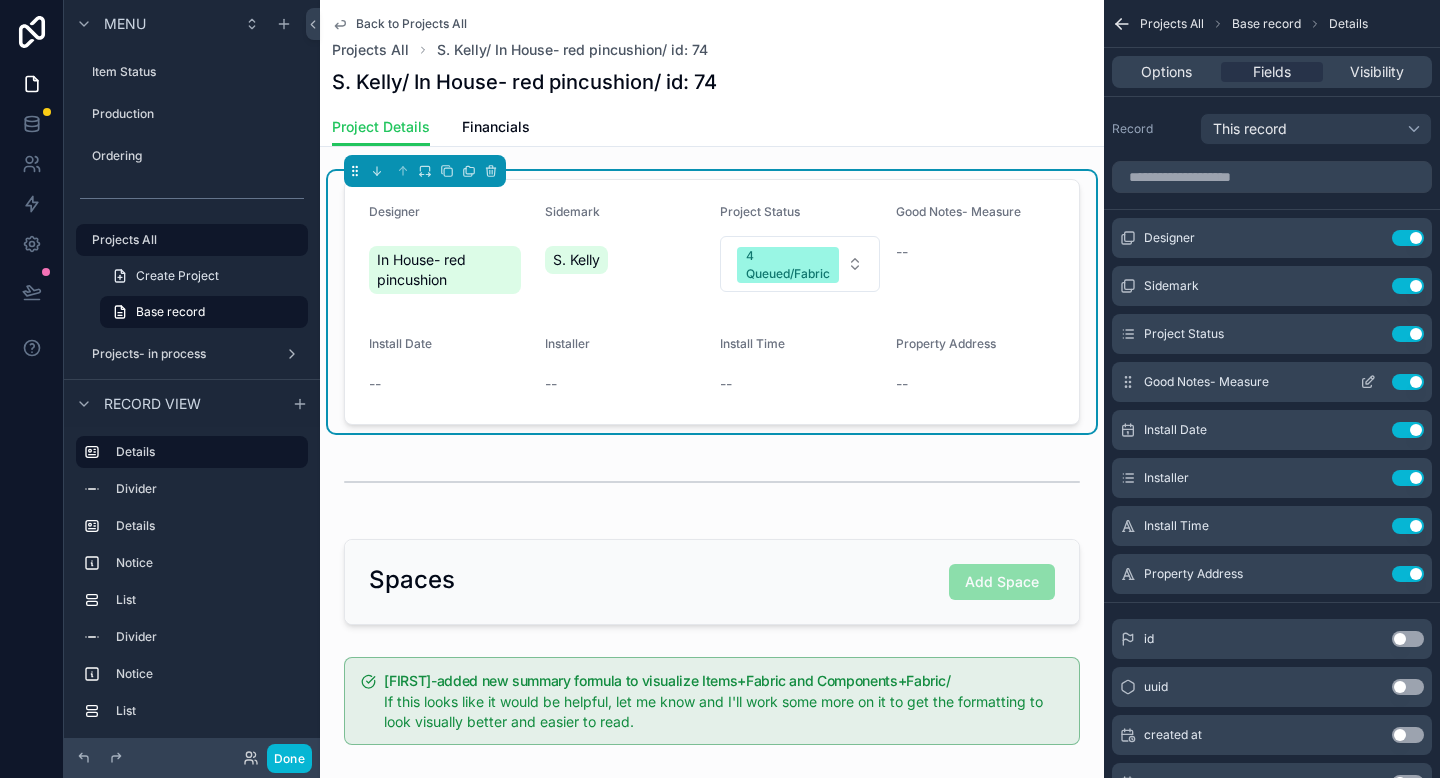 click 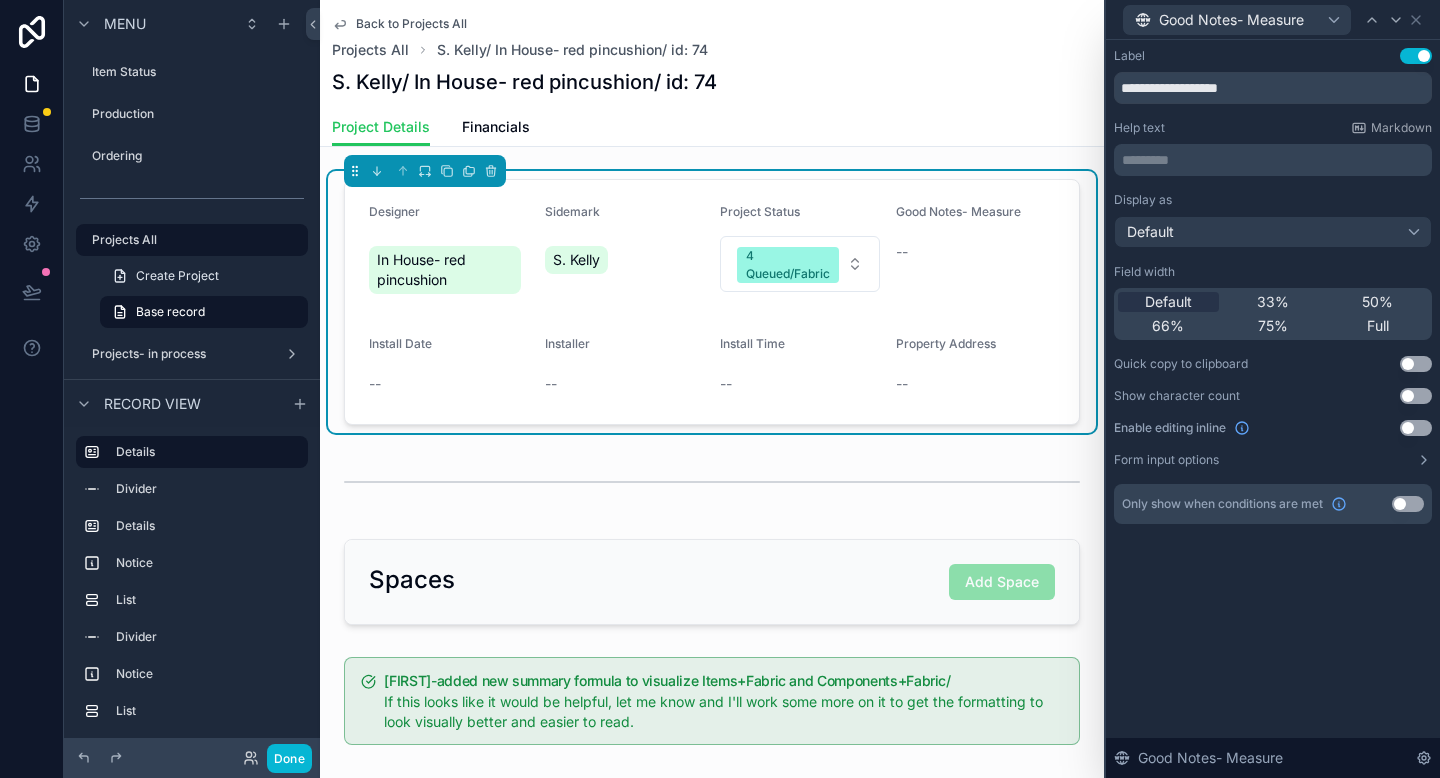click on "Use setting" at bounding box center [1416, 428] 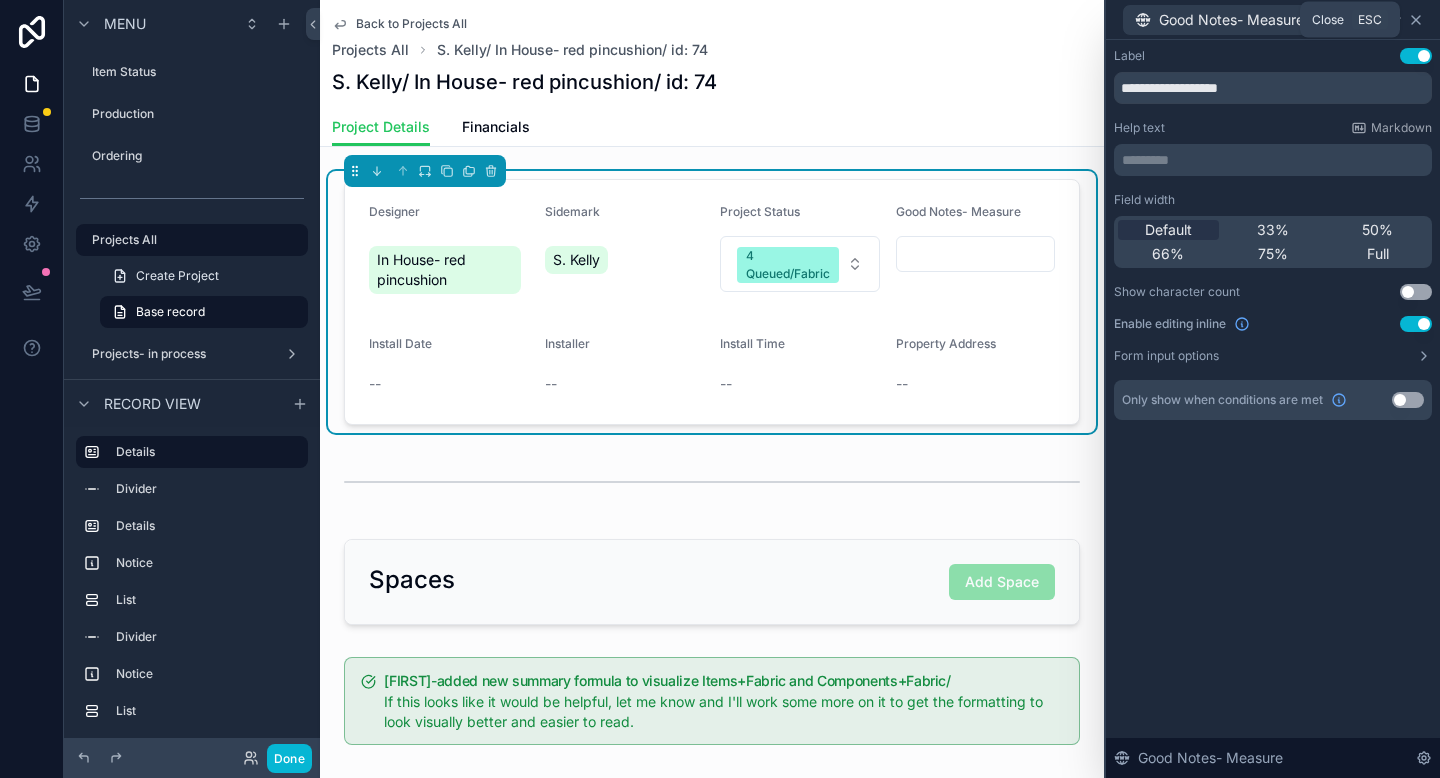 click 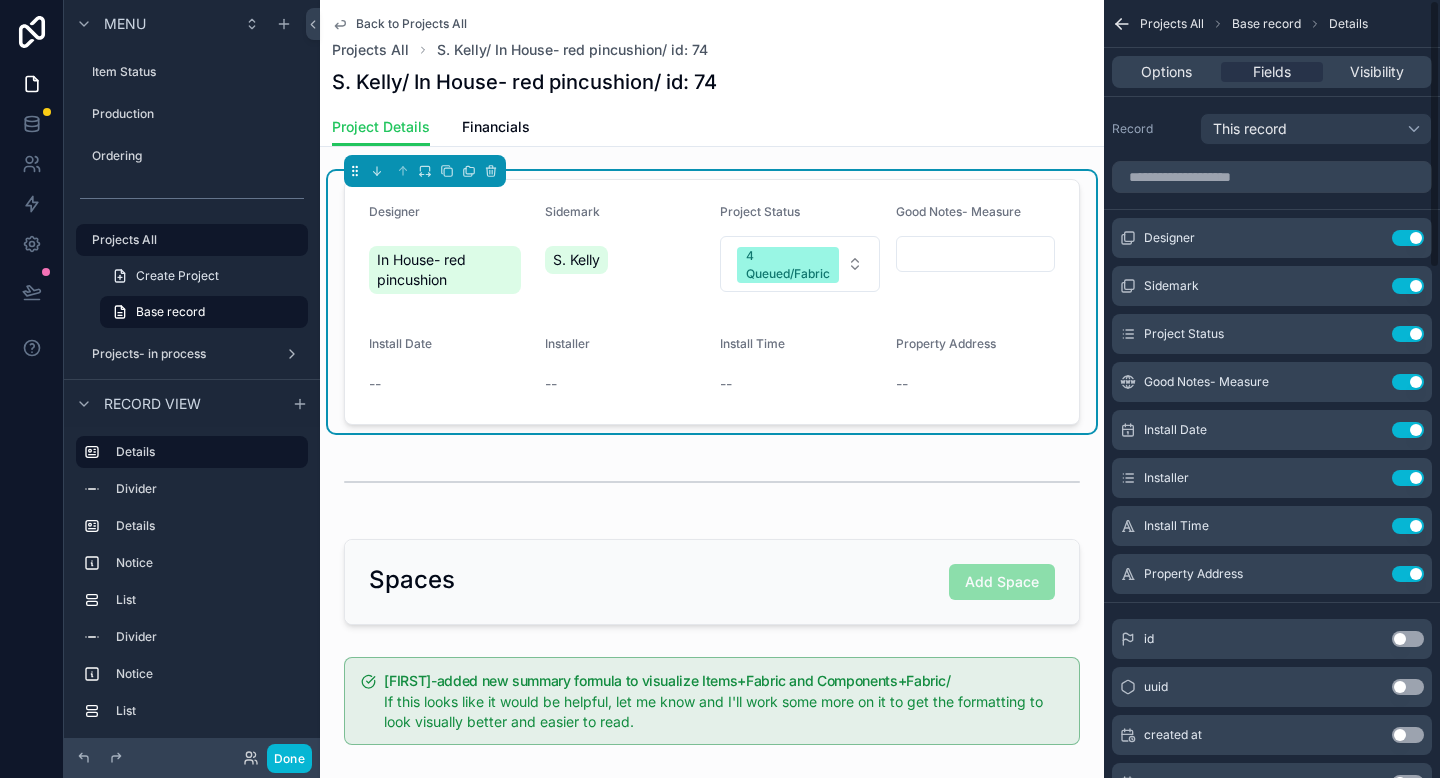 click at bounding box center [976, 254] 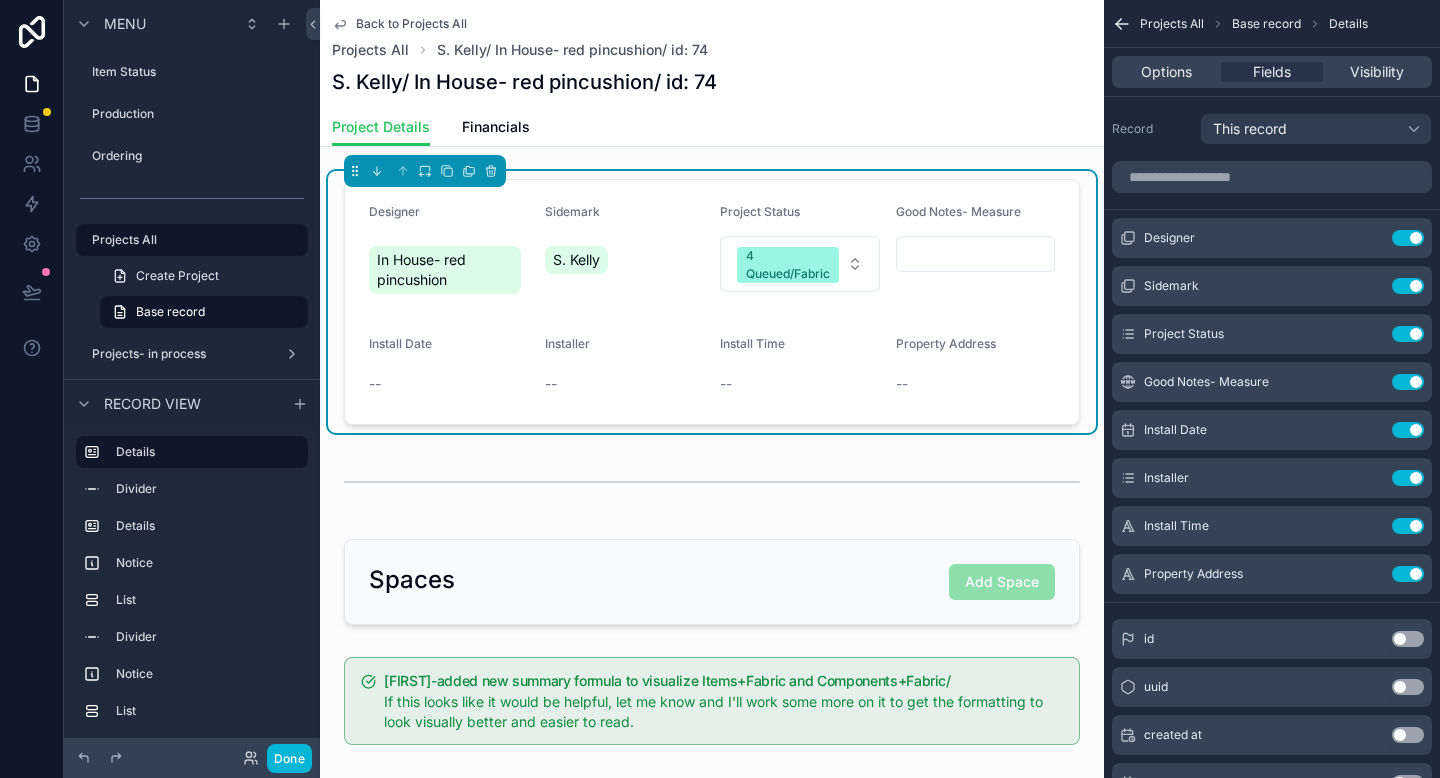 paste on "**********" 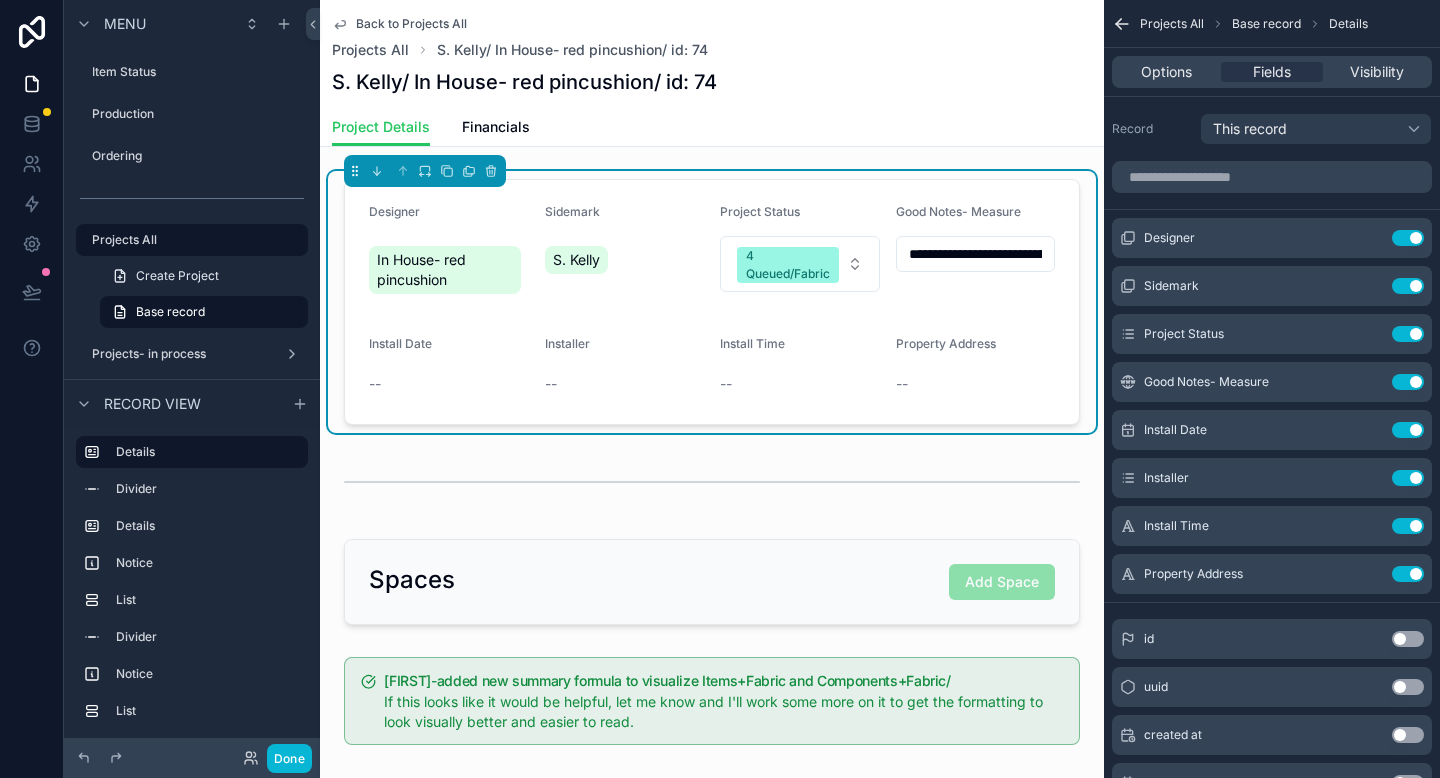 scroll, scrollTop: 0, scrollLeft: 255, axis: horizontal 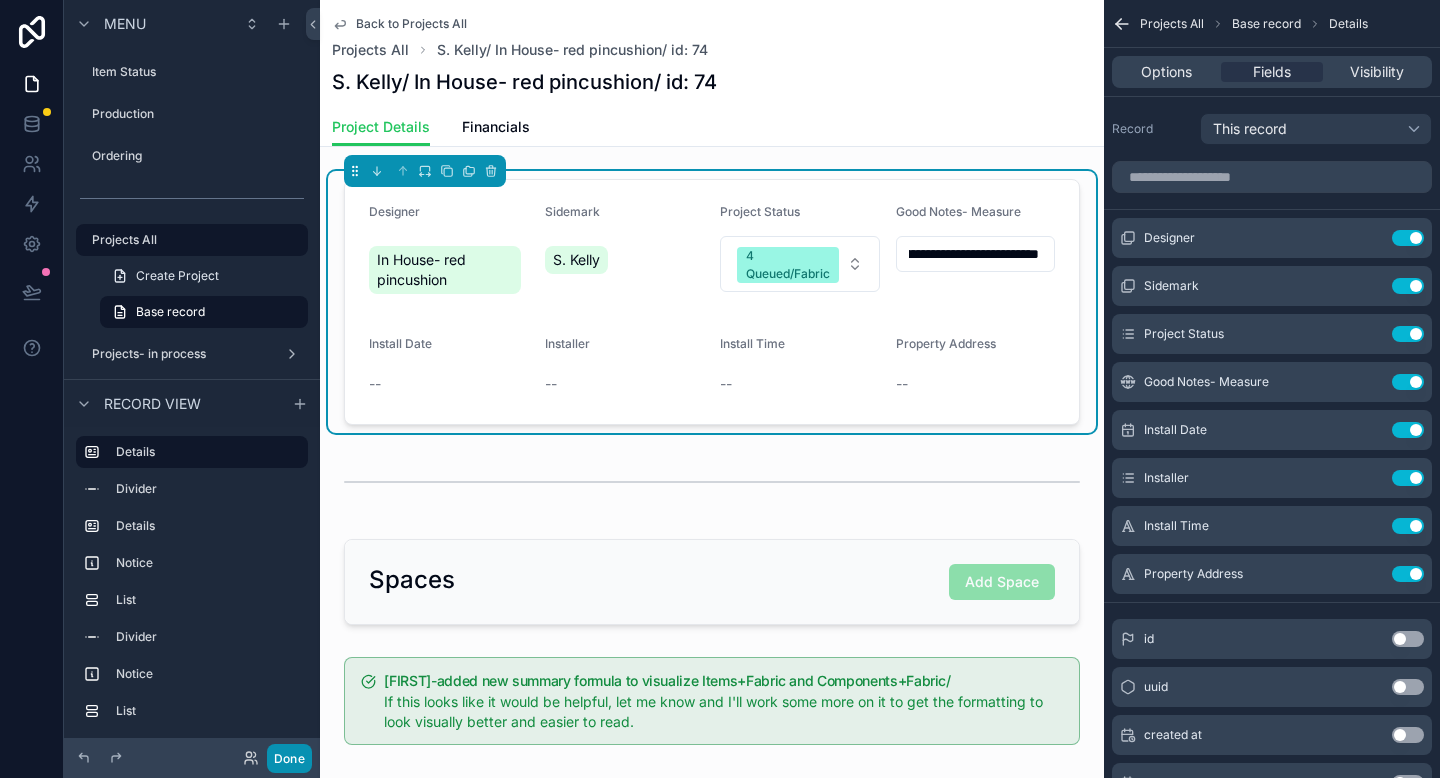 type on "**********" 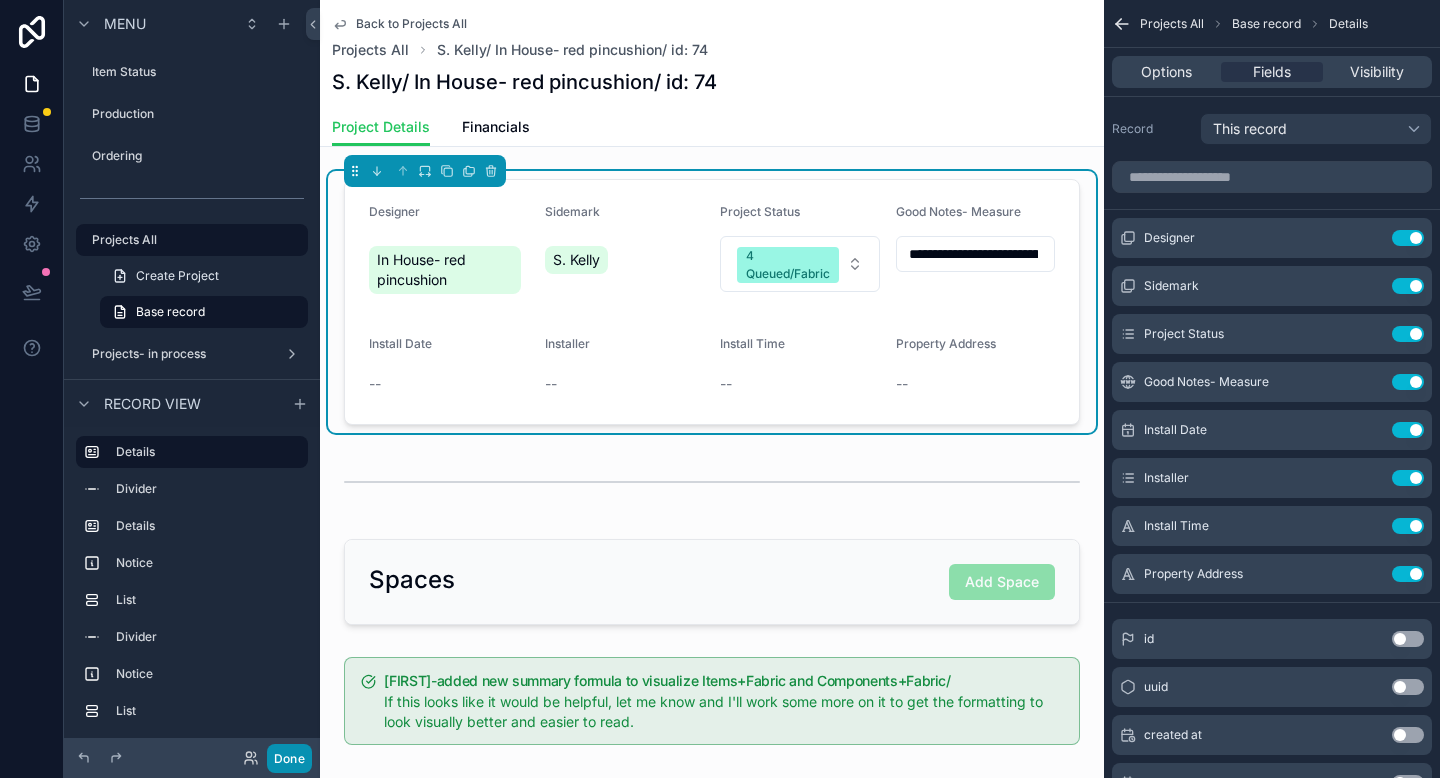 click on "Done" at bounding box center (289, 758) 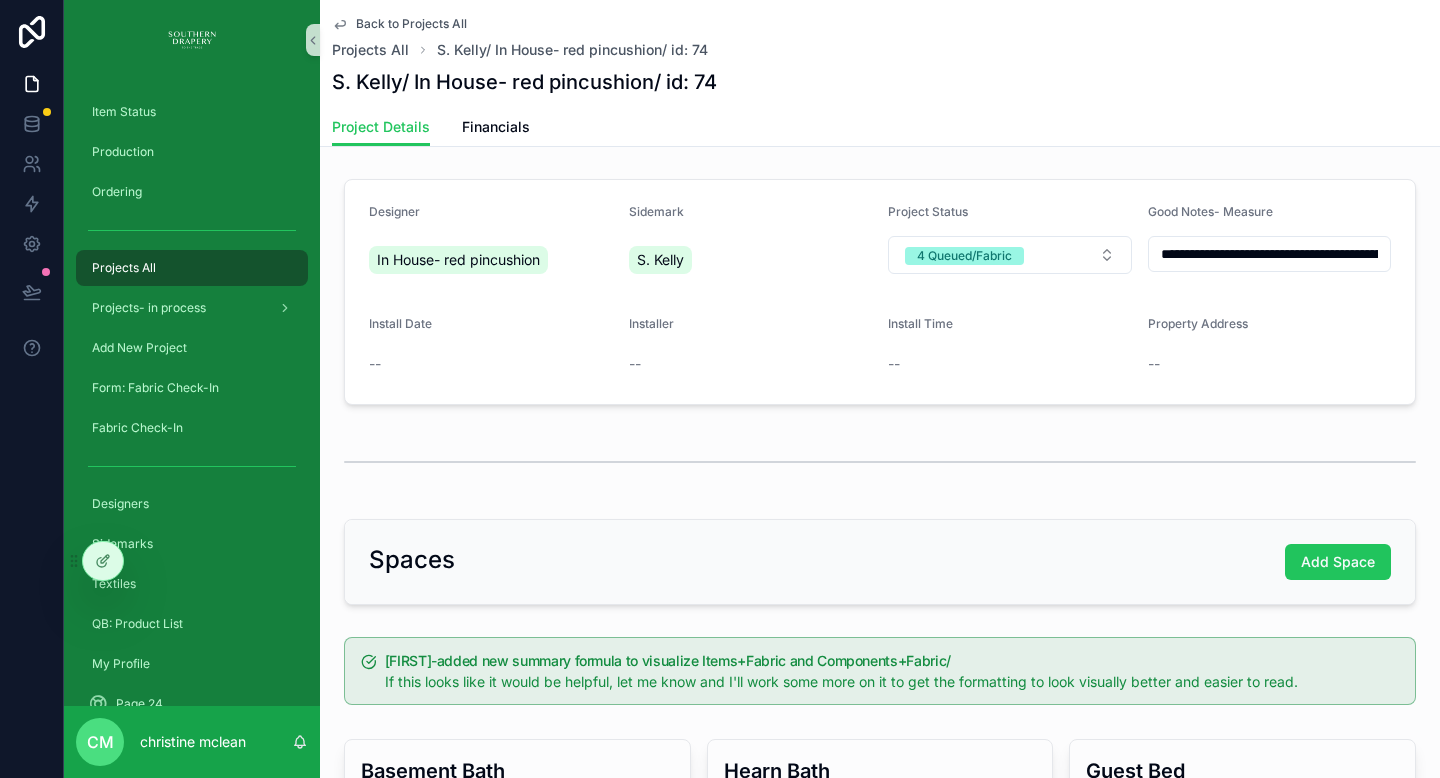 click on "--" at bounding box center (491, 364) 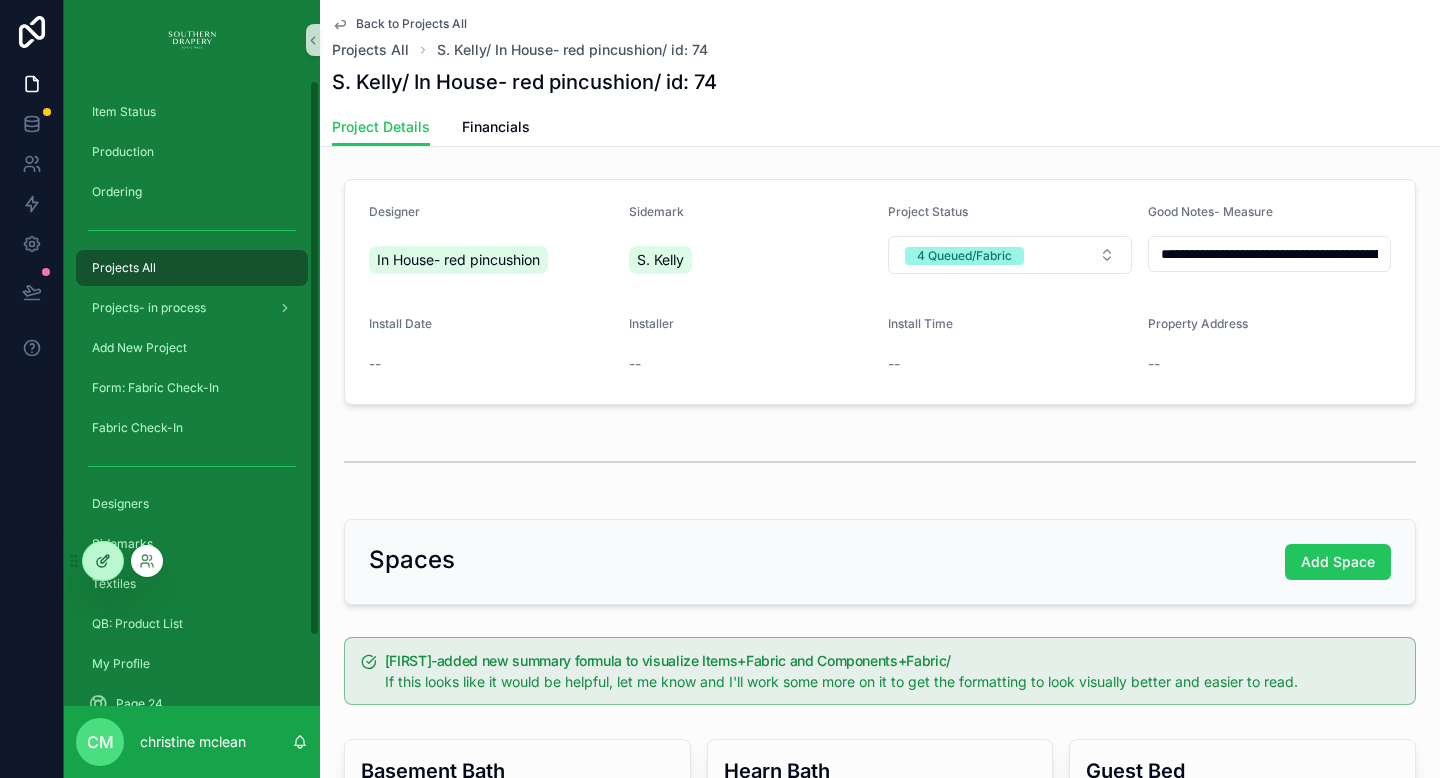 click at bounding box center [103, 561] 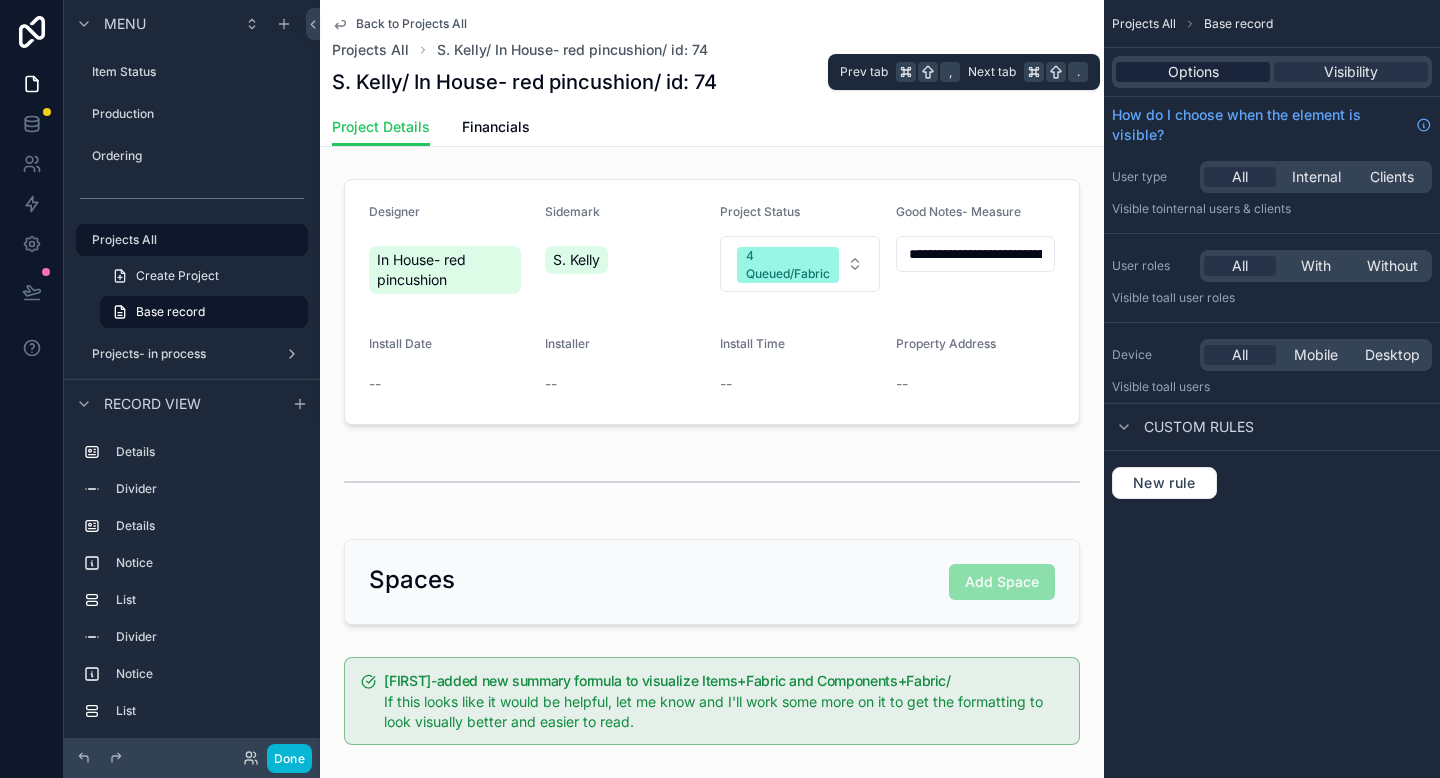 click on "Options" at bounding box center (1193, 72) 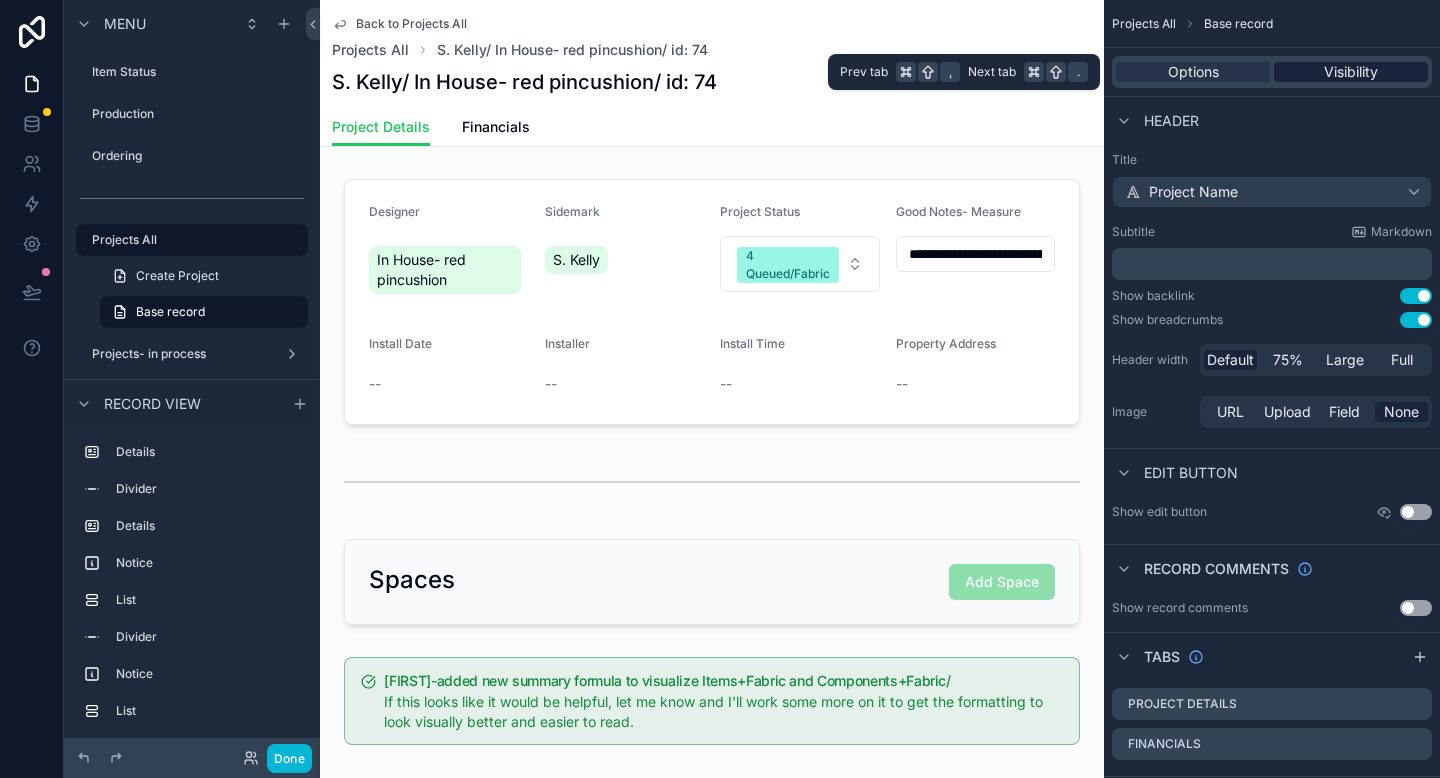 click on "Visibility" at bounding box center [1351, 72] 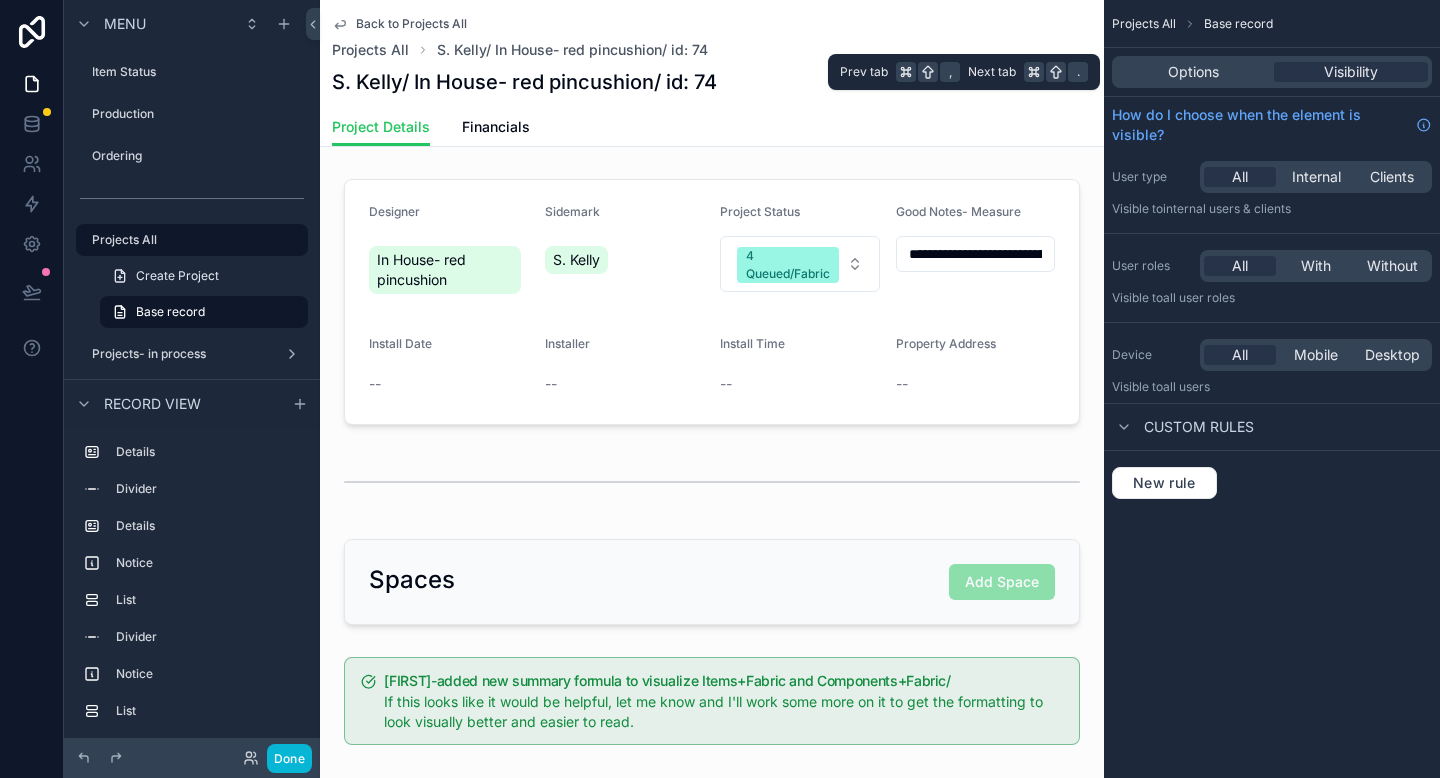click on "Options Visibility" at bounding box center [1272, 72] 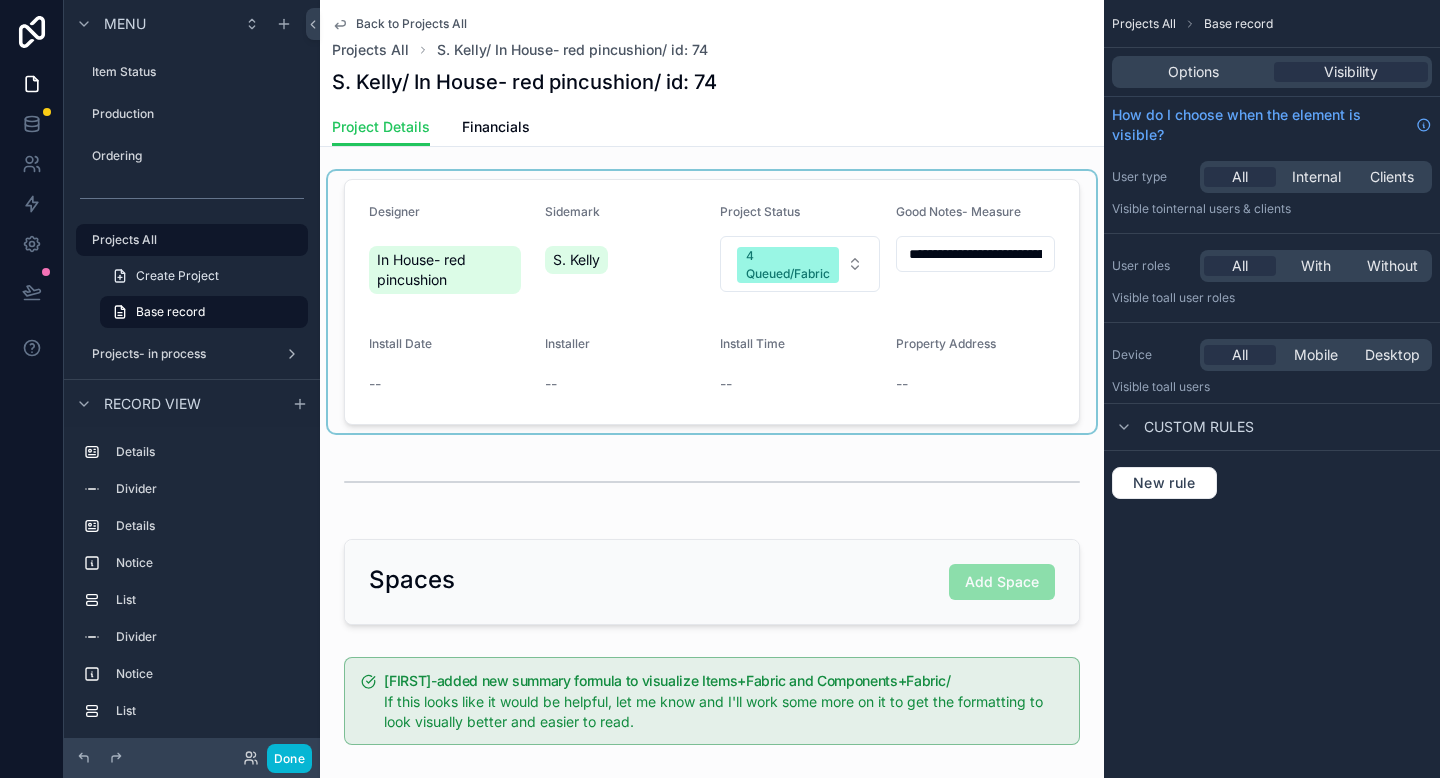 click at bounding box center (712, 302) 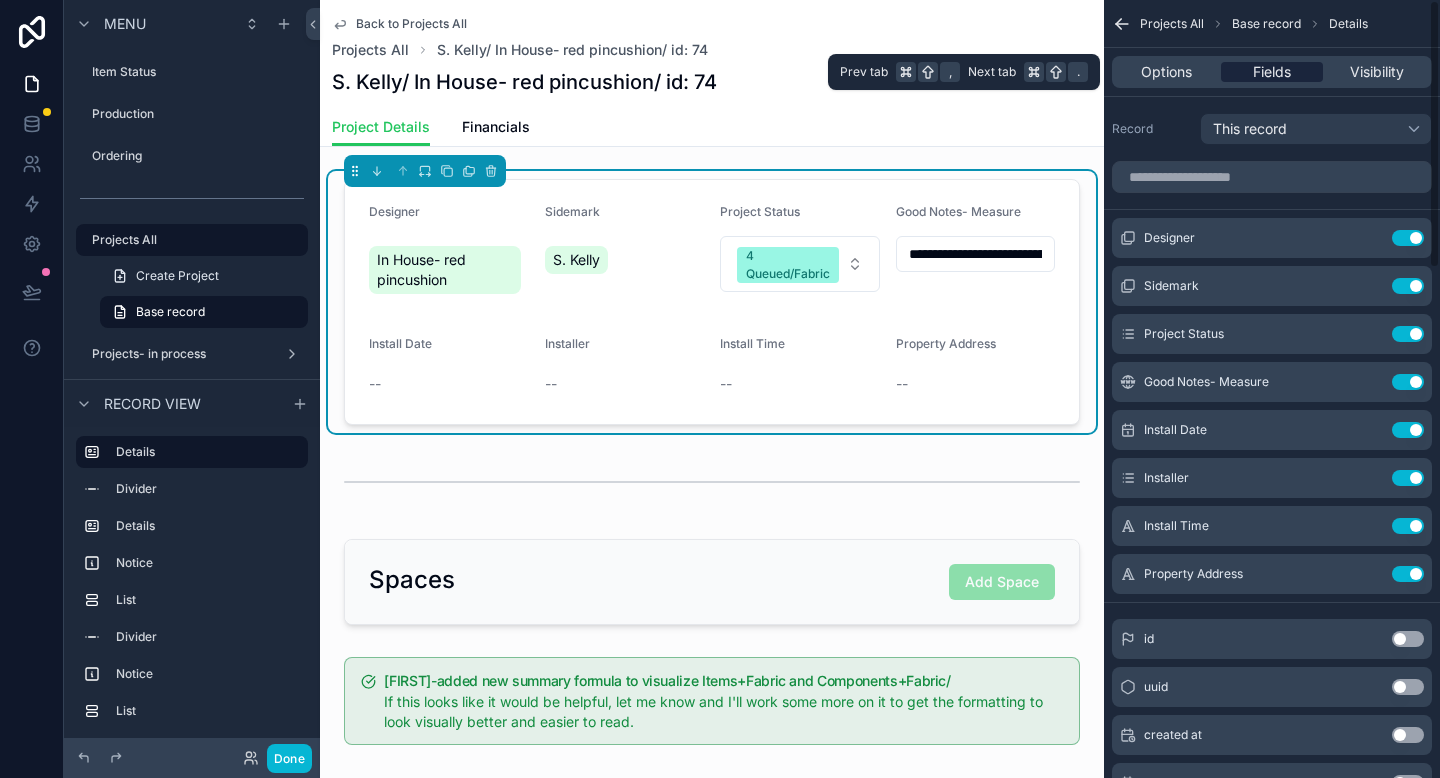 click on "Fields" at bounding box center [1272, 72] 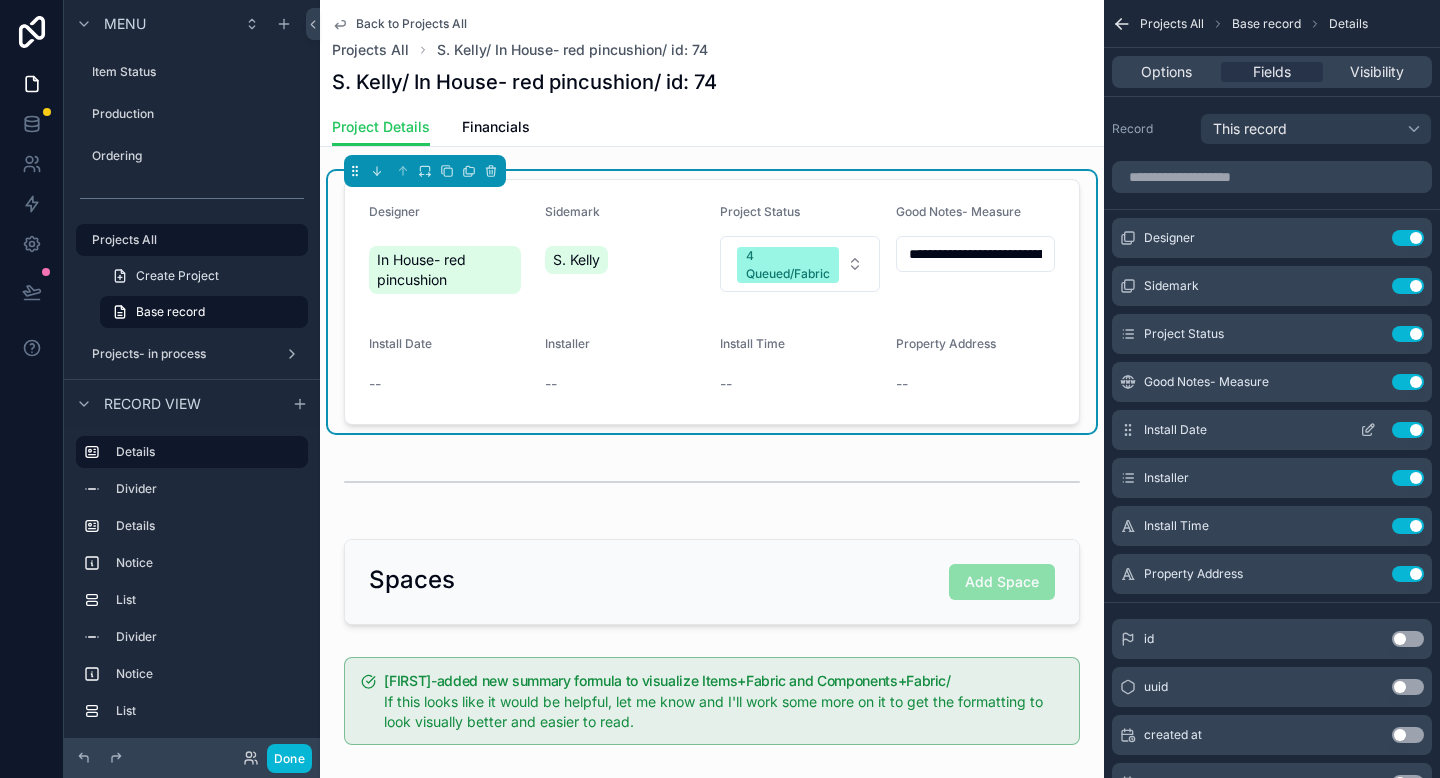 click 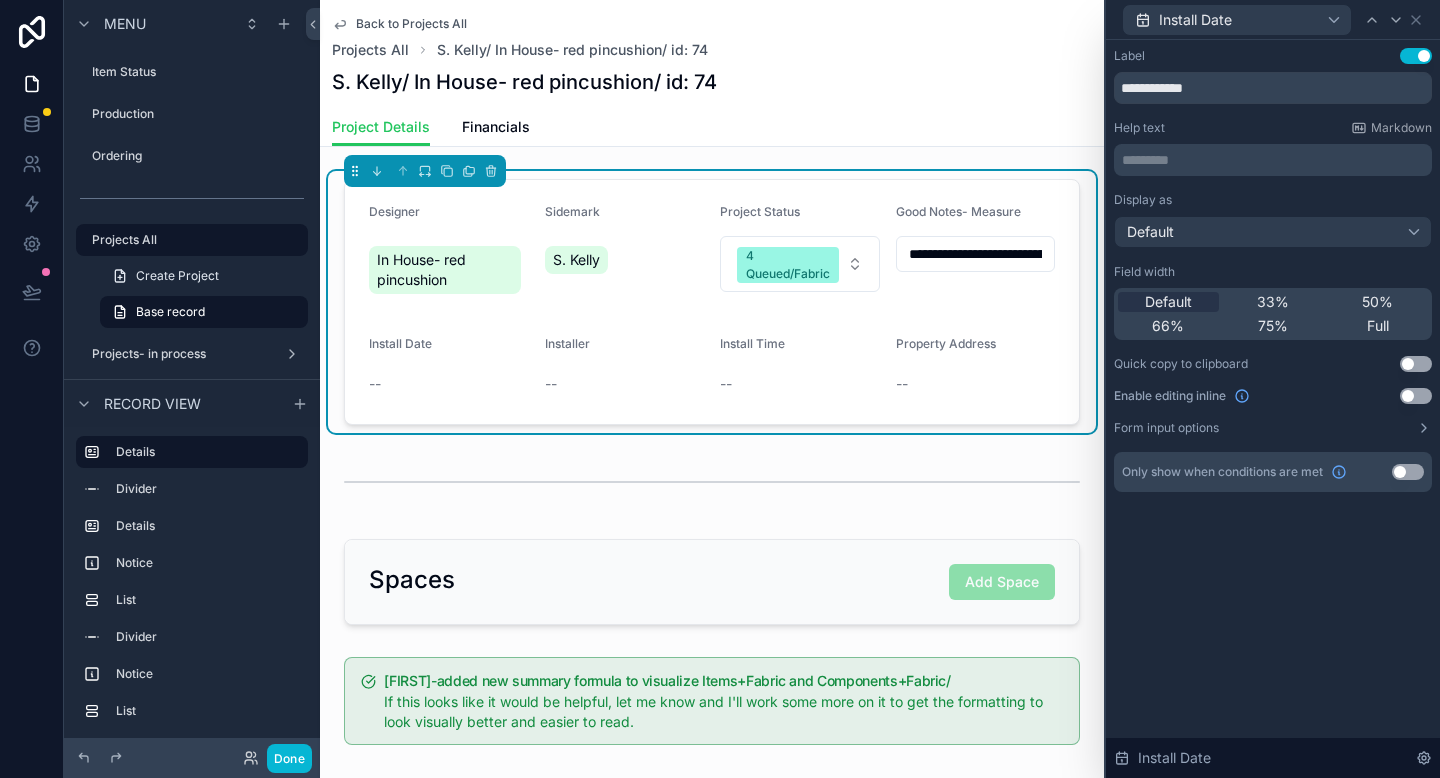 click on "Use setting" at bounding box center (1416, 396) 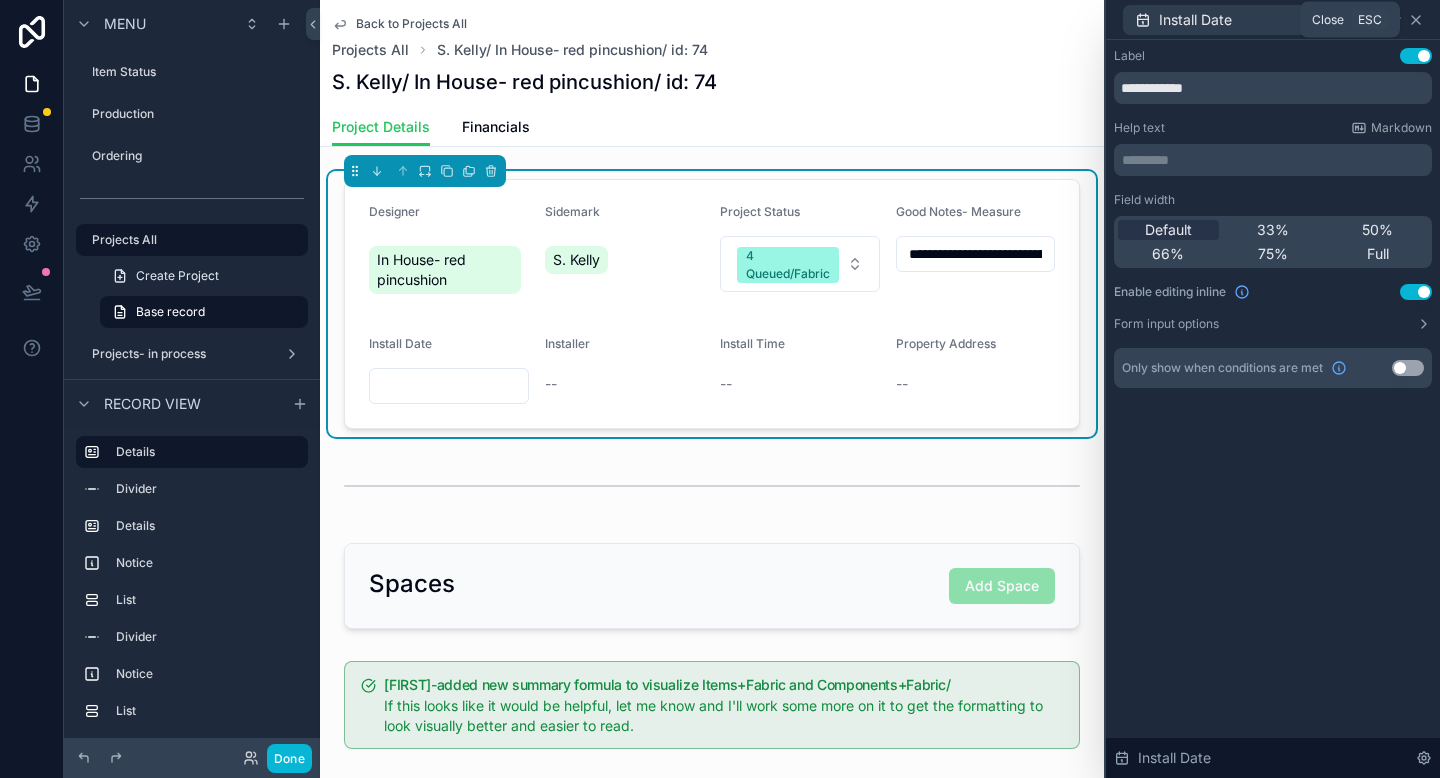click 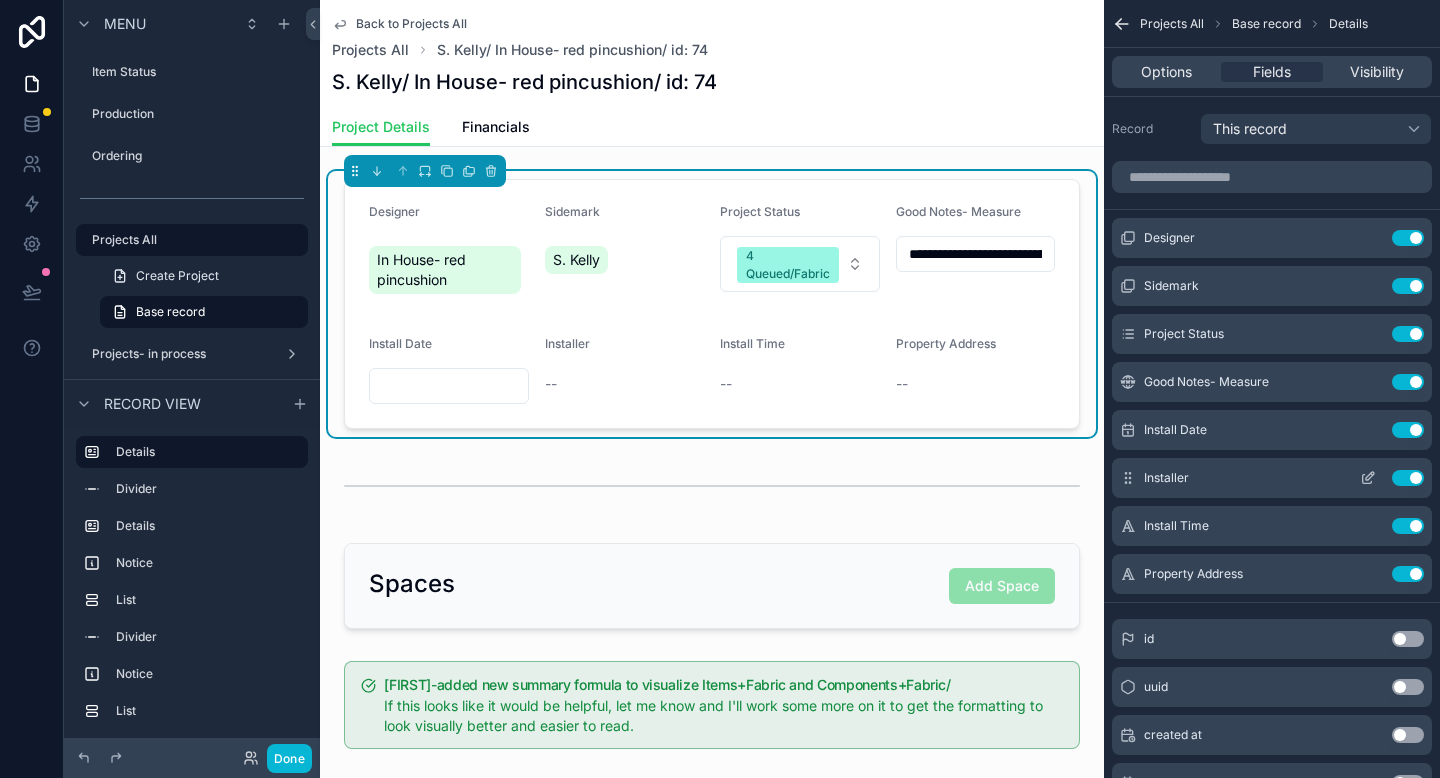 click on "Installer Use setting" at bounding box center (1272, 478) 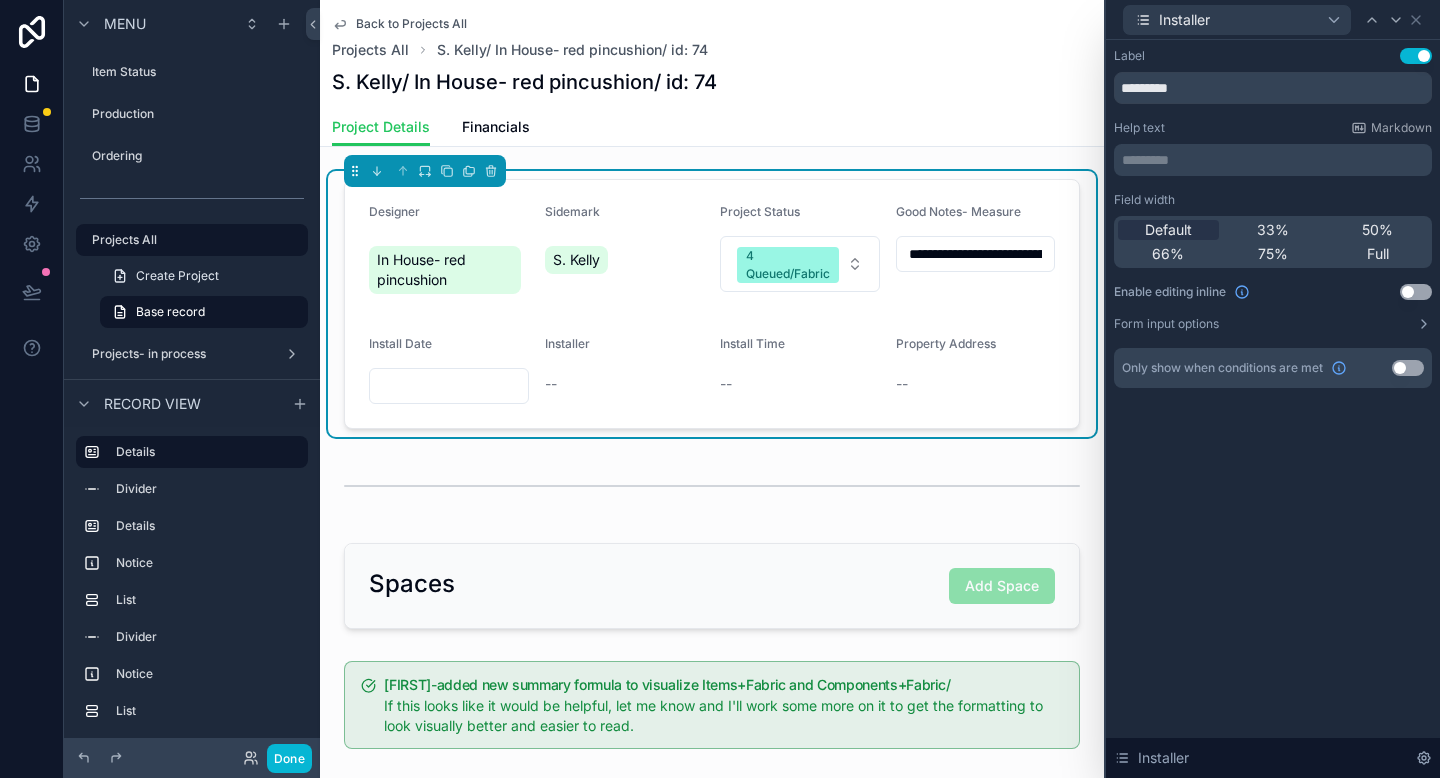 click on "Use setting" at bounding box center (1416, 292) 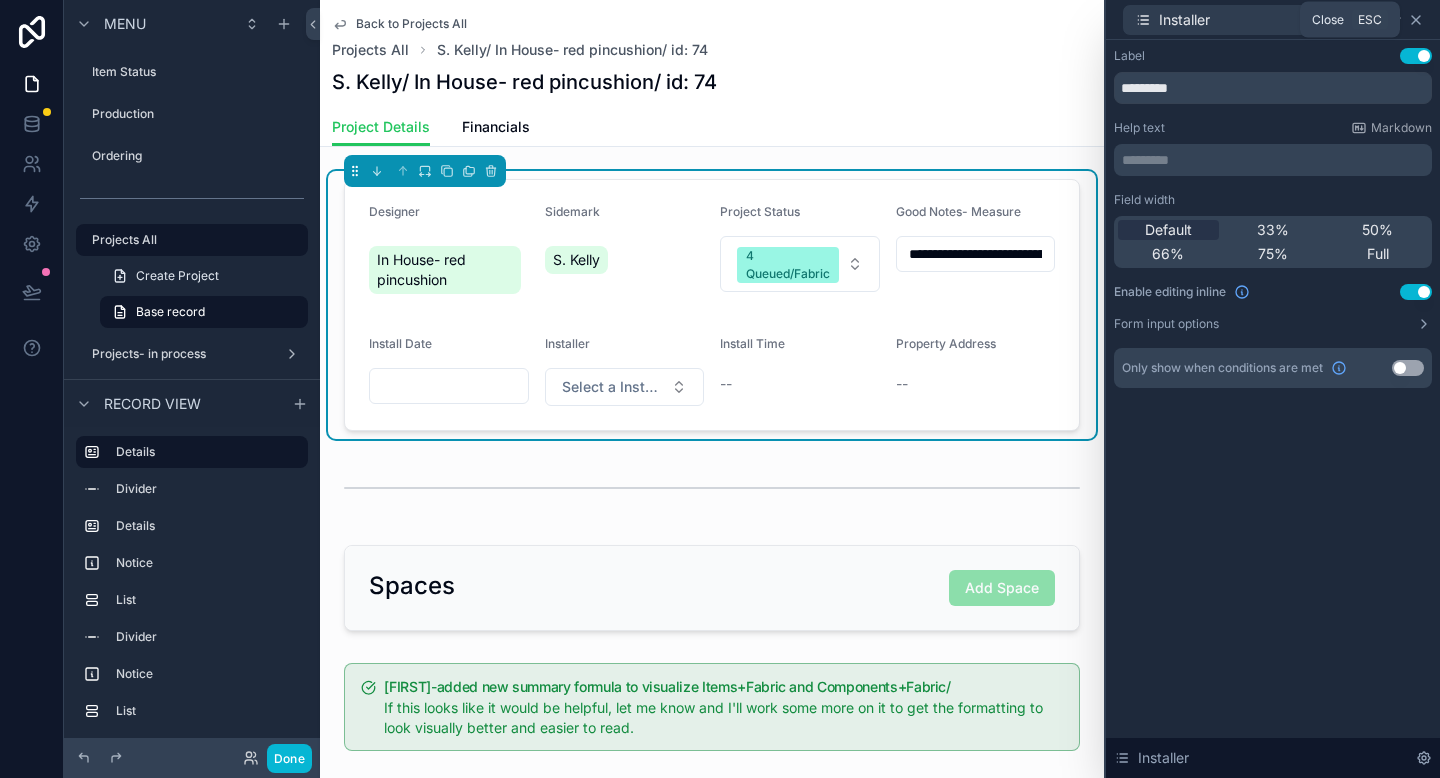 click 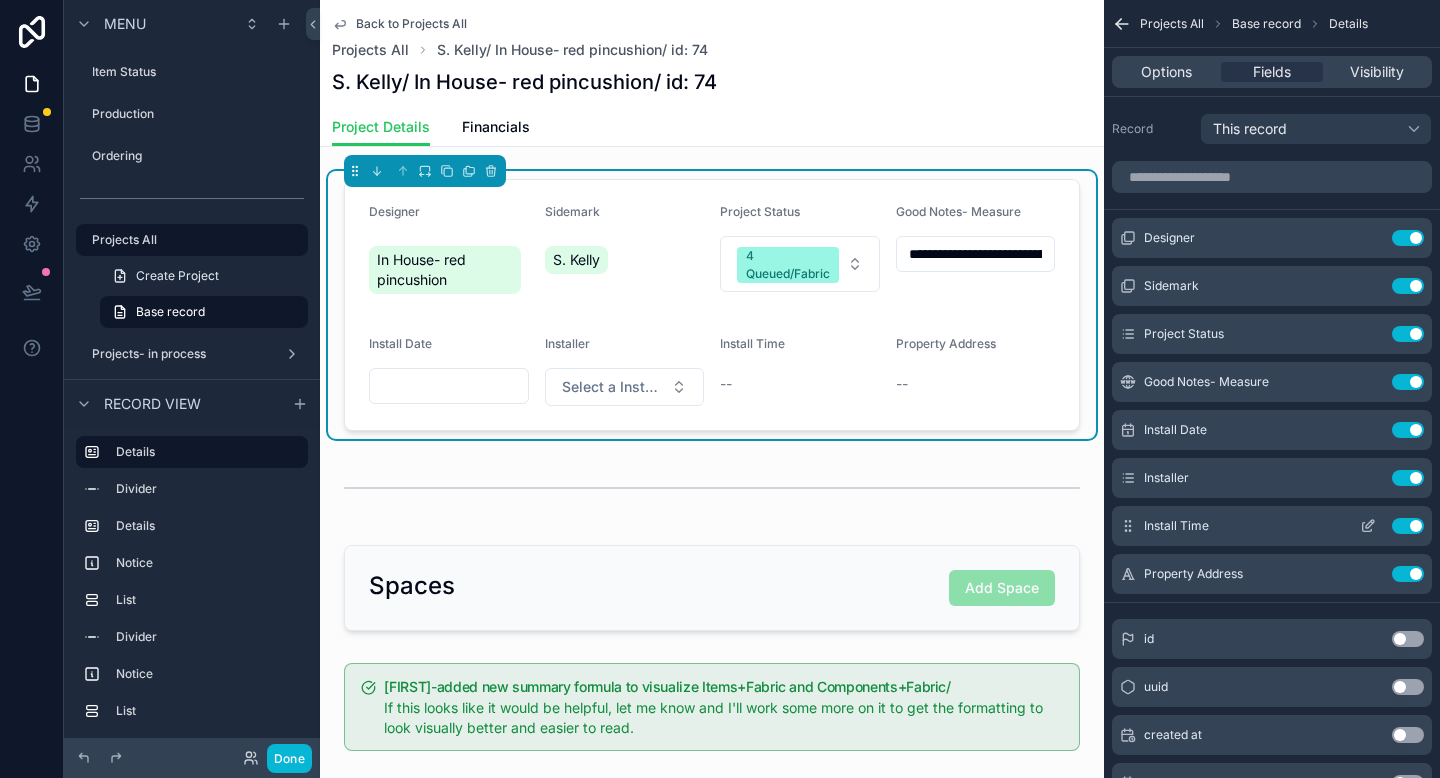 click 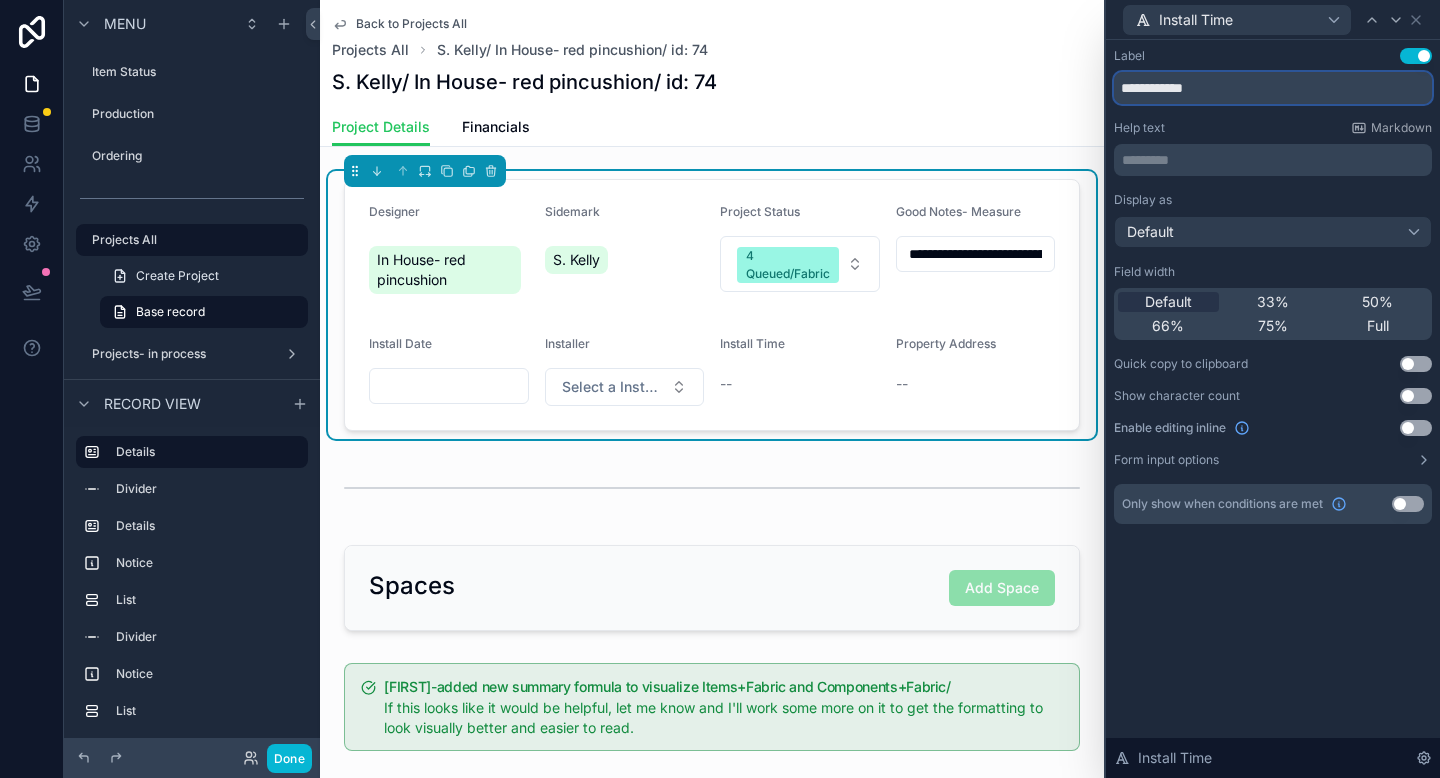 click on "**********" at bounding box center (1273, 88) 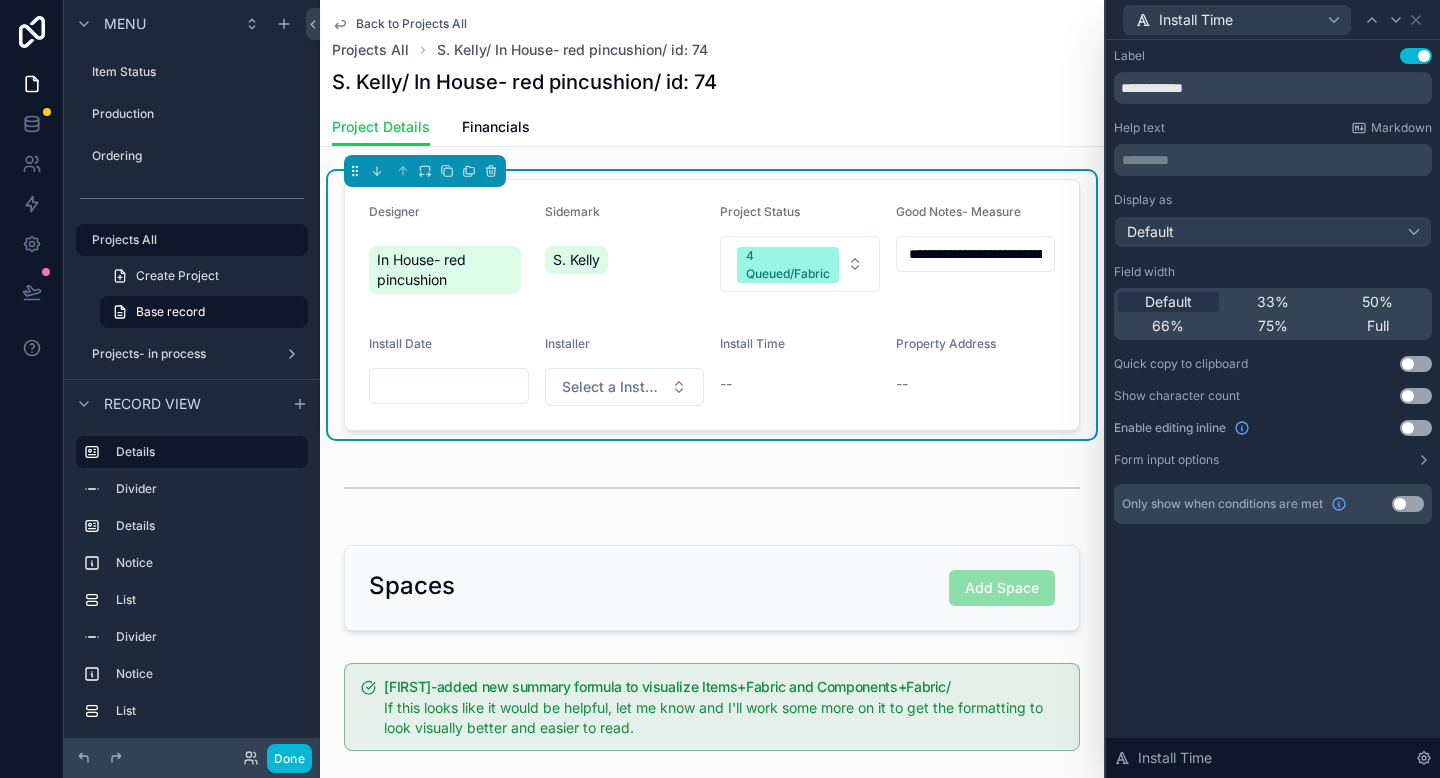 click on "Use setting" at bounding box center [1416, 428] 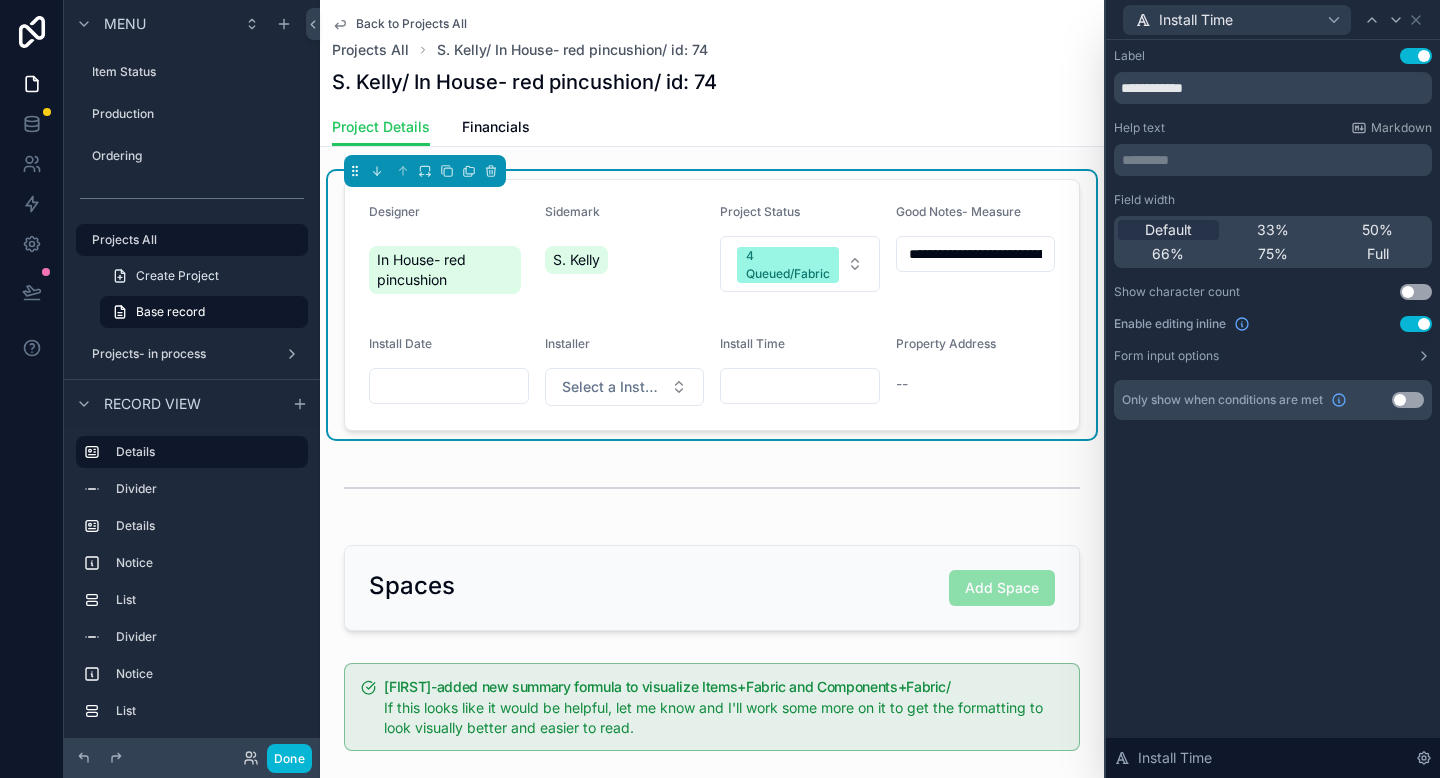 click on "--" at bounding box center (976, 384) 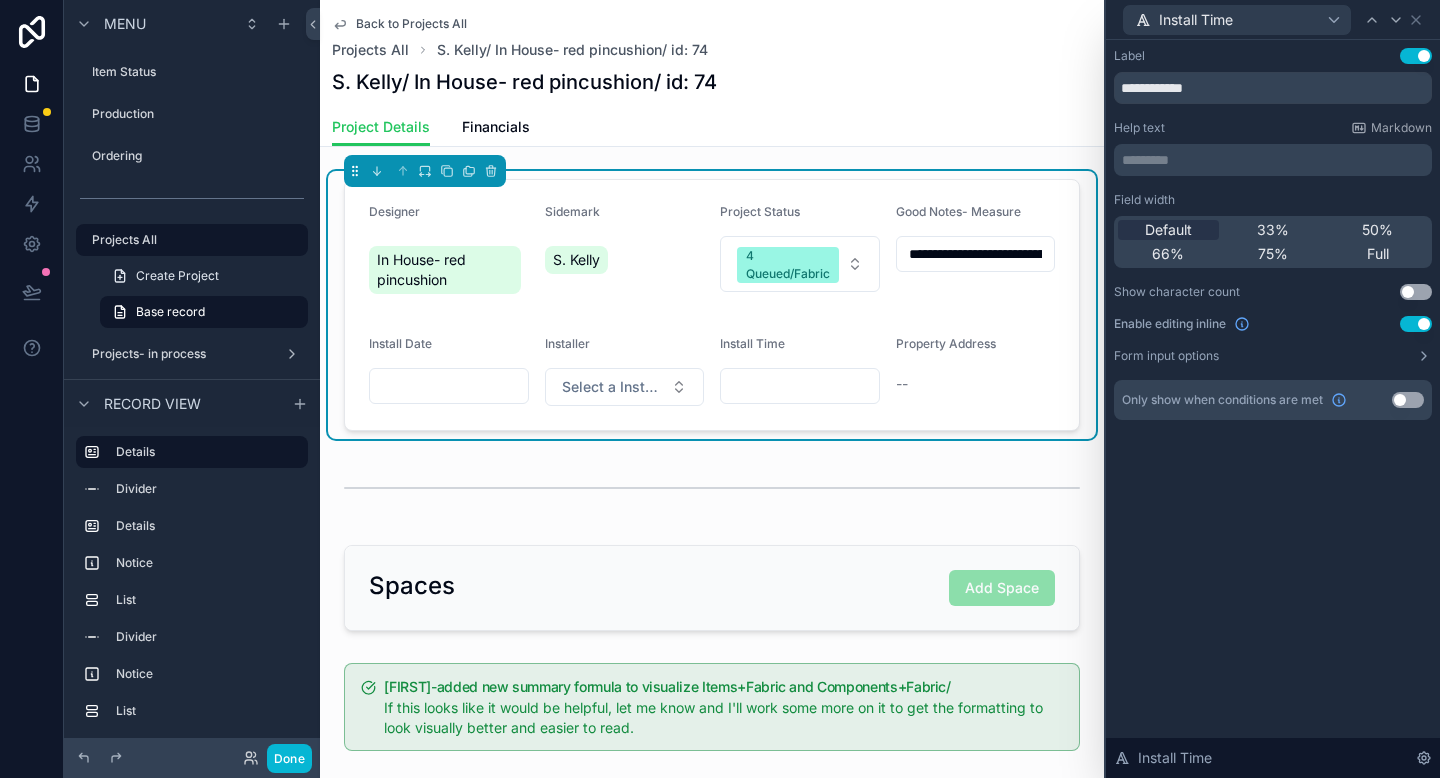 click on "--" at bounding box center [976, 384] 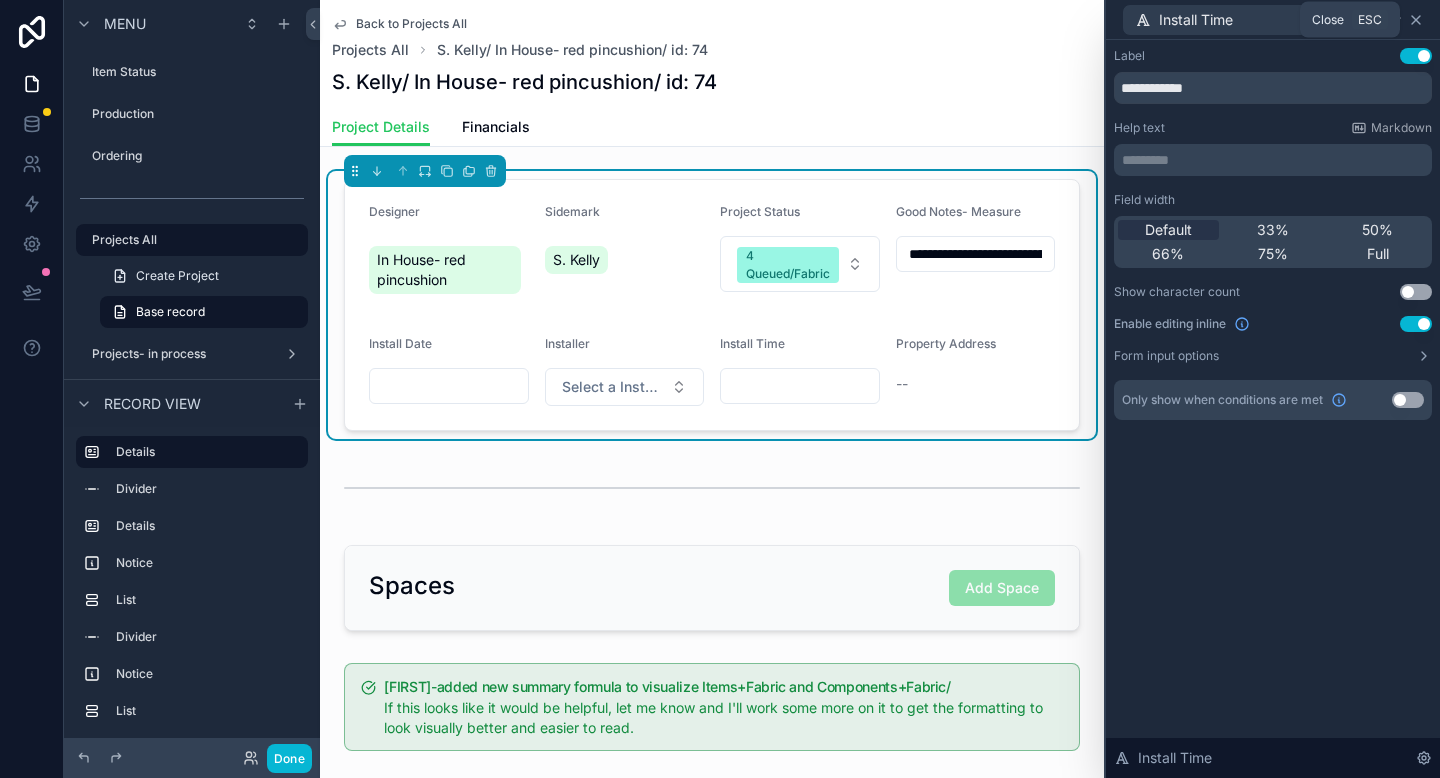 click 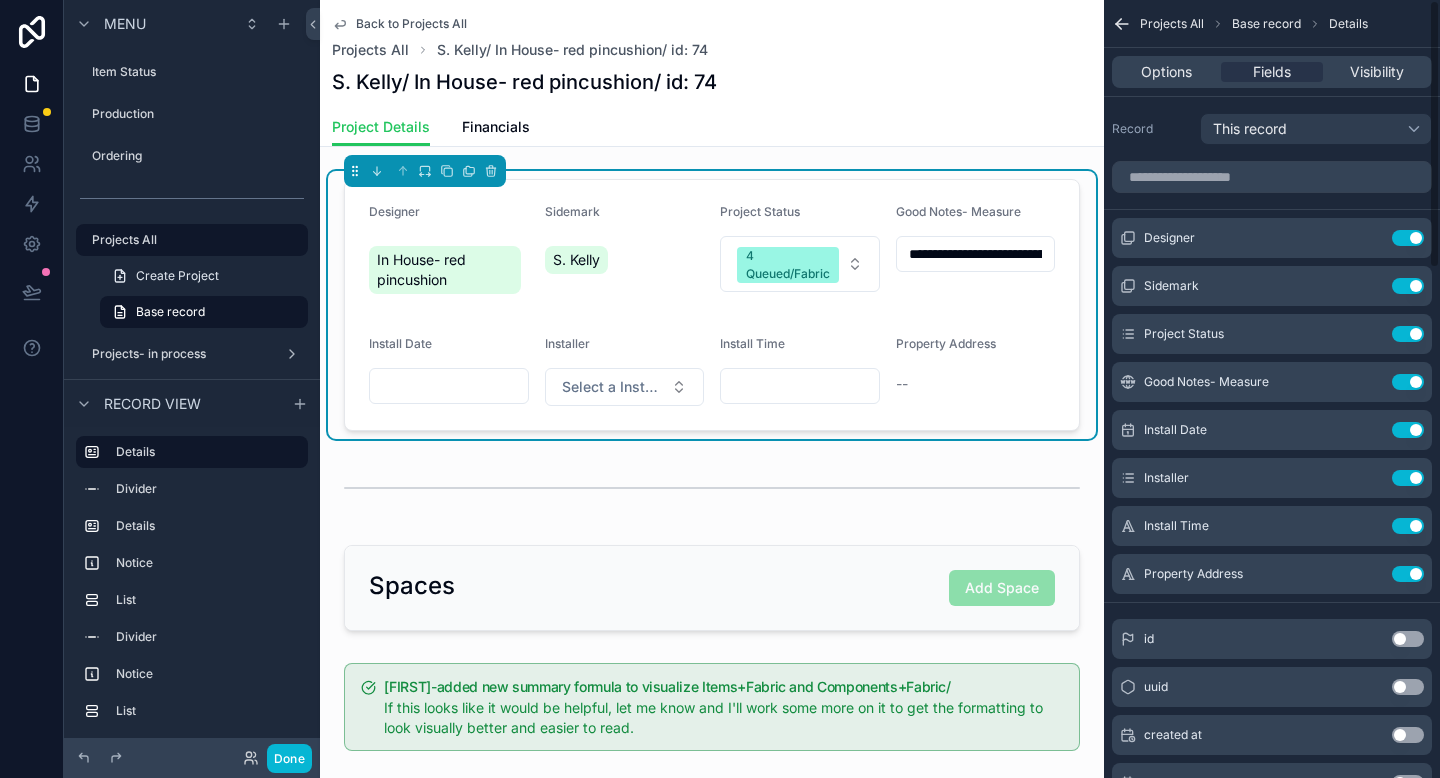 click on "--" at bounding box center (976, 384) 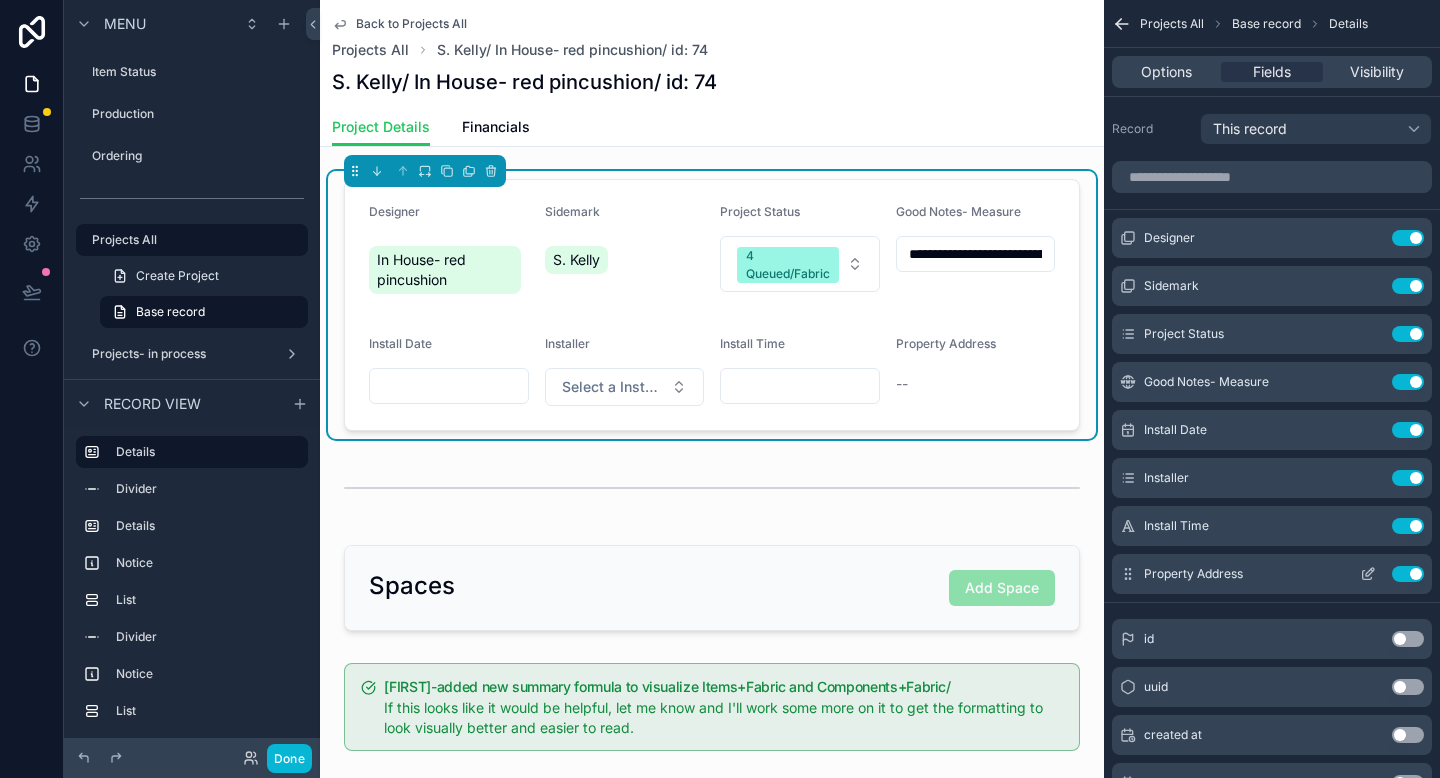 click 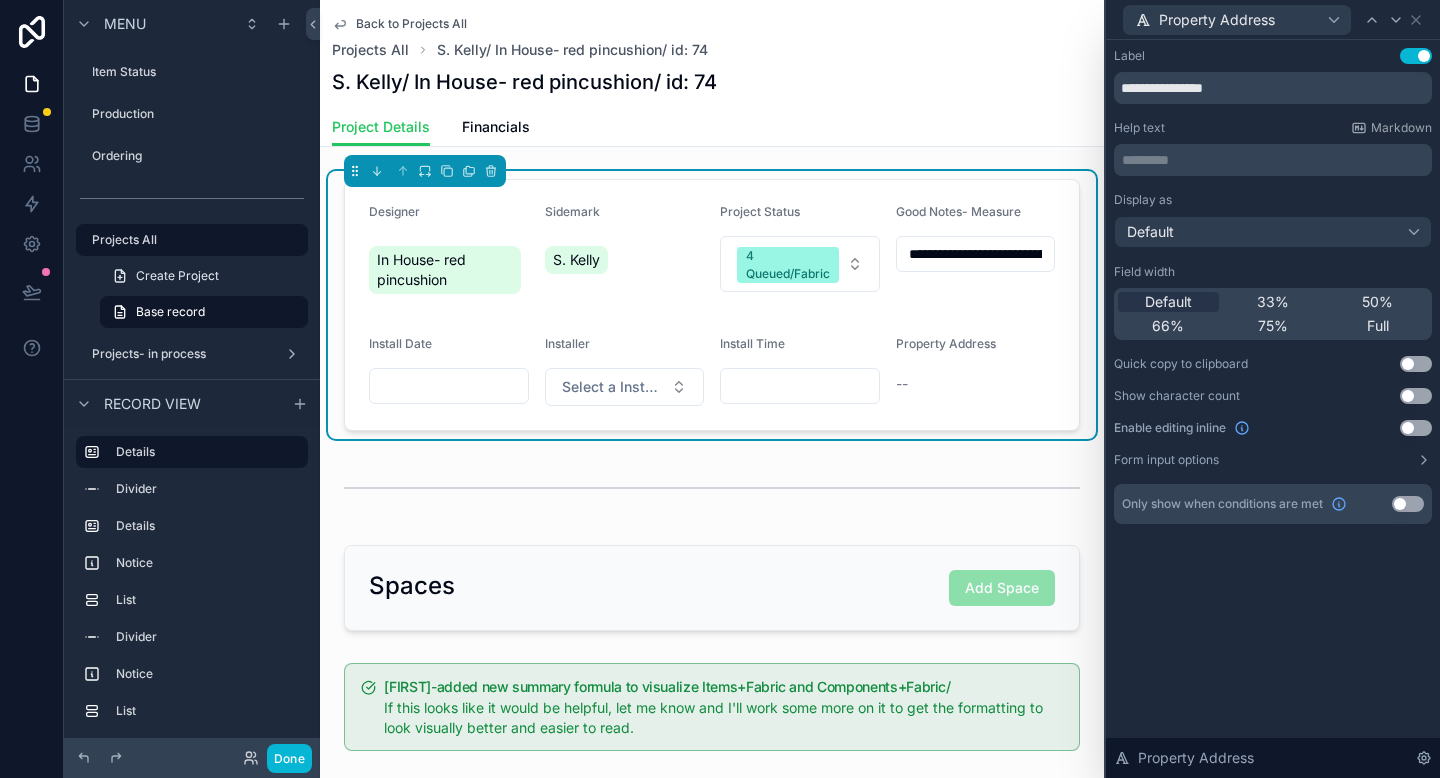 click on "Use setting" at bounding box center (1416, 428) 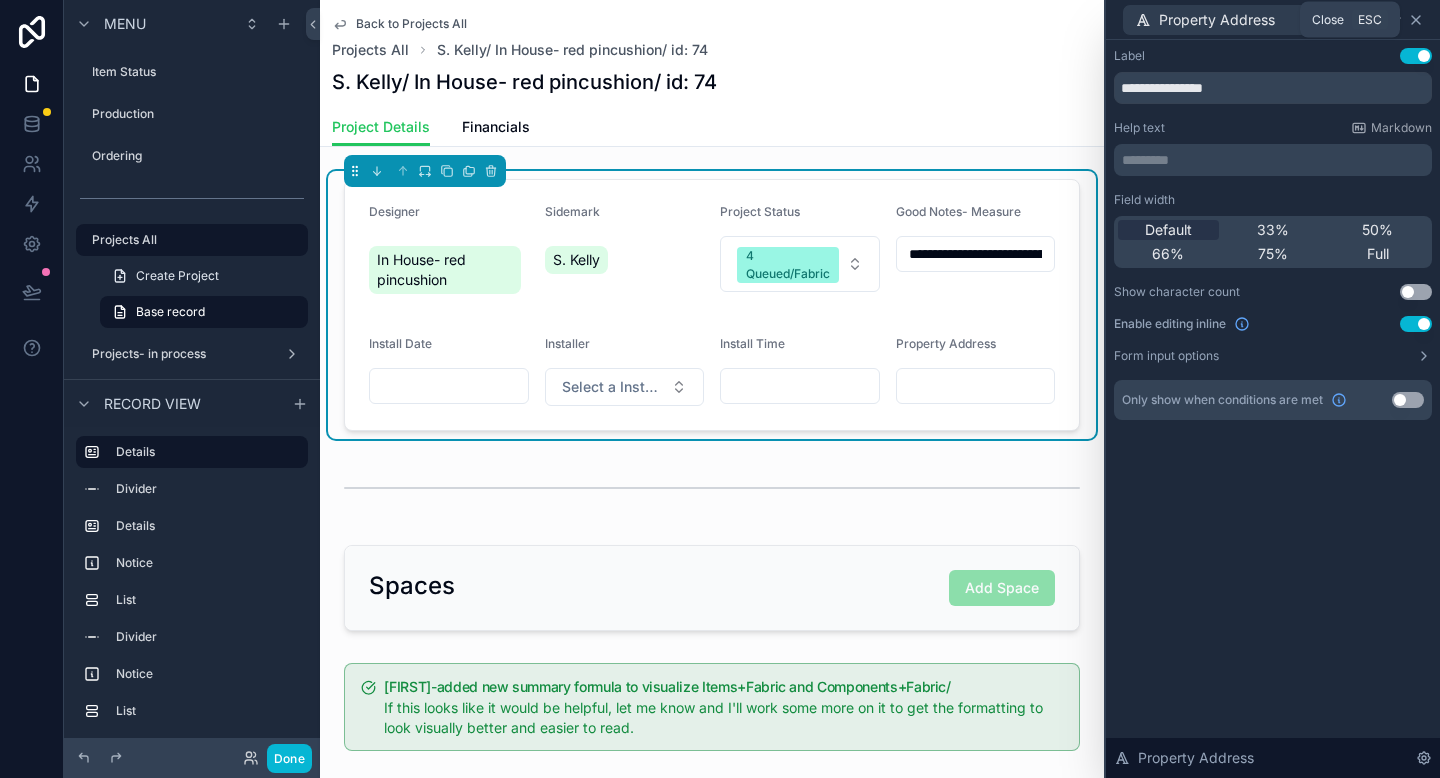 click 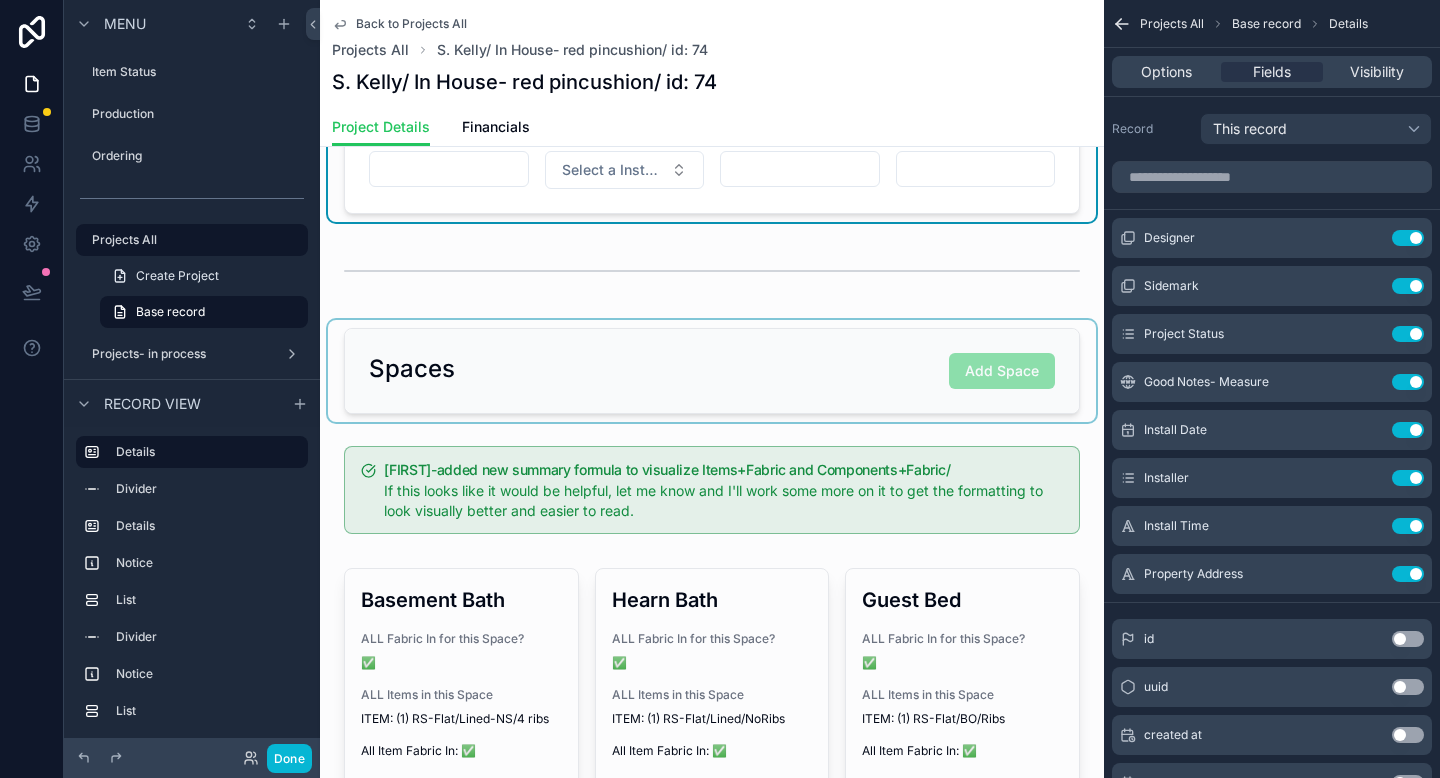 scroll, scrollTop: 398, scrollLeft: 0, axis: vertical 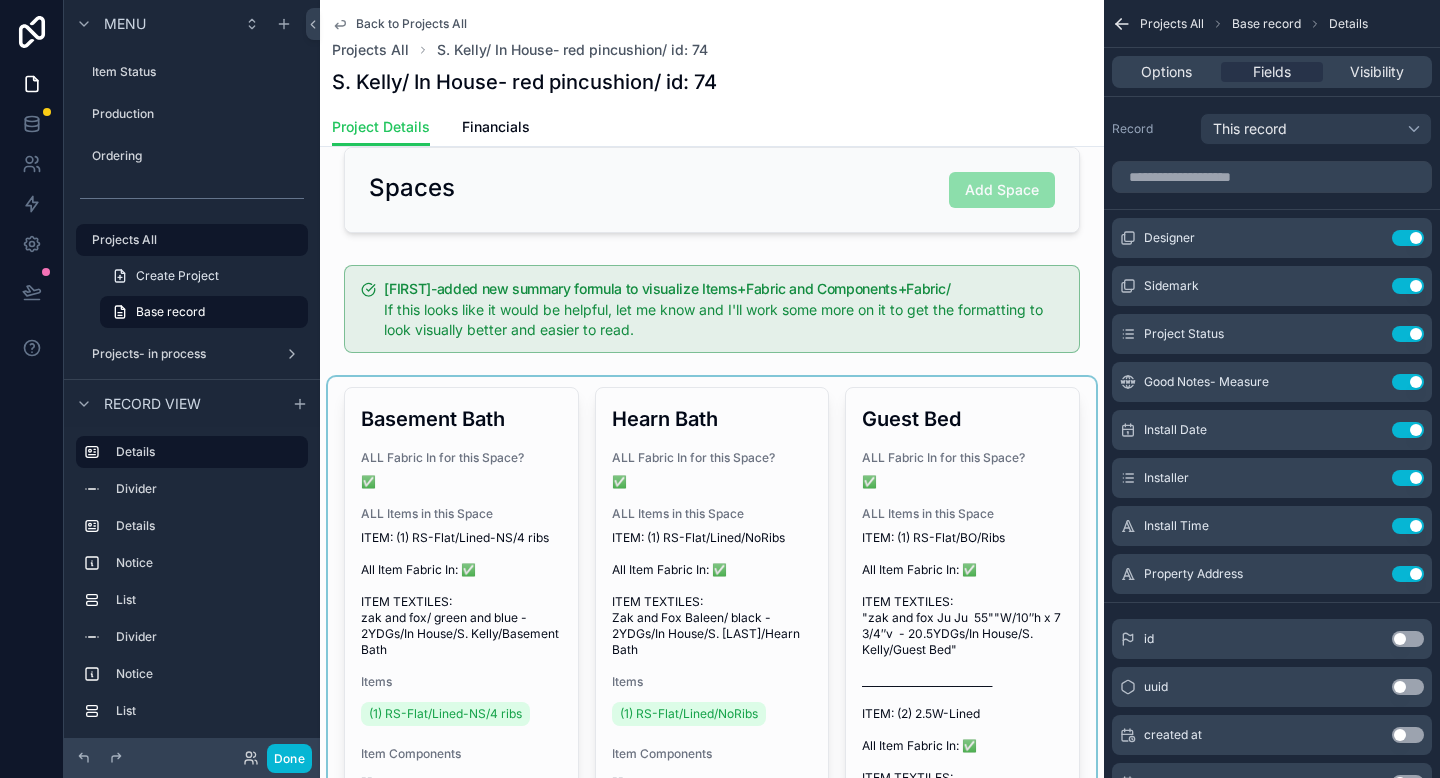 click at bounding box center (712, 917) 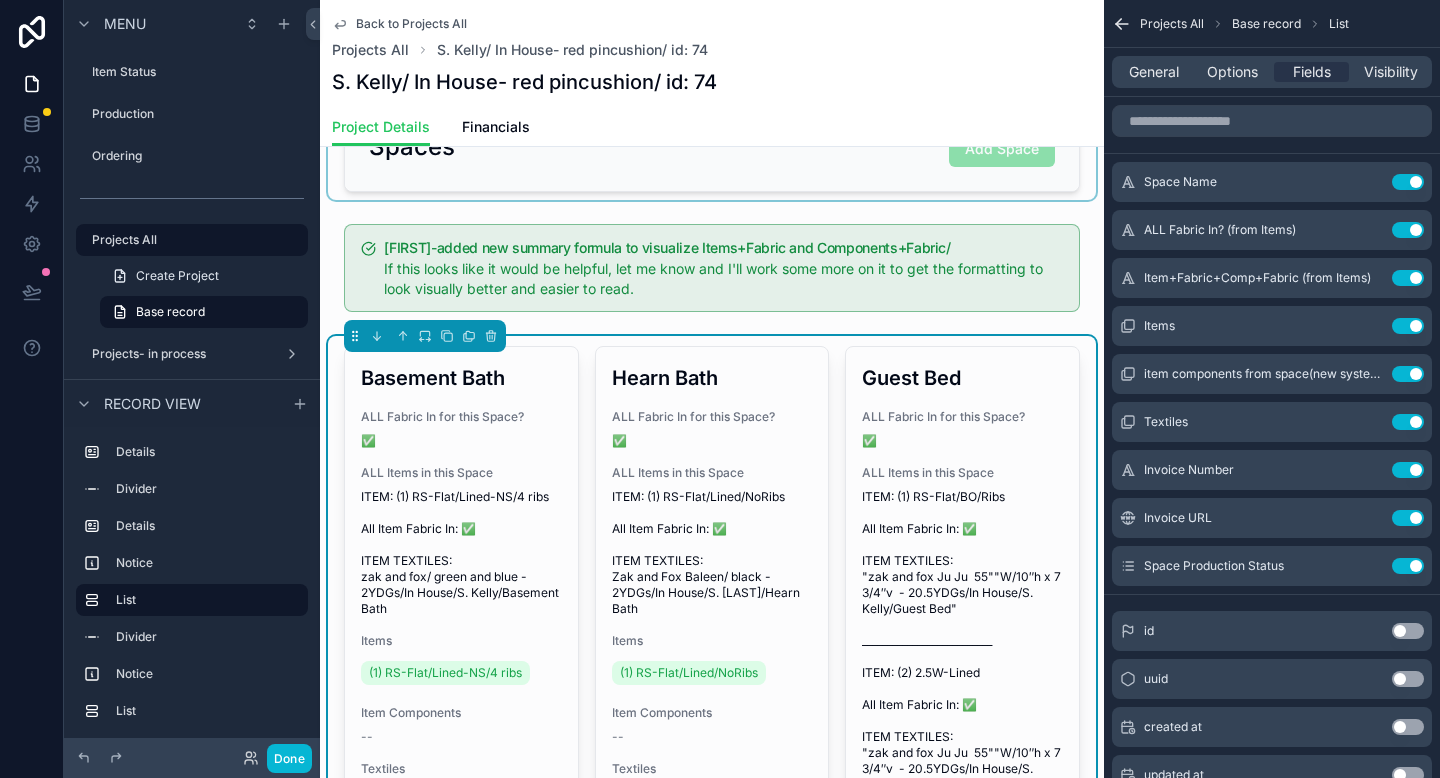 scroll, scrollTop: 444, scrollLeft: 0, axis: vertical 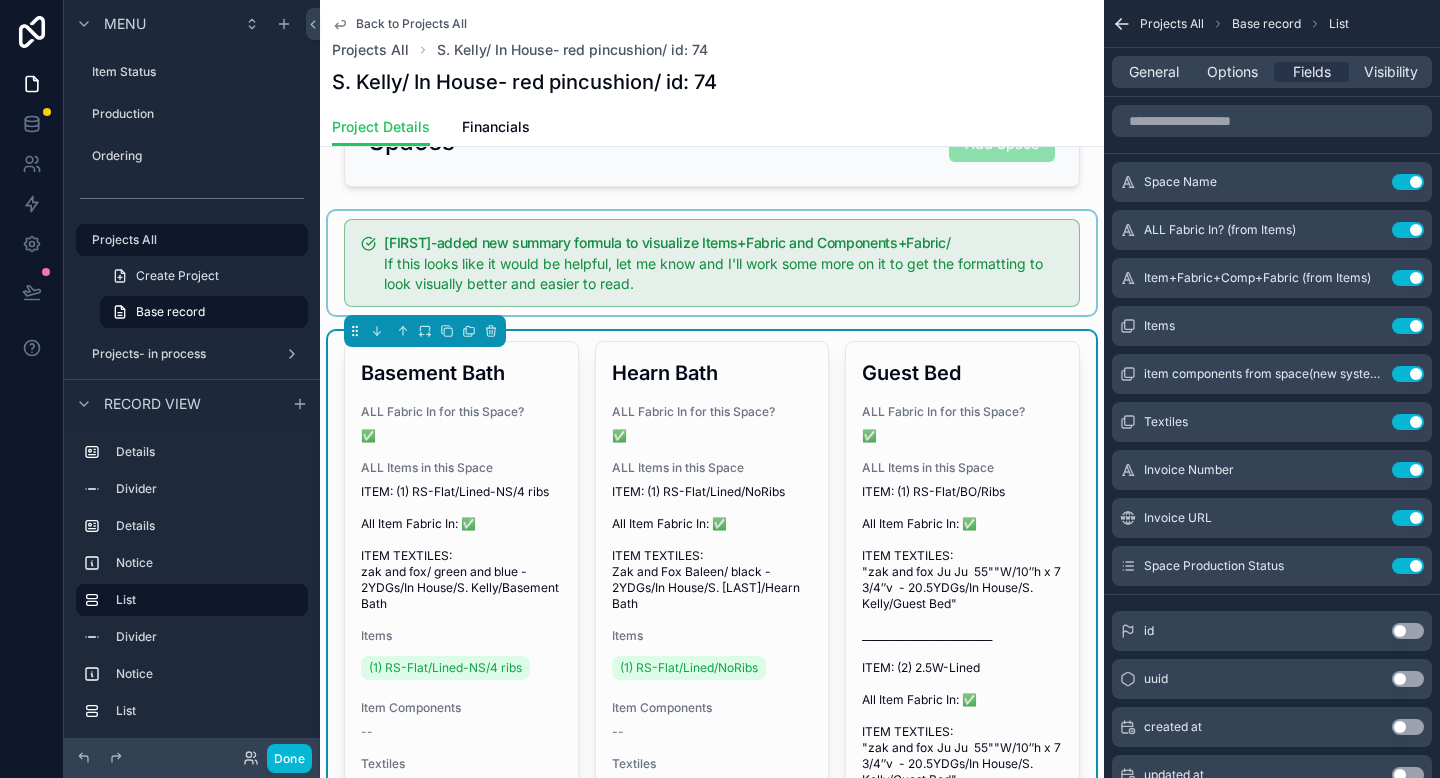 click at bounding box center [712, 263] 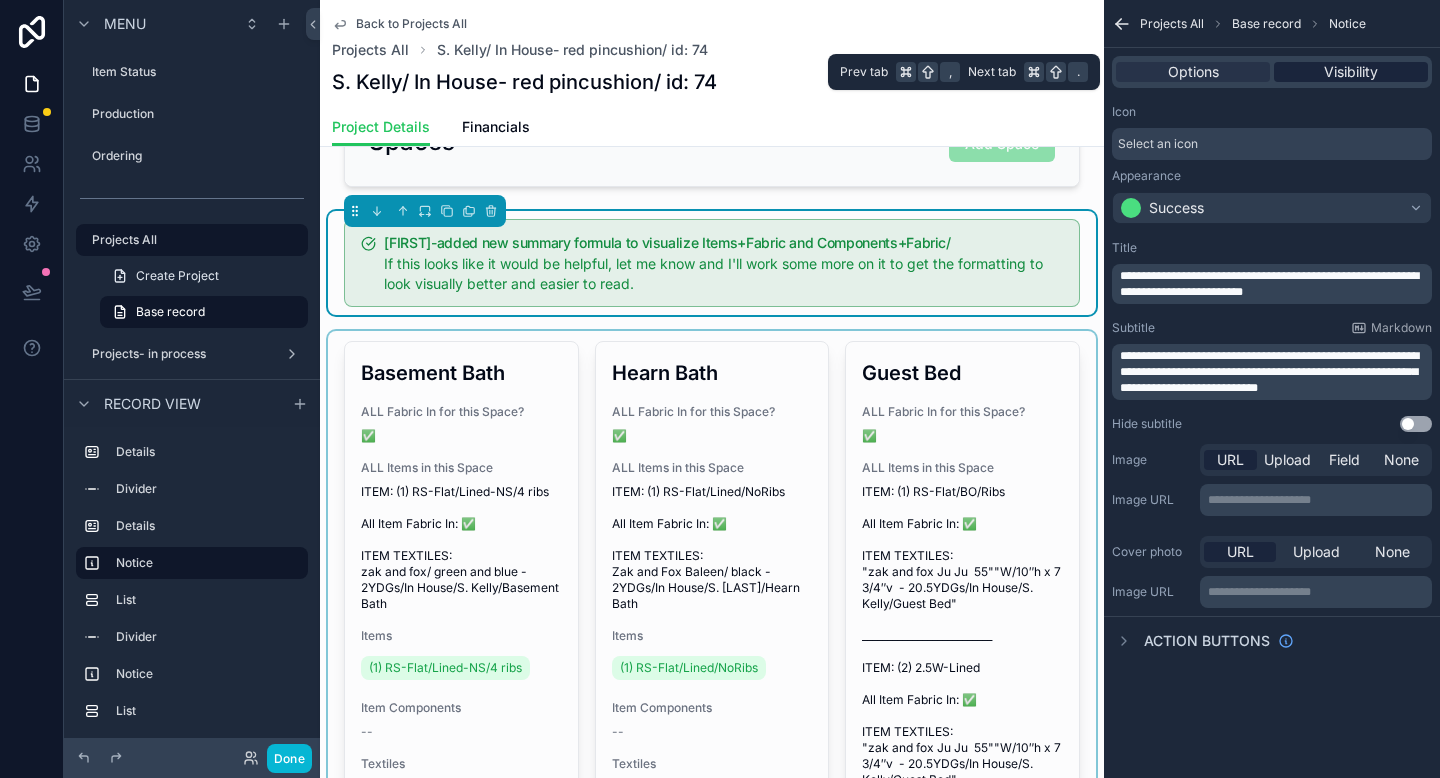 click on "Visibility" at bounding box center (1351, 72) 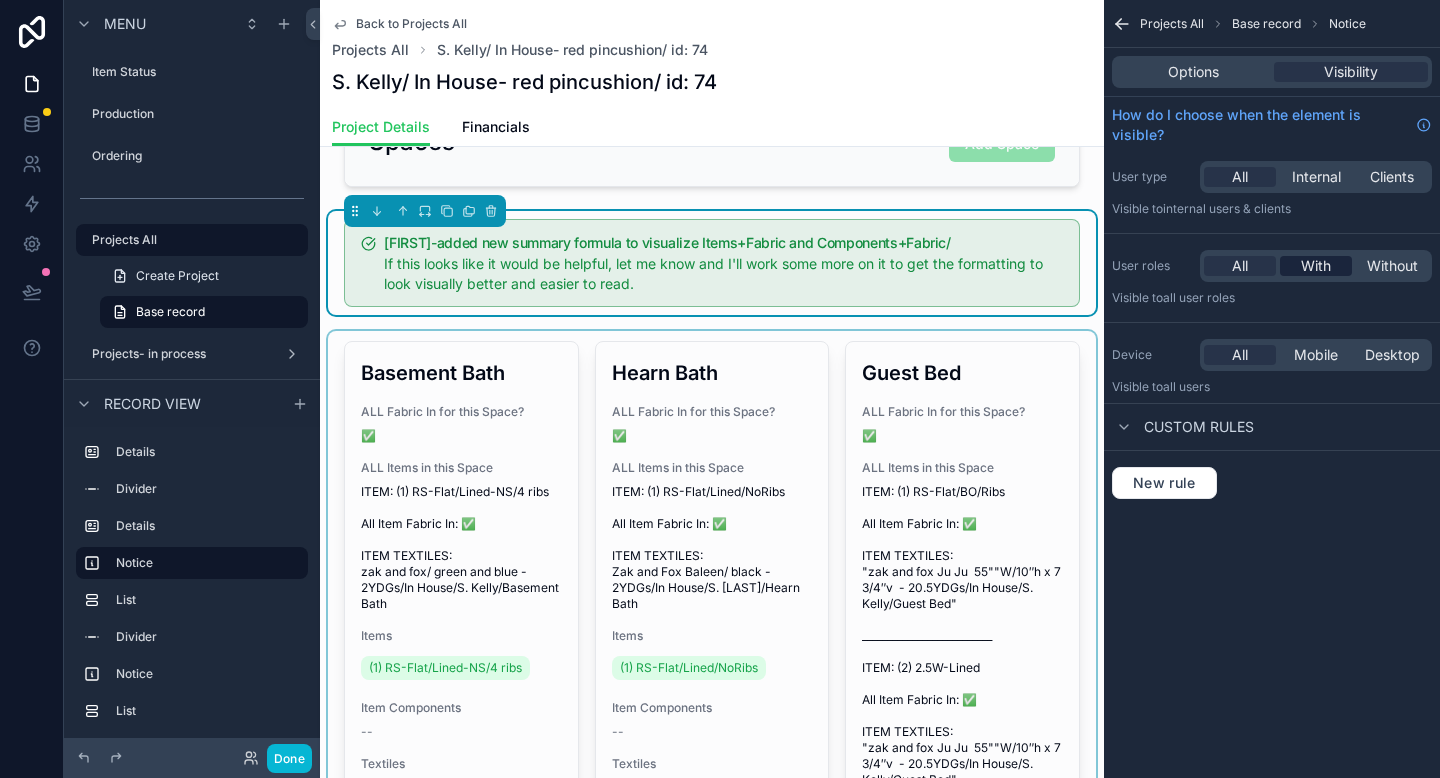 click on "With" at bounding box center (1316, 266) 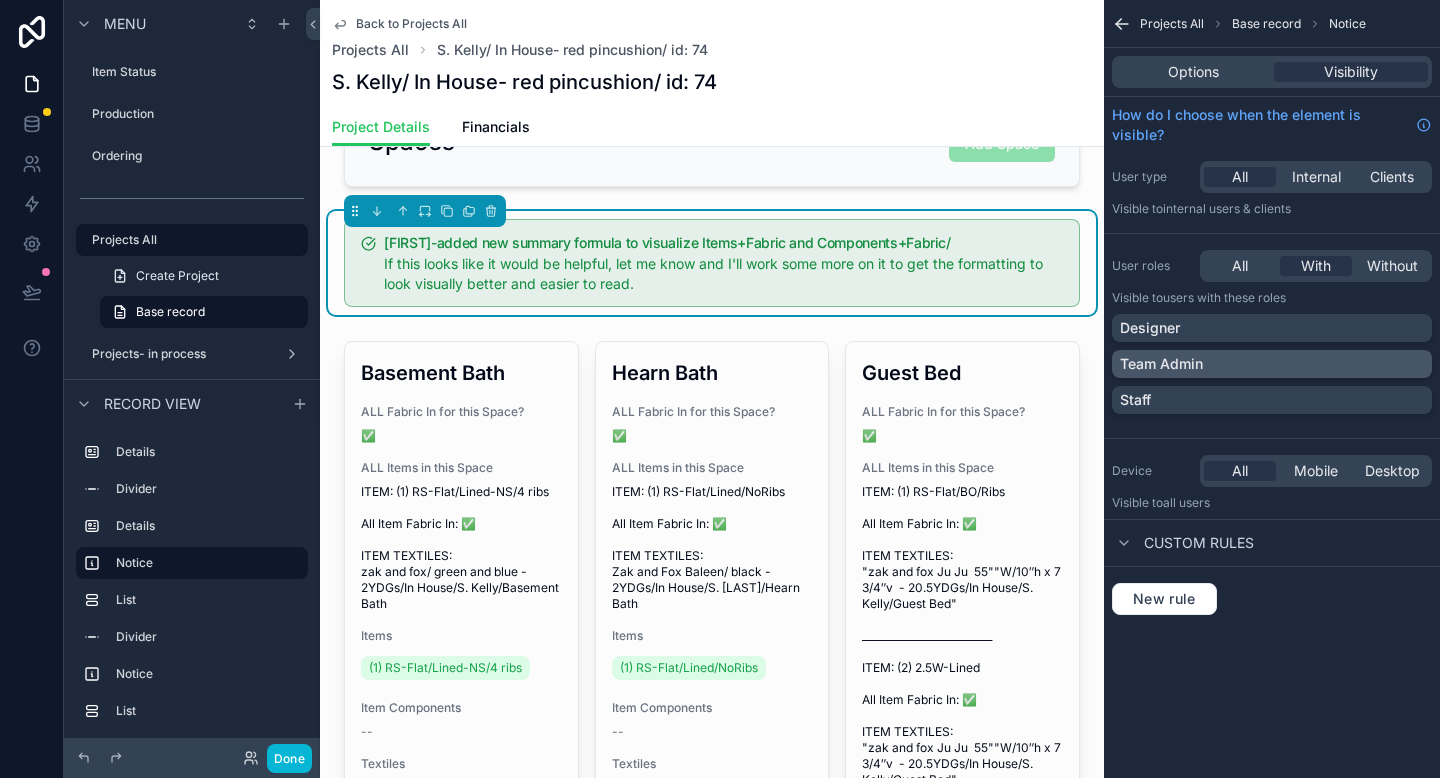 click on "Team Admin" at bounding box center [1272, 364] 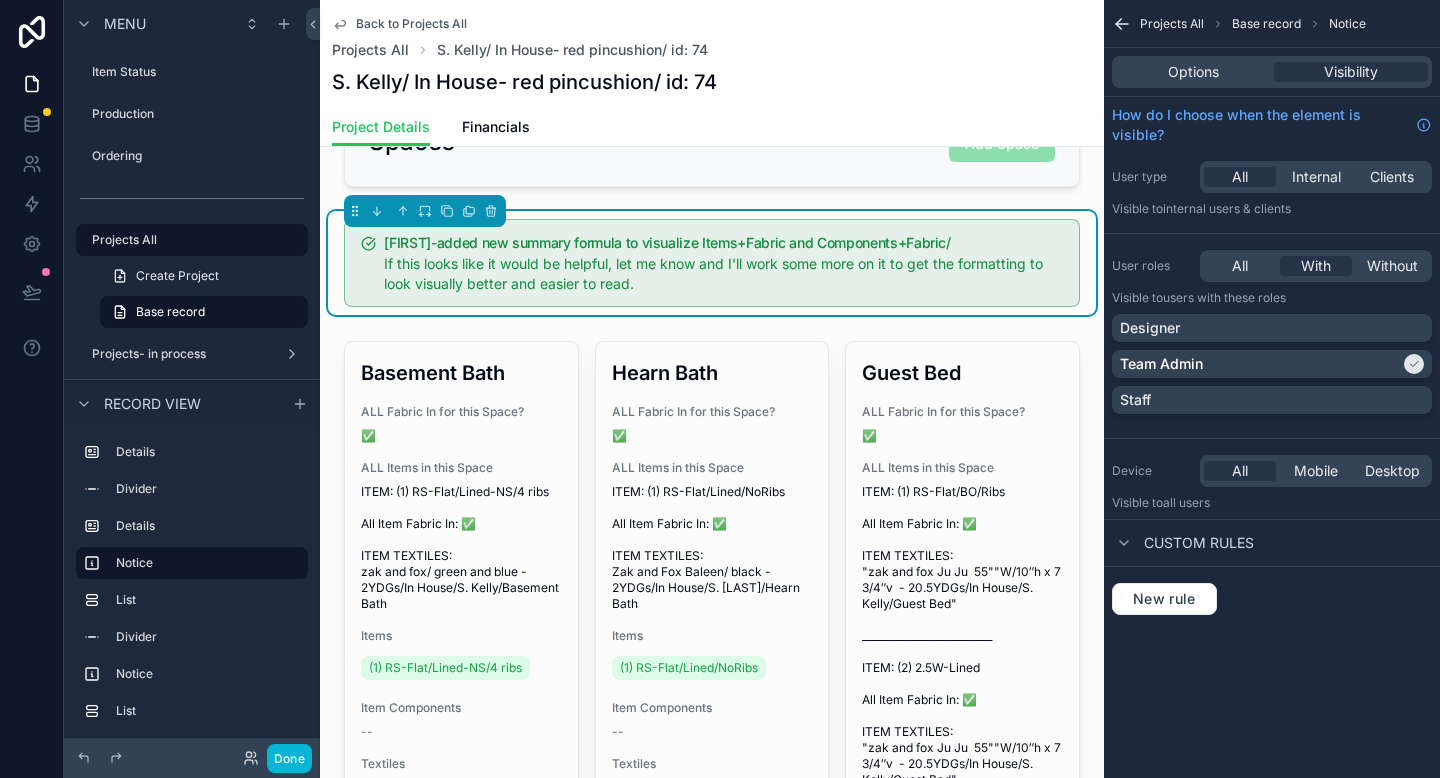 click on "Projects All Base record Notice Options Visibility How do I choose when the element is visible? User type All Internal Clients Visible to  Internal users & clients User roles All With Without Visible to  Users with these roles Designer Team Admin Staff Device All Mobile Desktop Visible to  all users Custom rules New rule" at bounding box center [1272, 331] 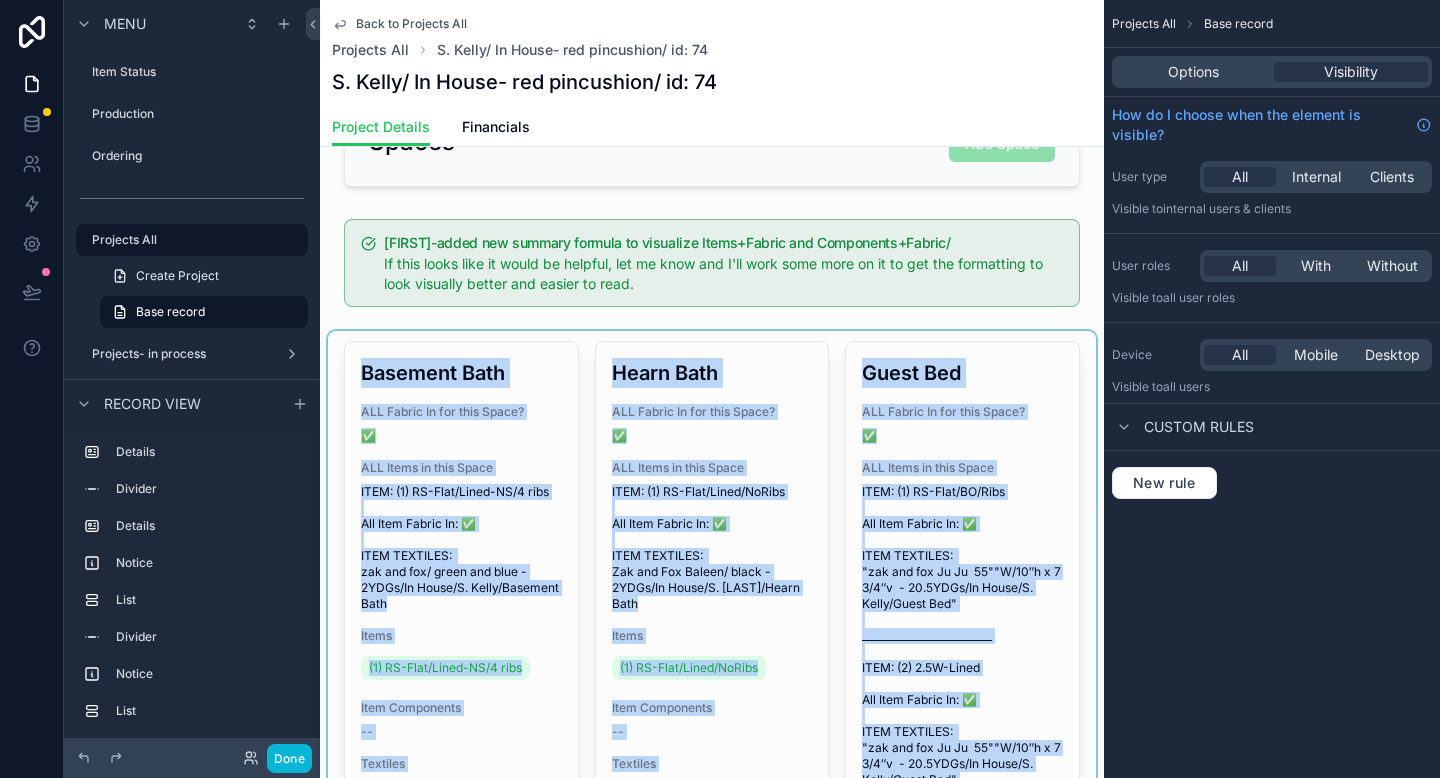 drag, startPoint x: 416, startPoint y: 252, endPoint x: 491, endPoint y: 385, distance: 152.68922 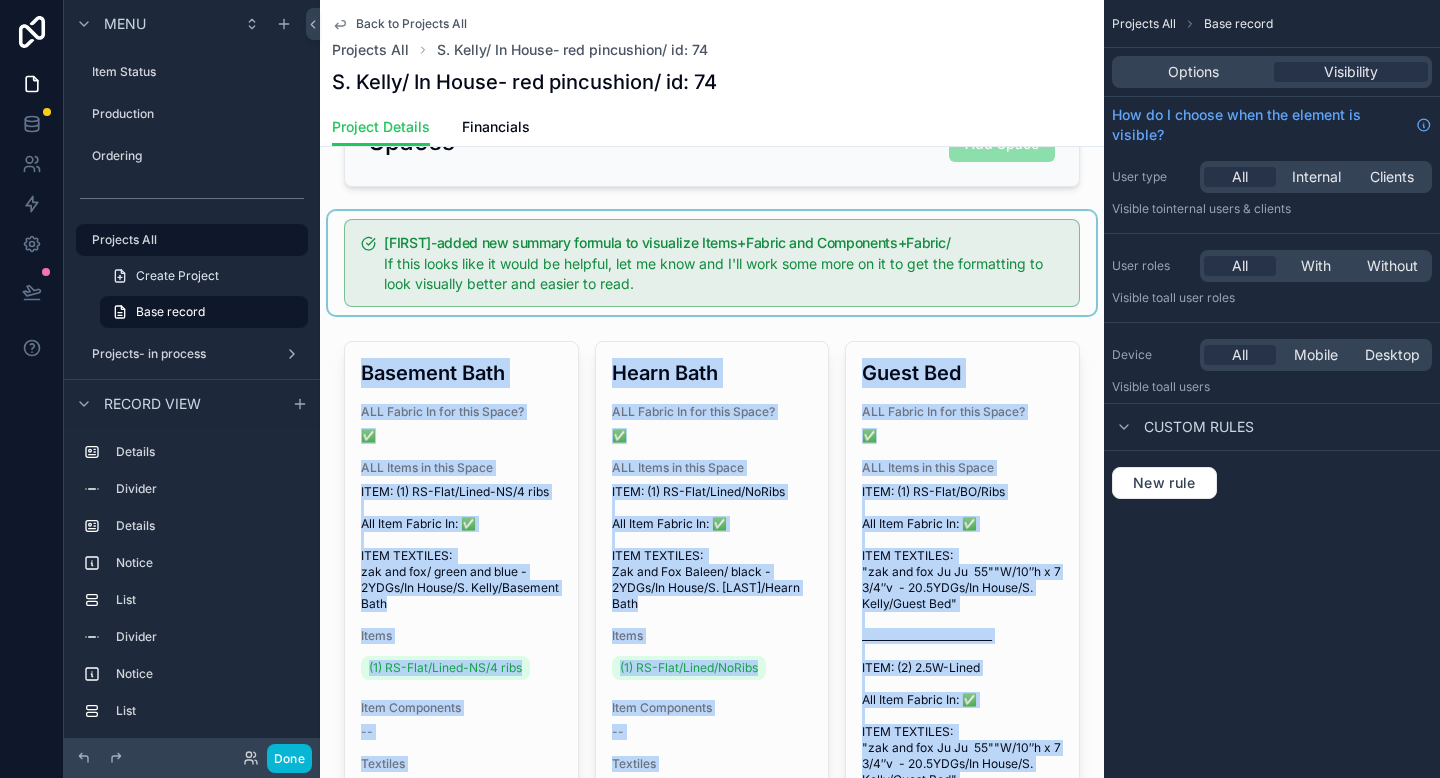 click at bounding box center [712, 263] 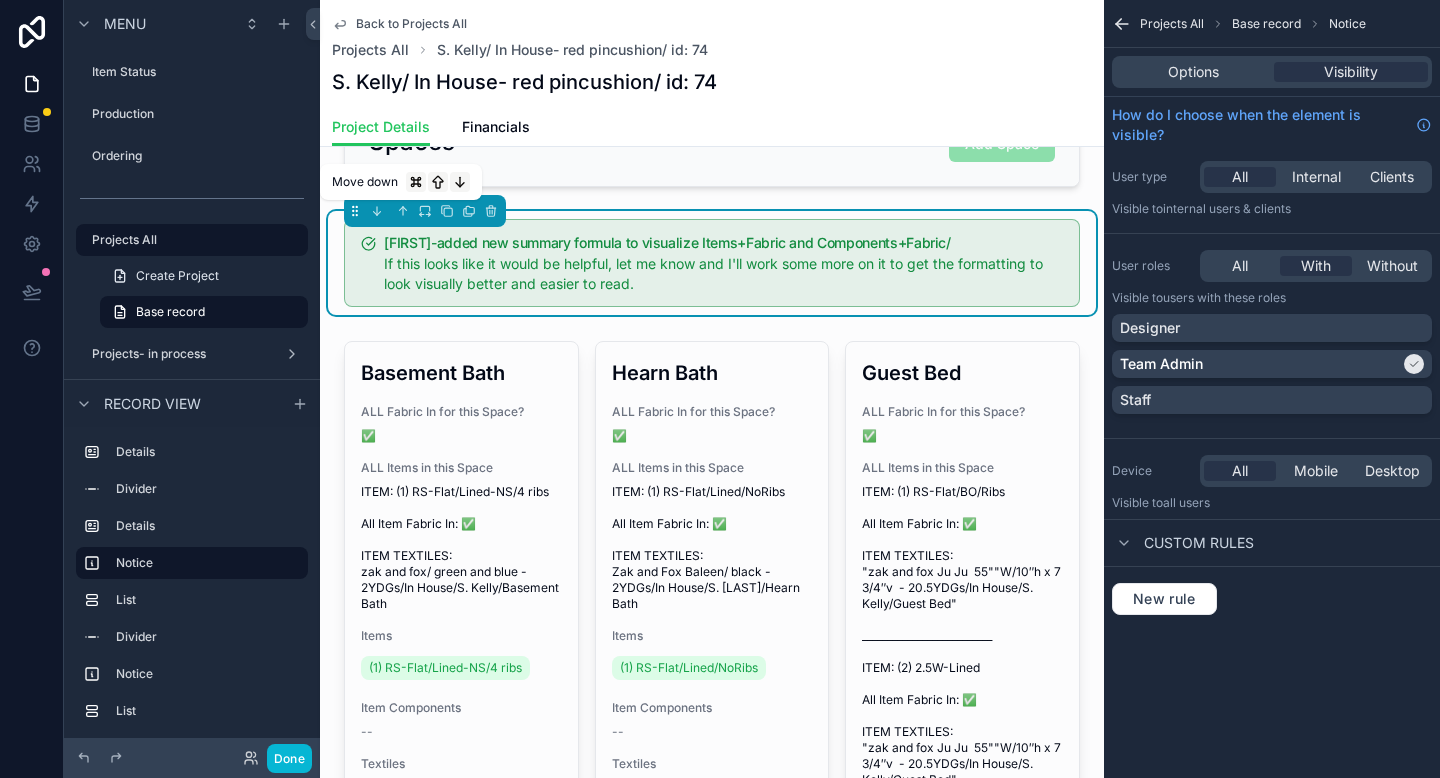 click 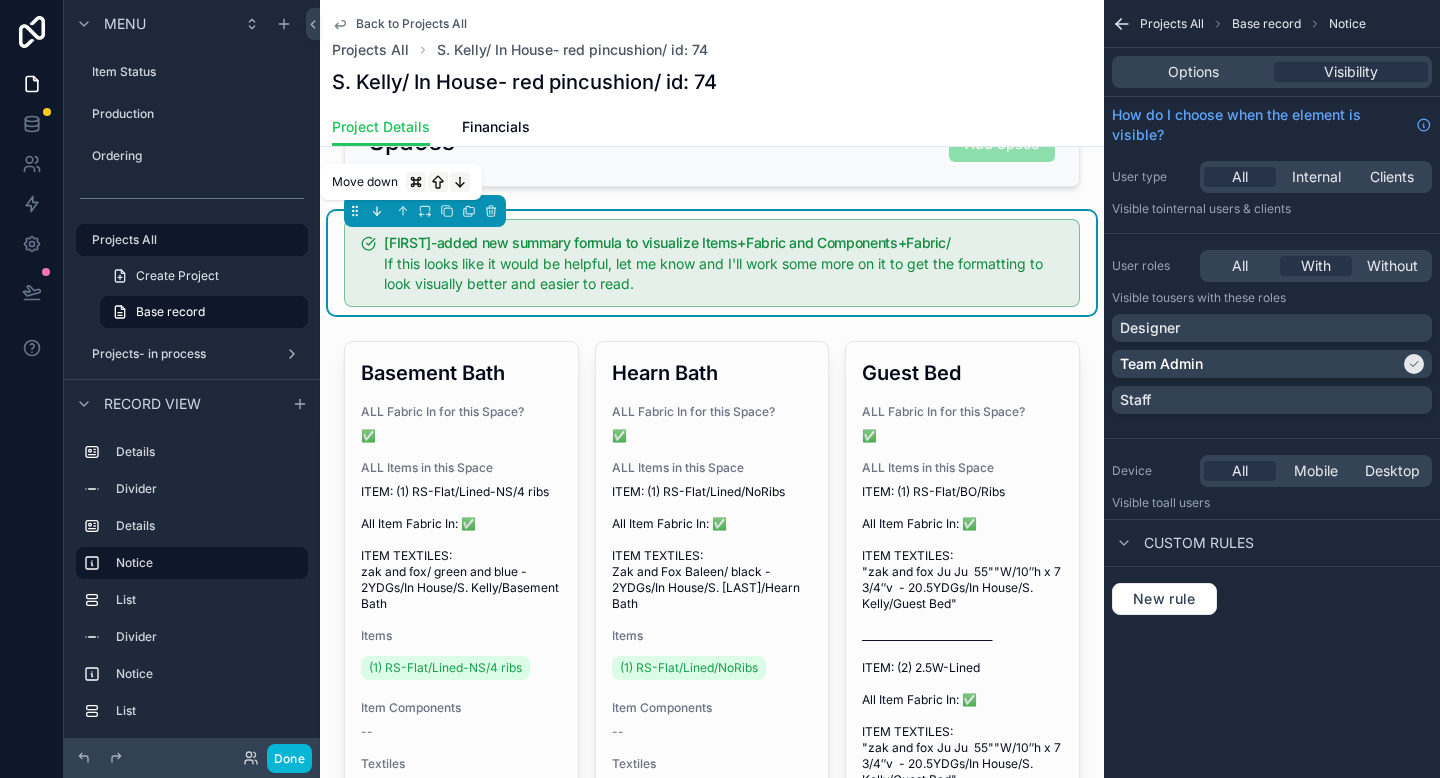 click 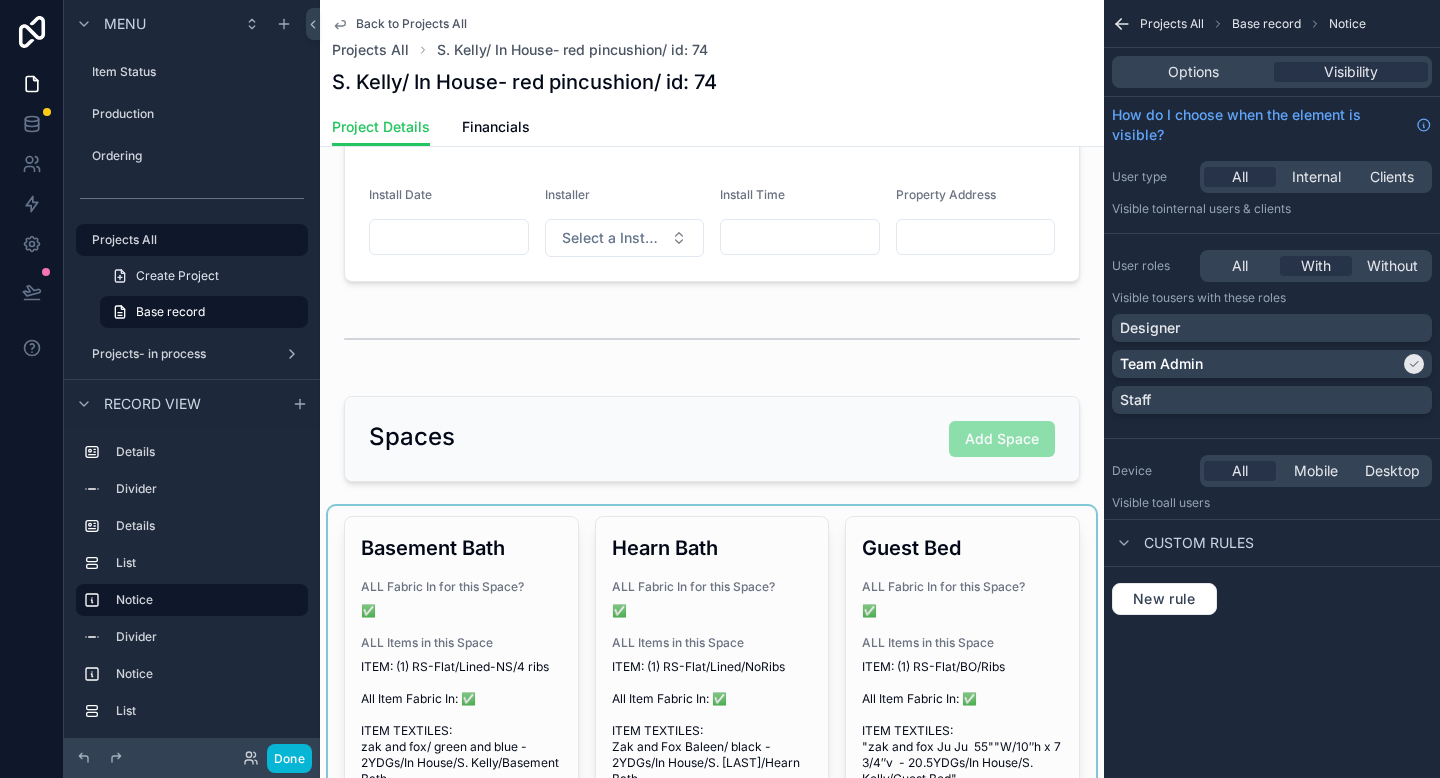 scroll, scrollTop: 143, scrollLeft: 0, axis: vertical 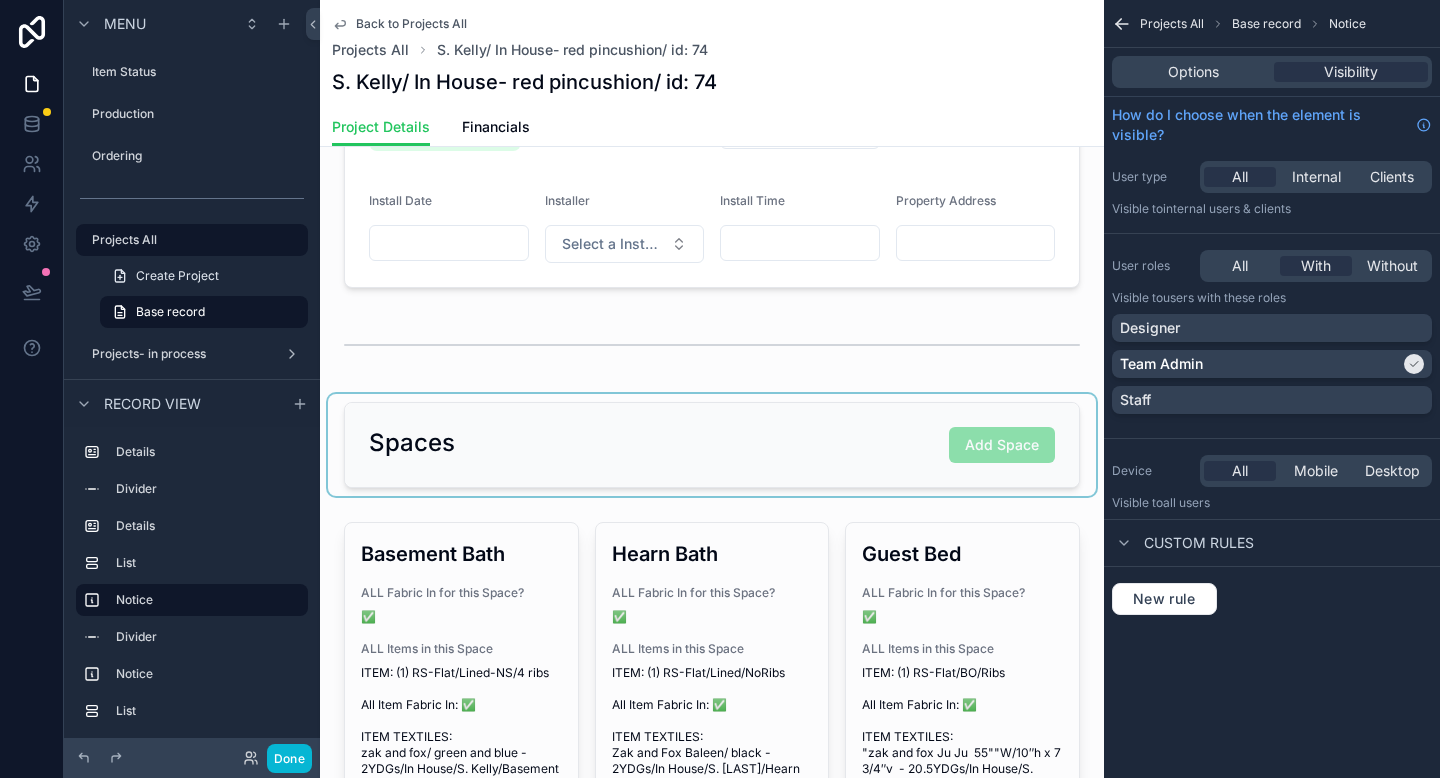 drag, startPoint x: 1078, startPoint y: 492, endPoint x: 1074, endPoint y: 482, distance: 10.770329 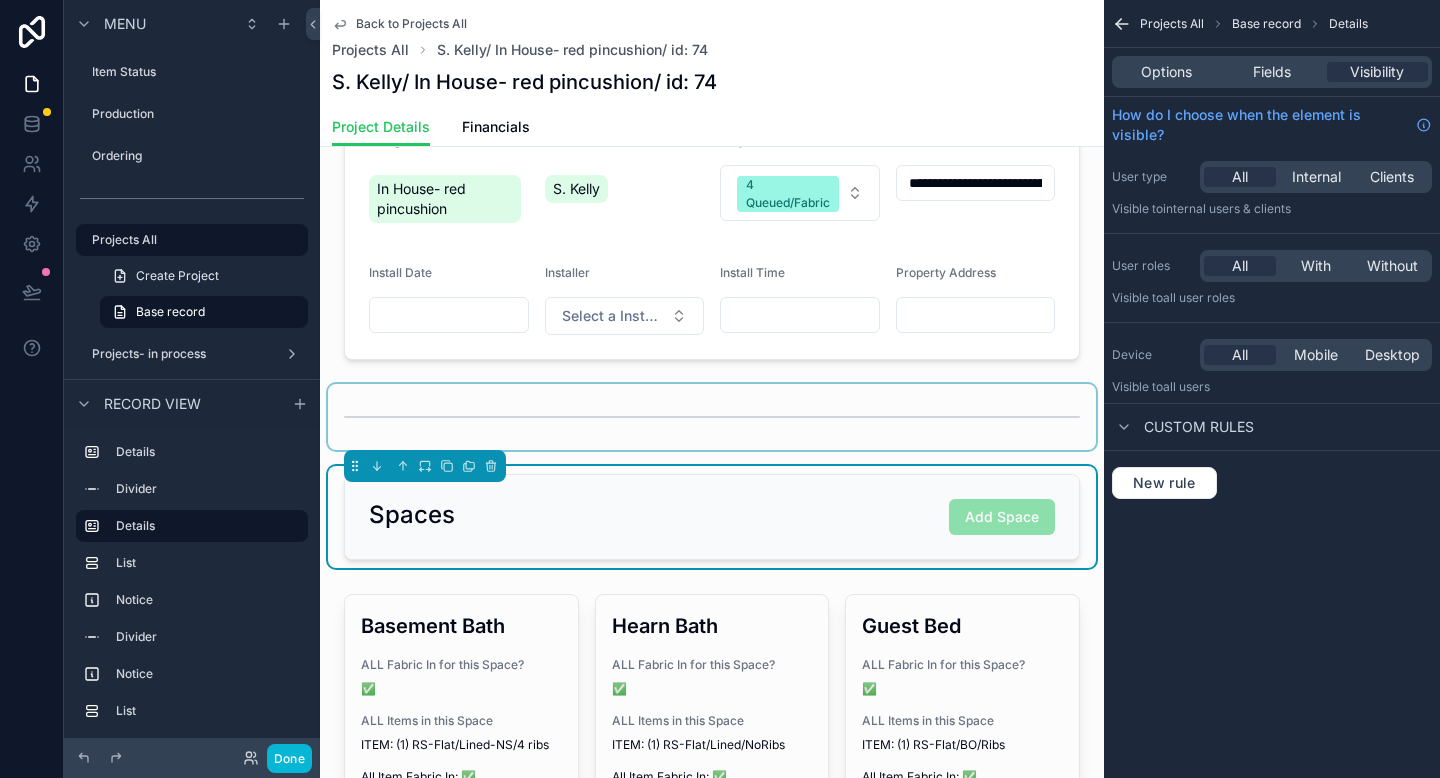 scroll, scrollTop: 72, scrollLeft: 0, axis: vertical 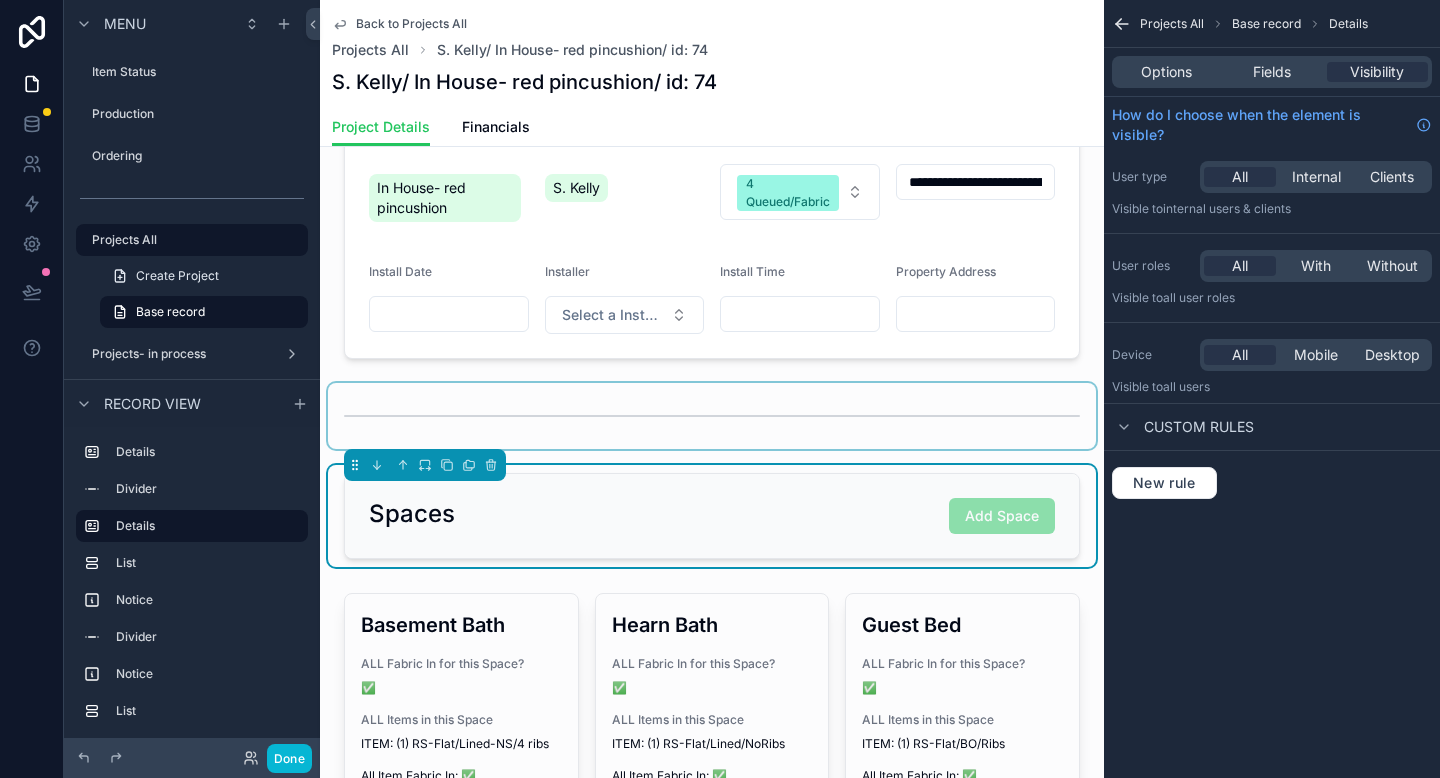 click at bounding box center (712, 416) 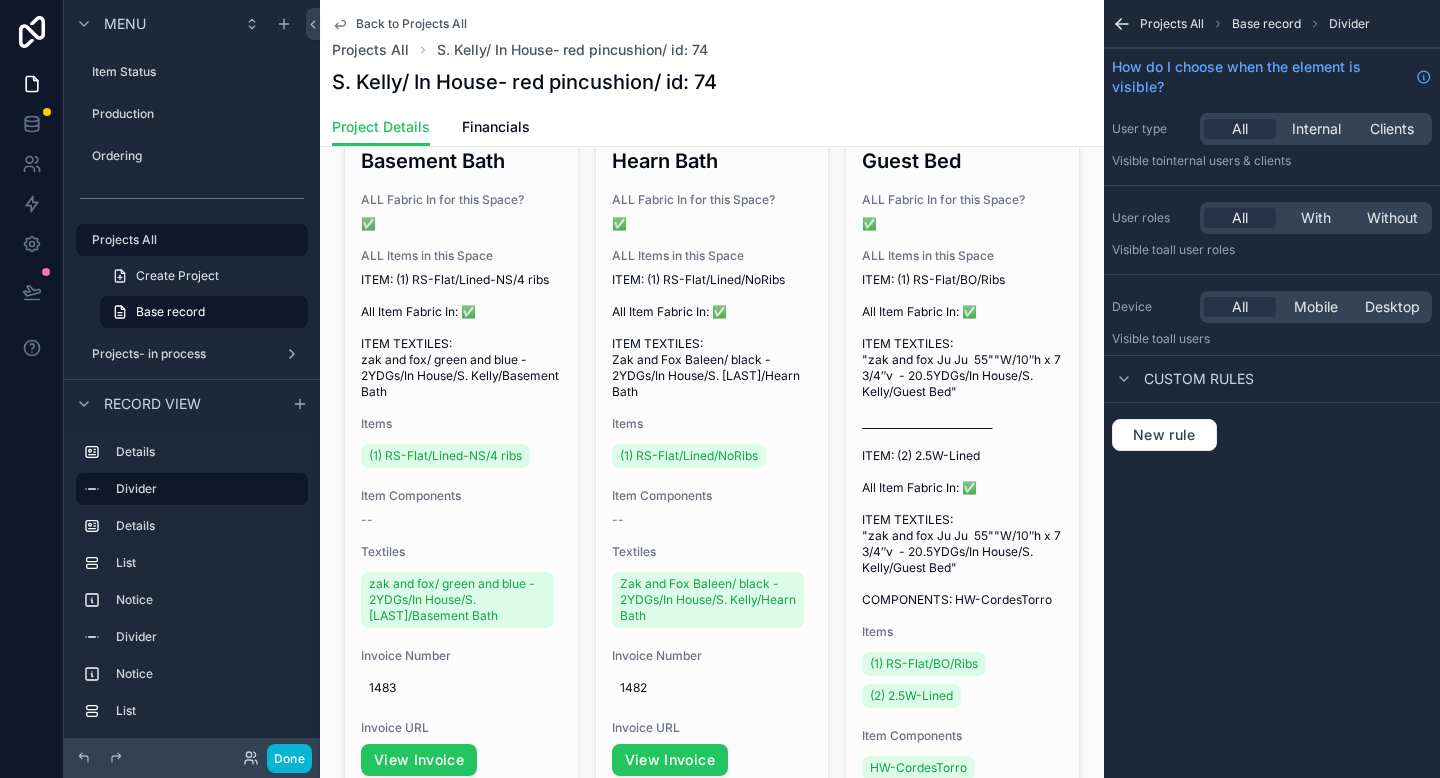 scroll, scrollTop: 0, scrollLeft: 0, axis: both 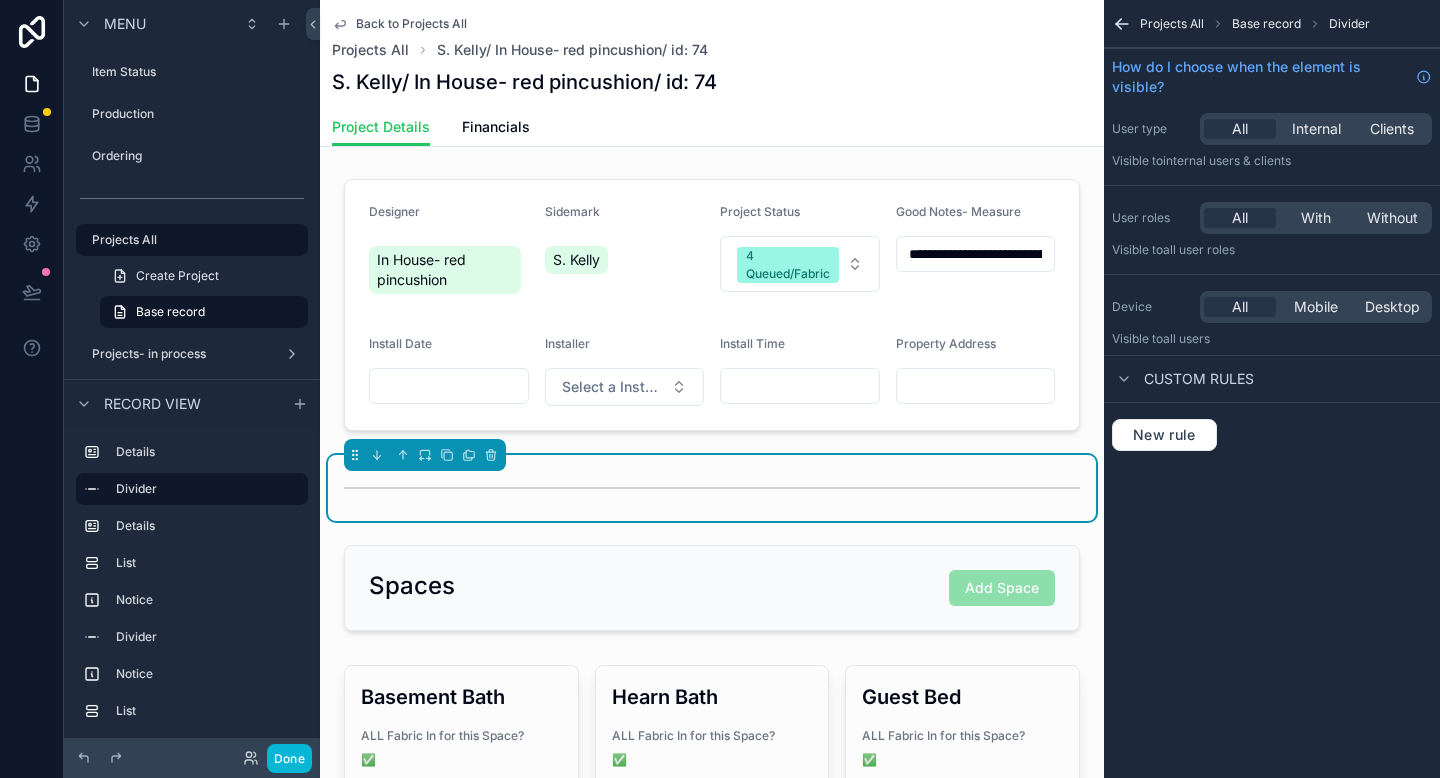 click on "Back to Projects All" at bounding box center [411, 24] 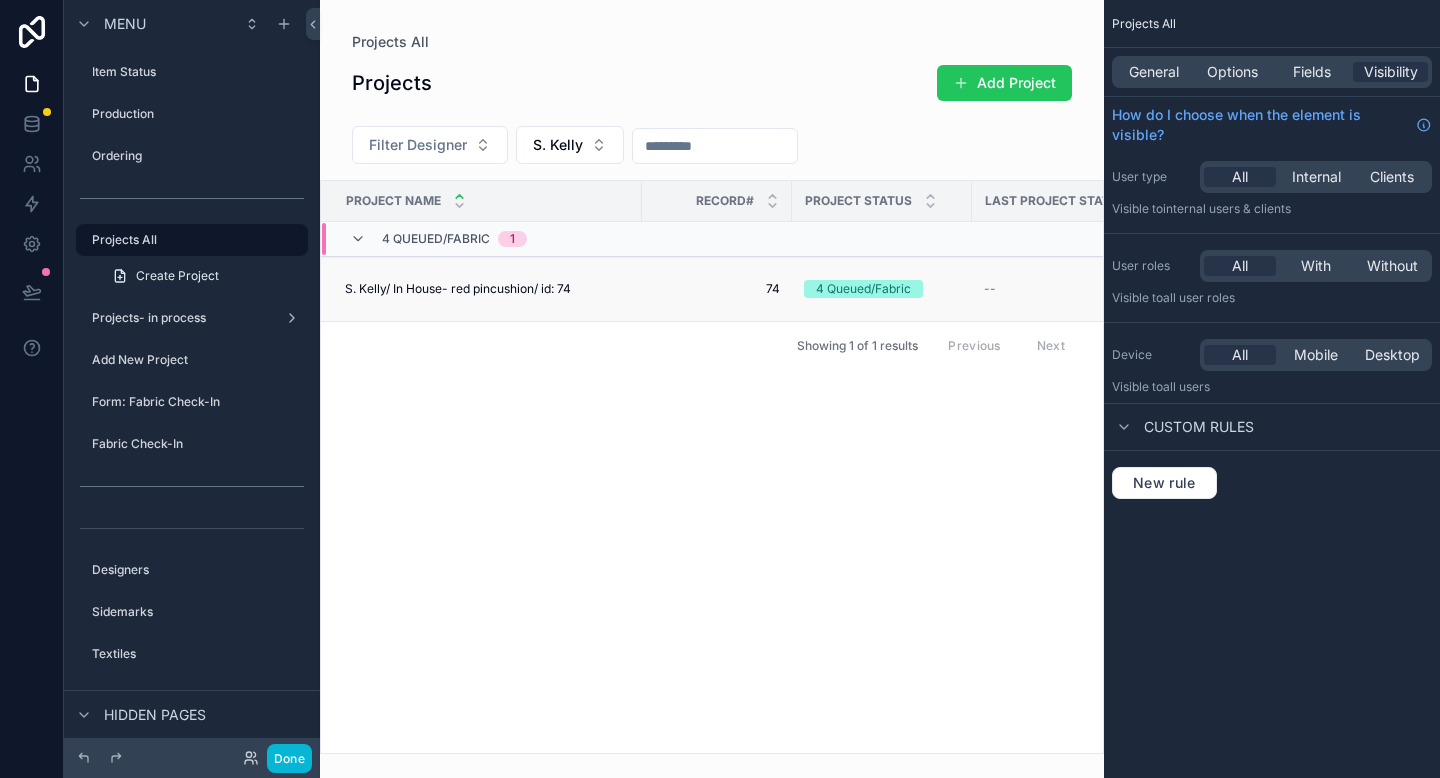 click on "74" at bounding box center [717, 289] 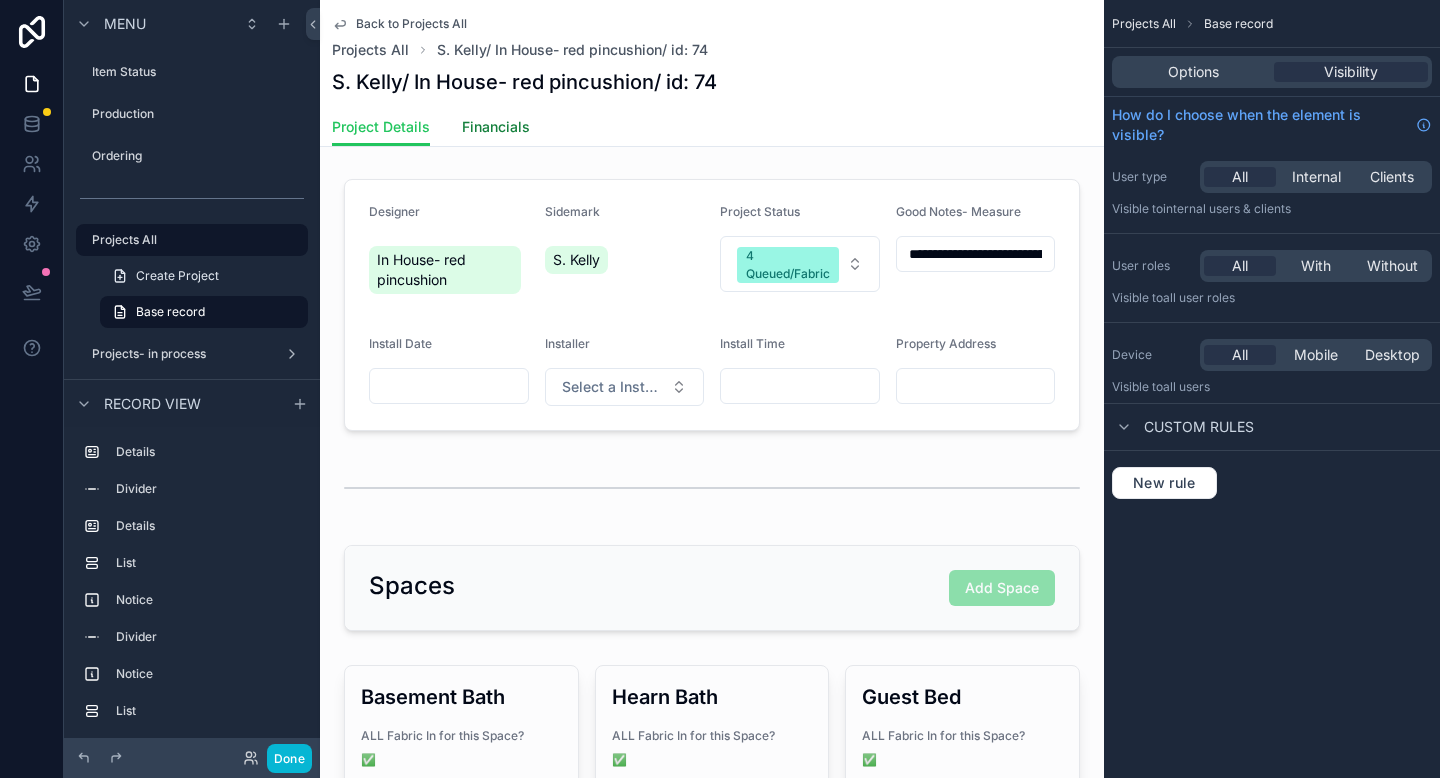 click on "Financials" at bounding box center [496, 127] 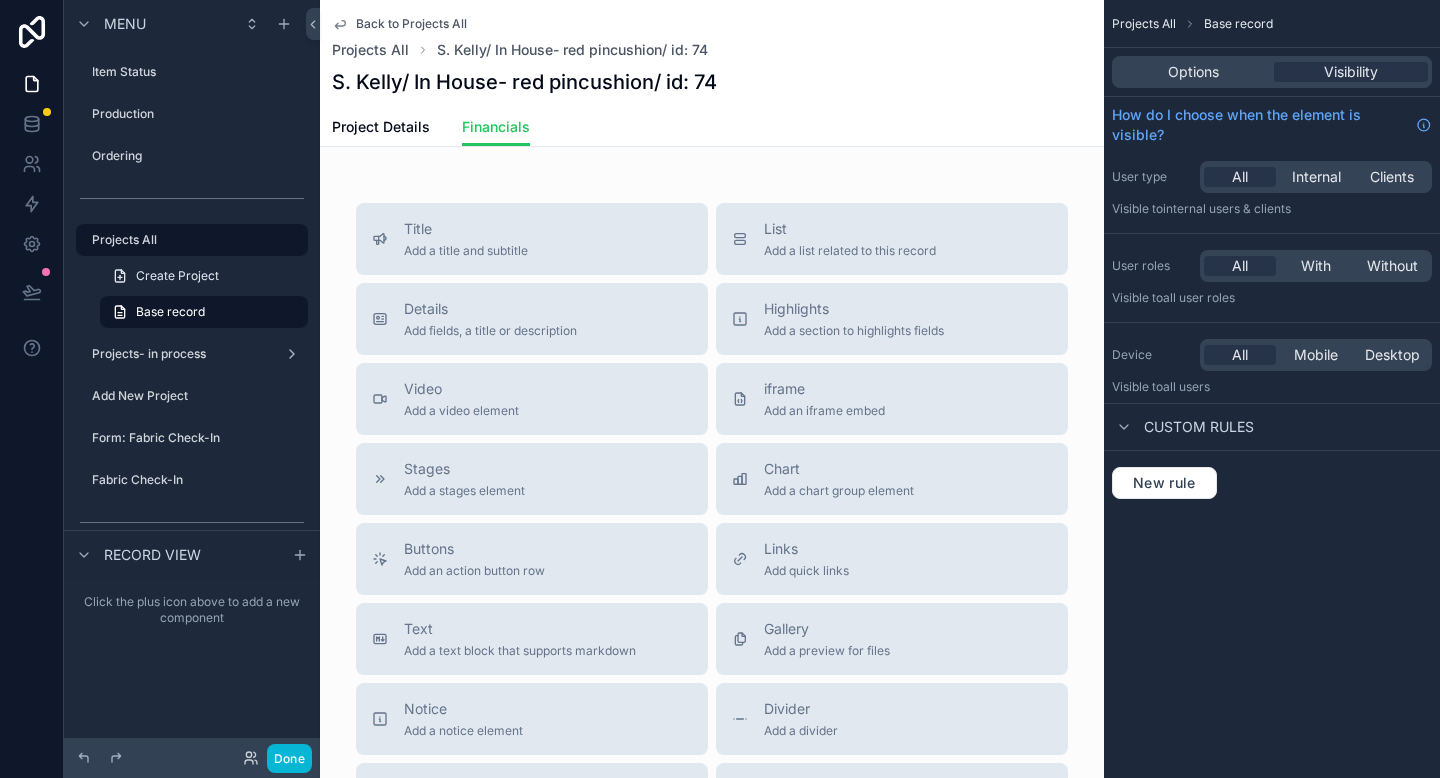 click on "Back to Projects All Projects All S. Kelly/ In House- red pincushion/ id: 74 S. Kelly/ In House- red pincushion/ id: 74 Financials Project Details Financials Title Add a title and subtitle List Add a list related to this record Details Add fields, a title or description Highlights Add a section to highlights fields Video Add a video element iframe Add an iframe embed Stages Add a stages element Chart Add a chart group element Buttons Add an action button row Links Add quick links Text Add a text block that supports markdown Gallery Add a preview for files Notice Add a notice element Divider Add a divider Comments Record comments section Image Add an image element Container Add a container to group multiple sections together" at bounding box center (712, 537) 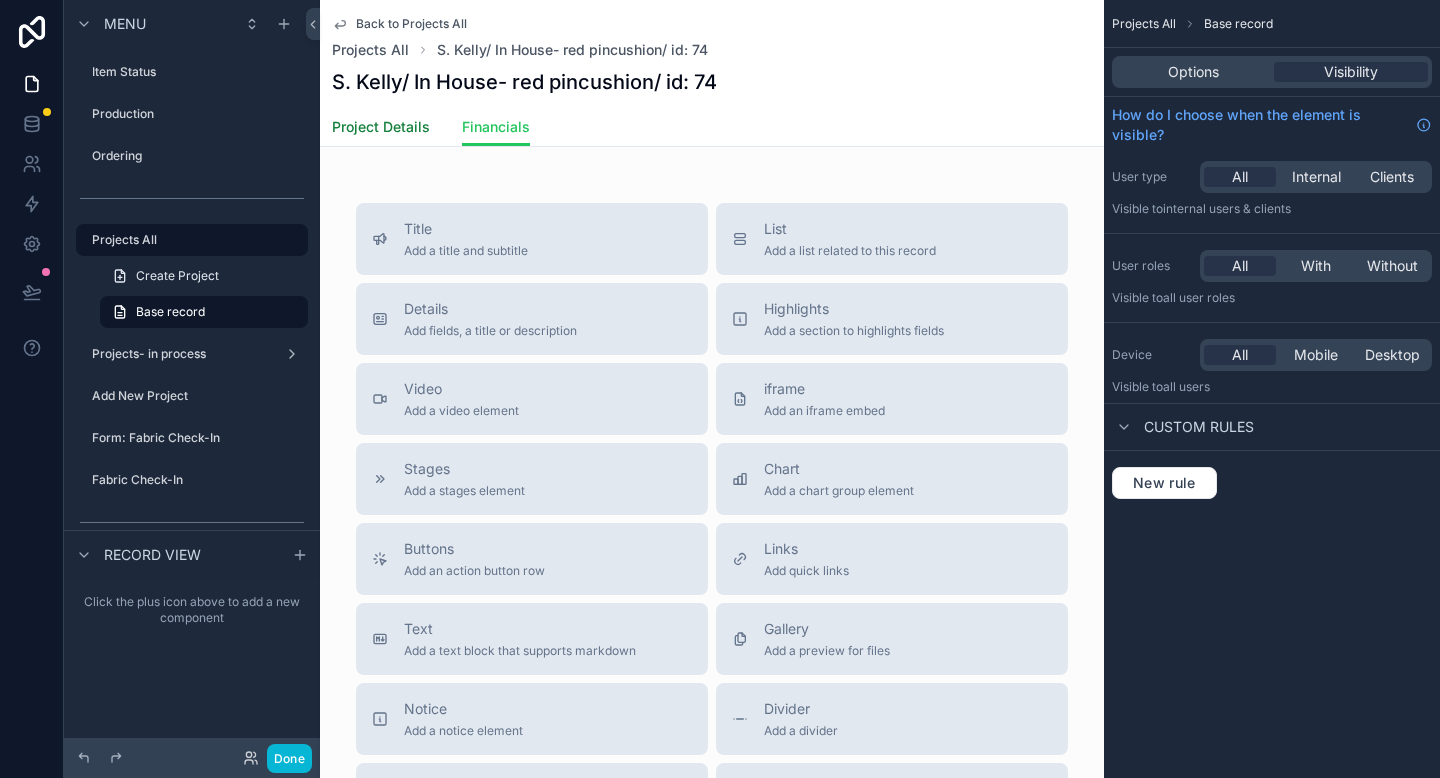 click on "Project Details" at bounding box center [381, 127] 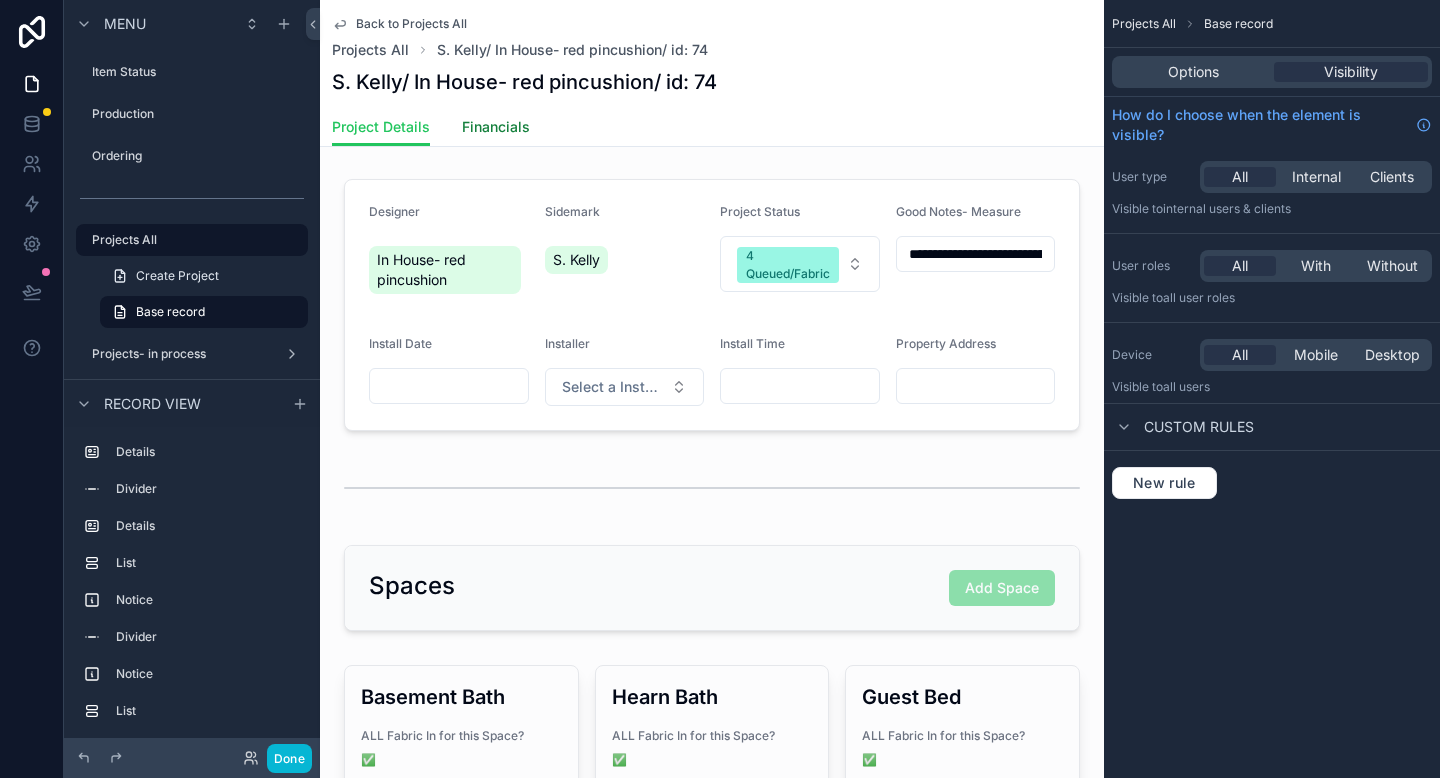 click on "Financials" at bounding box center [496, 127] 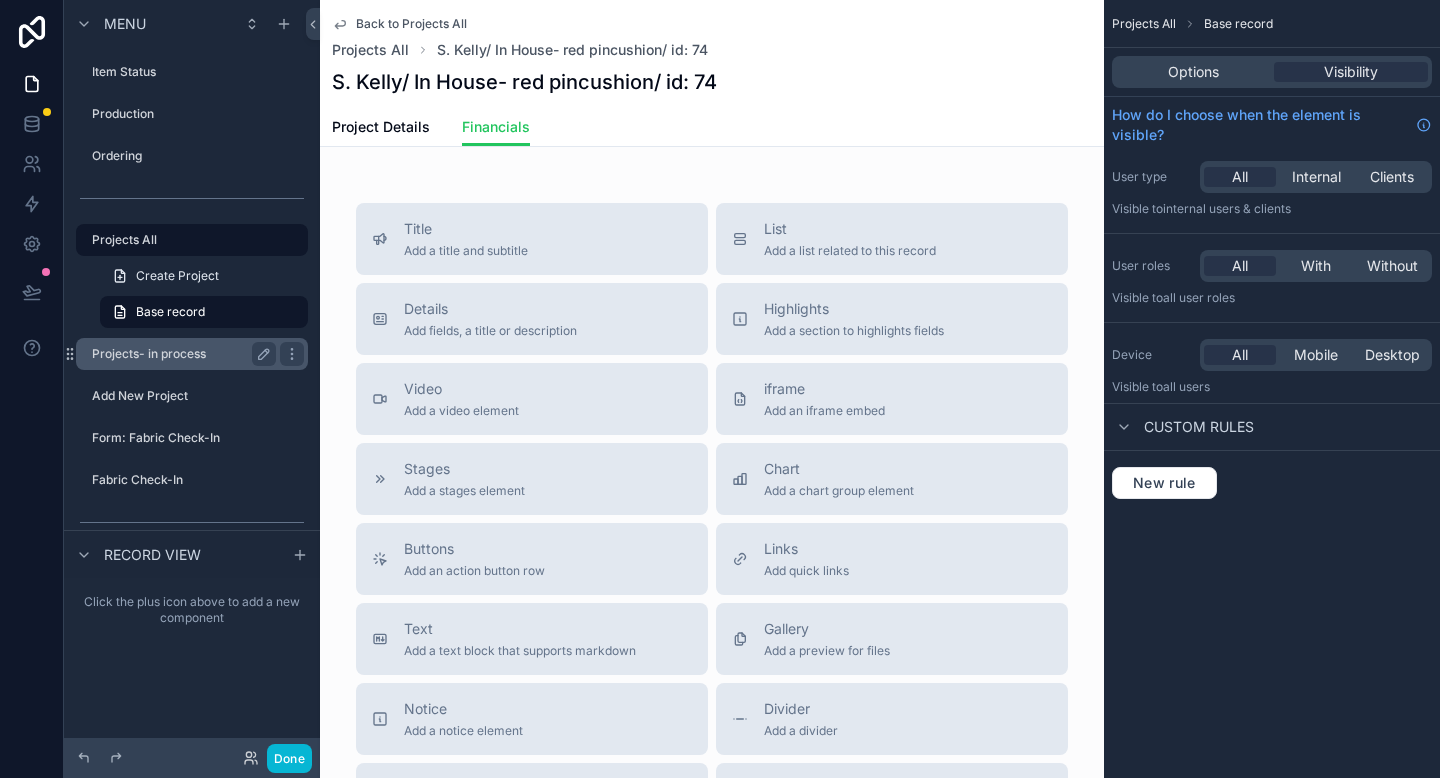 click on "Projects- in process" at bounding box center (184, 354) 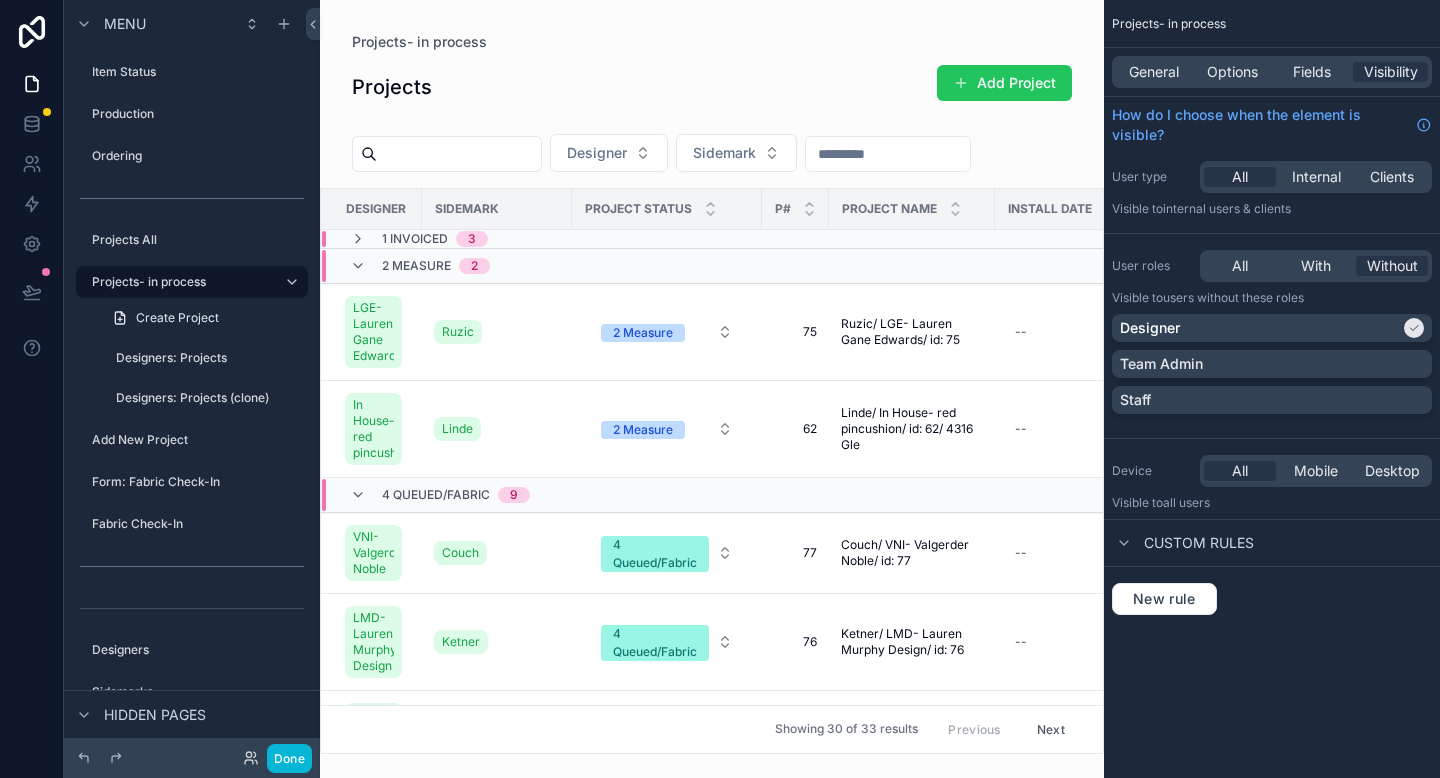 click at bounding box center [712, 389] 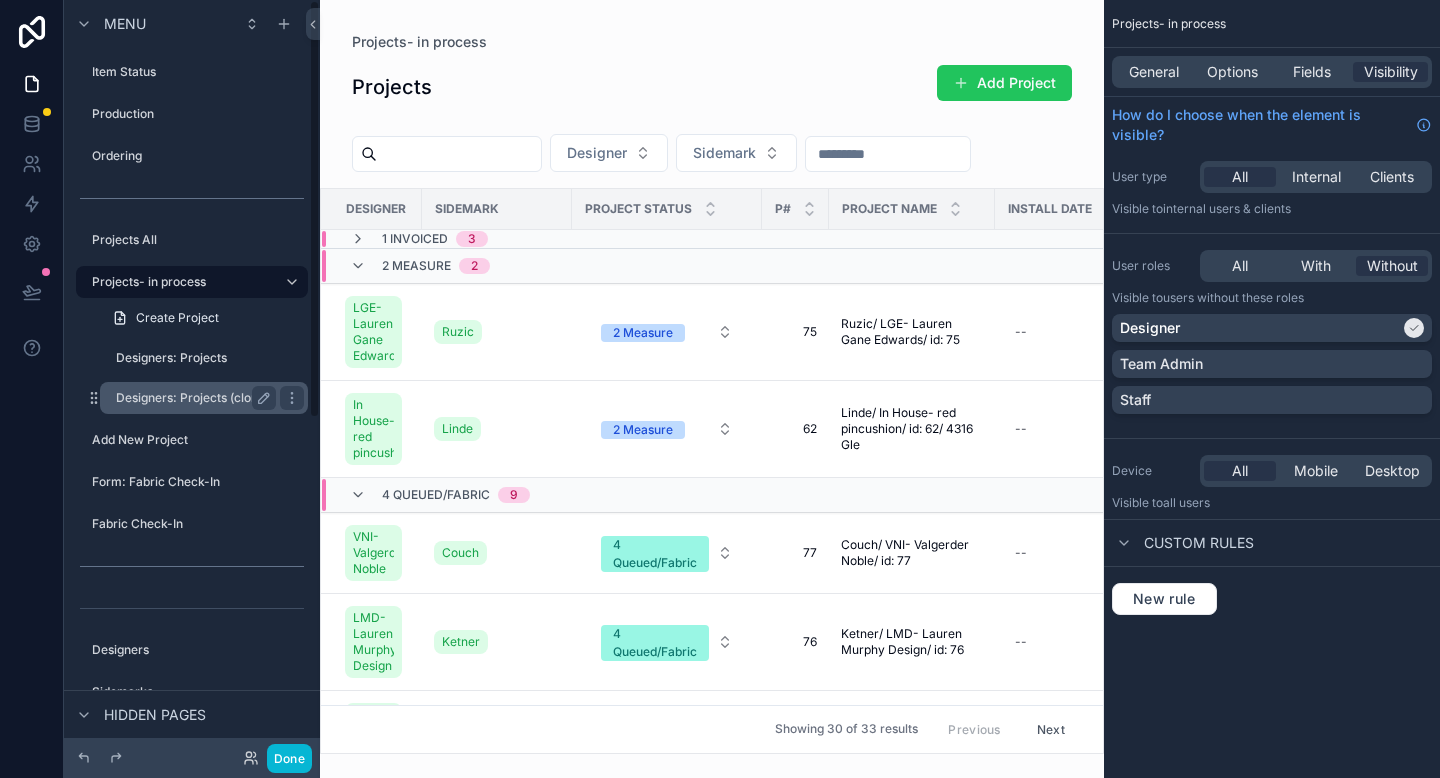 click on "Designers: Projects (clone)" at bounding box center [192, 398] 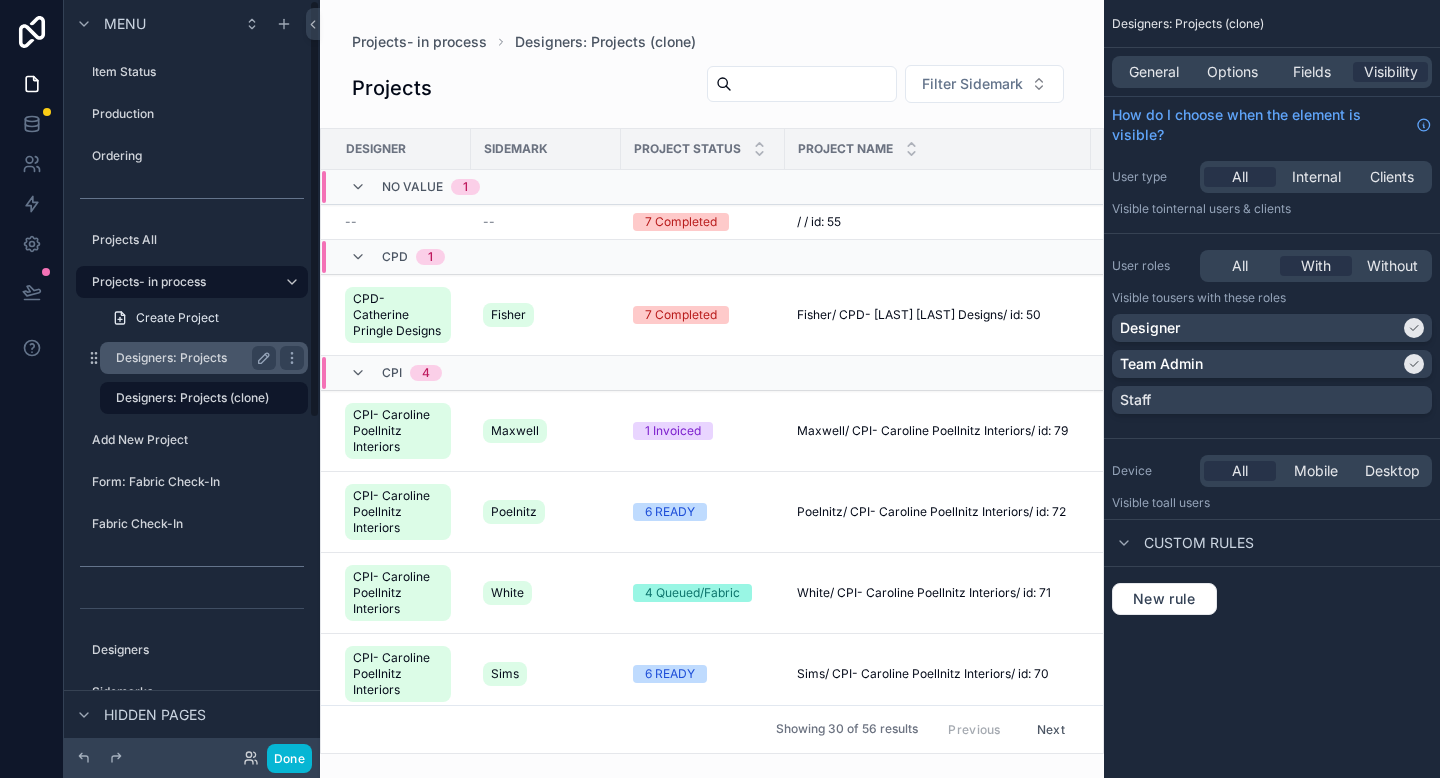 click on "Designers: Projects" at bounding box center [192, 358] 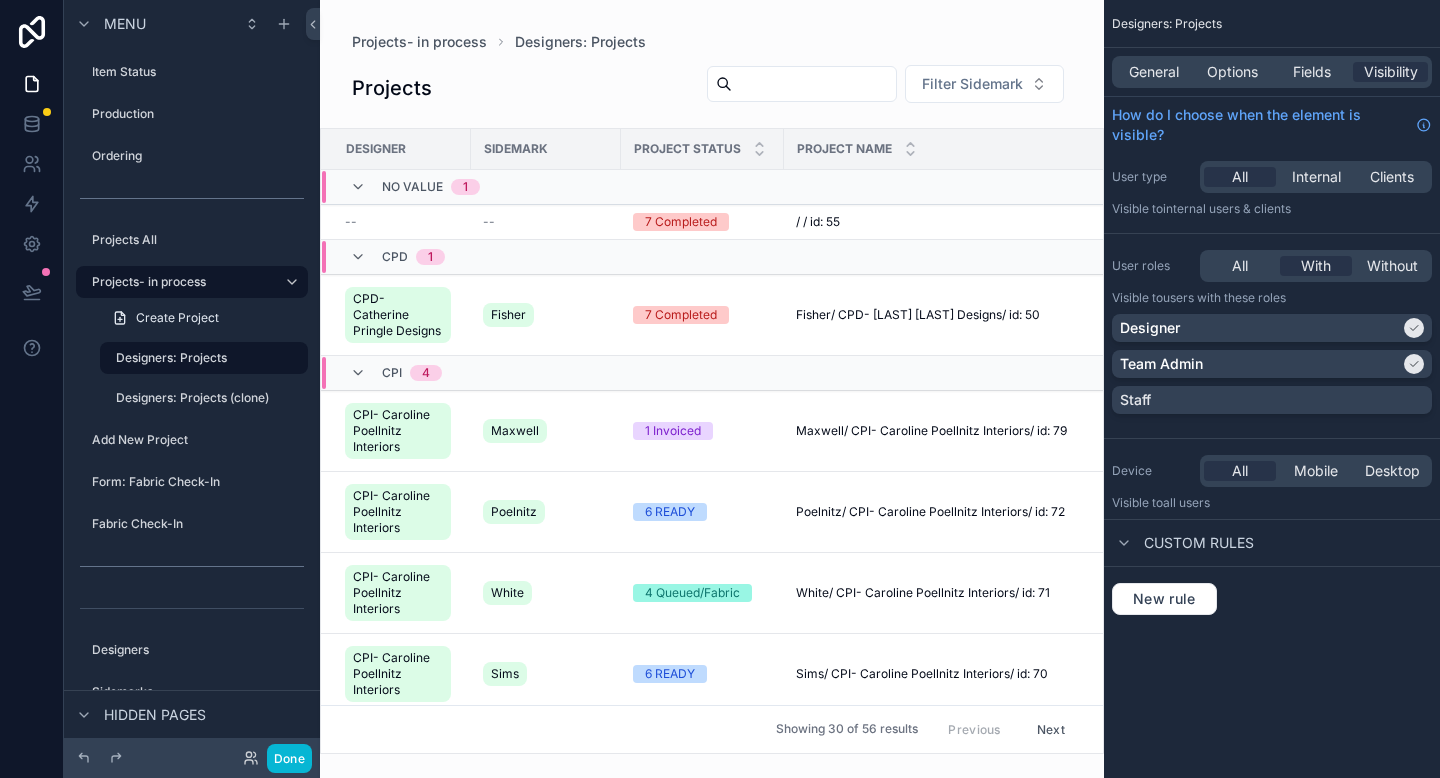click at bounding box center [712, 389] 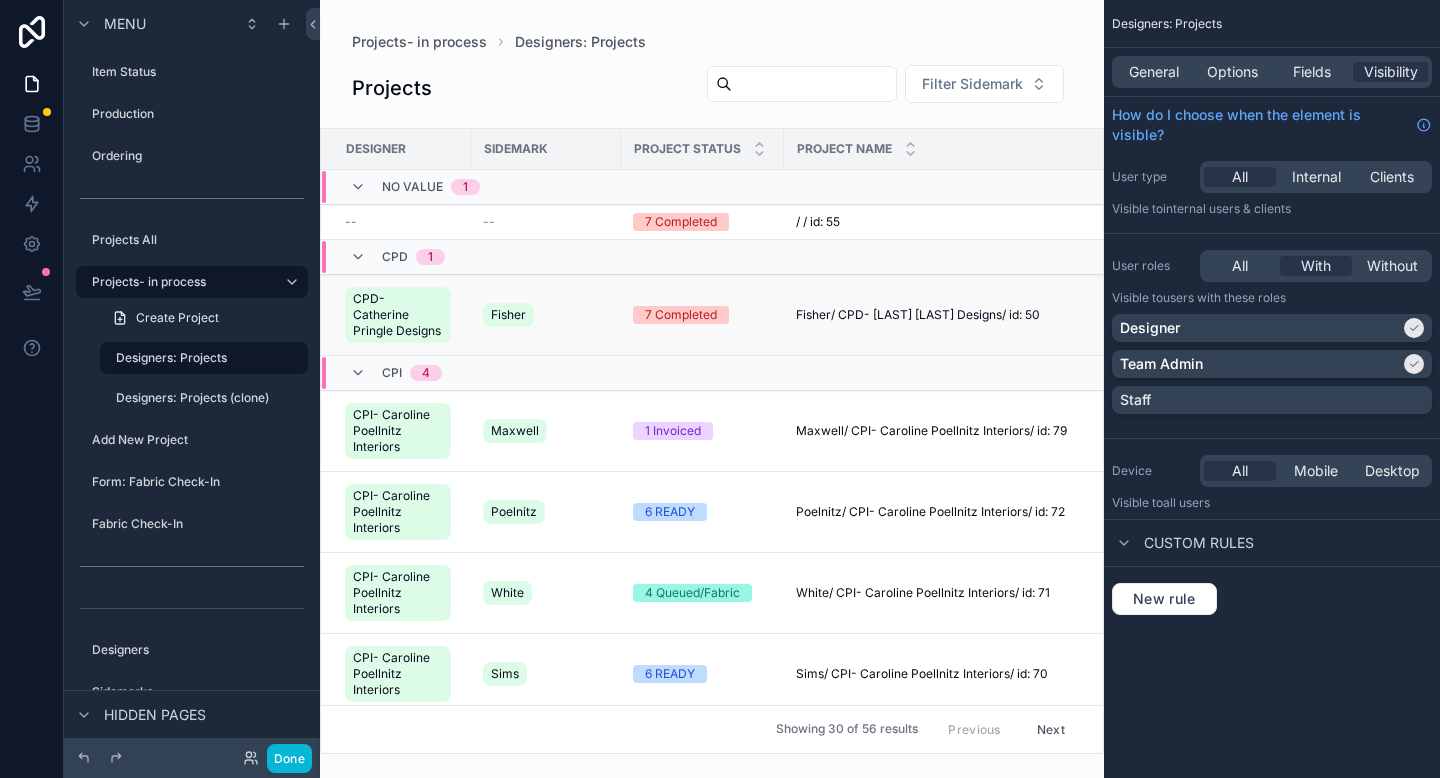 click on "Fisher/ CPD- Catherine Pringle Designs/ id: 50" at bounding box center [918, 315] 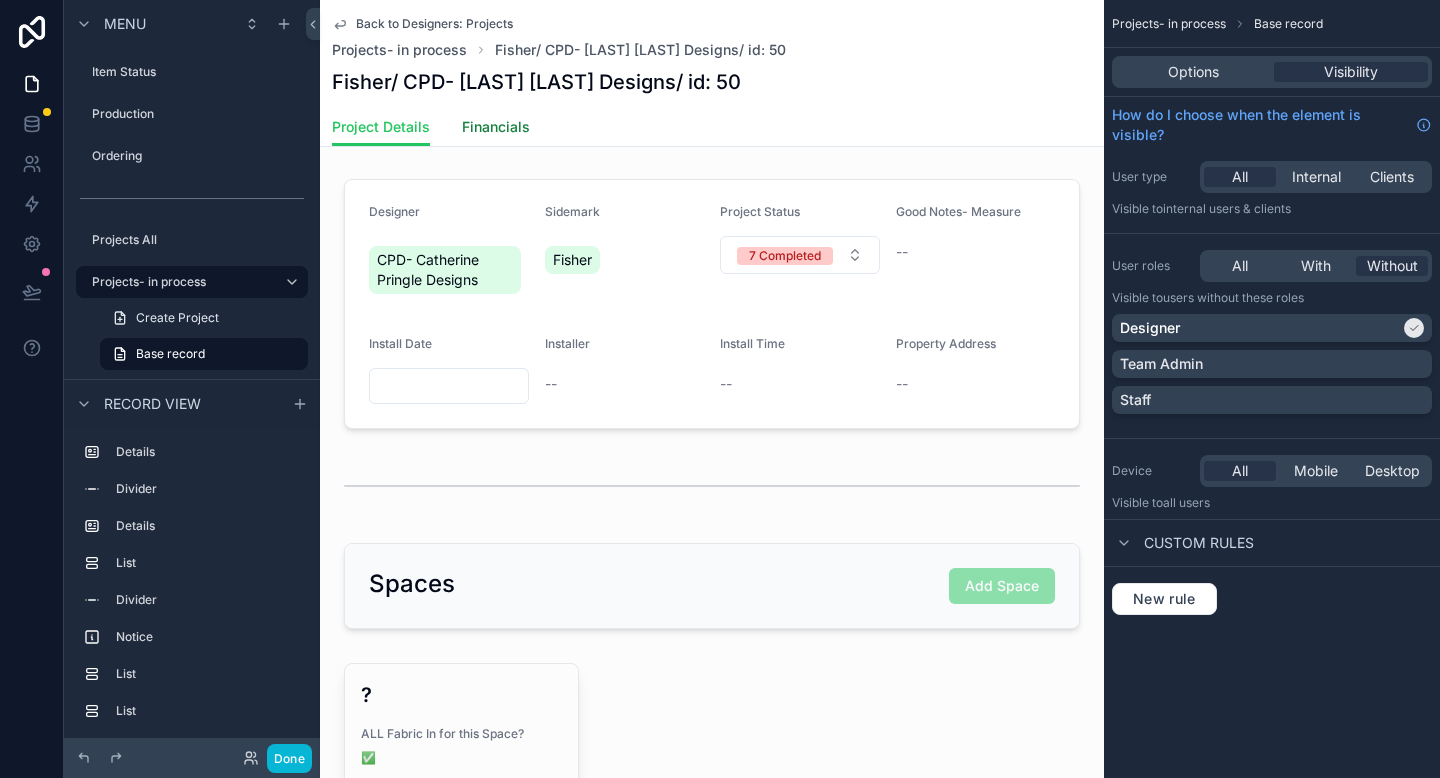 click on "Financials" at bounding box center (496, 127) 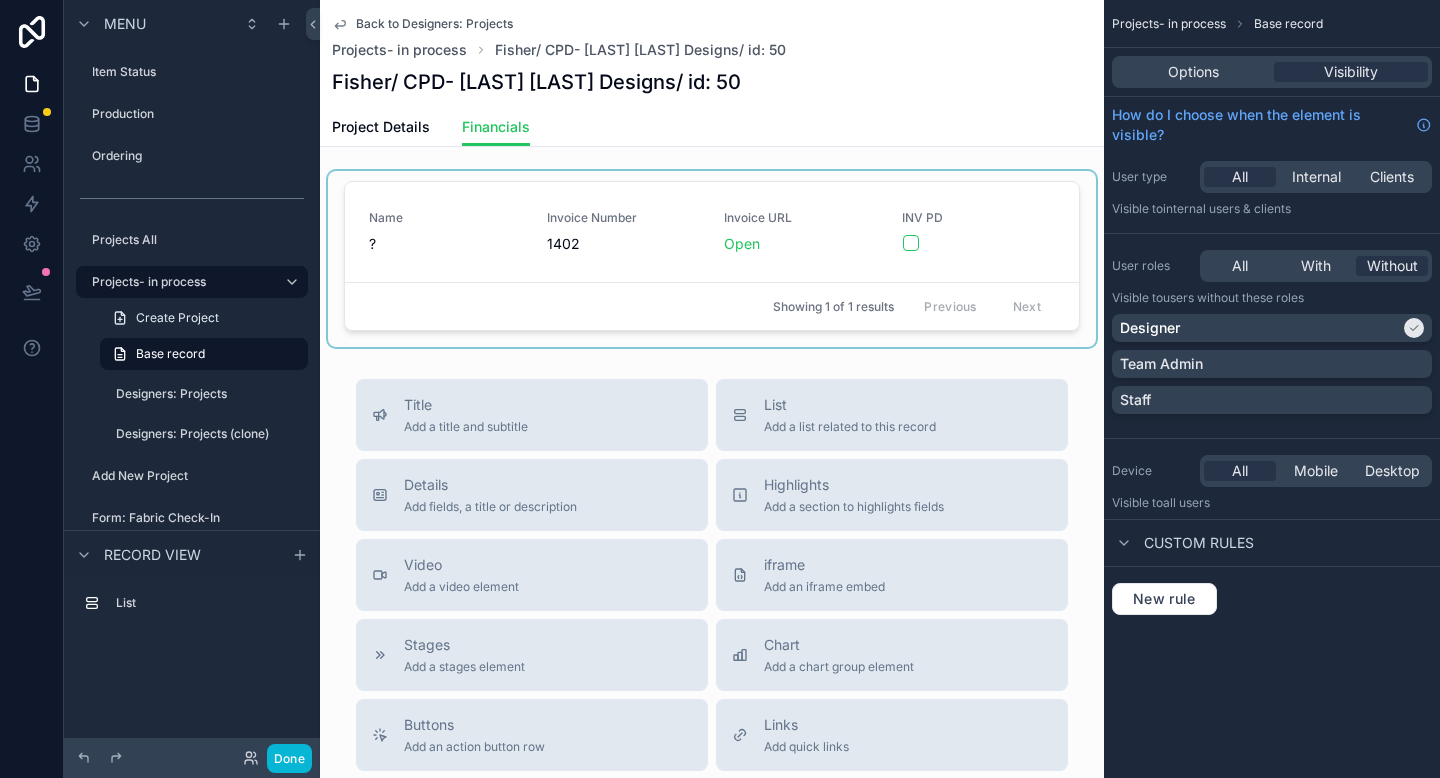 click at bounding box center (712, 259) 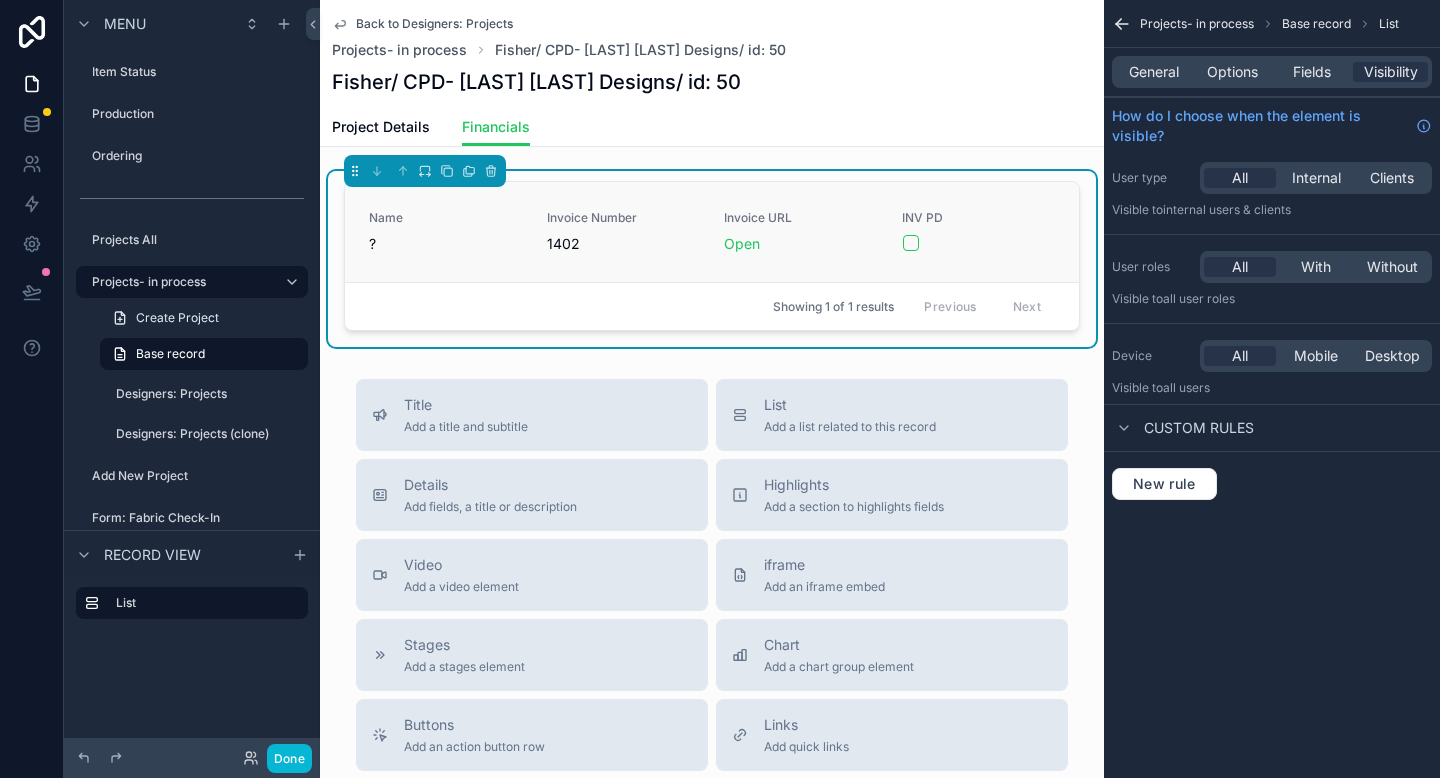 click on "Name ? Invoice Number 1402 Invoice URL Open INV PD" at bounding box center (712, 232) 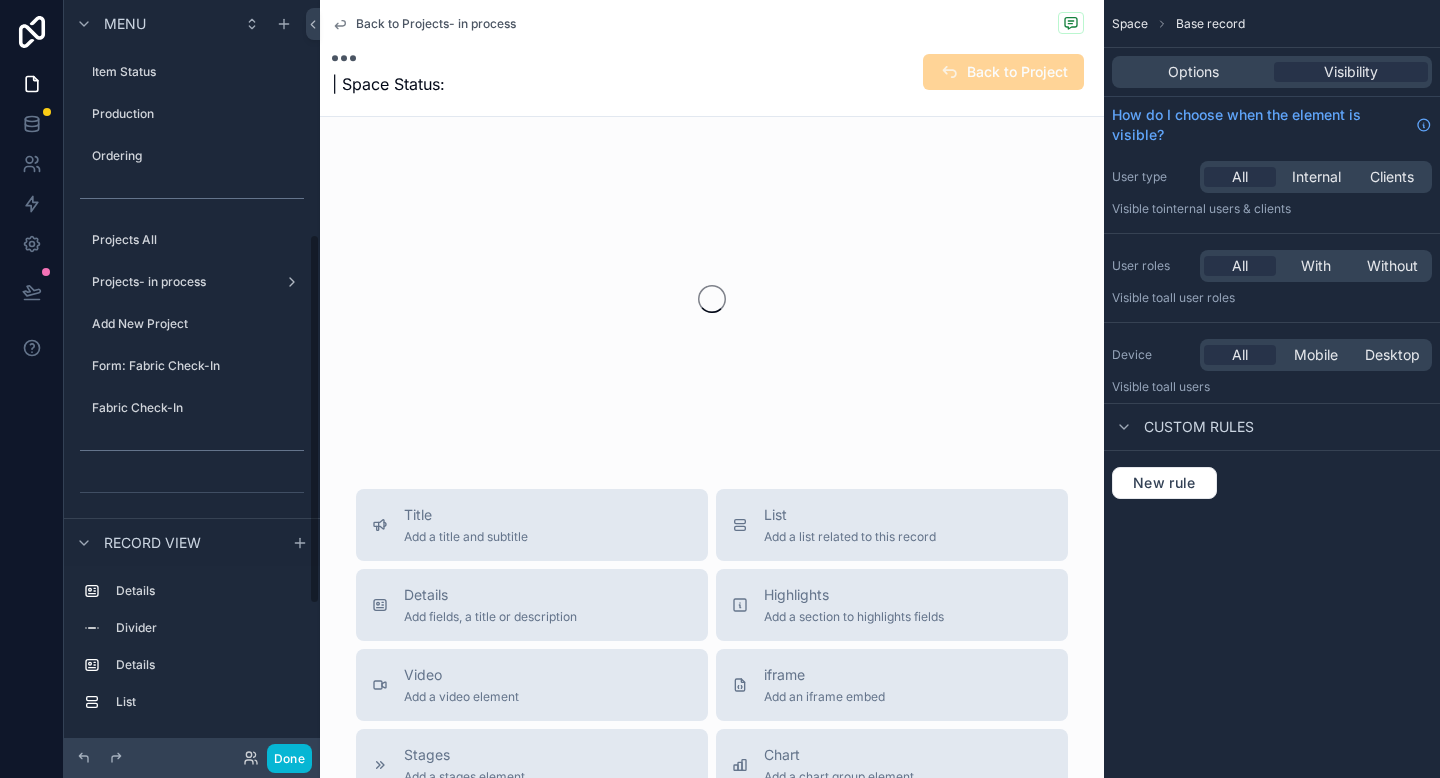 scroll, scrollTop: 477, scrollLeft: 0, axis: vertical 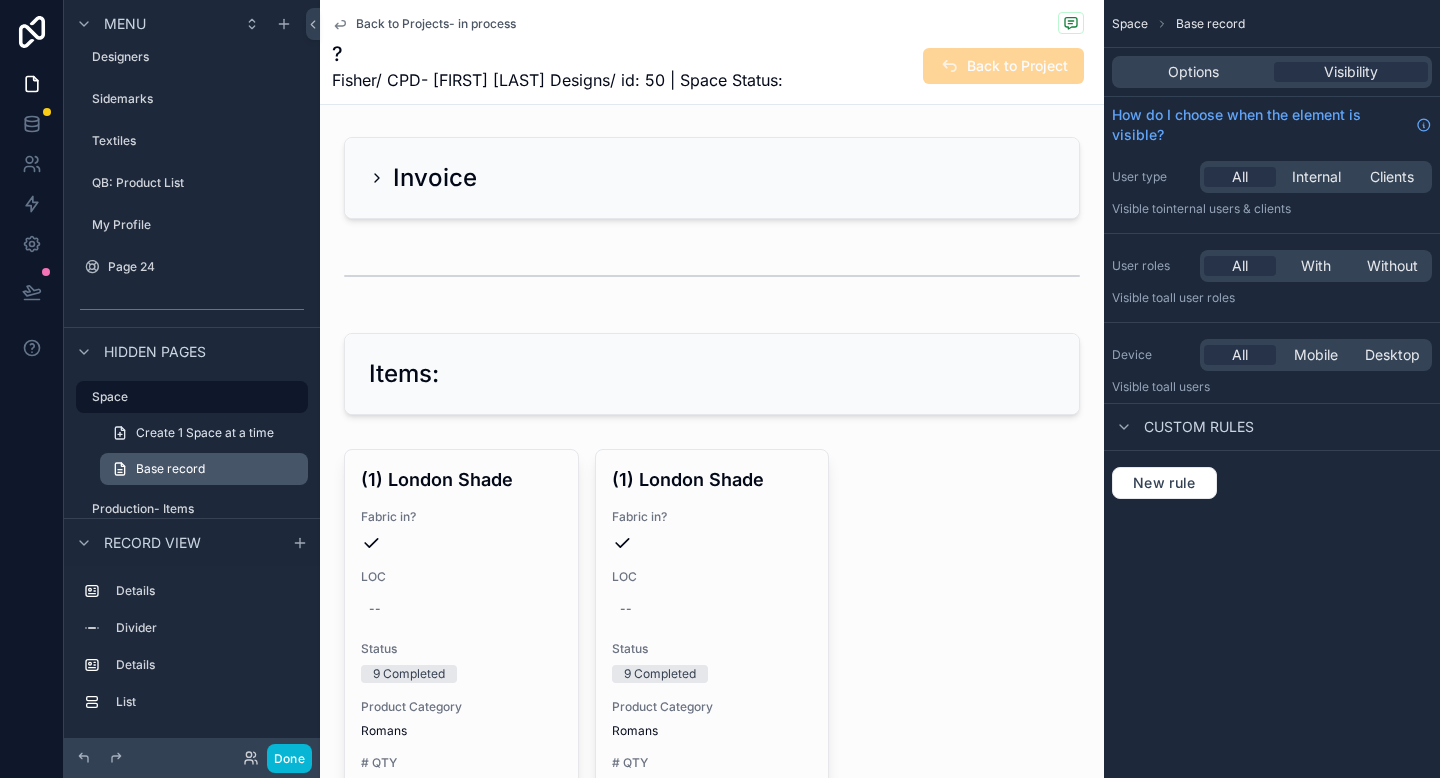click on "Base record" at bounding box center (170, 469) 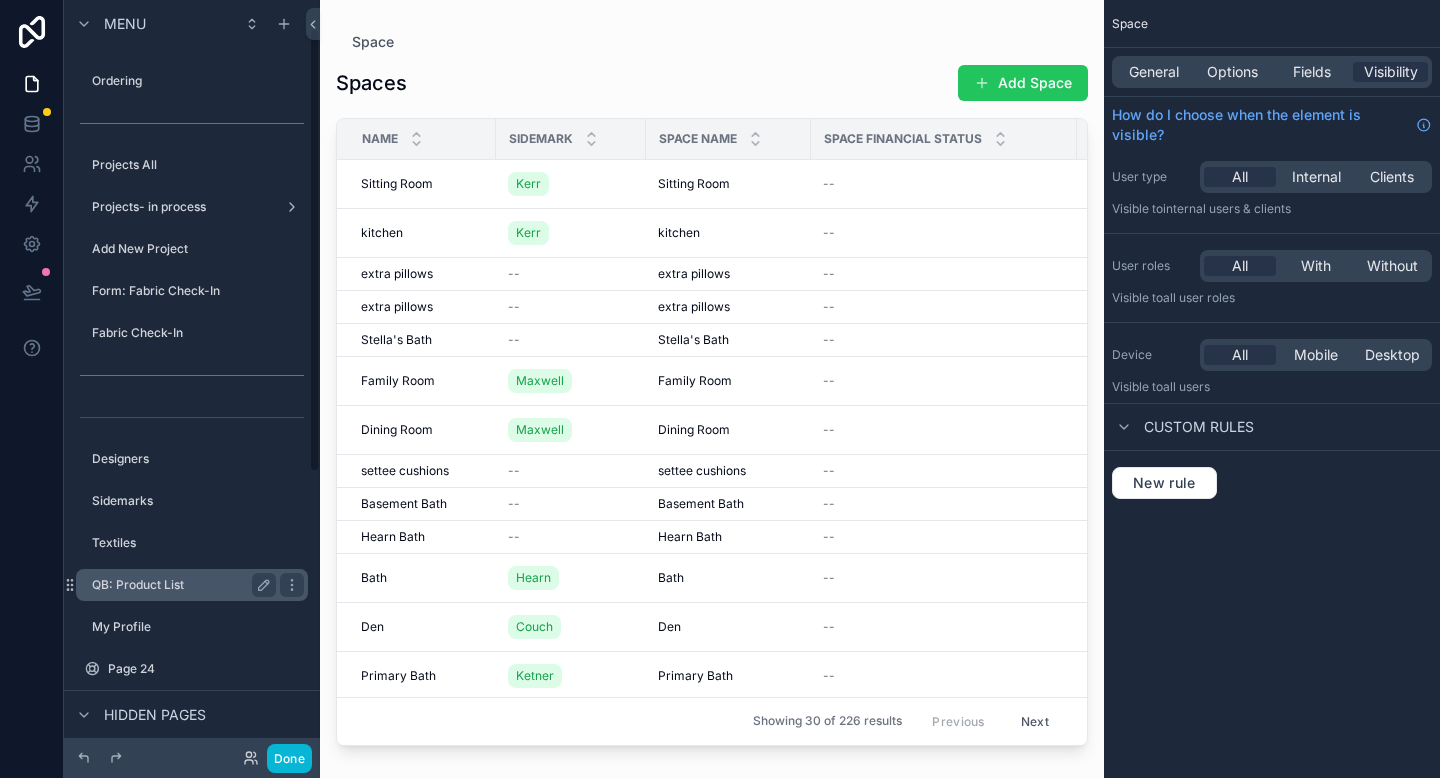 scroll, scrollTop: 48, scrollLeft: 0, axis: vertical 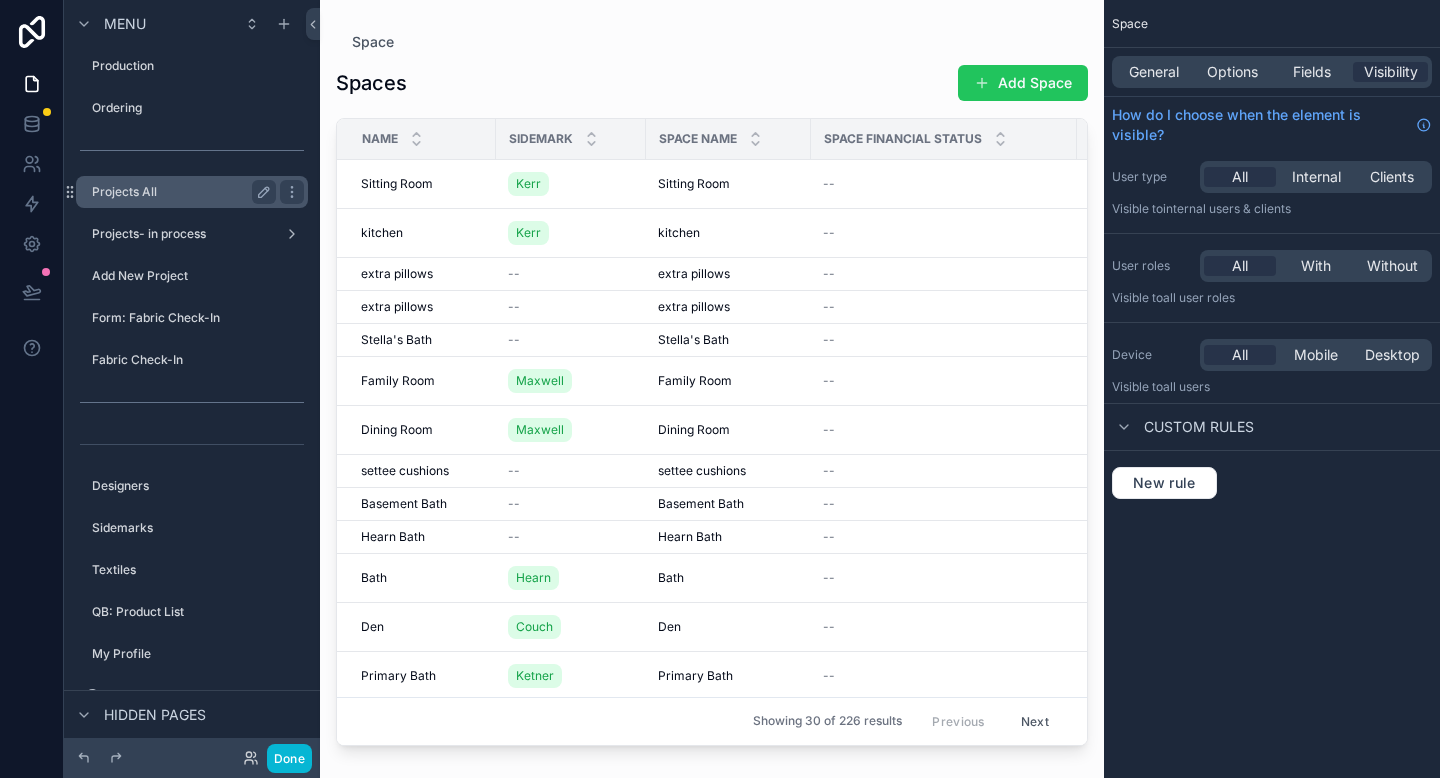 click on "Projects All" at bounding box center (180, 192) 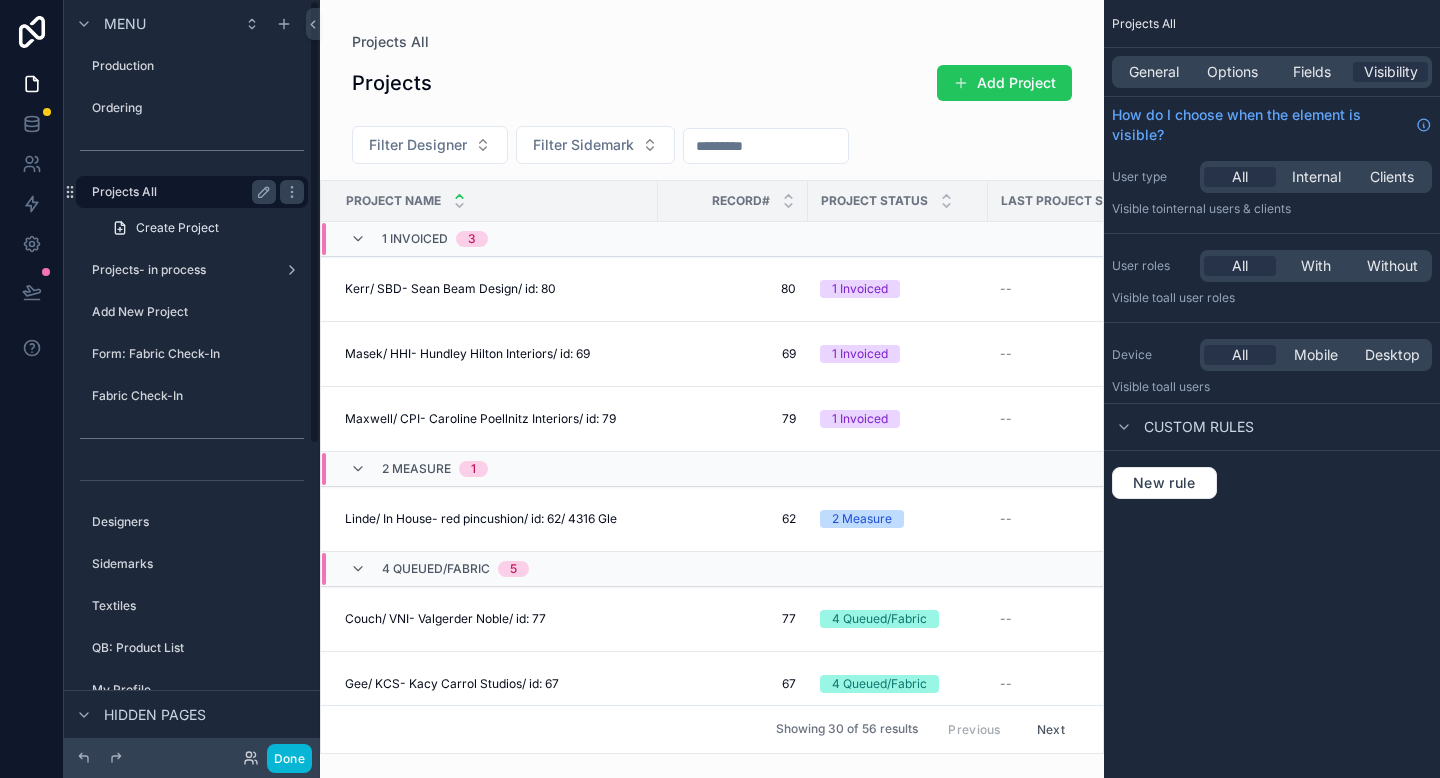 scroll, scrollTop: 0, scrollLeft: 0, axis: both 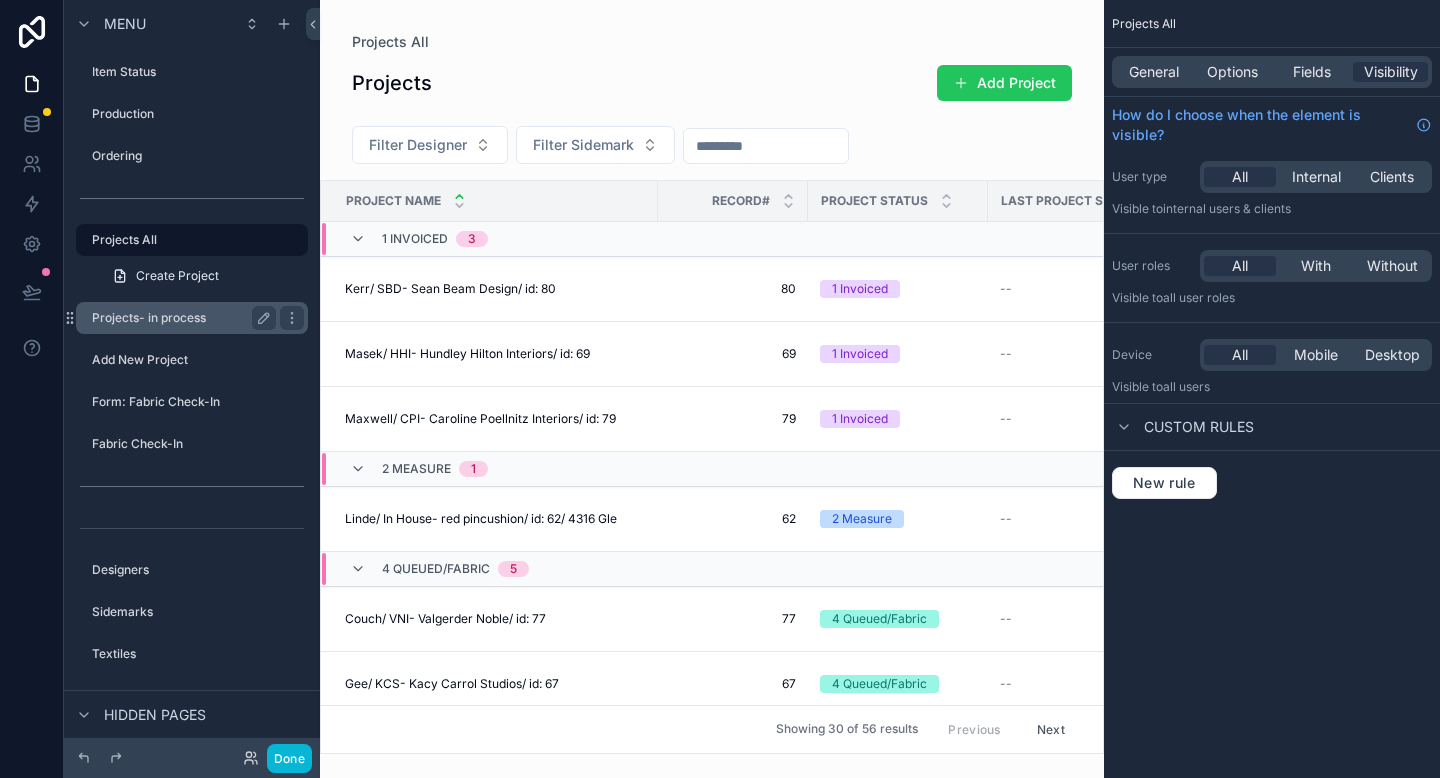 click on "Projects- in process" at bounding box center (180, 318) 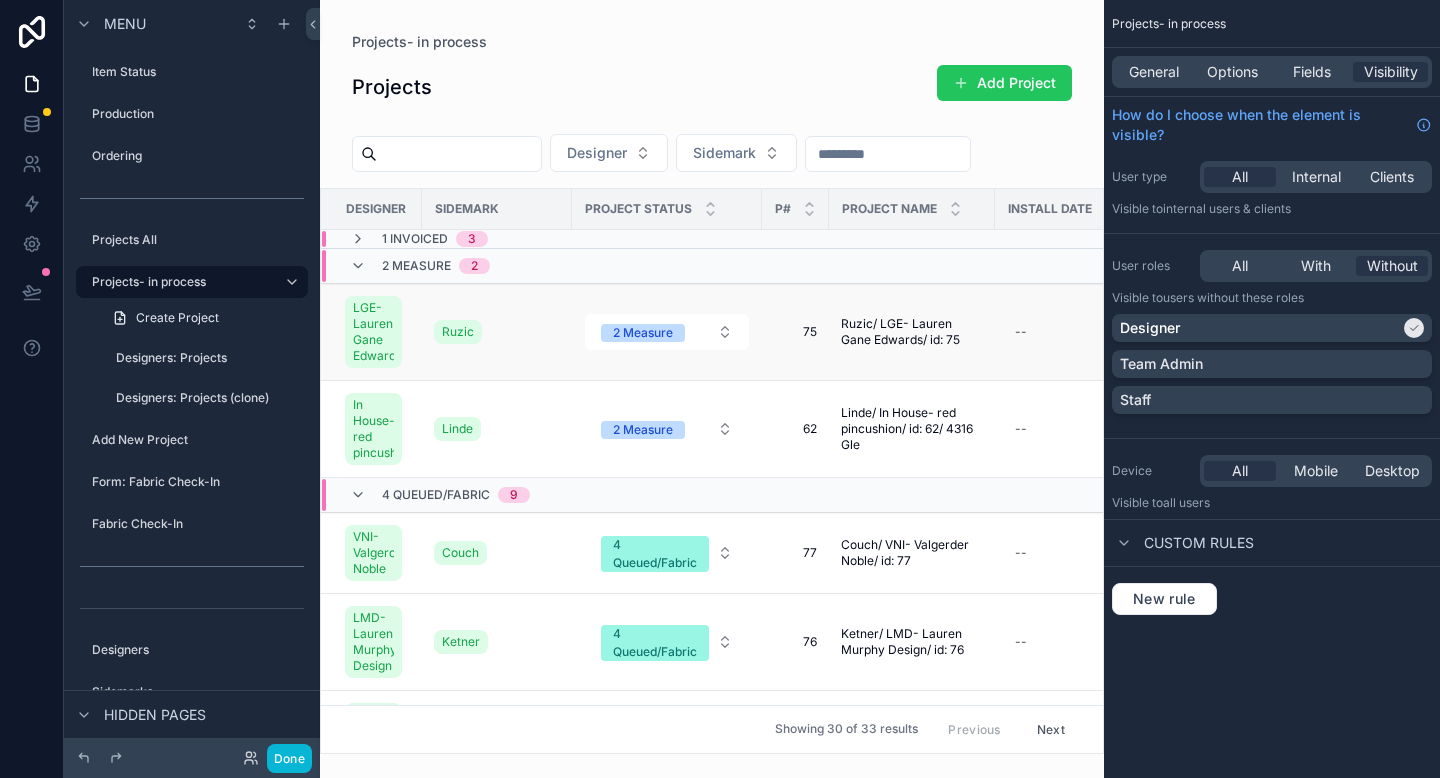 click on "75 75" at bounding box center [795, 332] 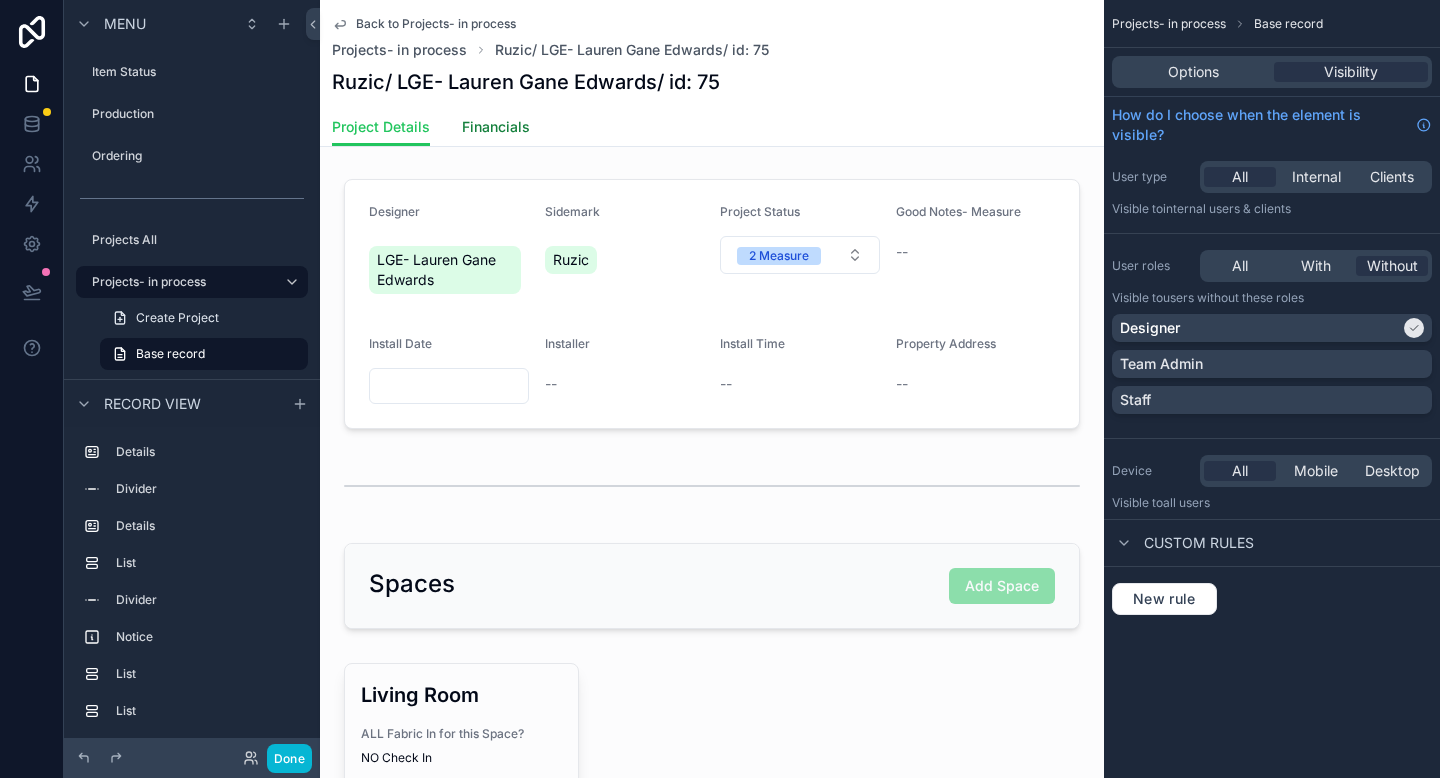 click on "Financials" at bounding box center (496, 127) 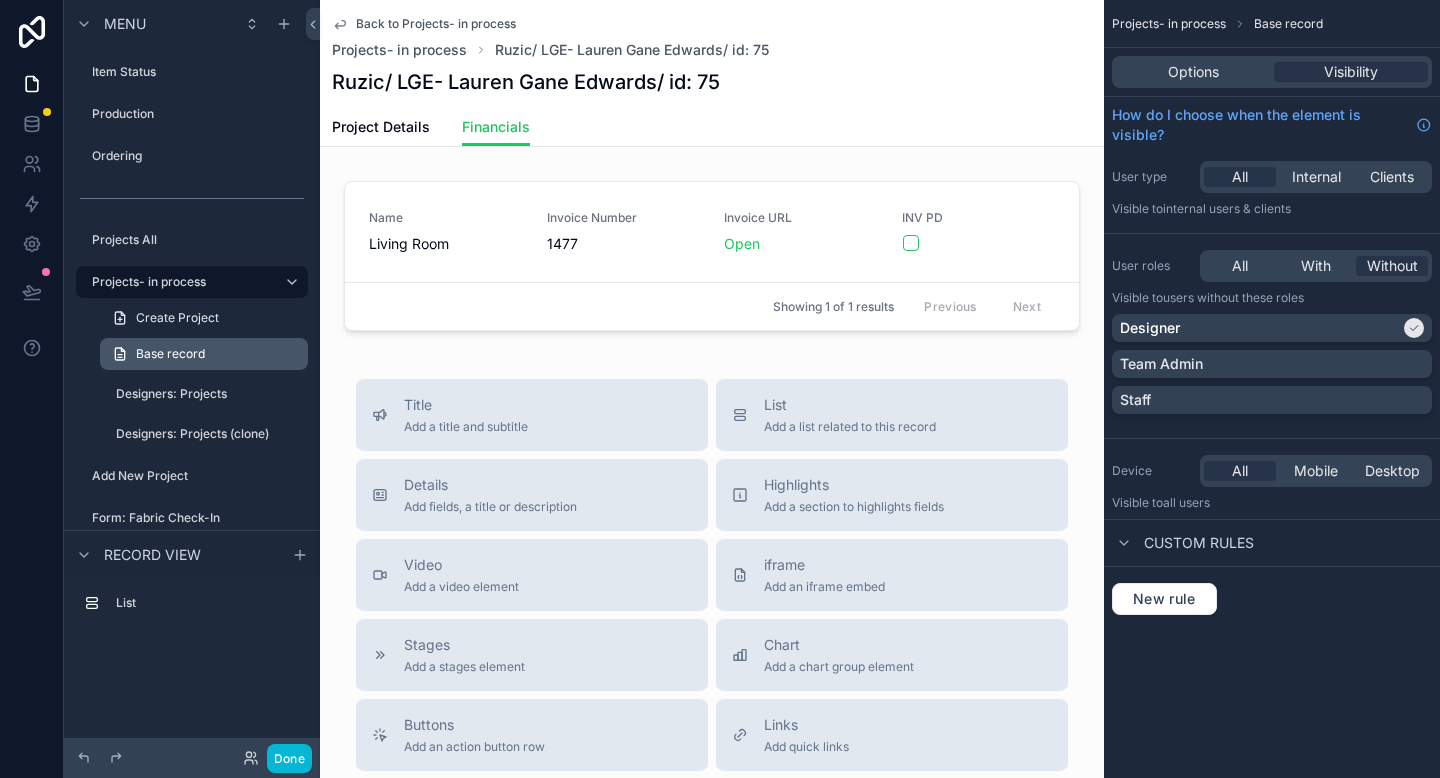 click on "Base record" at bounding box center [204, 354] 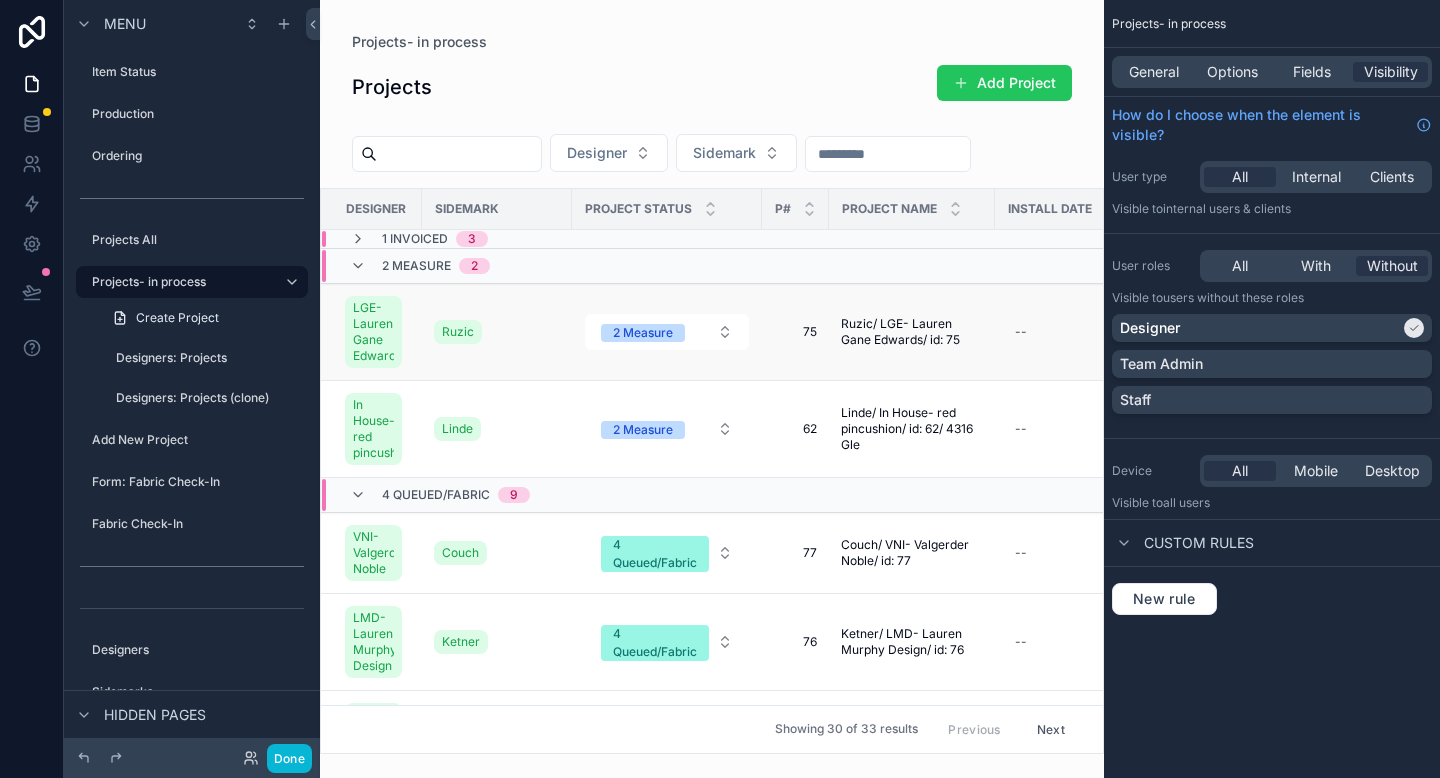 click on "75" at bounding box center [795, 332] 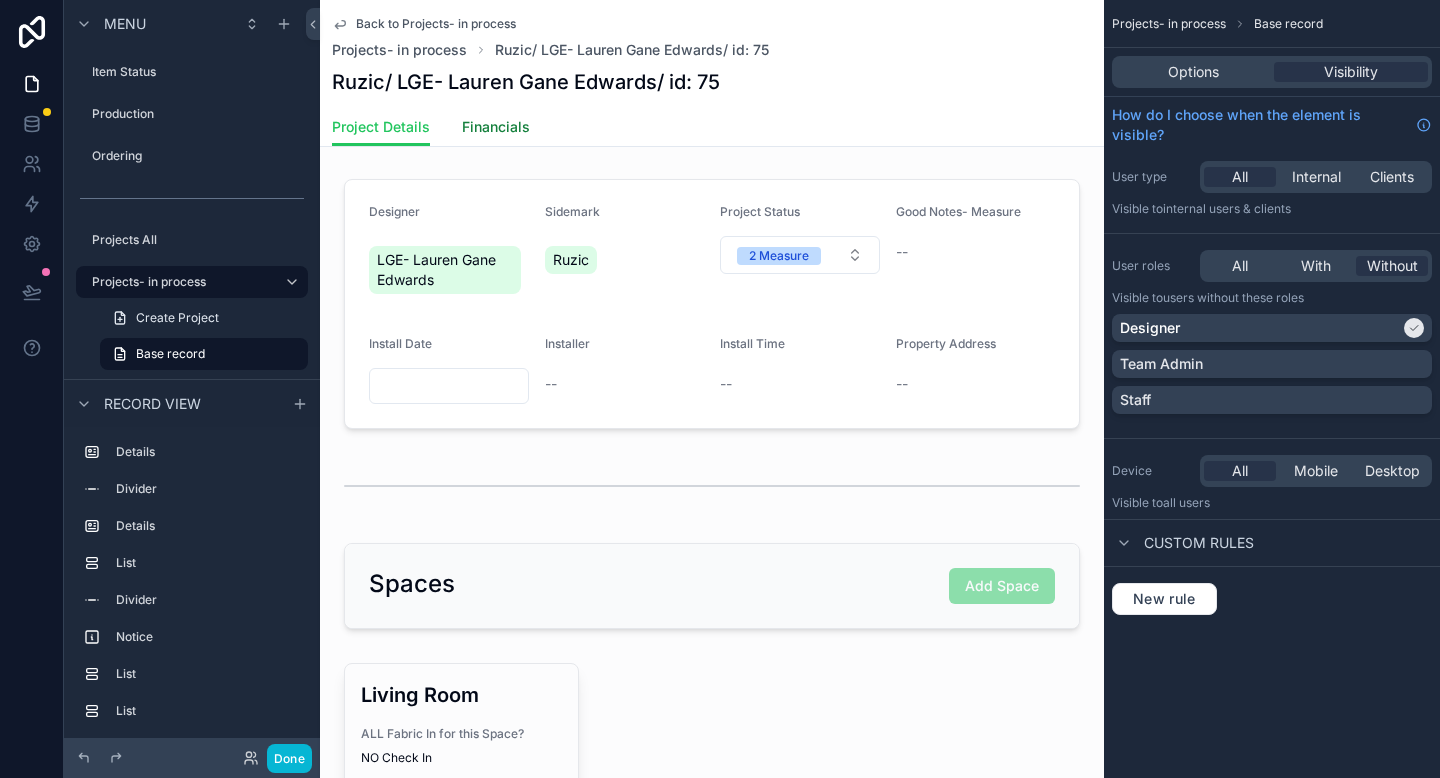 click on "Financials" at bounding box center (496, 127) 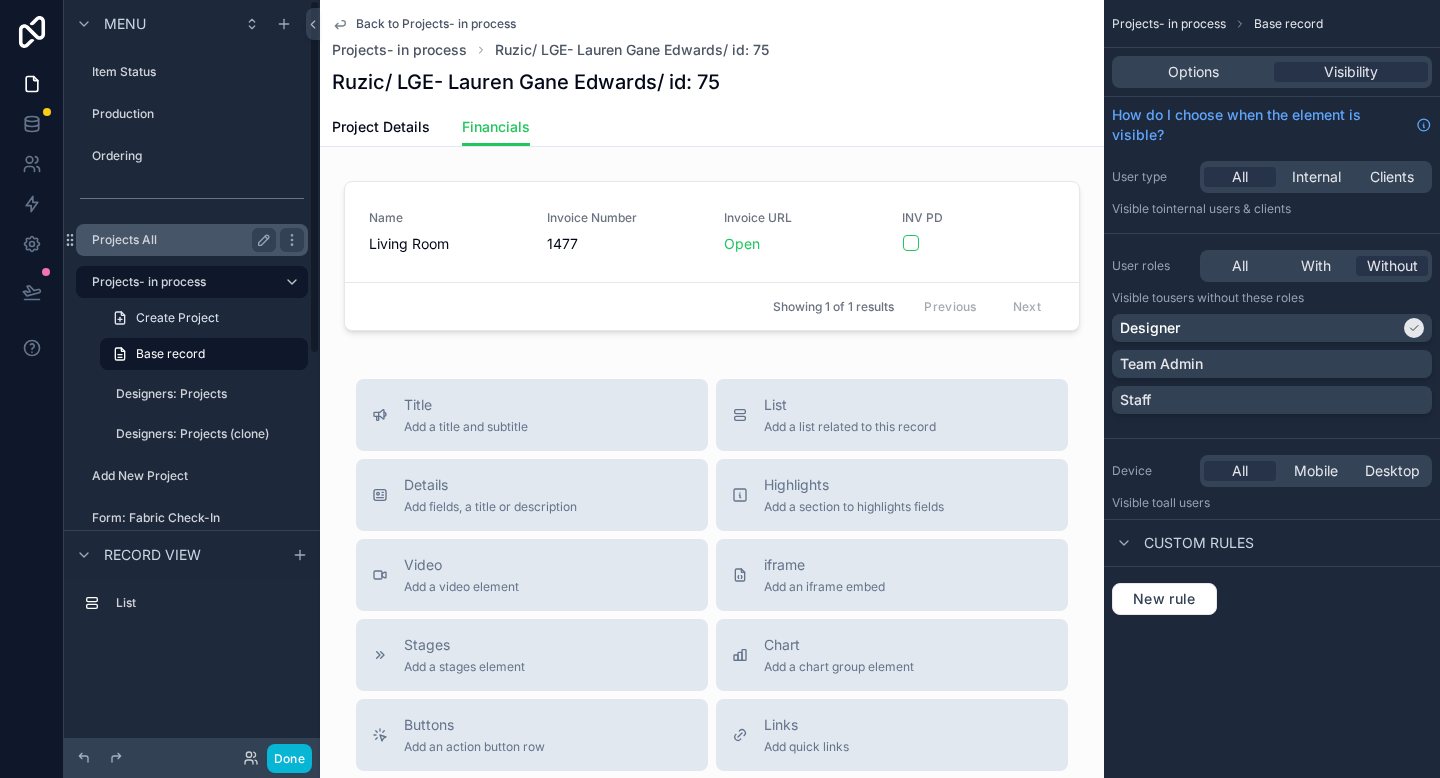 click on "Projects All" at bounding box center [180, 240] 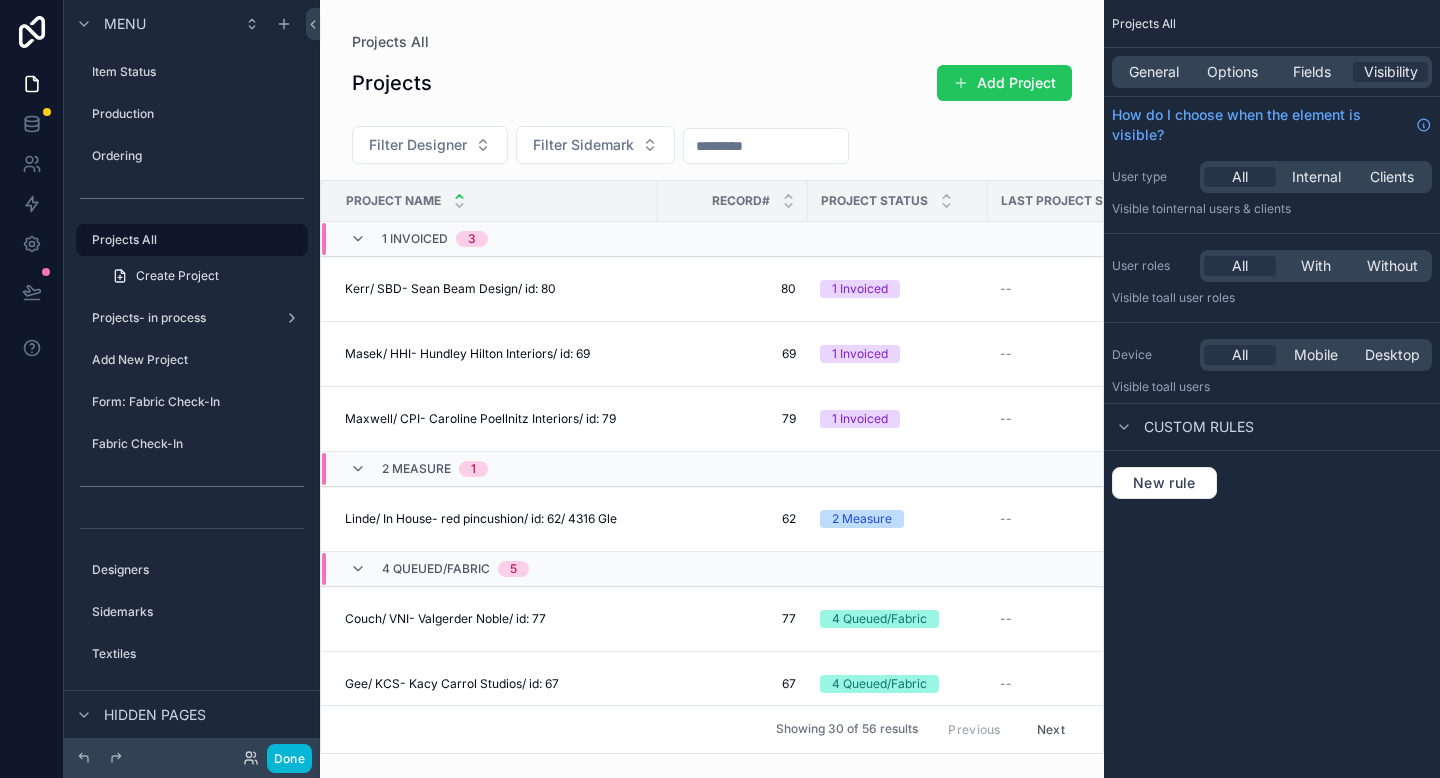 click at bounding box center (712, 389) 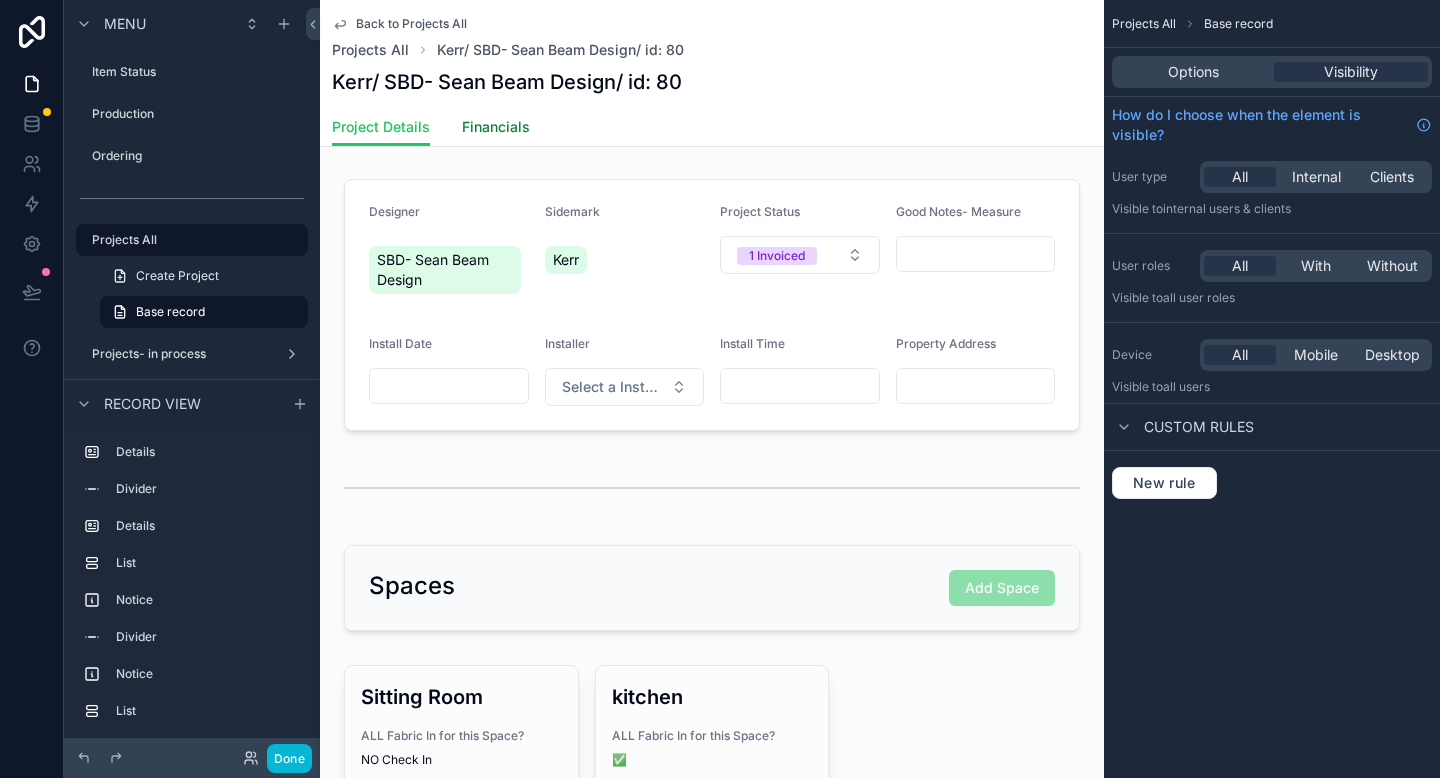 click on "Financials" at bounding box center (496, 127) 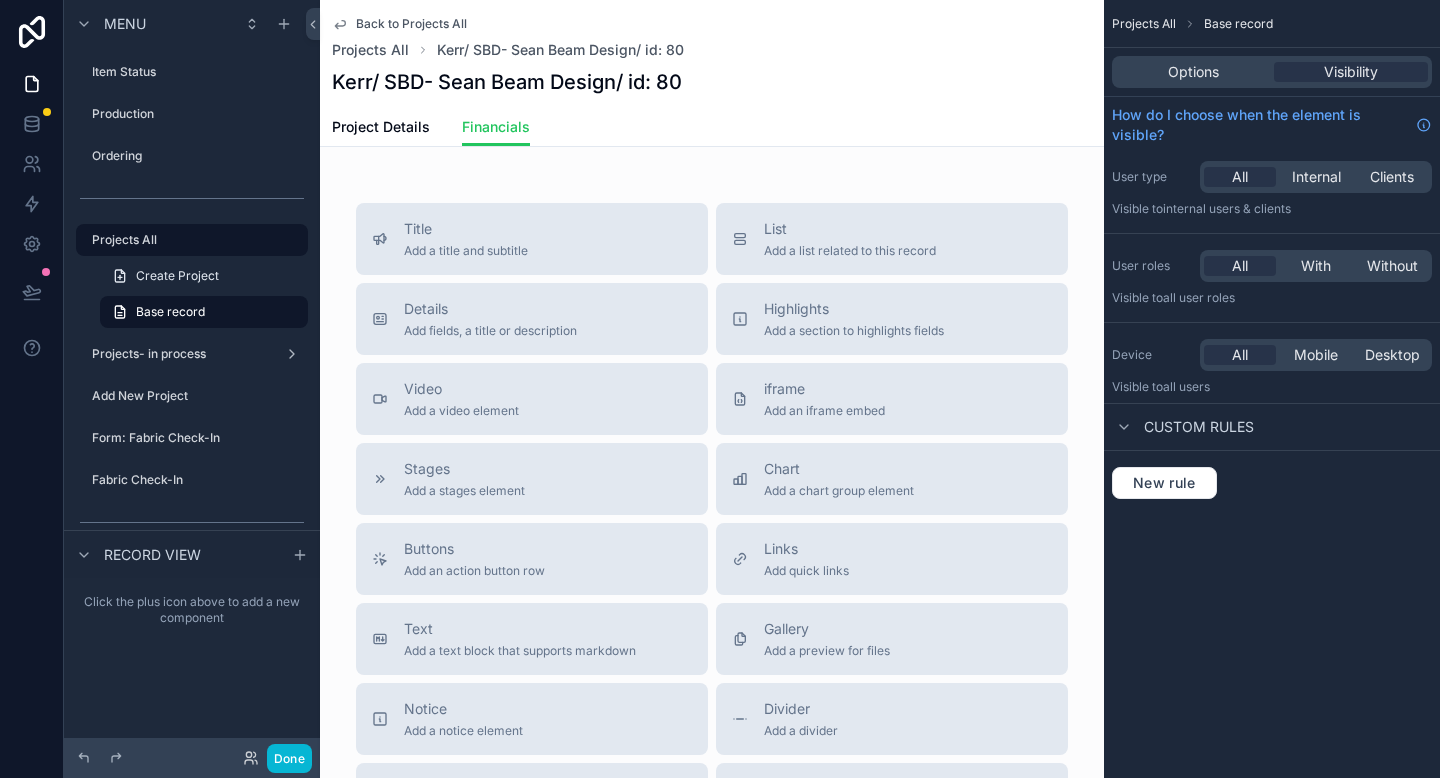 click on "Back to Projects All Projects All Kerr/ SBD- Sean Beam Design/ id: 80 Kerr/ SBD- Sean Beam Design/ id: 80 Financials Project Details Financials Title Add a title and subtitle List Add a list related to this record Details Add fields, a title or description Highlights Add a section to highlights fields Video Add a video element iframe Add an iframe embed Stages Add a stages element Chart Add a chart group element Buttons Add an action button row Links Add quick links Text Add a text block that supports markdown Gallery Add a preview for files Notice Add a notice element Divider Add a divider Comments Record comments section Image Add an image element Container Add a container to group multiple sections together" at bounding box center [712, 537] 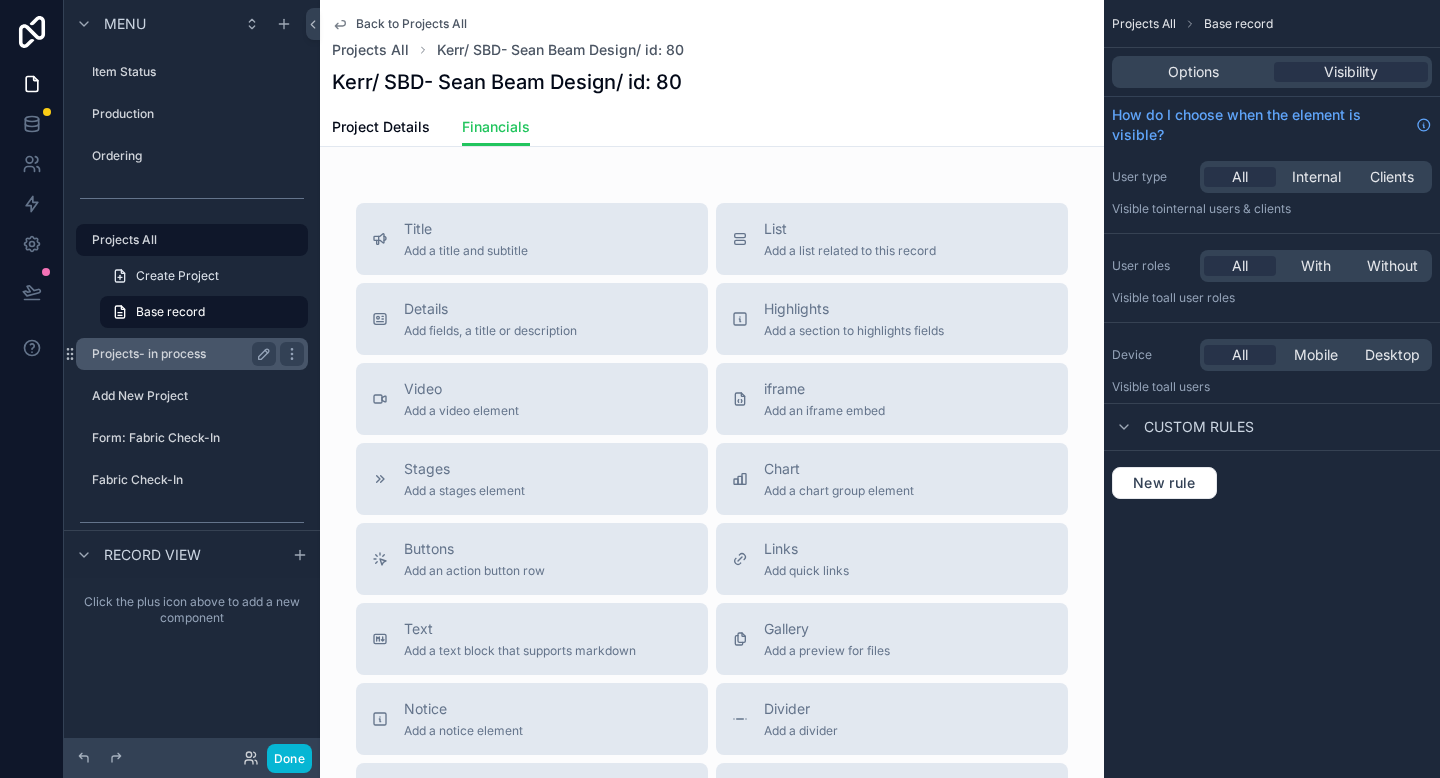 click on "Projects- in process" at bounding box center (180, 354) 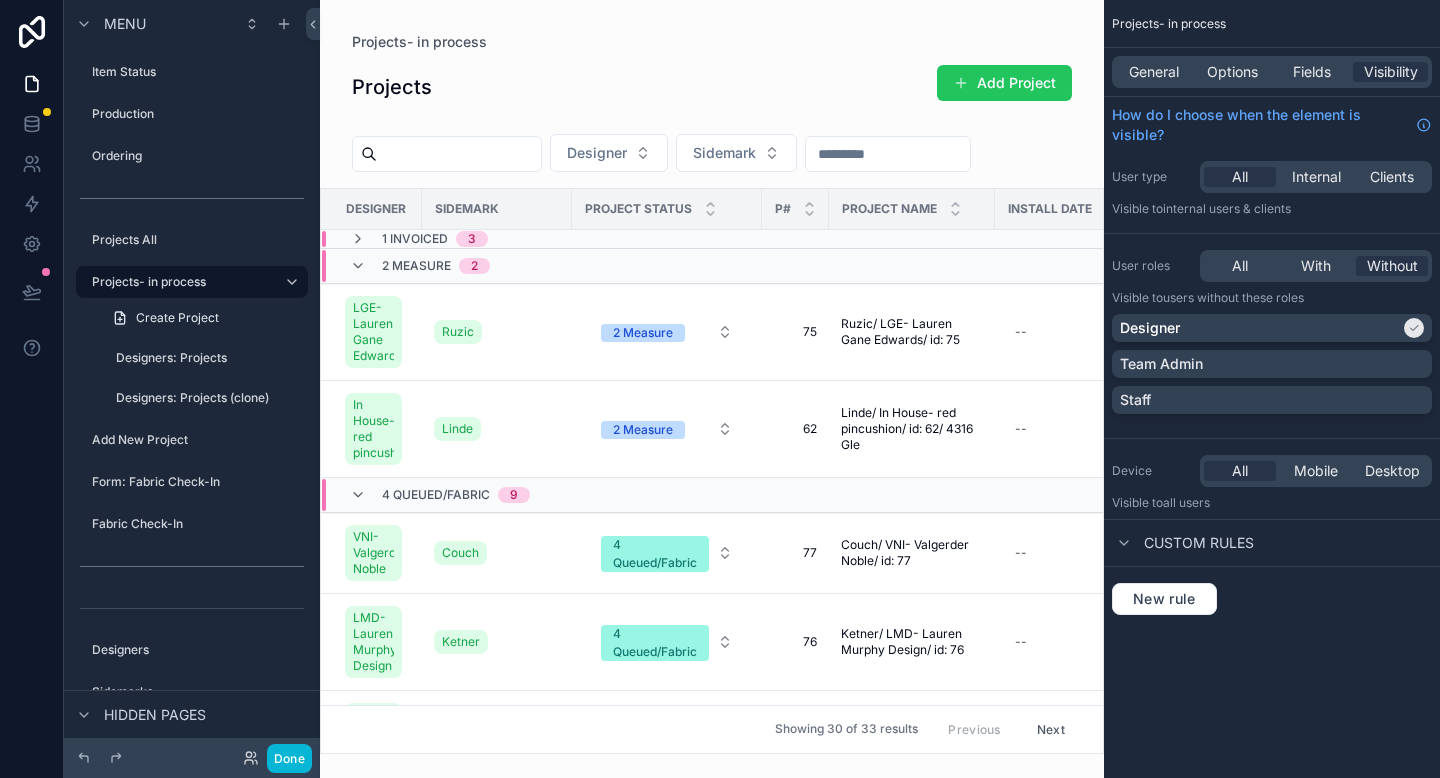 click at bounding box center (712, 389) 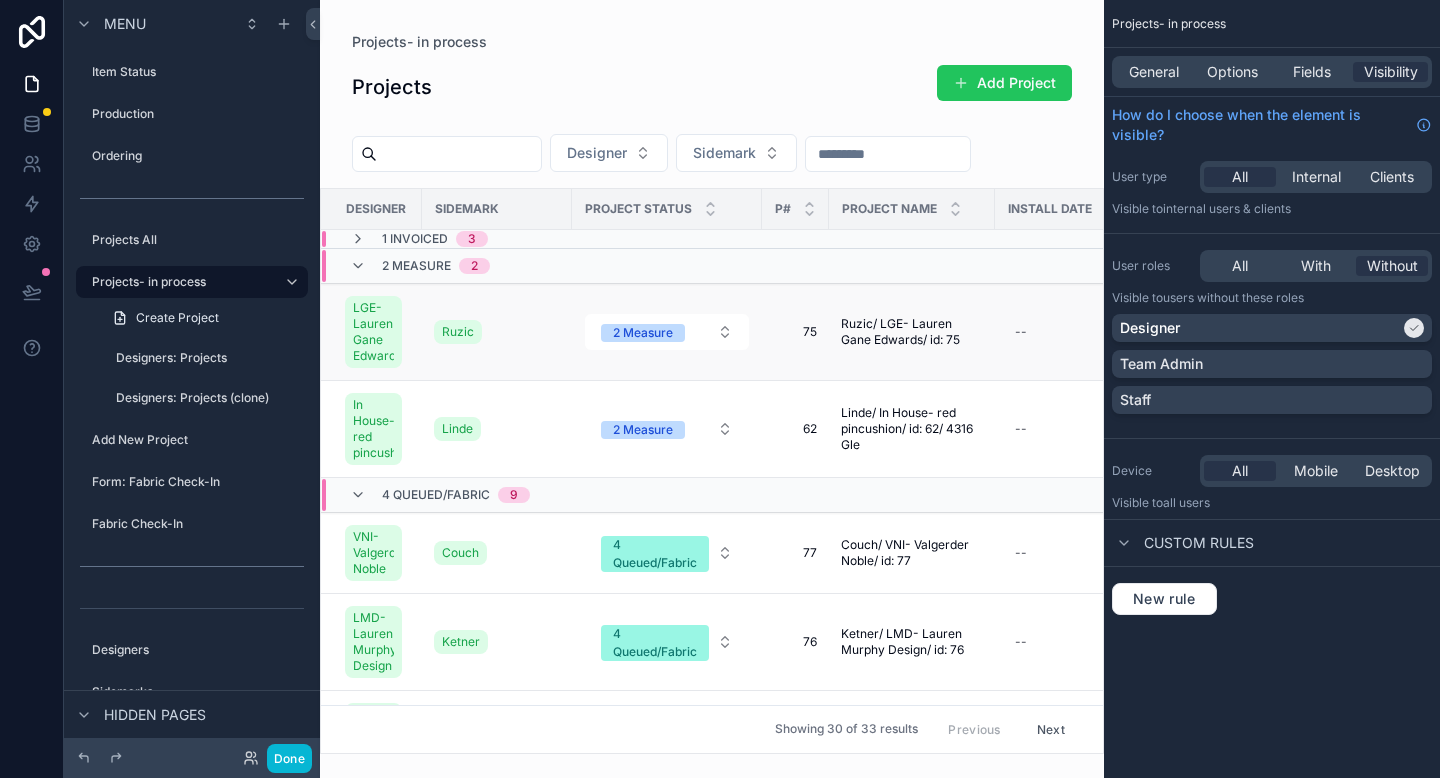 click on "75" at bounding box center (795, 332) 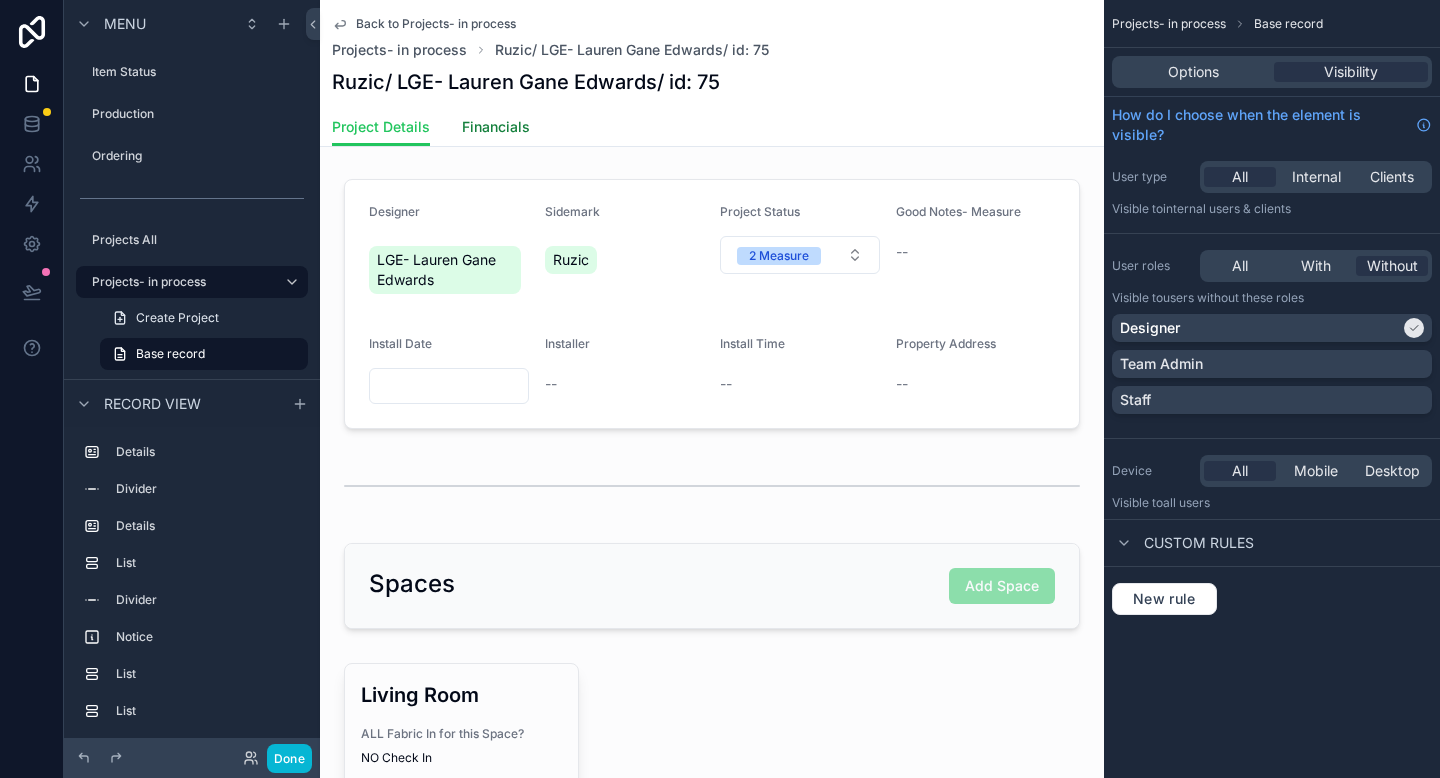 click on "Financials" at bounding box center [496, 127] 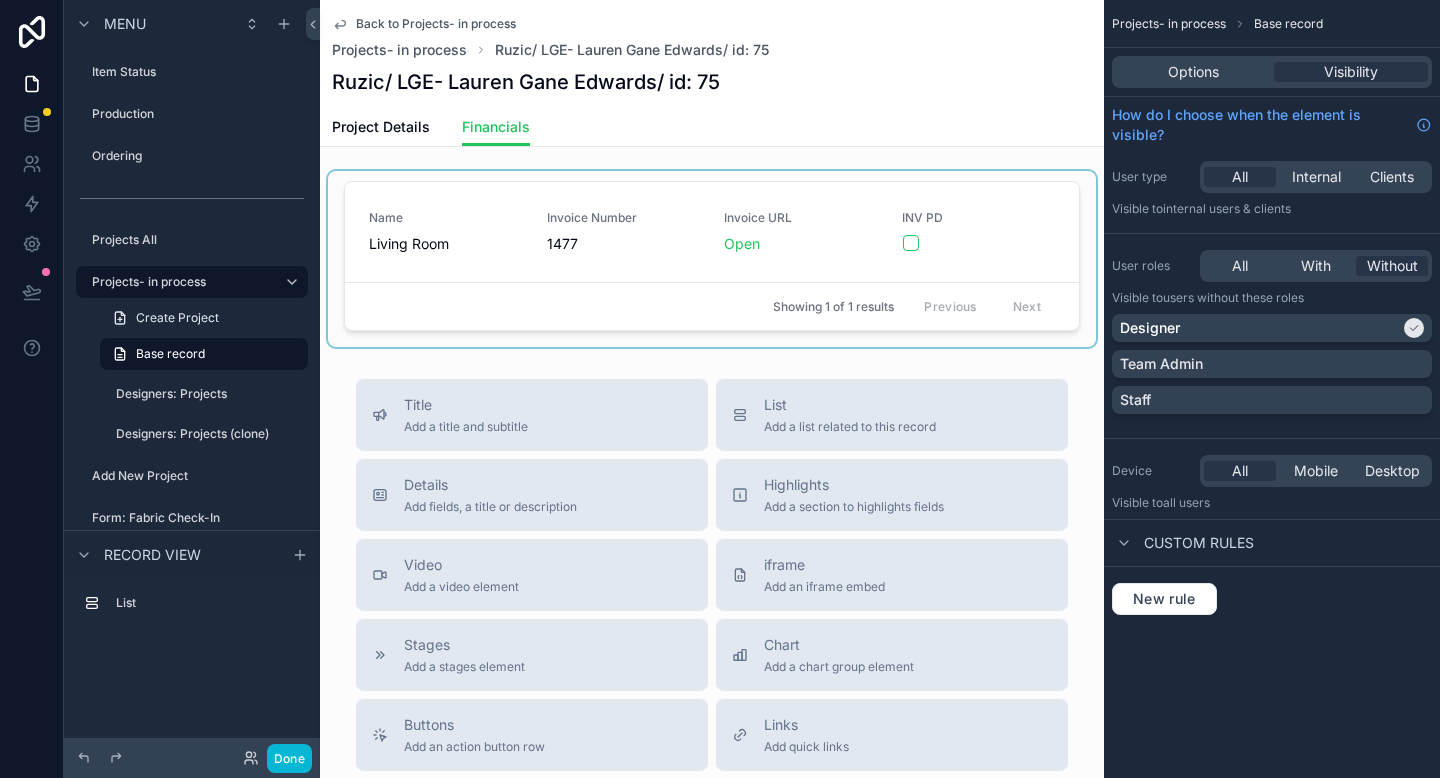 click at bounding box center (712, 259) 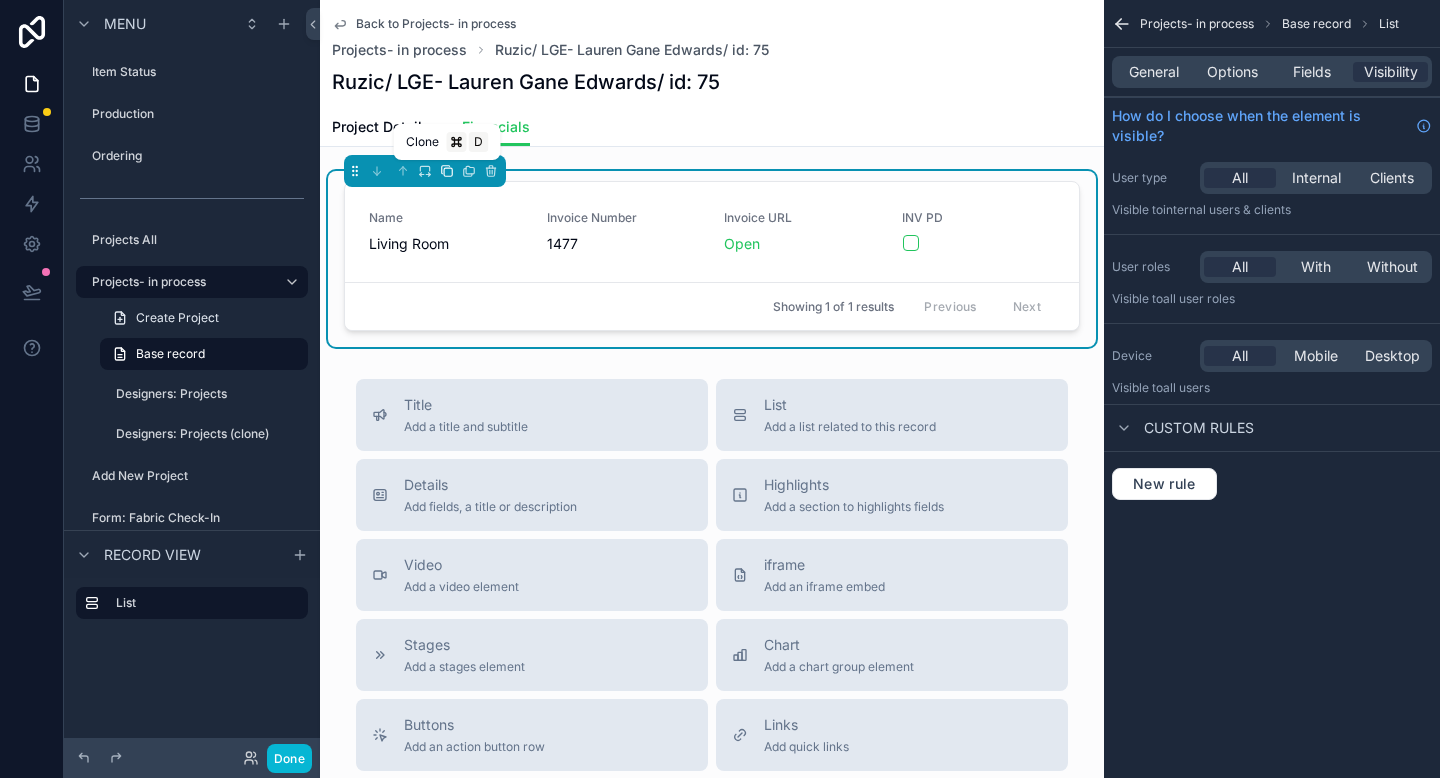 click 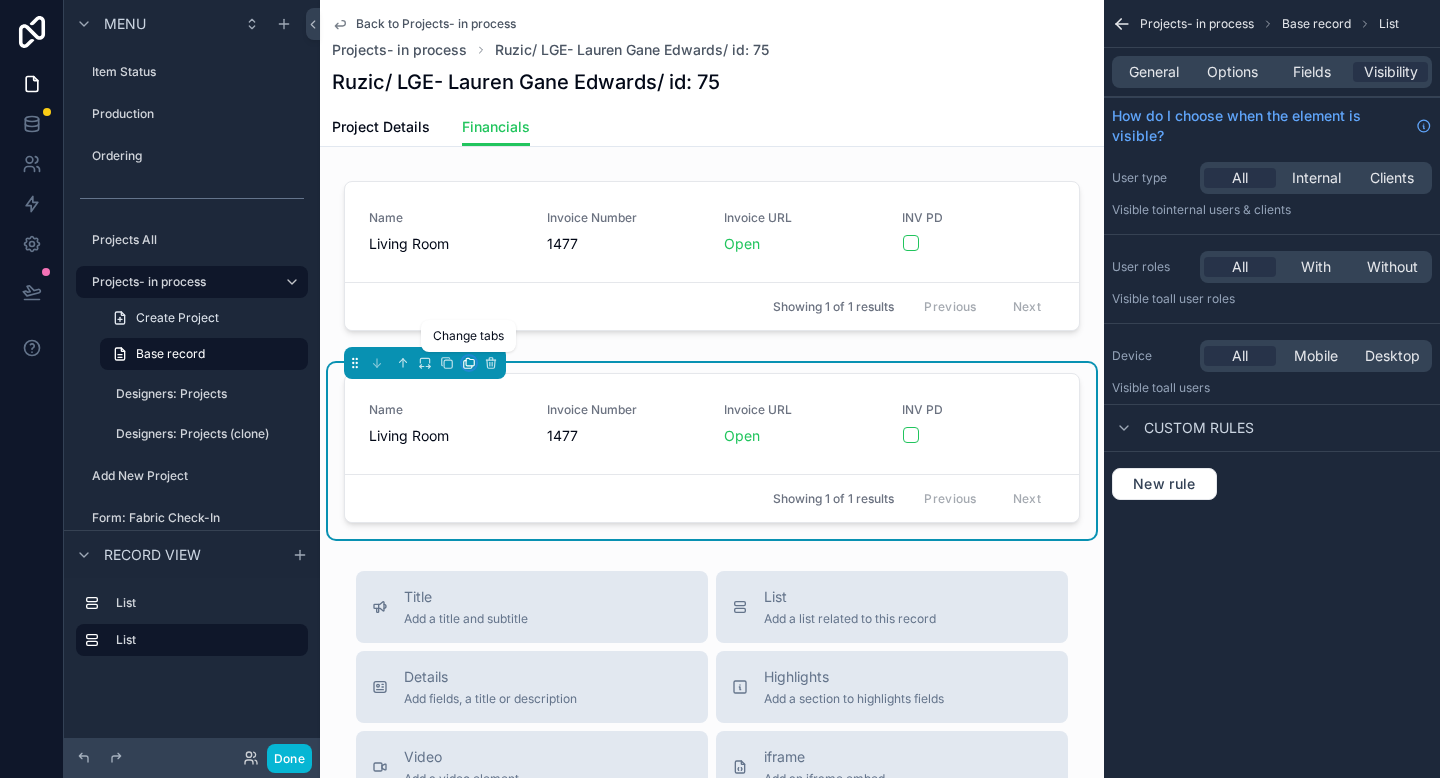 click 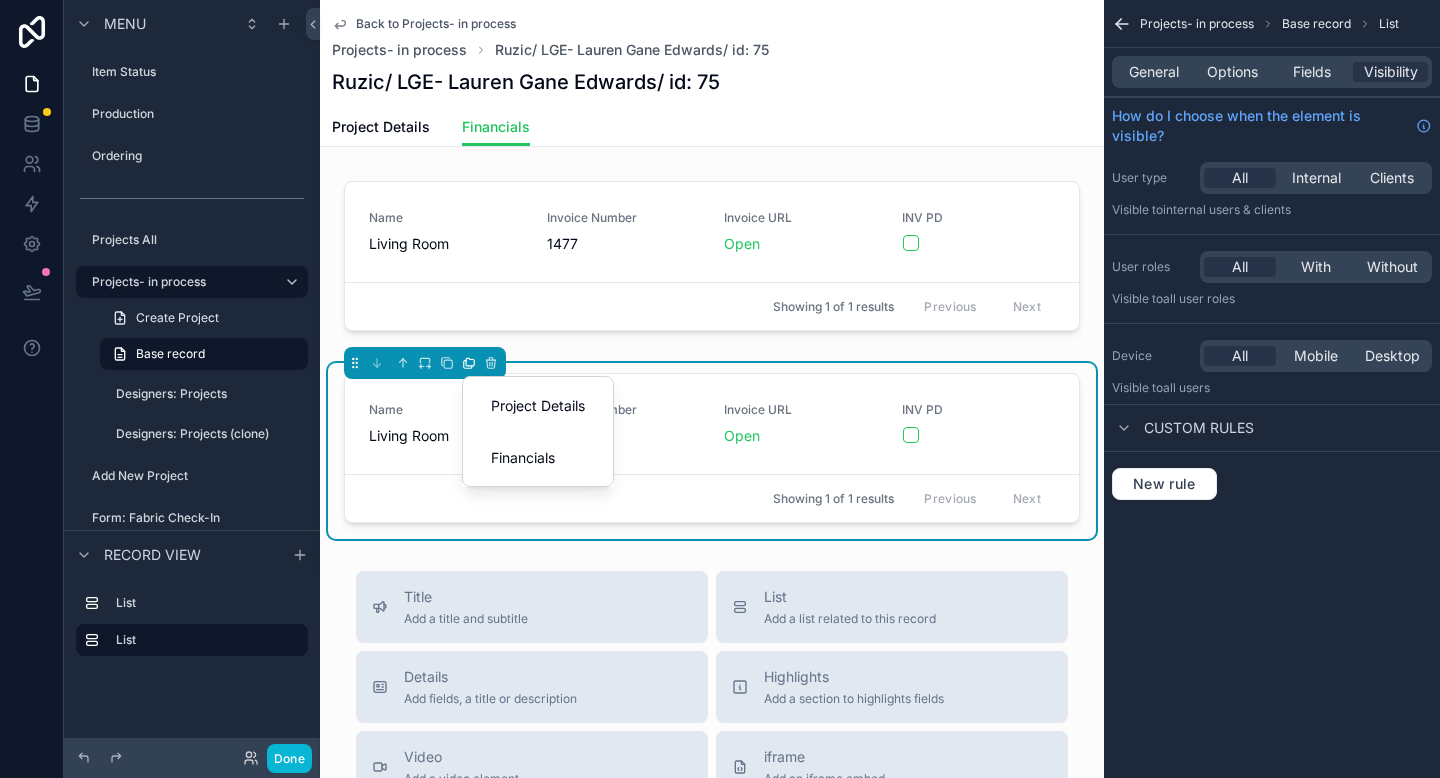 click at bounding box center (720, 389) 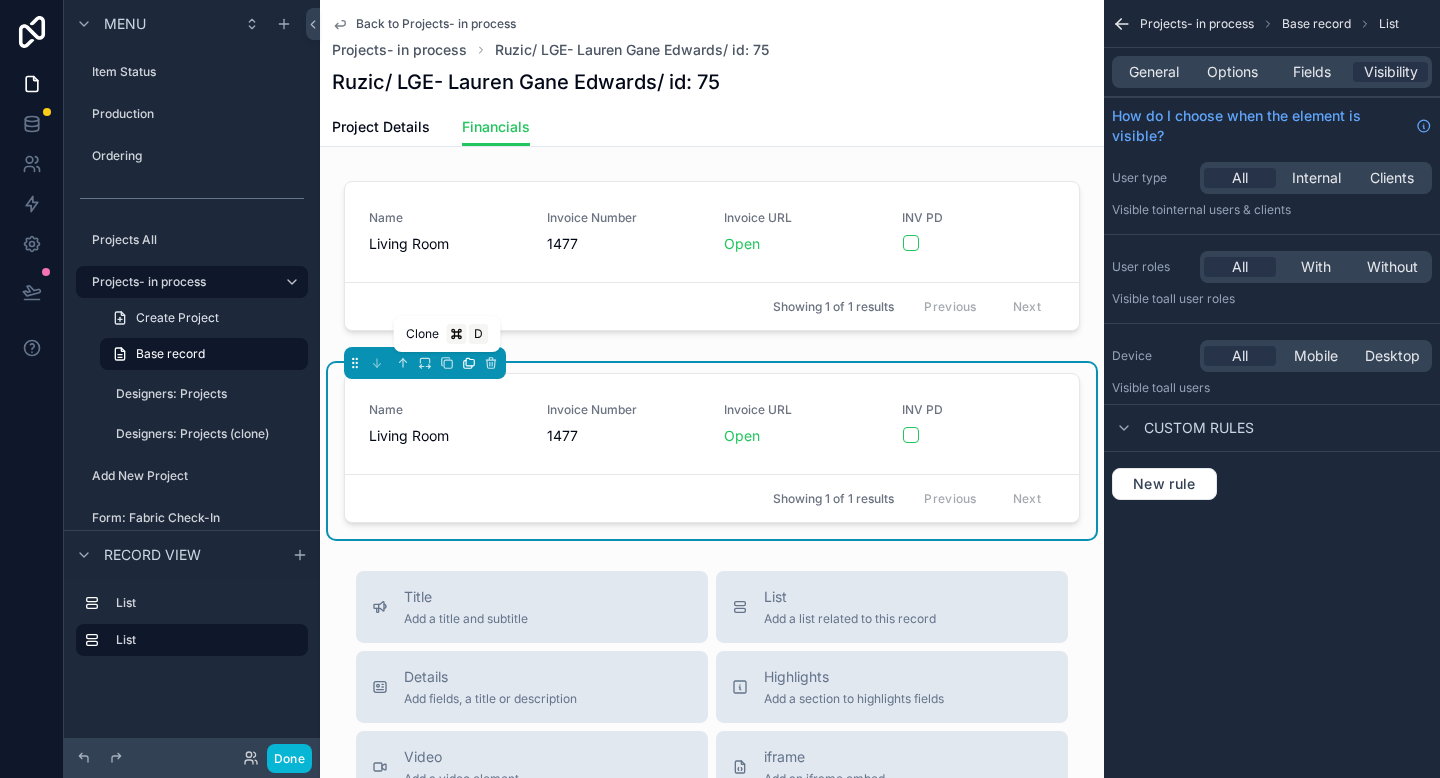 click on "D" at bounding box center [479, 334] 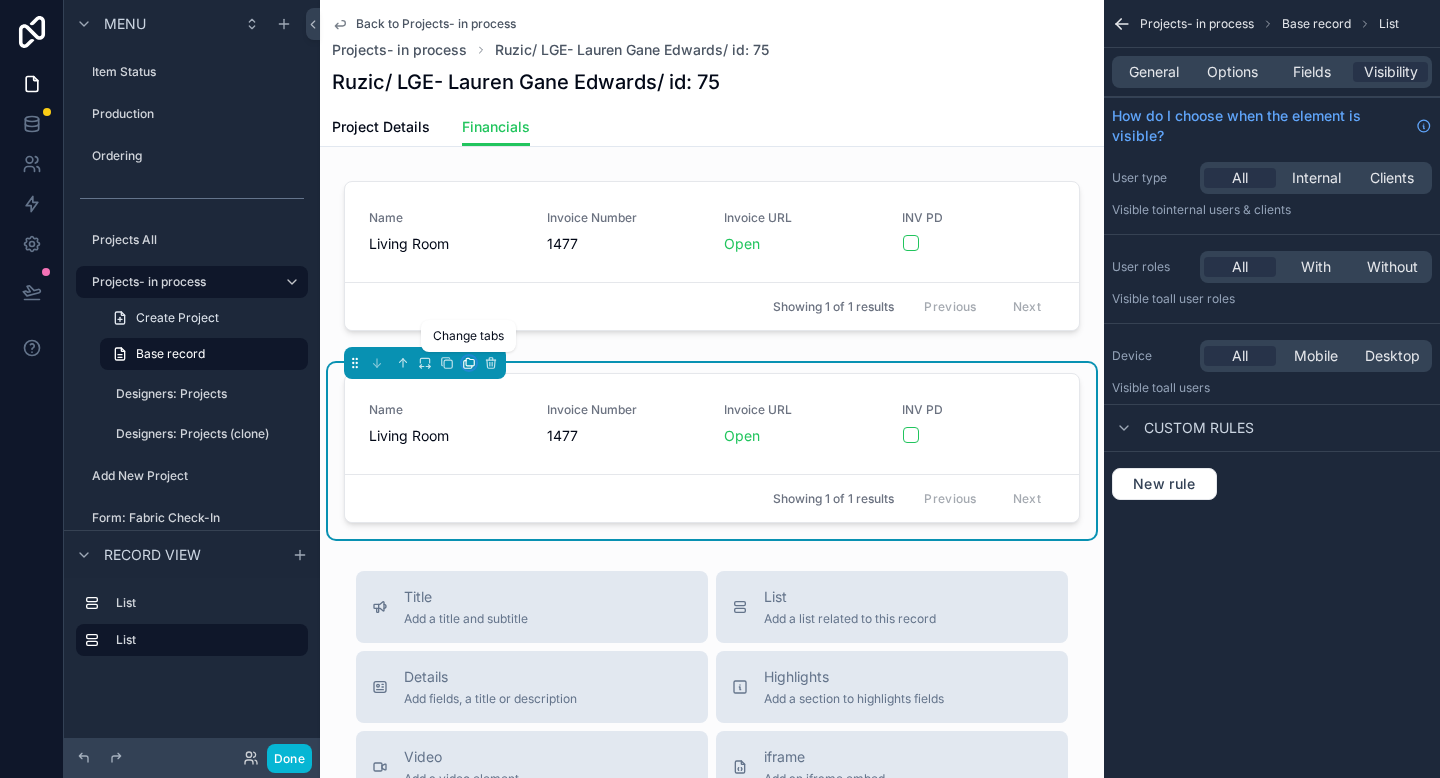 click 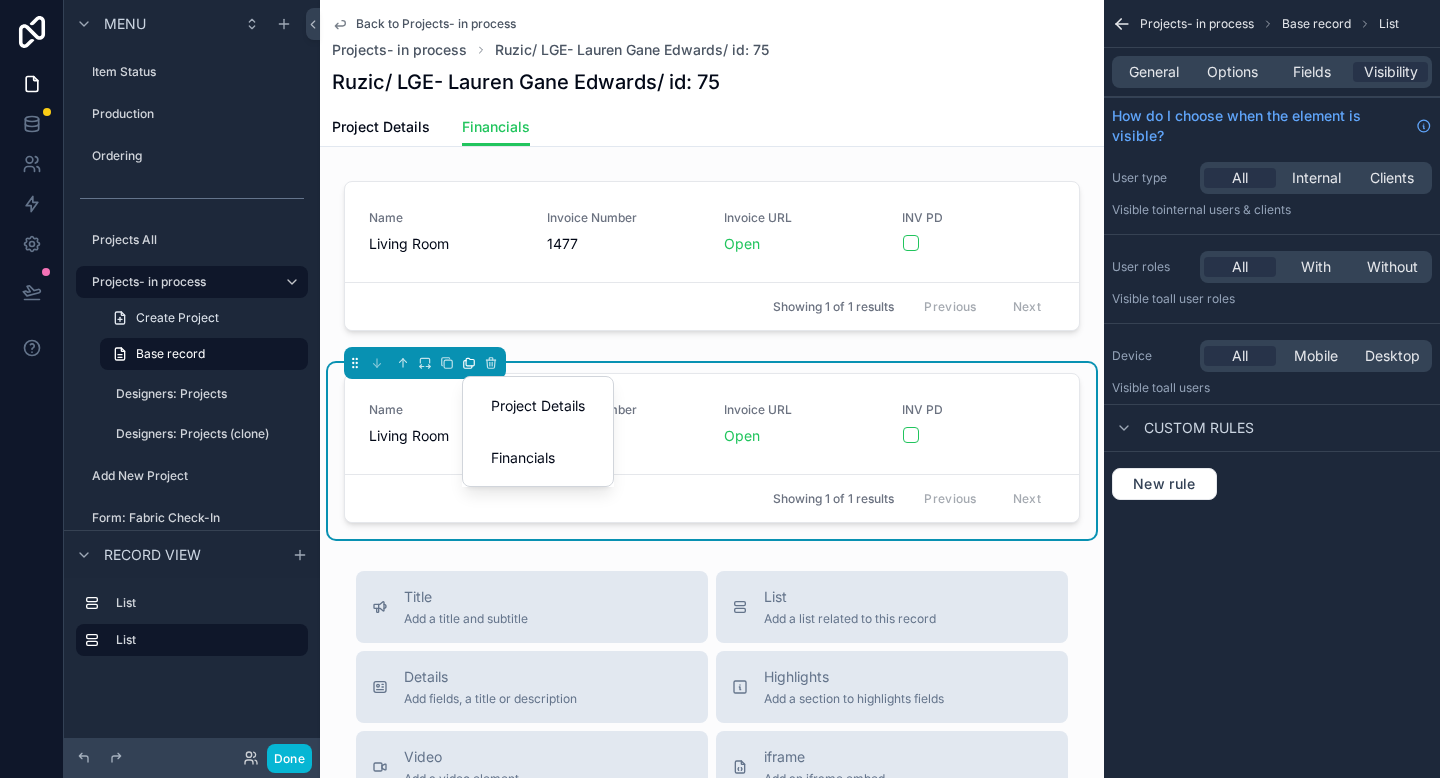 drag, startPoint x: 429, startPoint y: 409, endPoint x: 316, endPoint y: 390, distance: 114.58621 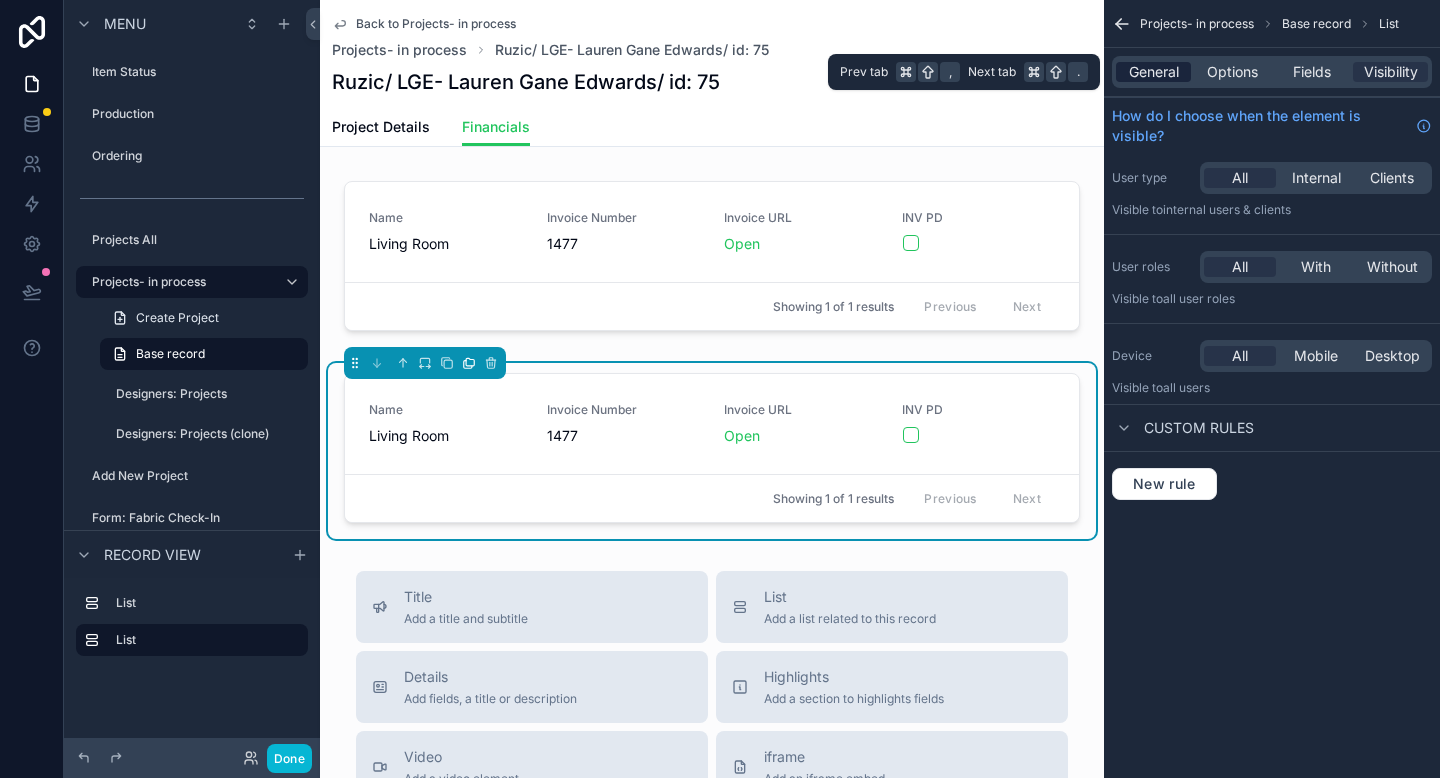 click on "General" at bounding box center (1154, 72) 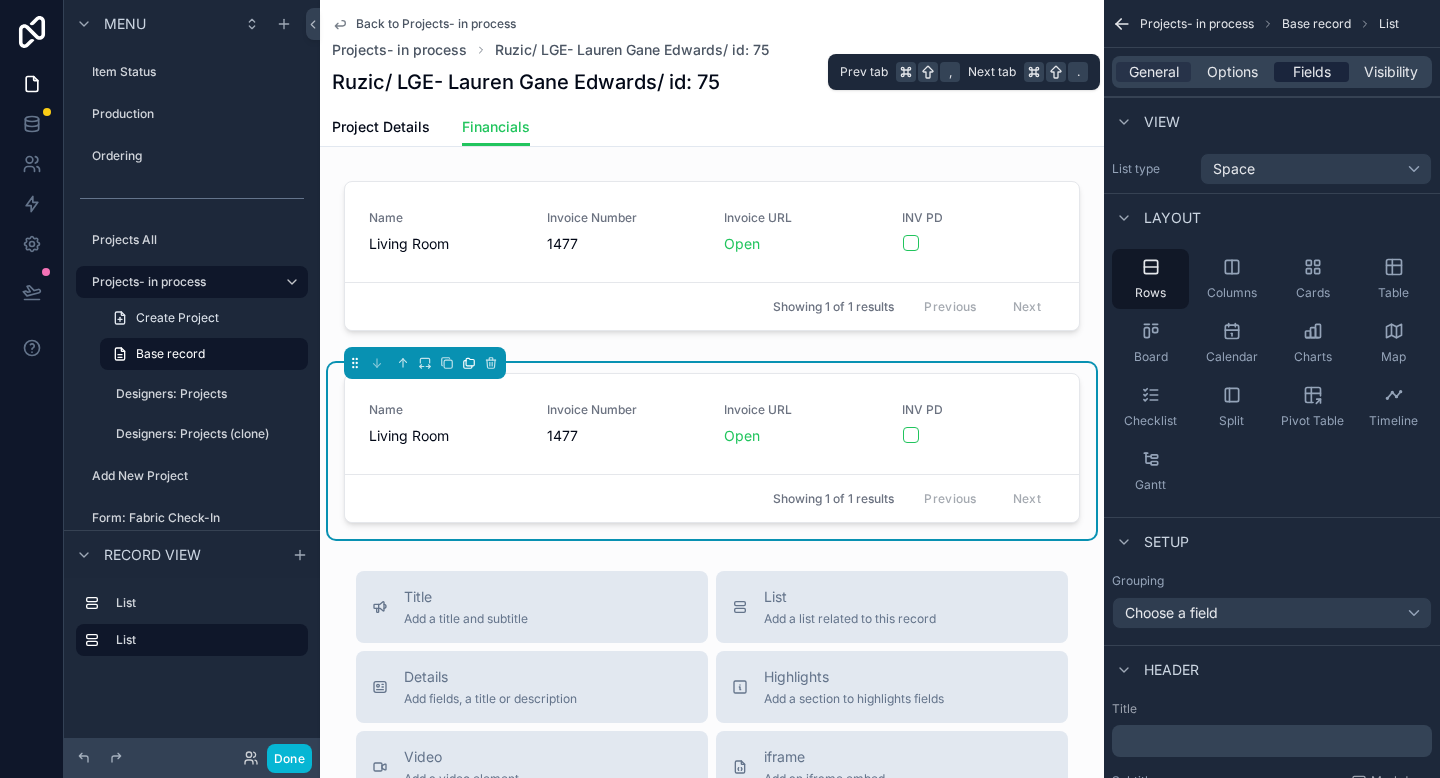 click on "Fields" at bounding box center [1312, 72] 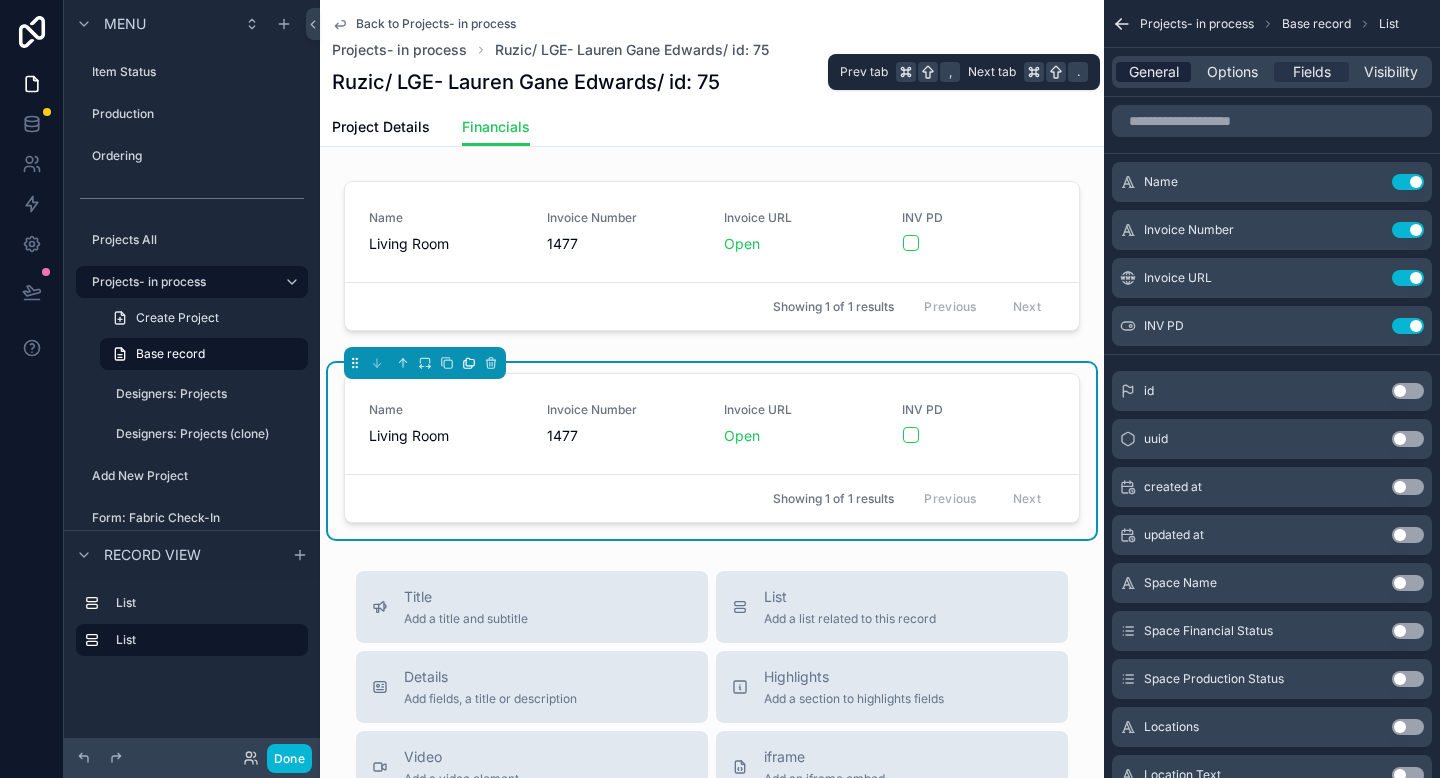 click on "General" at bounding box center (1154, 72) 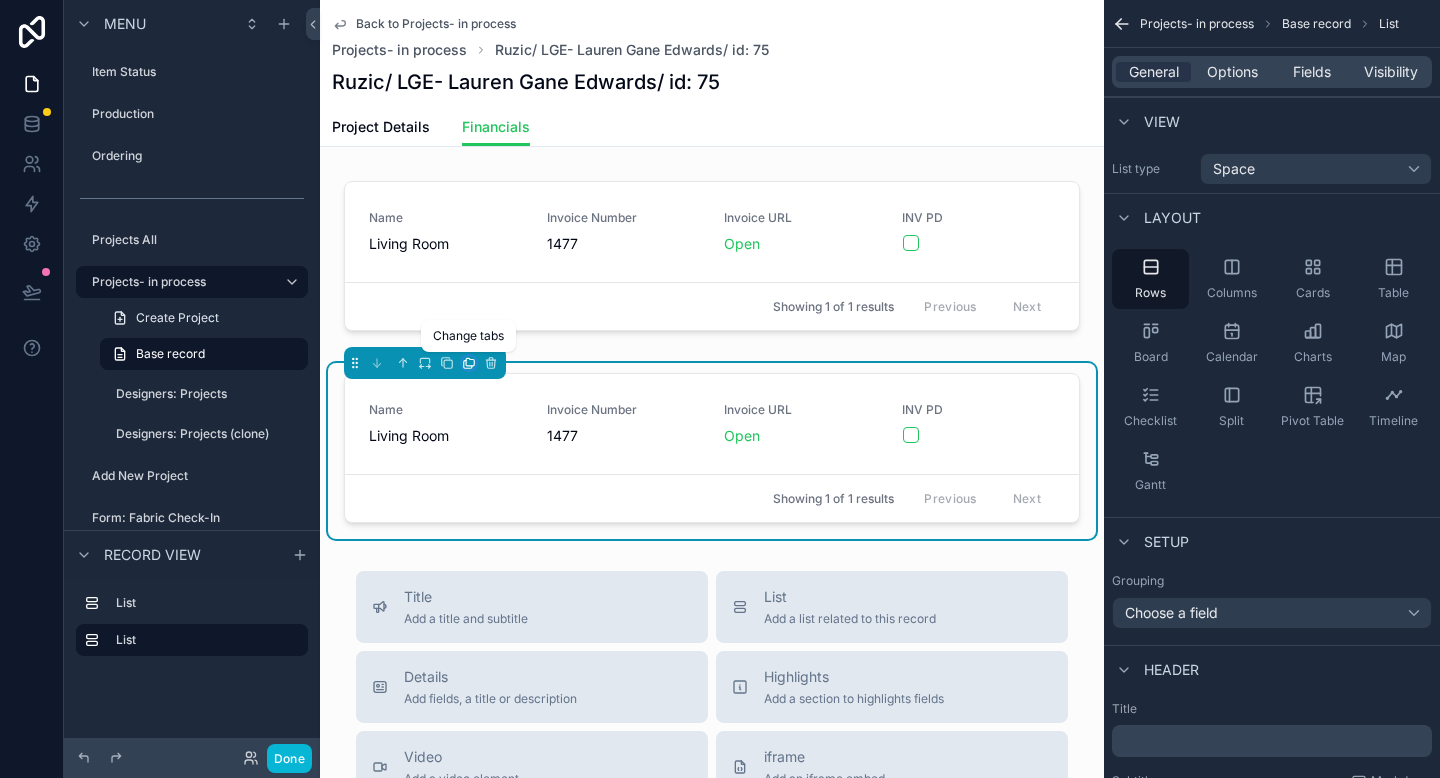 click 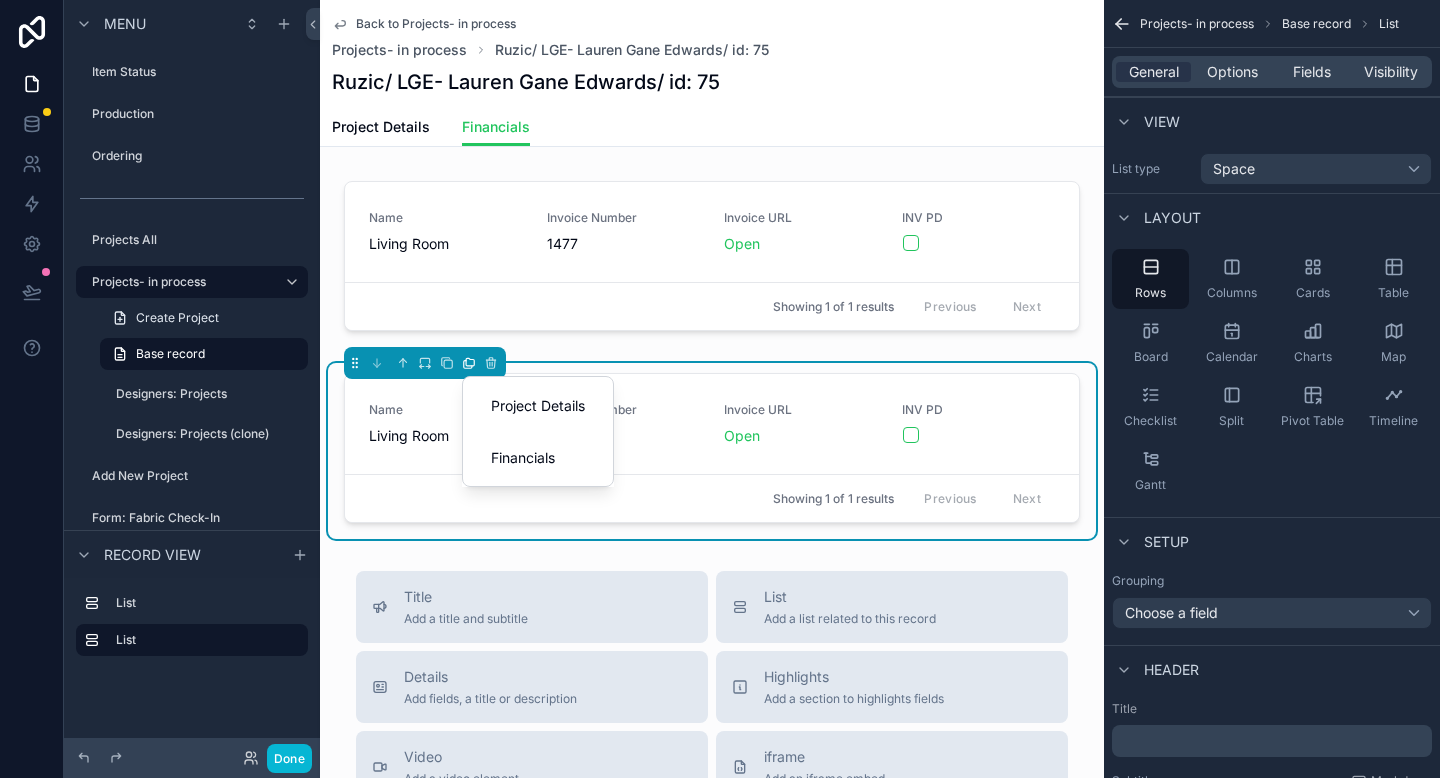 click at bounding box center [720, 389] 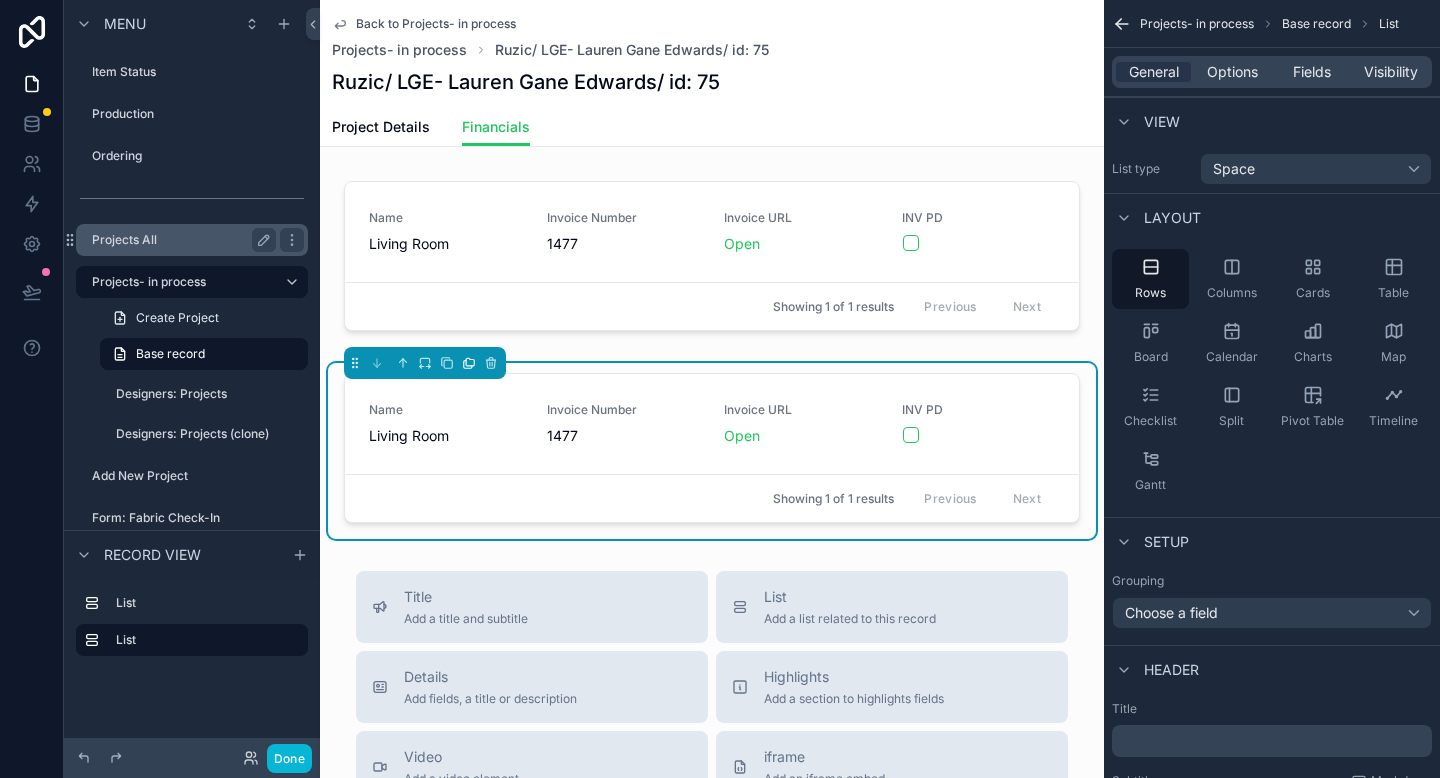 click on "Projects All" at bounding box center (180, 240) 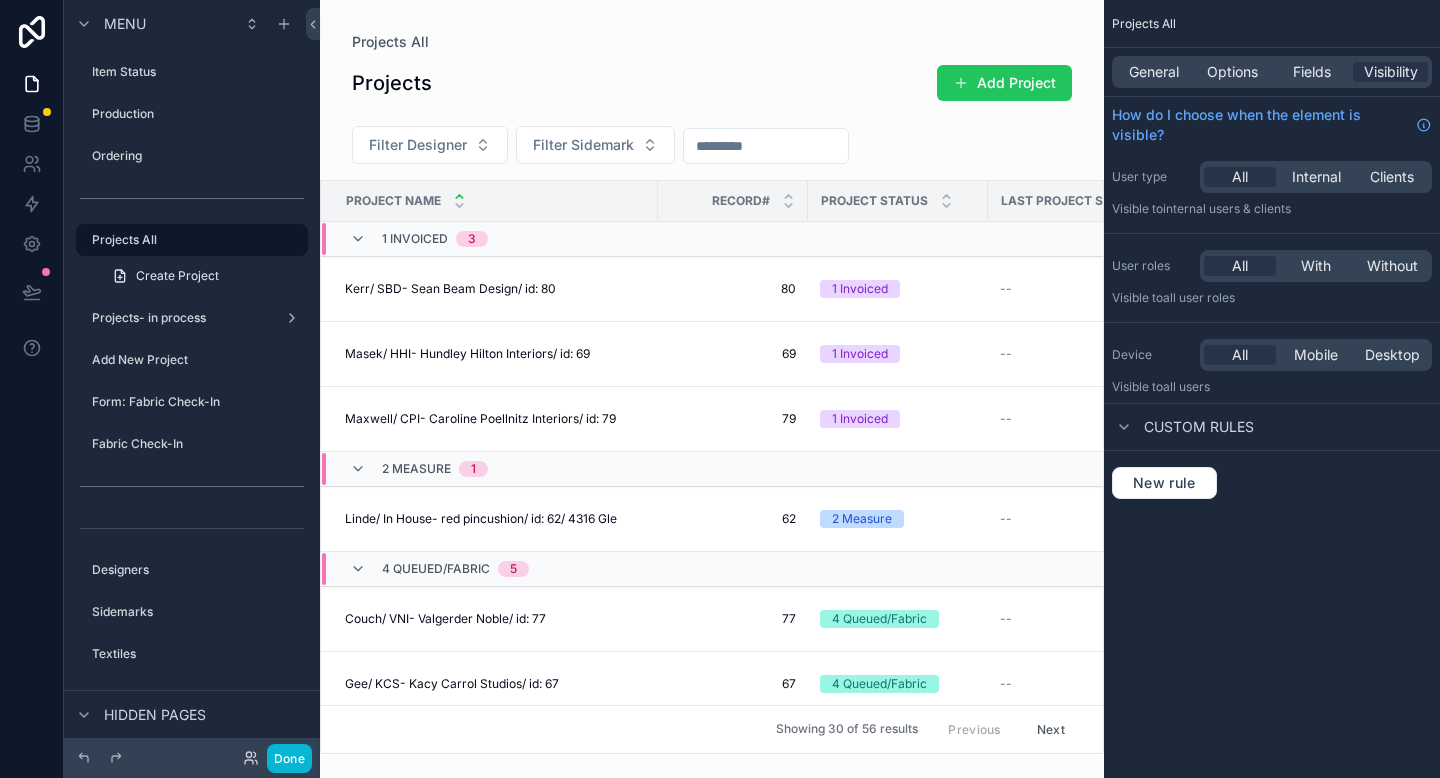 click at bounding box center [712, 389] 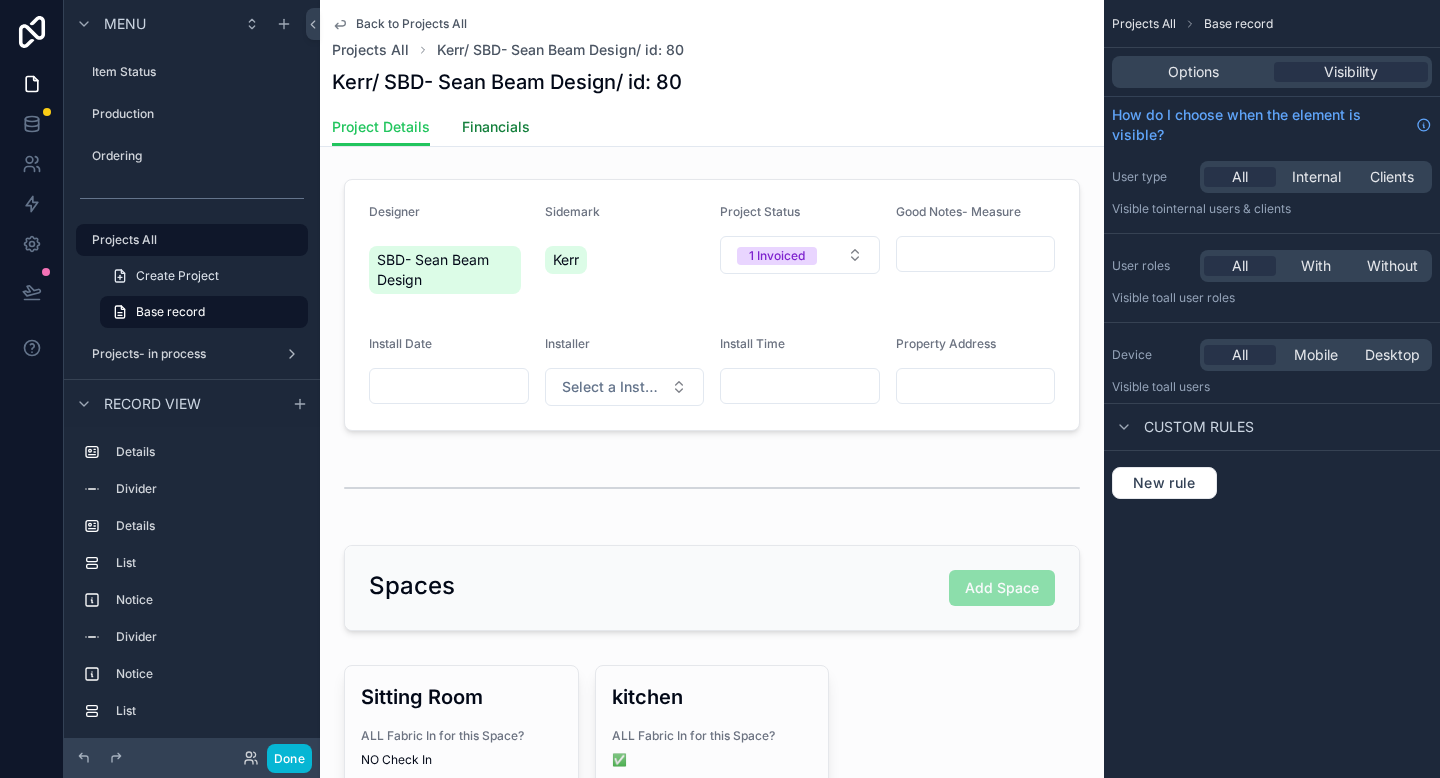 click on "Financials" at bounding box center [496, 127] 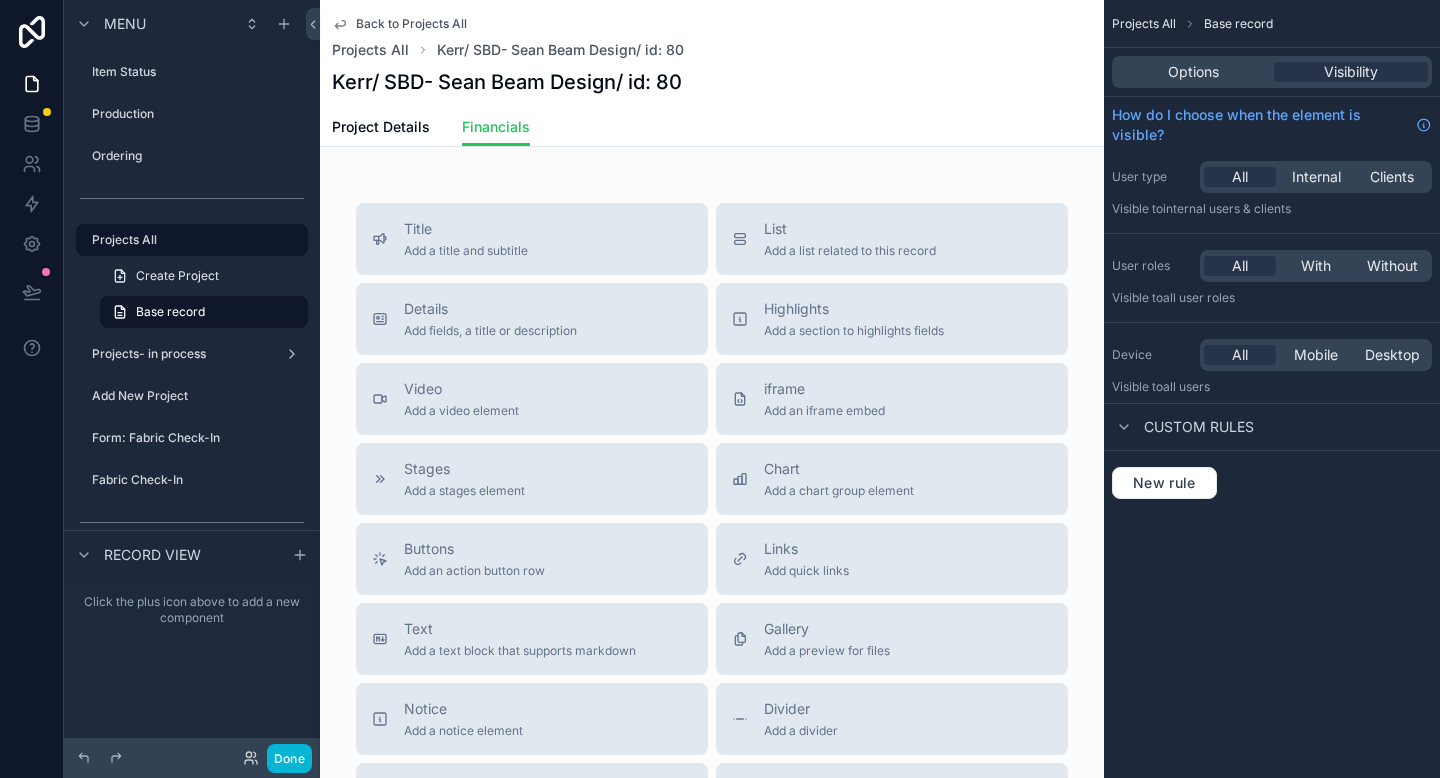 click on "Back to Projects All Projects All Kerr/ SBD- Sean Beam Design/ id: 80 Kerr/ SBD- Sean Beam Design/ id: 80 Financials Project Details Financials Title Add a title and subtitle List Add a list related to this record Details Add fields, a title or description Highlights Add a section to highlights fields Video Add a video element iframe Add an iframe embed Stages Add a stages element Chart Add a chart group element Buttons Add an action button row Links Add quick links Text Add a text block that supports markdown Gallery Add a preview for files Notice Add a notice element Divider Add a divider Comments Record comments section Image Add an image element Container Add a container to group multiple sections together" at bounding box center [712, 537] 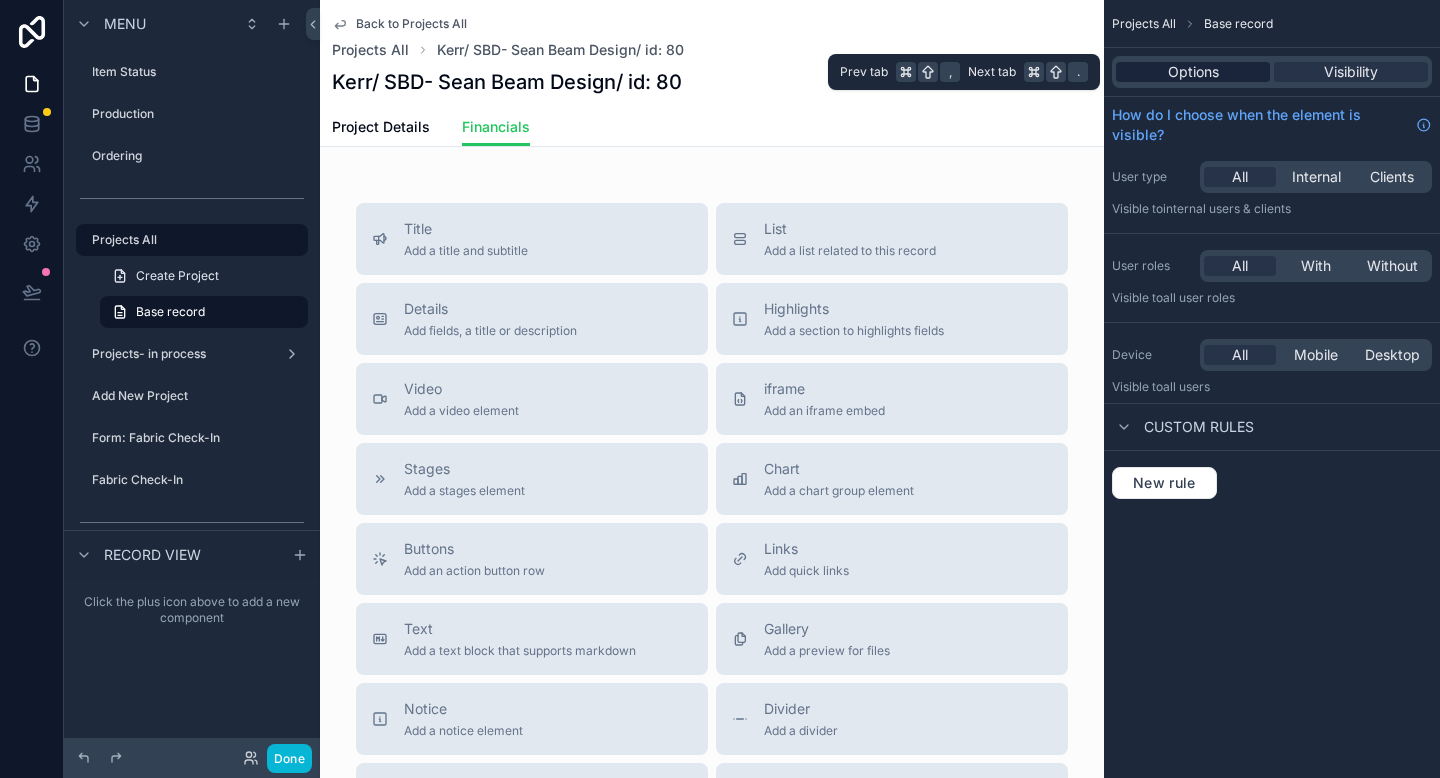 click on "Options" at bounding box center [1193, 72] 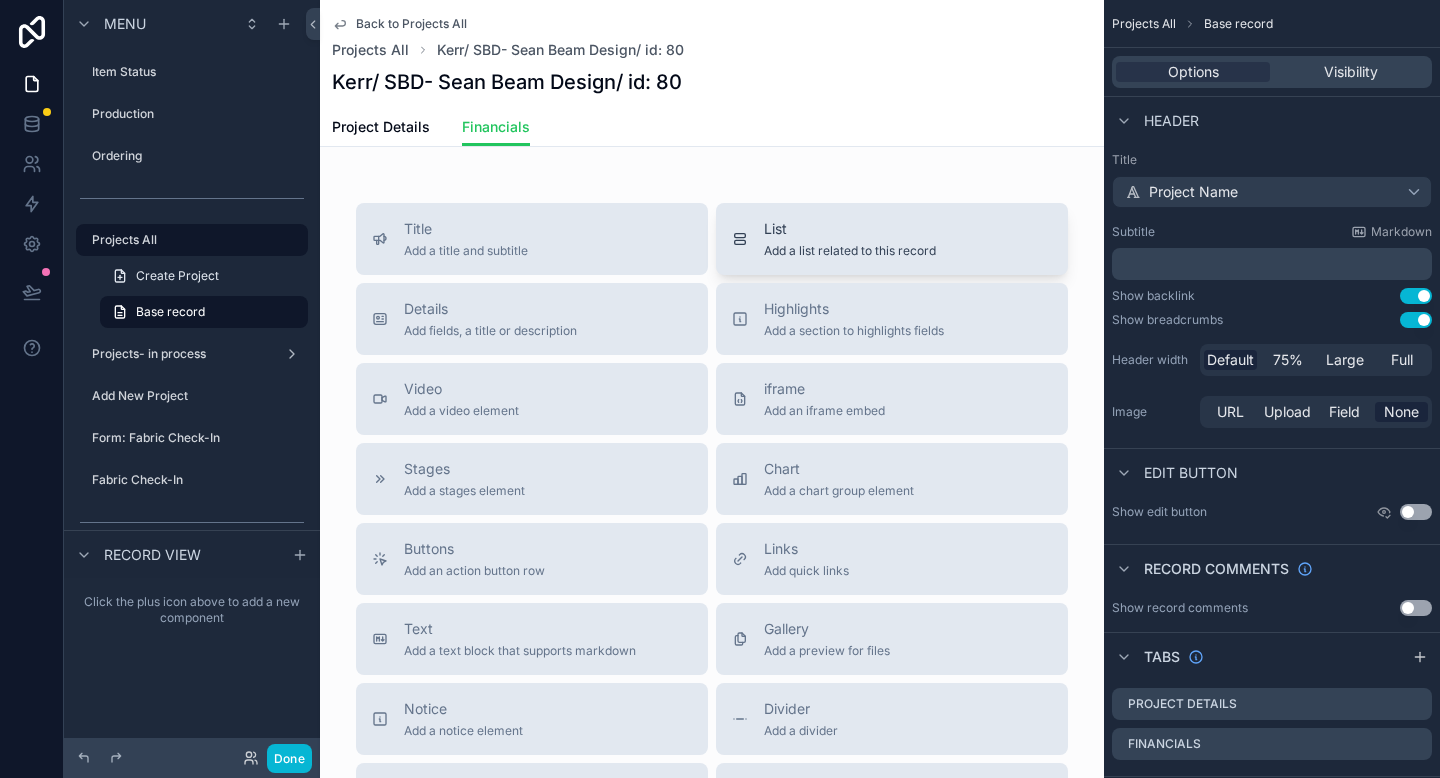 click on "Add a list related to this record" at bounding box center (850, 251) 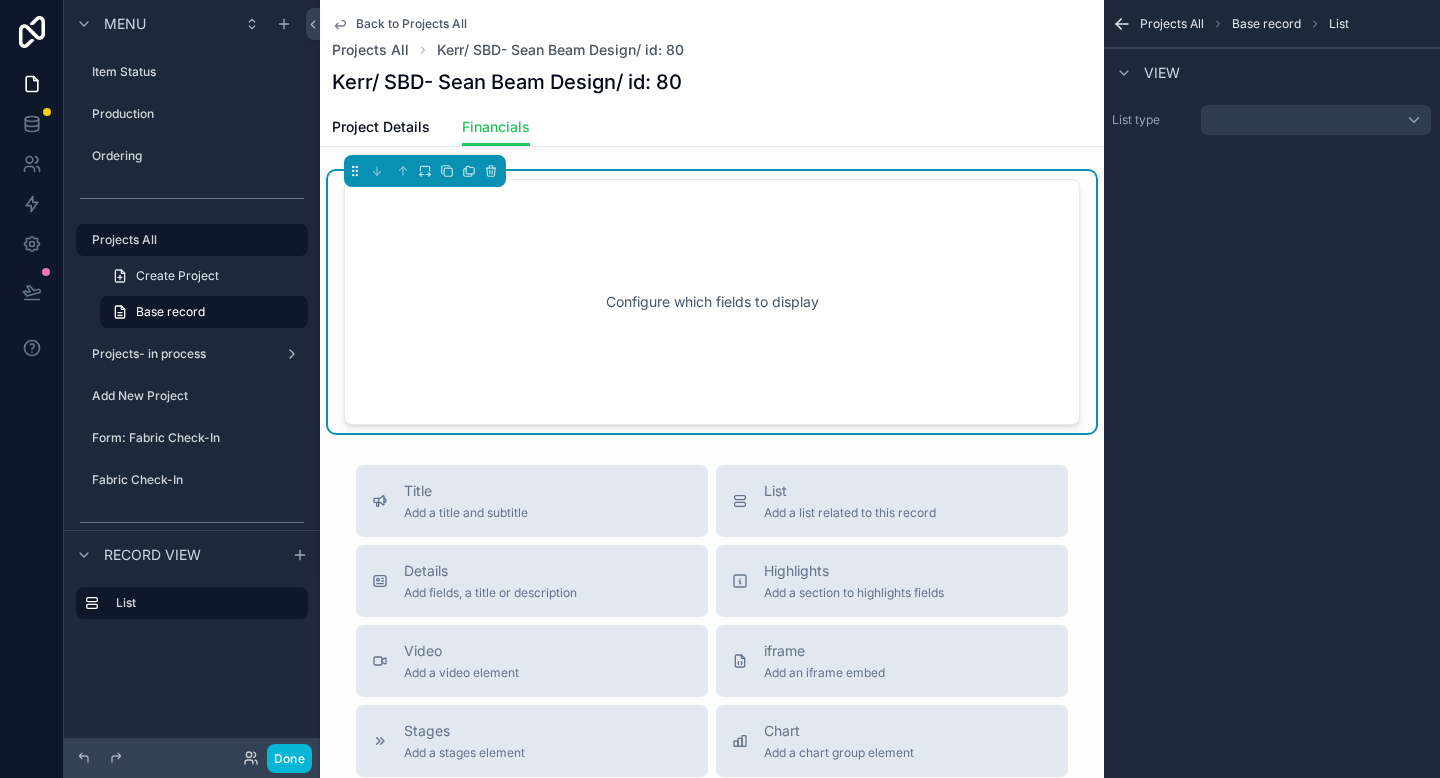 click on "Configure which fields to display" at bounding box center (712, 302) 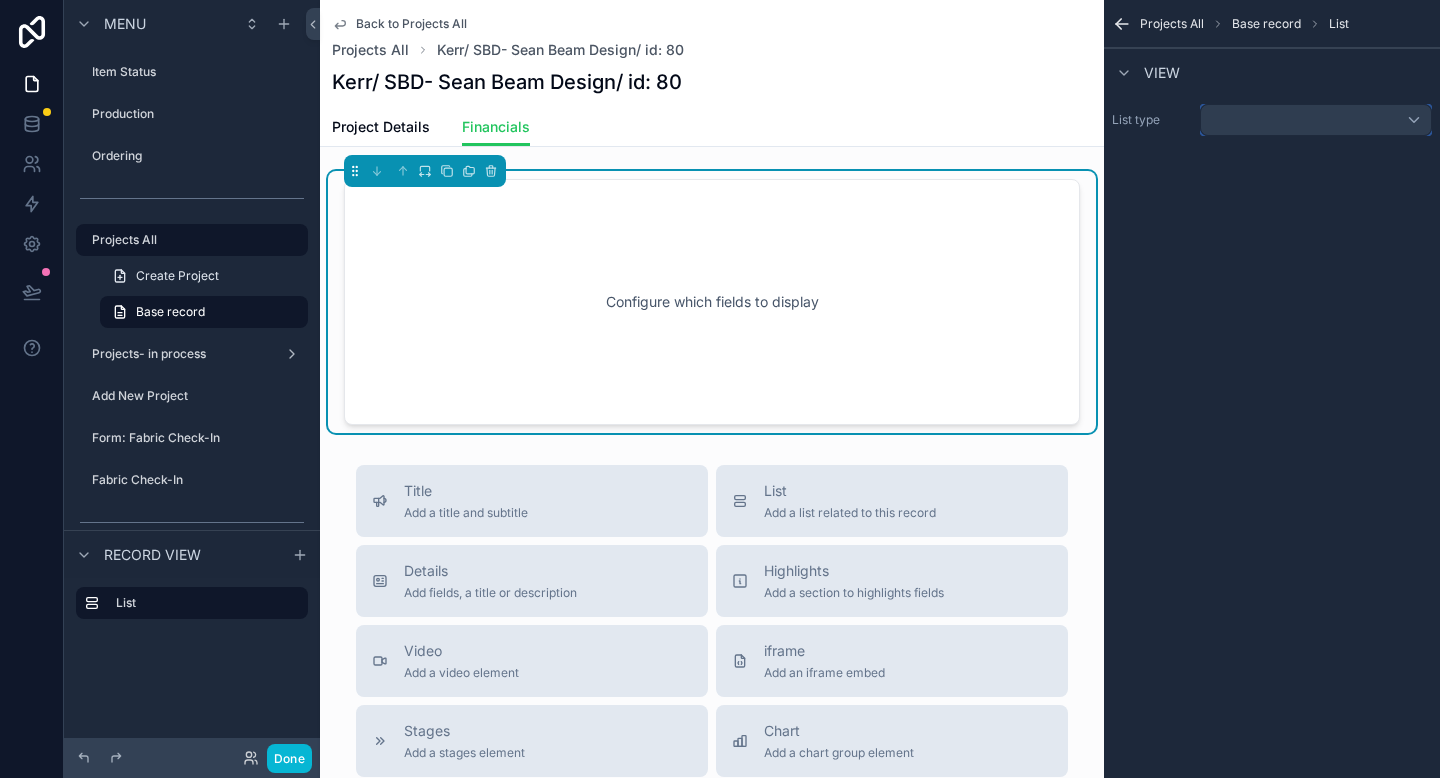 click at bounding box center [1316, 120] 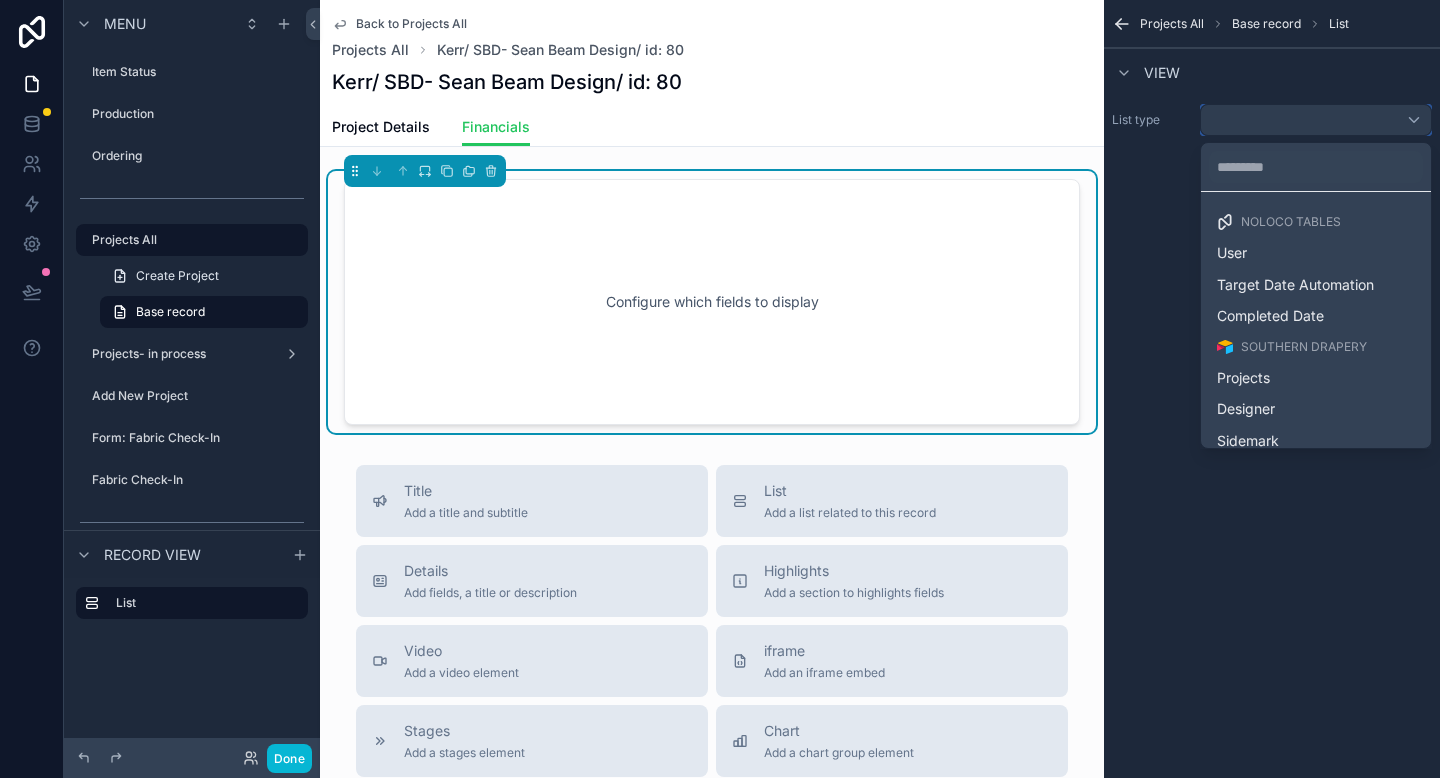 type 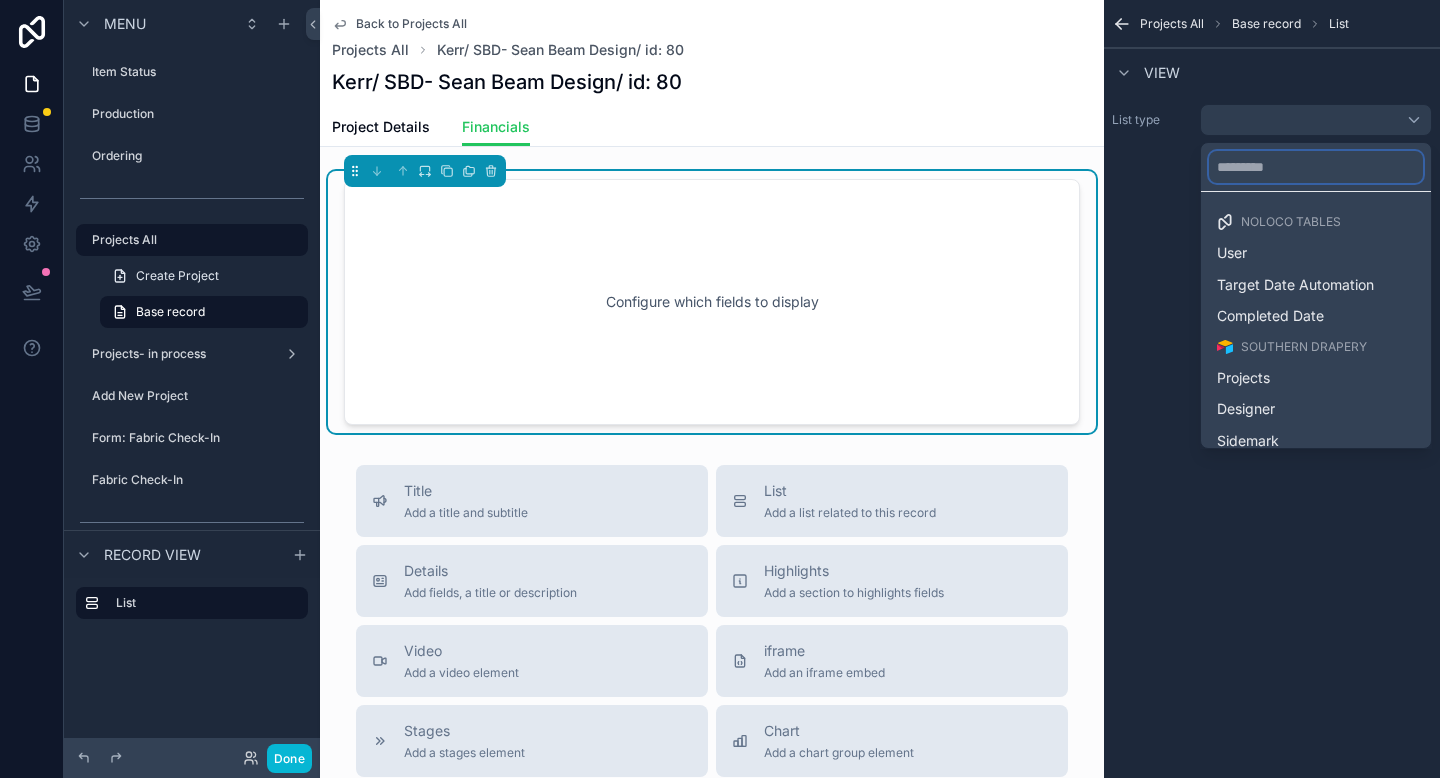 click at bounding box center [1316, 167] 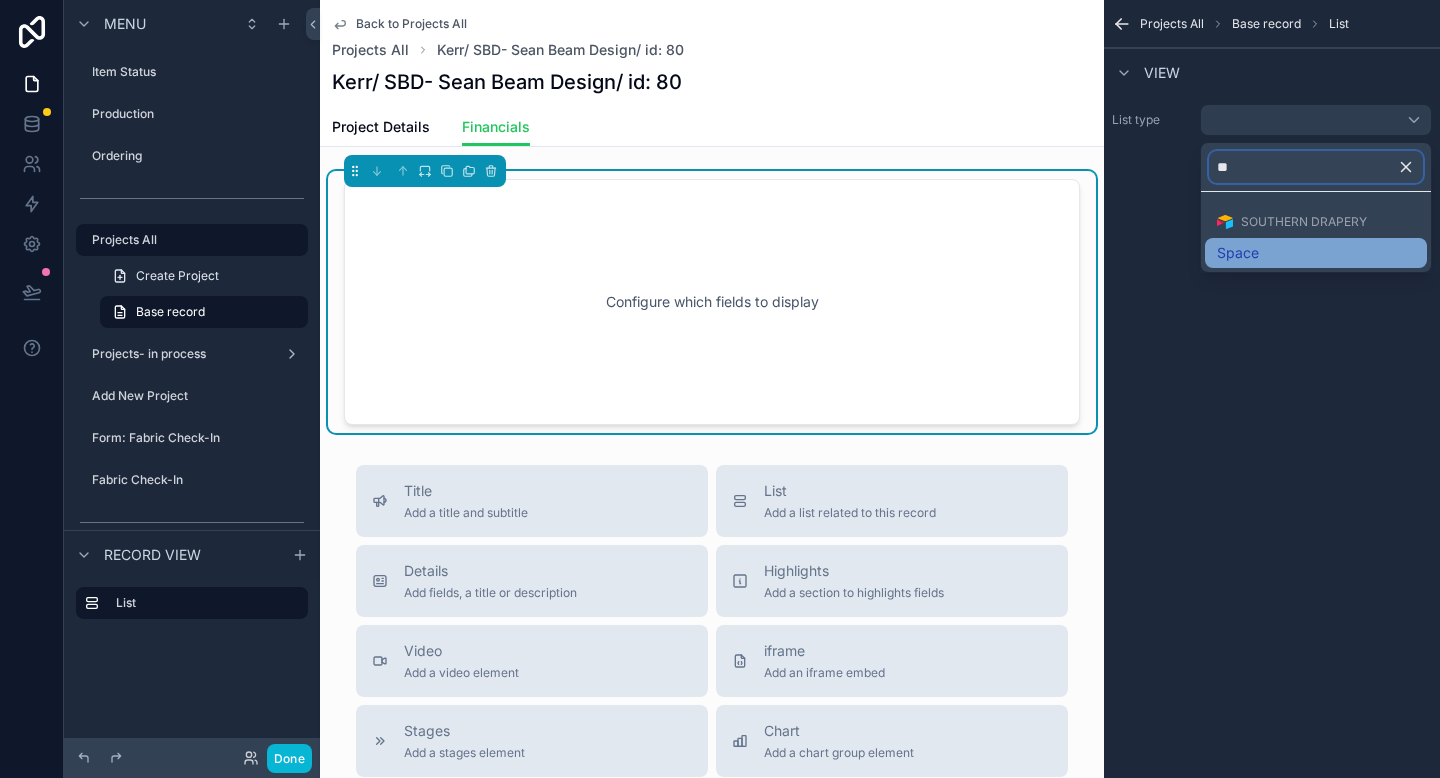 type on "**" 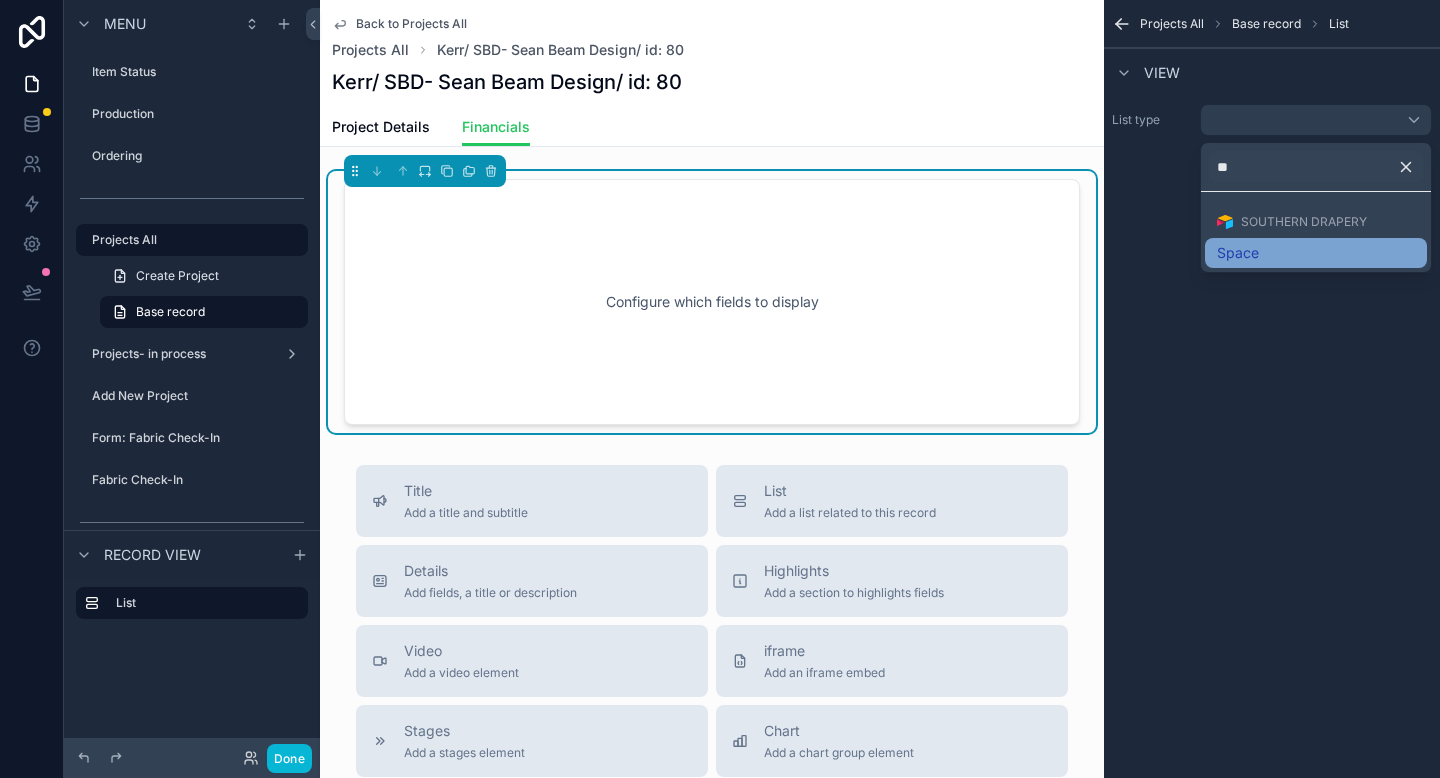 click on "Space" at bounding box center (1316, 253) 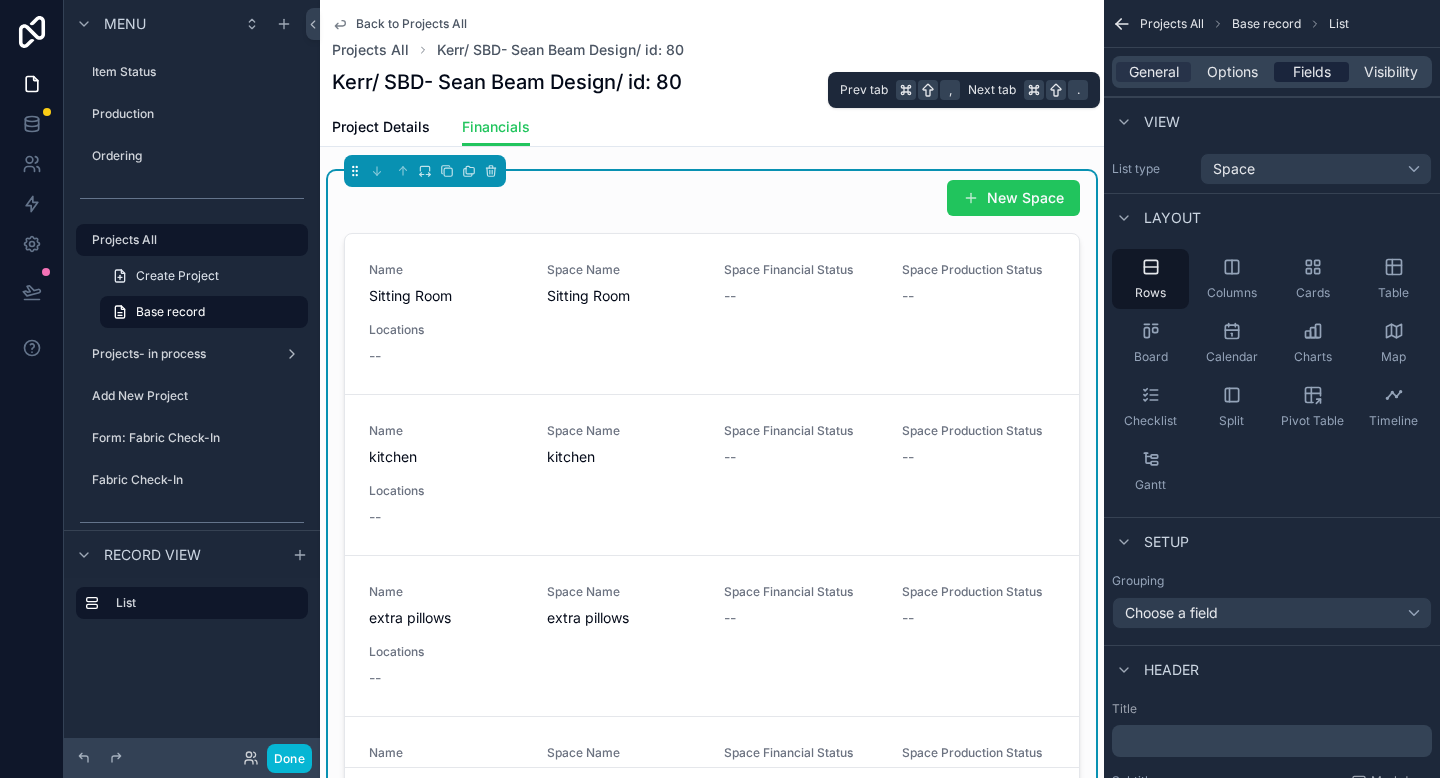 click on "Fields" at bounding box center (1312, 72) 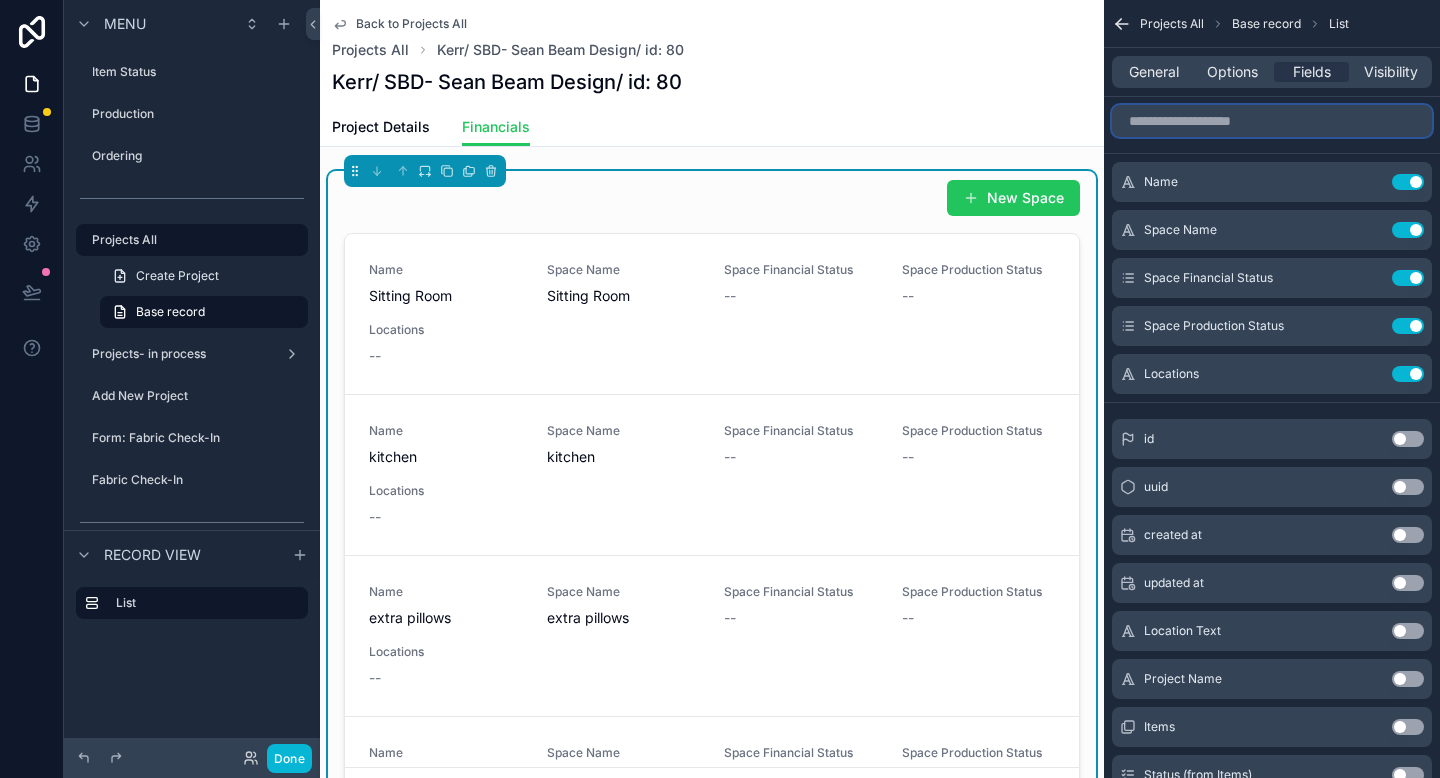 click at bounding box center [1272, 121] 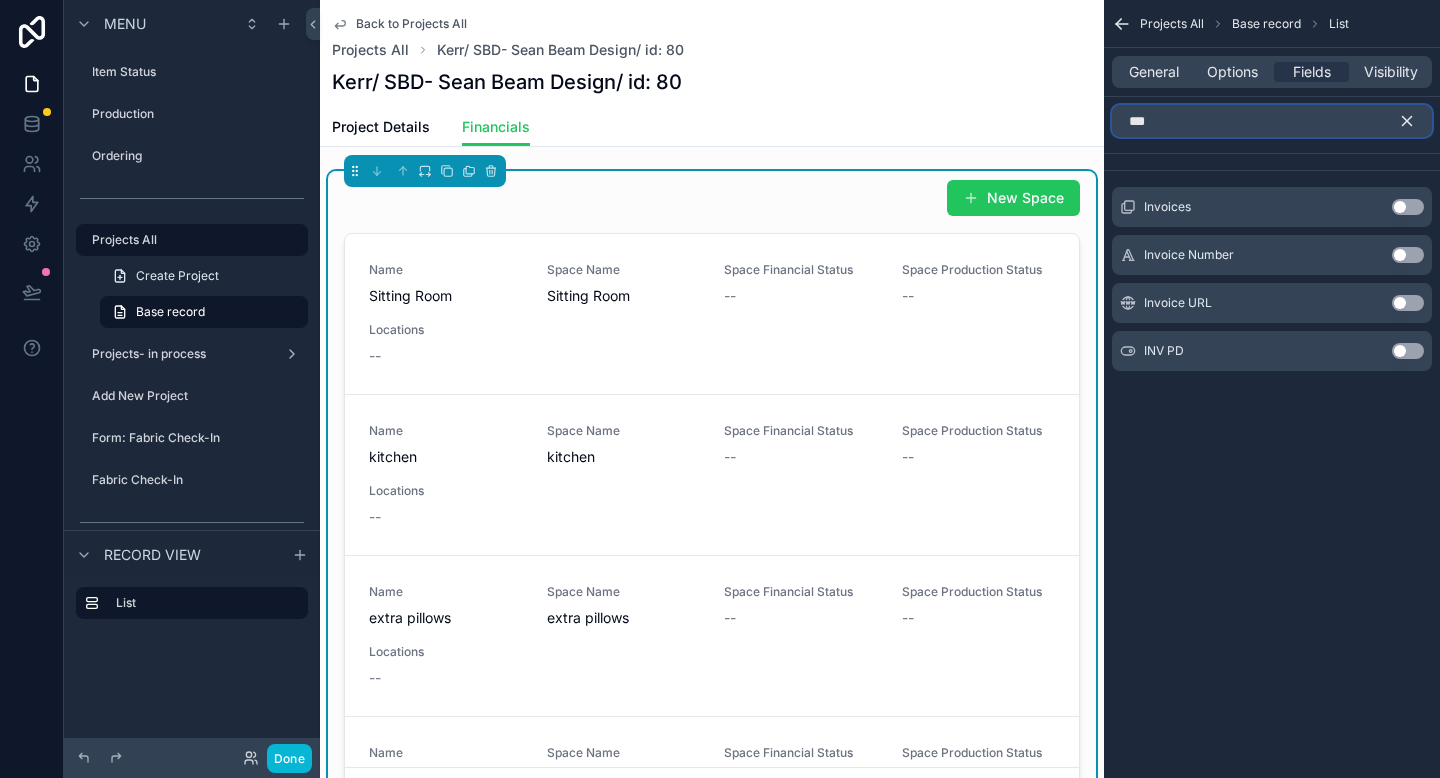 type on "***" 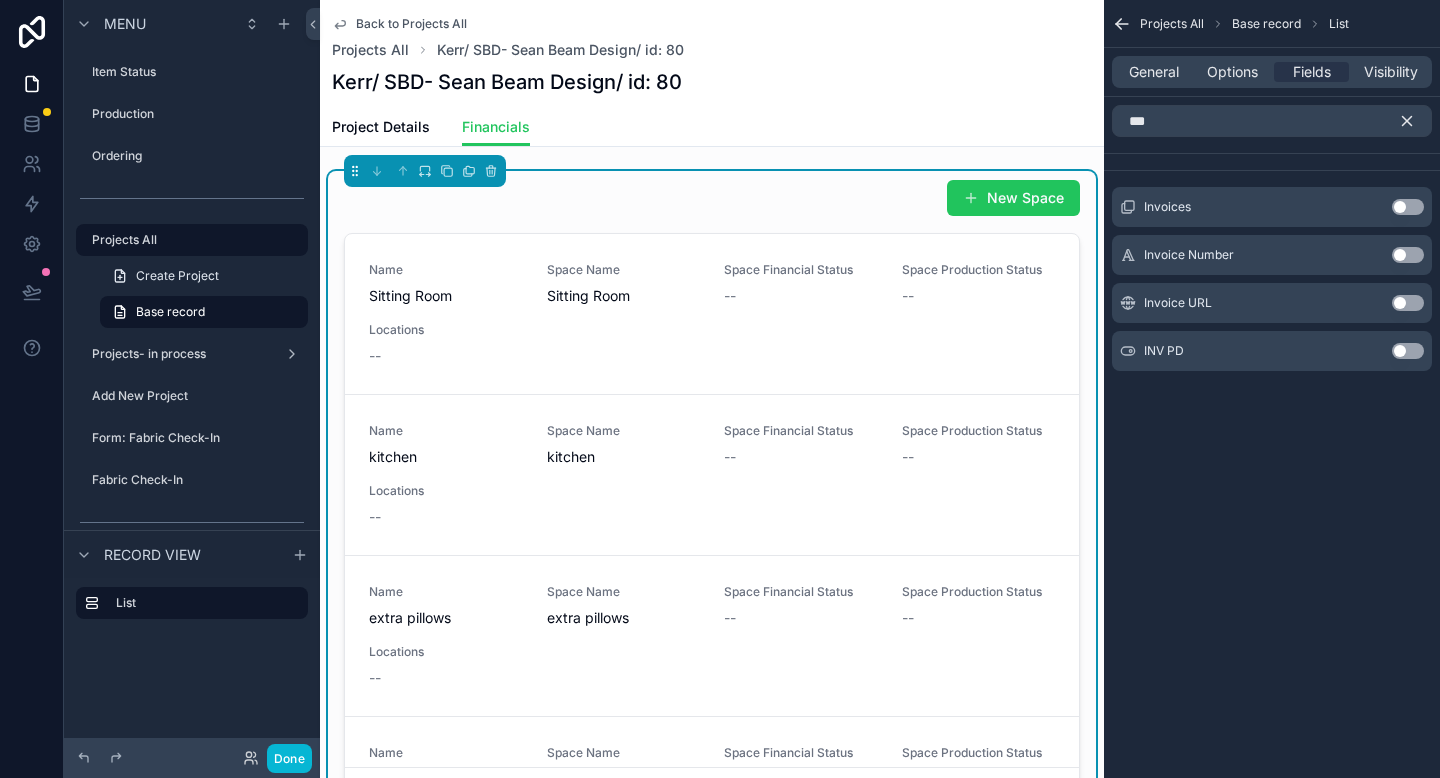click on "Use setting" at bounding box center (1408, 207) 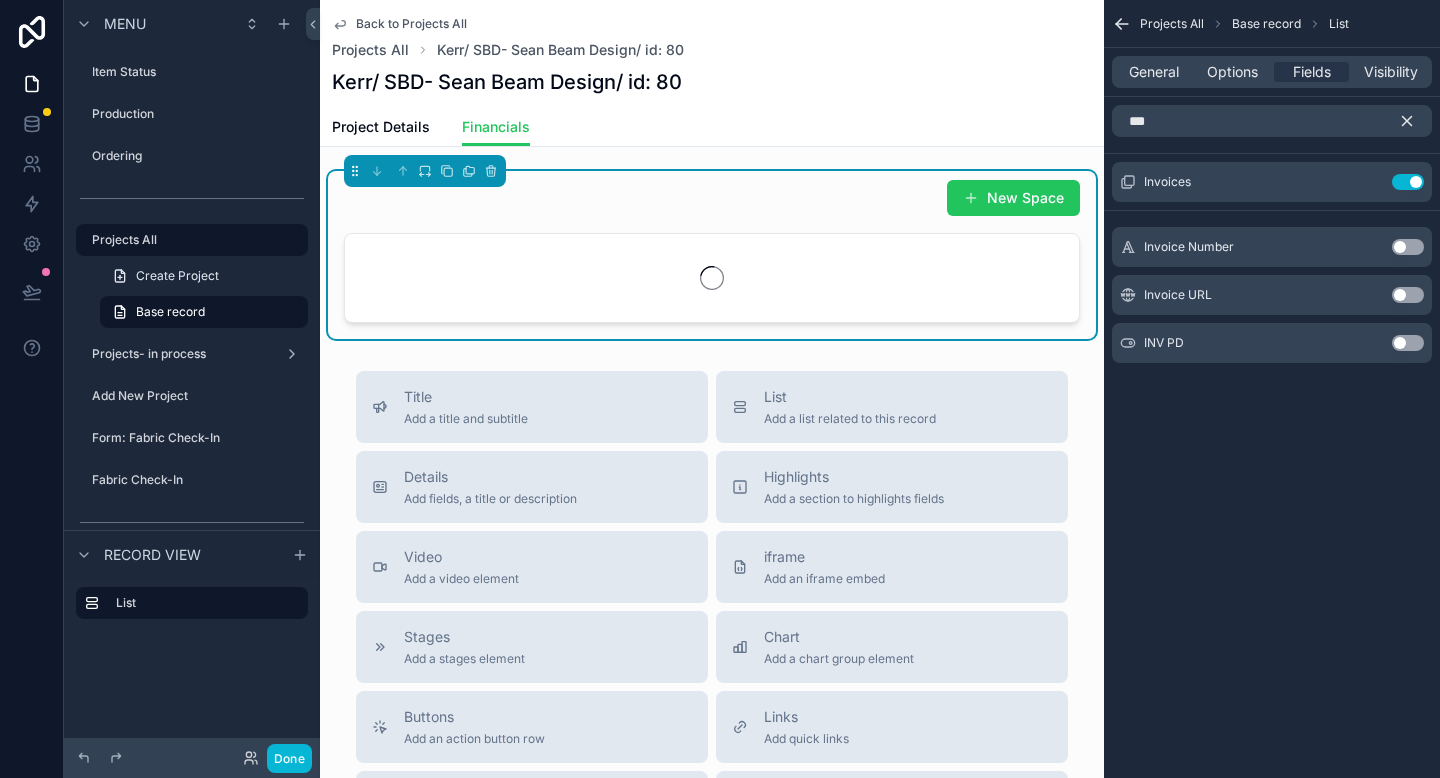 click on "Use setting" at bounding box center [1408, 247] 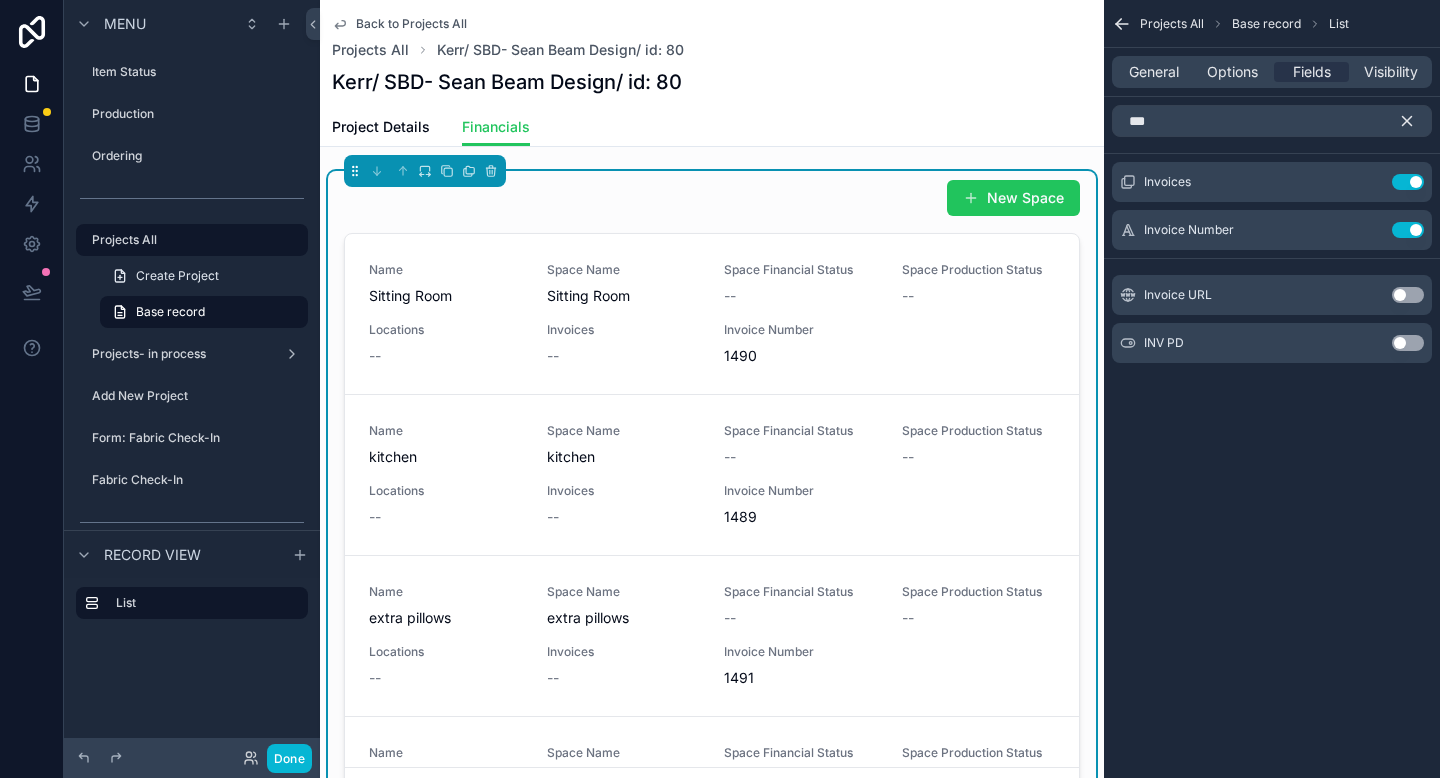 click on "Use setting" at bounding box center (1408, 295) 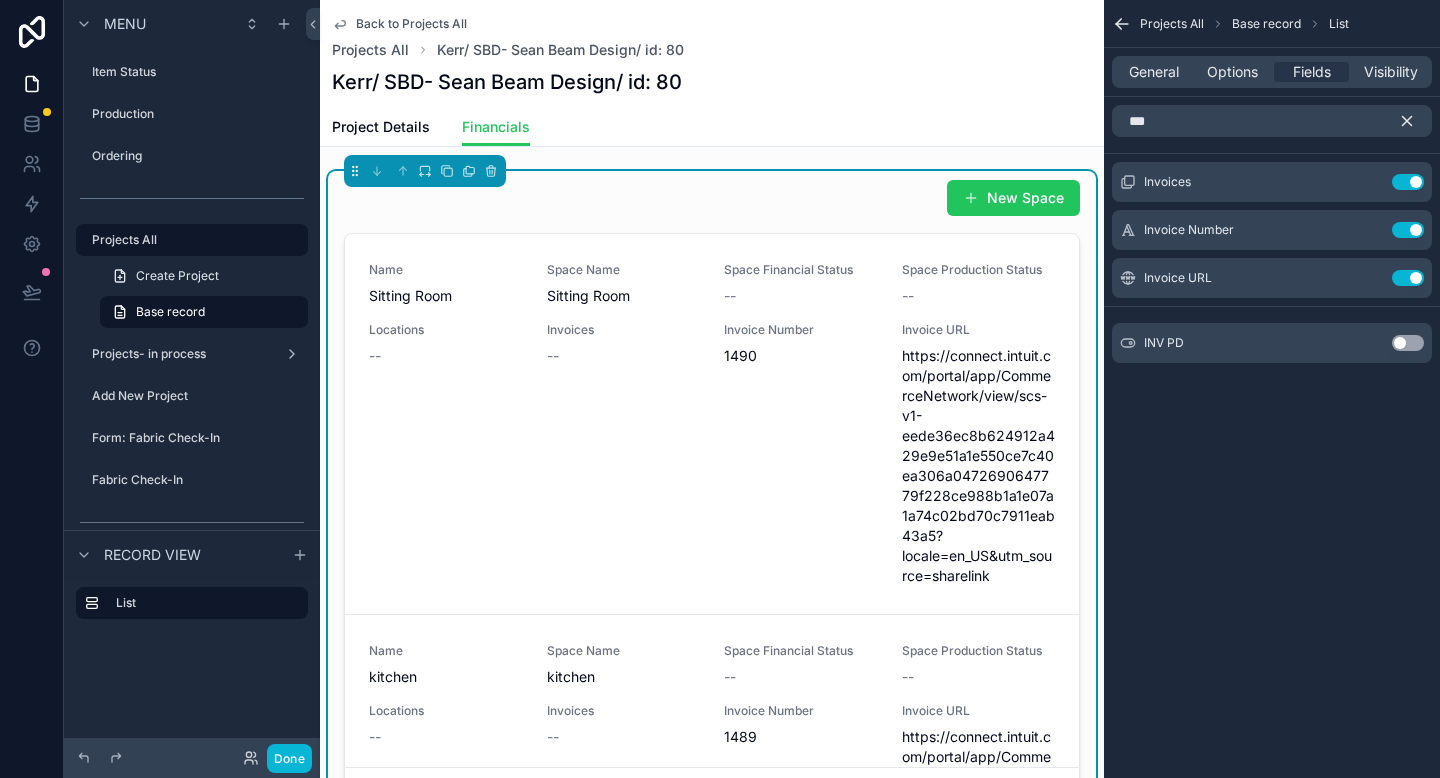 click on "Use setting" at bounding box center [1408, 343] 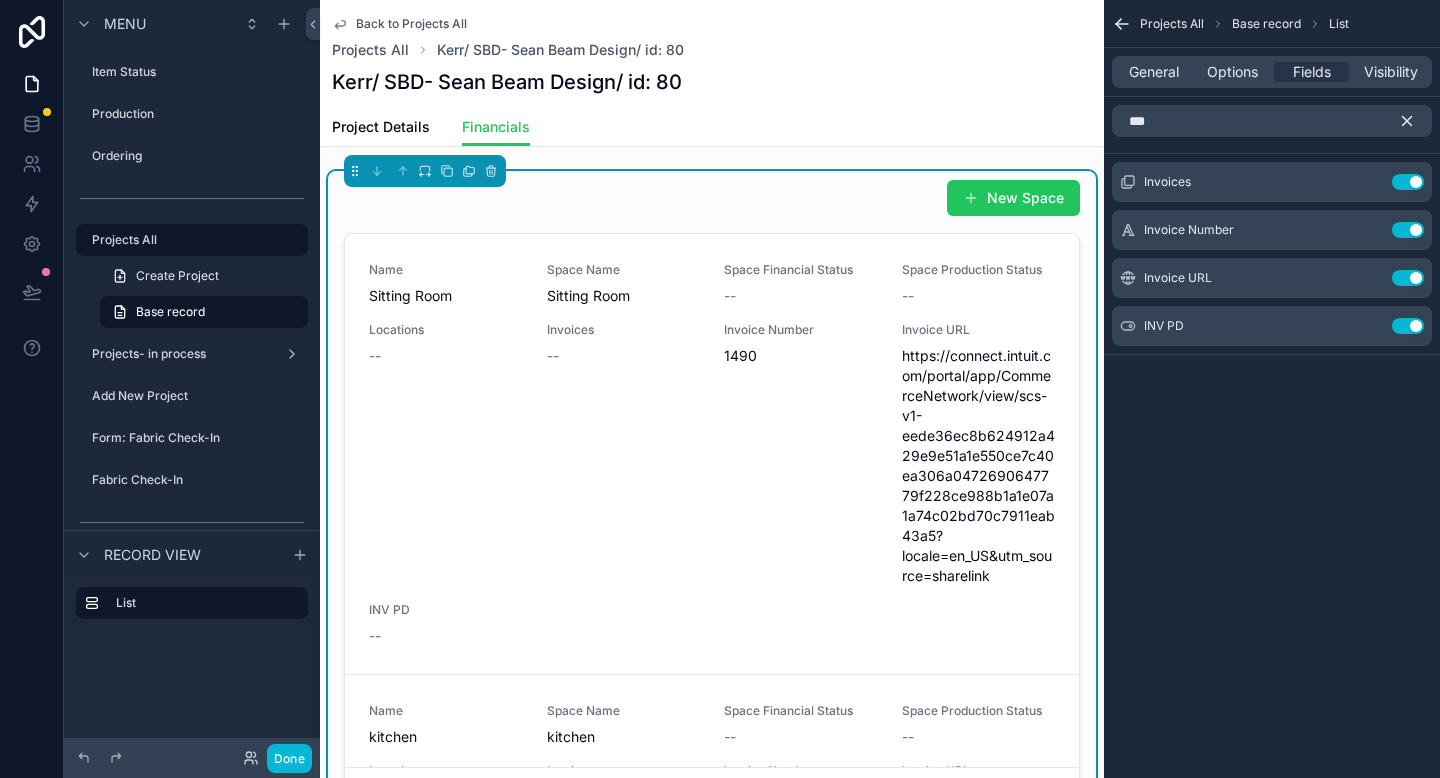 click on "Projects All Base record List General Options Fields Visibility *** Invoices Use setting Invoice Number Use setting Invoice URL Use setting INV PD Use setting" at bounding box center (1272, 389) 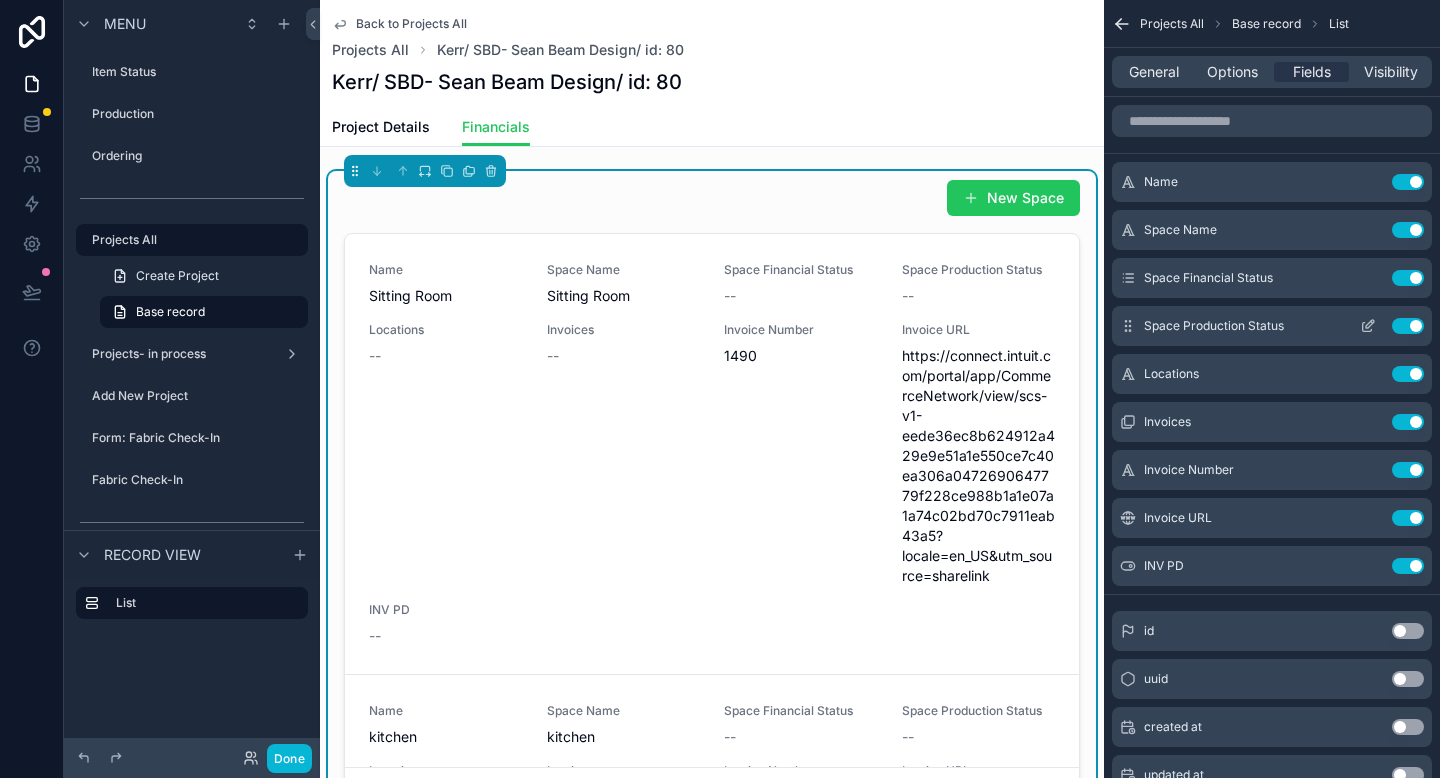 click on "Use setting" at bounding box center (1408, 326) 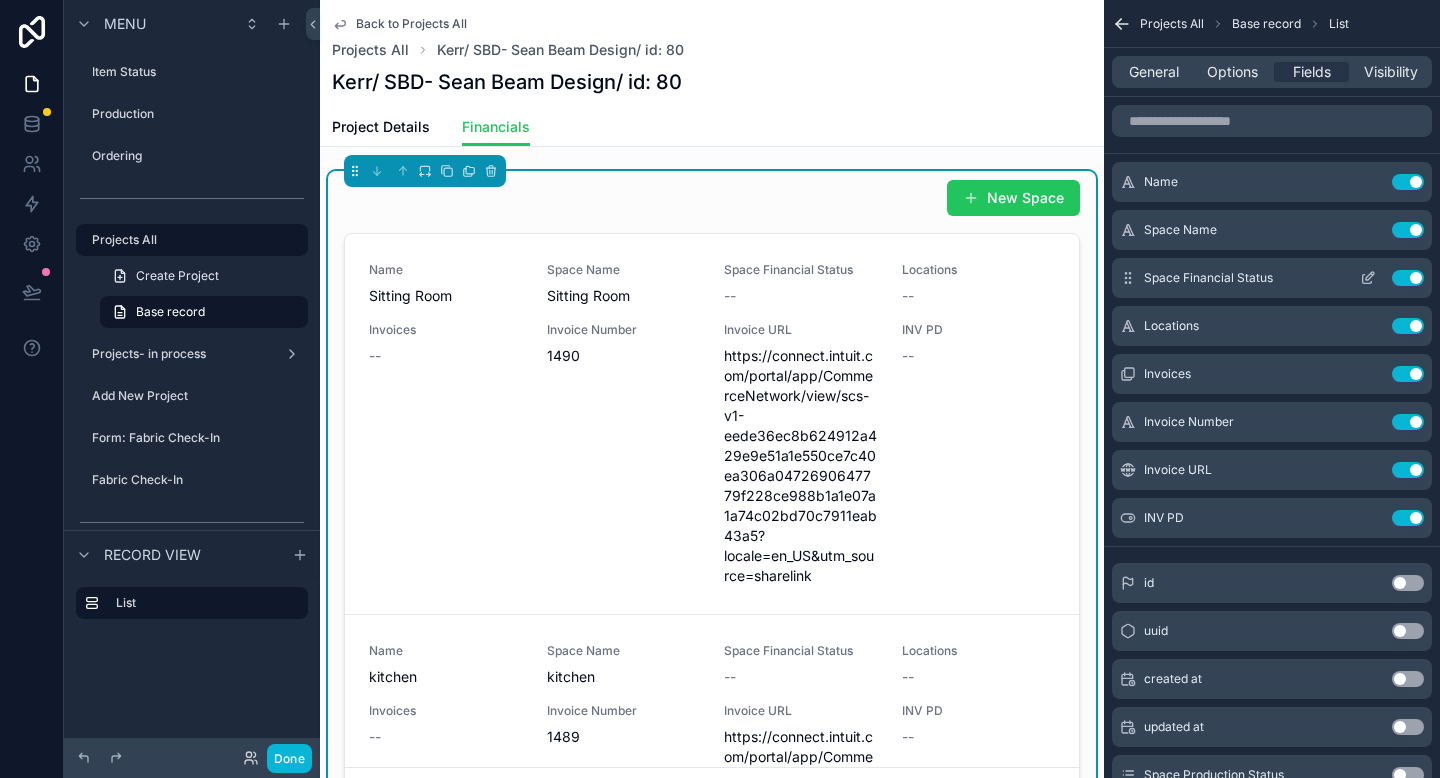 click on "Space Financial Status Use setting" at bounding box center [1272, 278] 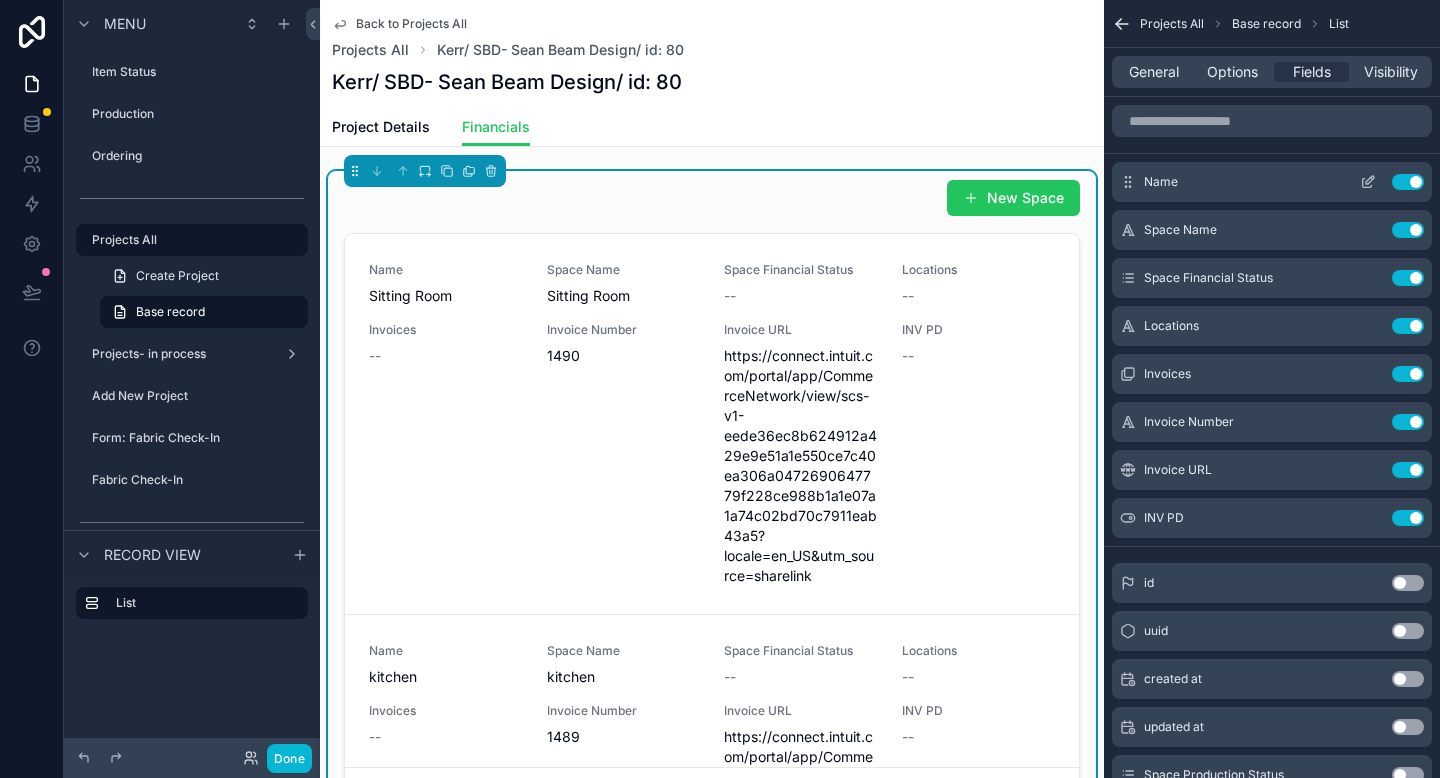 click on "Use setting" at bounding box center (1408, 182) 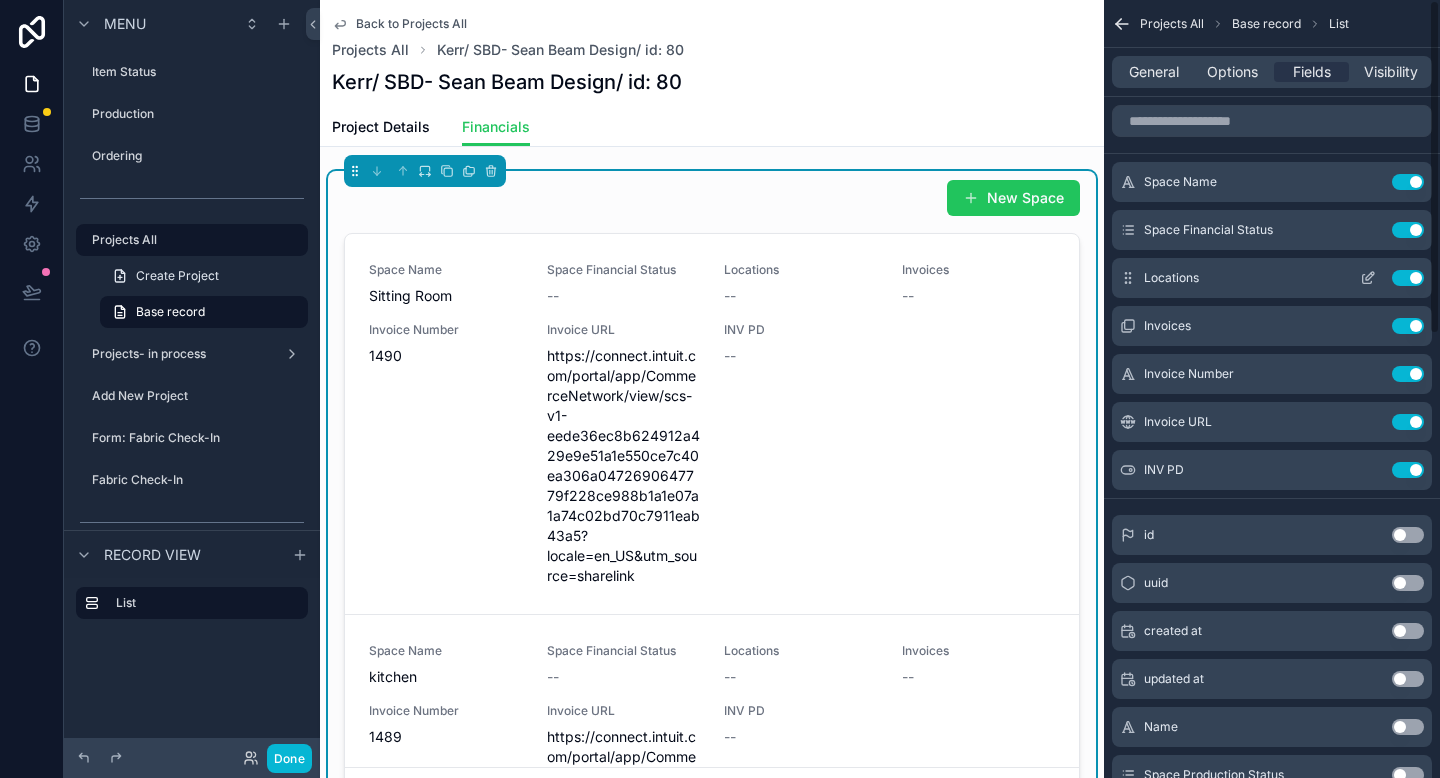 click on "Use setting" at bounding box center (1408, 278) 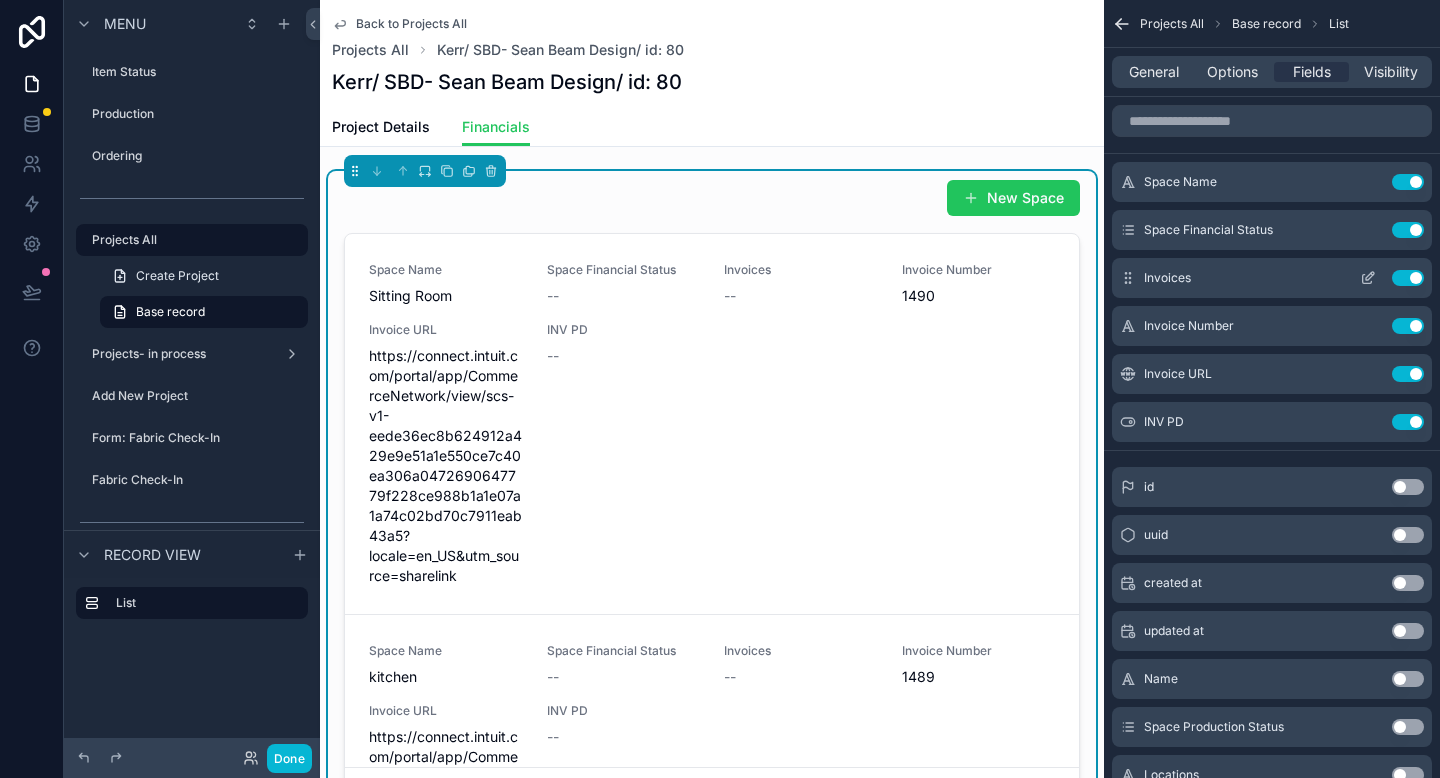 click on "Use setting" at bounding box center [1408, 278] 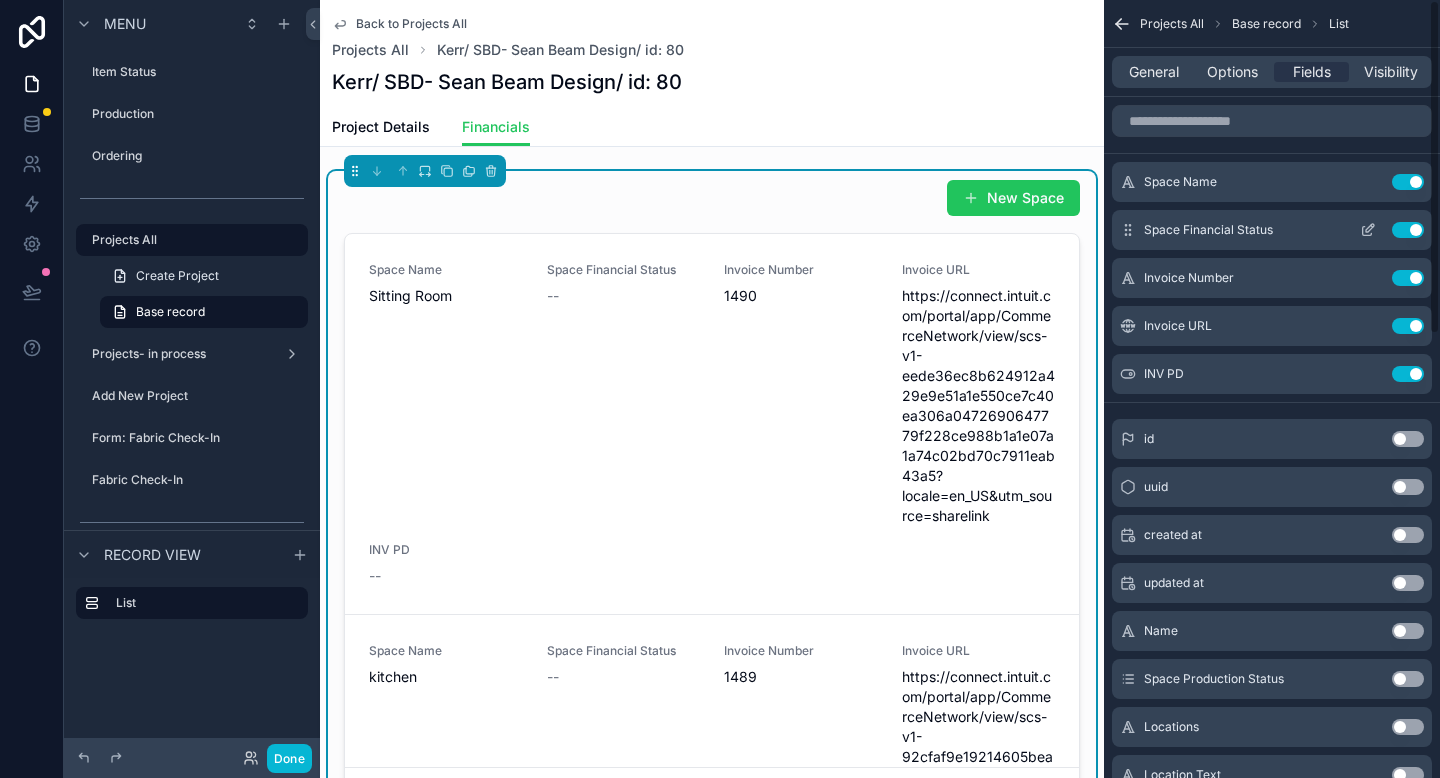 click on "Use setting" at bounding box center [1408, 230] 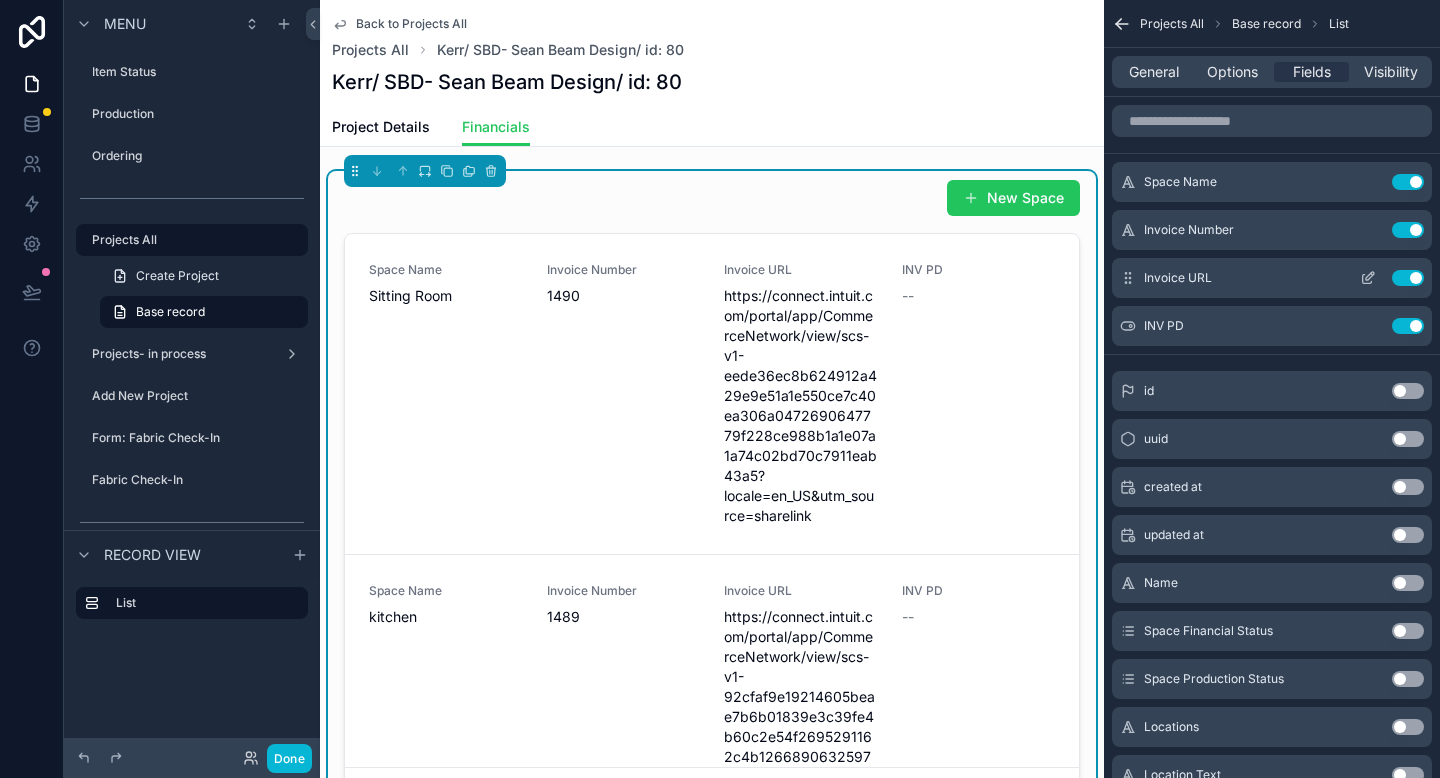 click 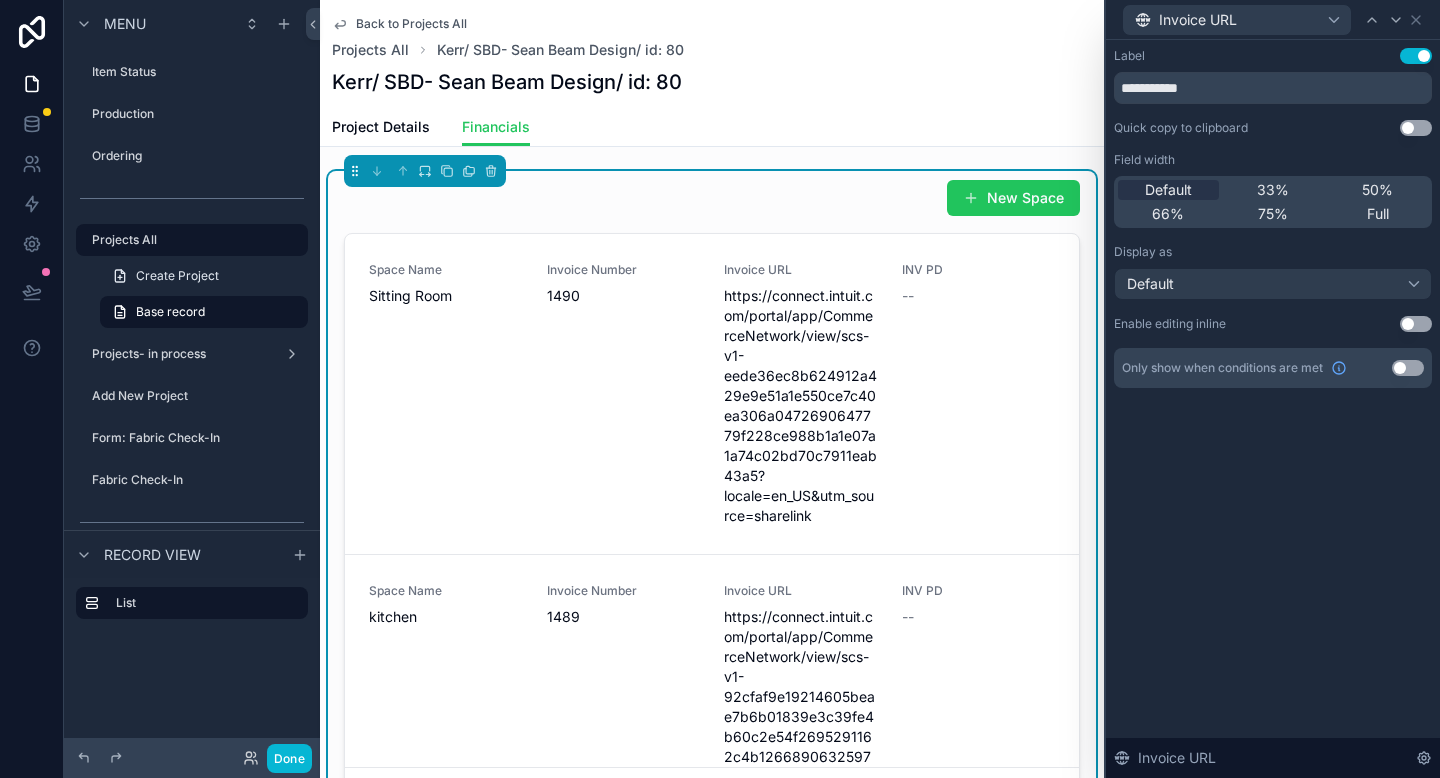 click on "Default 33% 50% 66% 75% Full" at bounding box center [1273, 202] 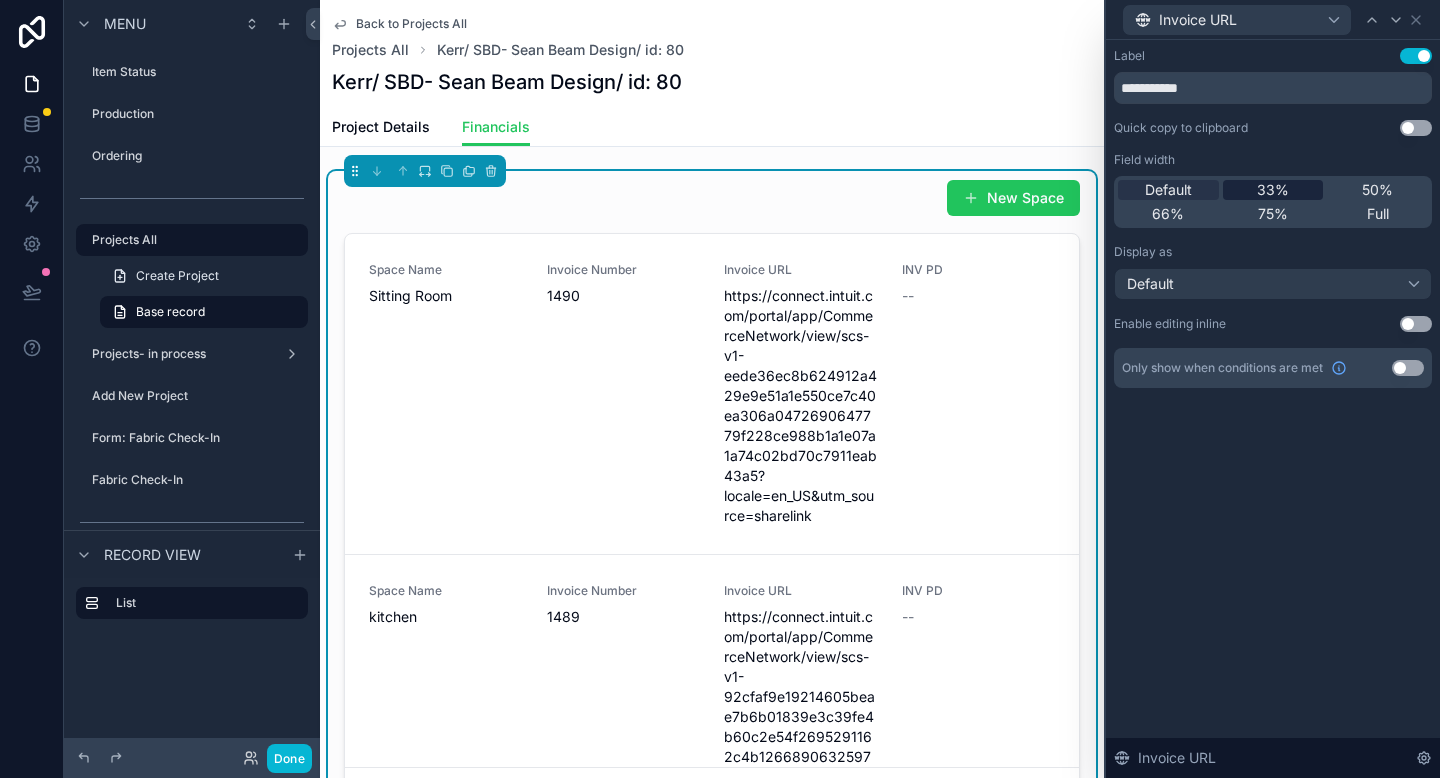 click on "33%" at bounding box center [1273, 190] 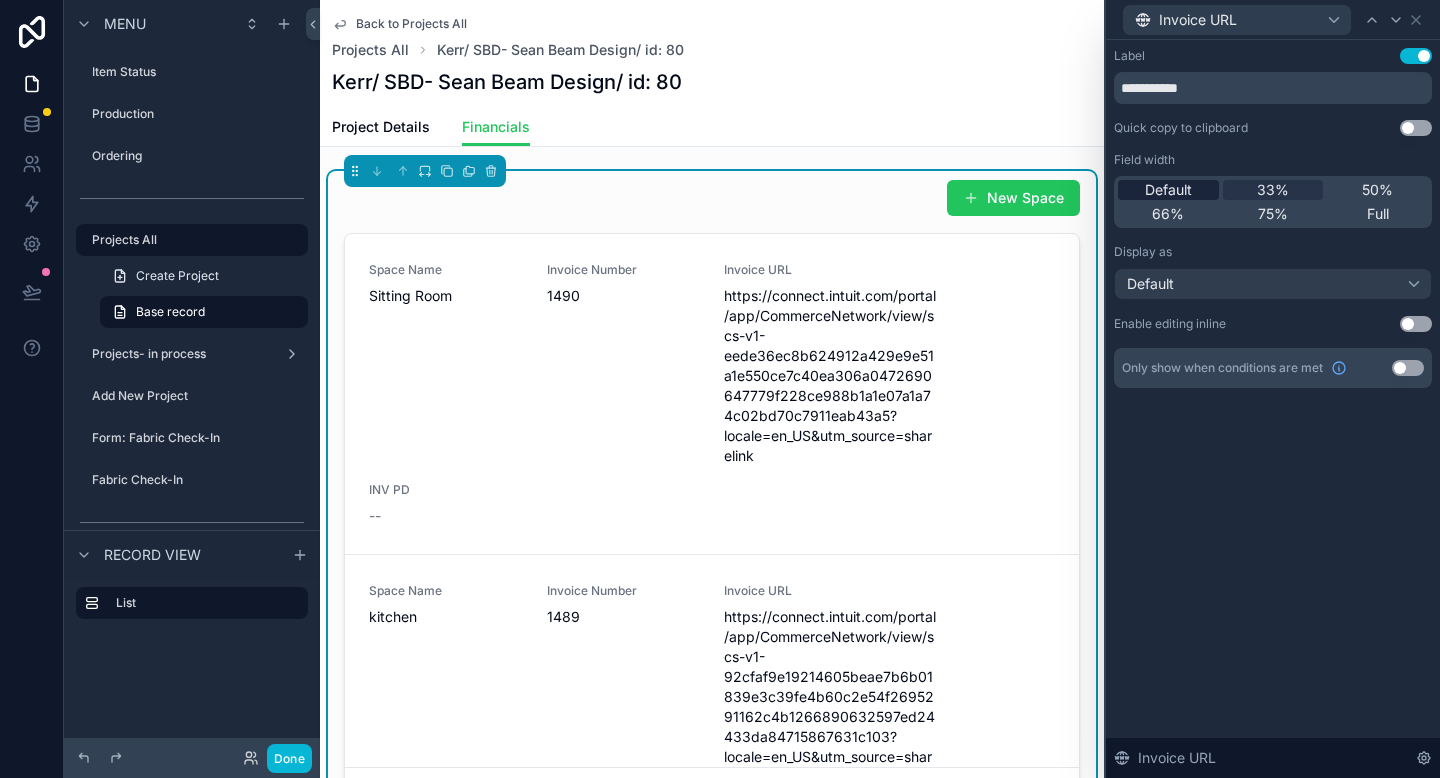 click on "Default" at bounding box center [1168, 190] 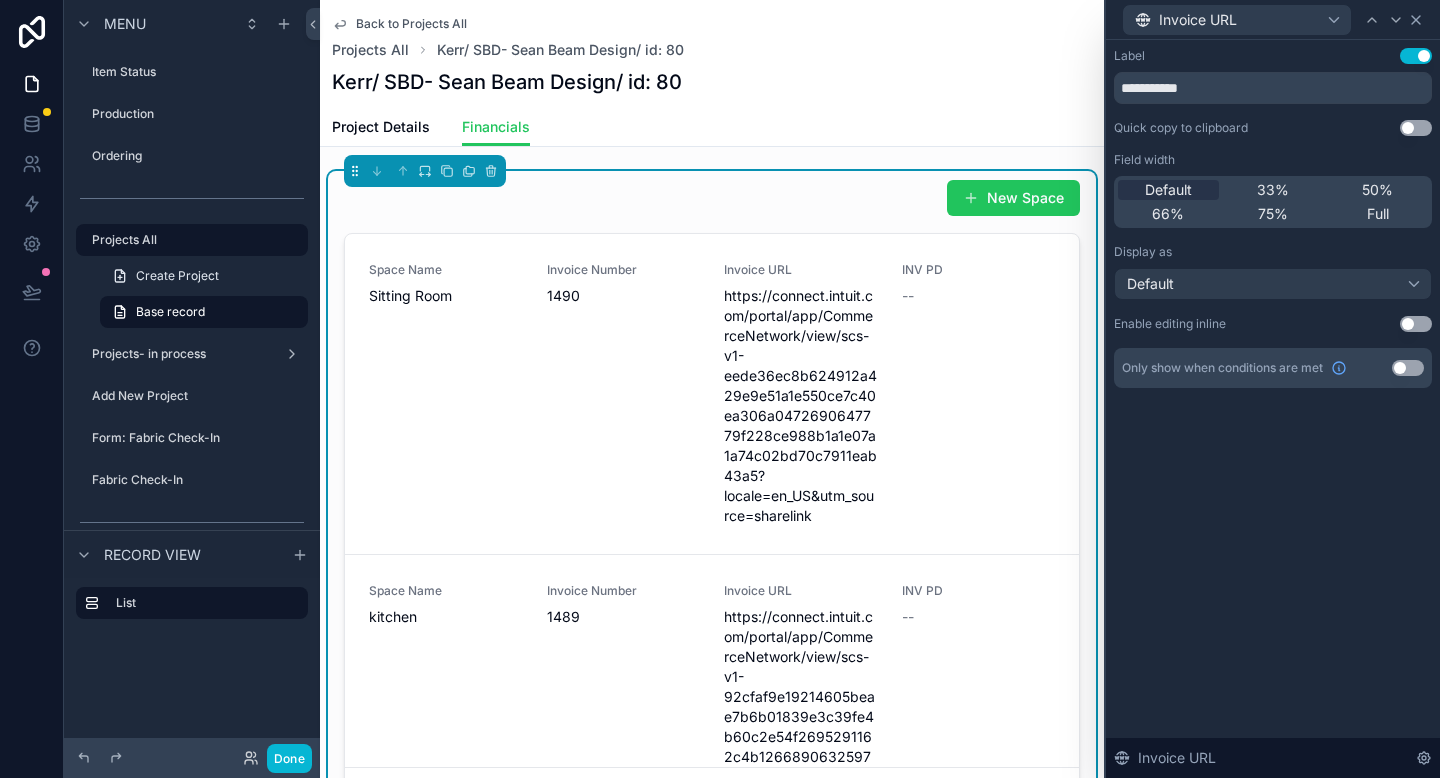 click 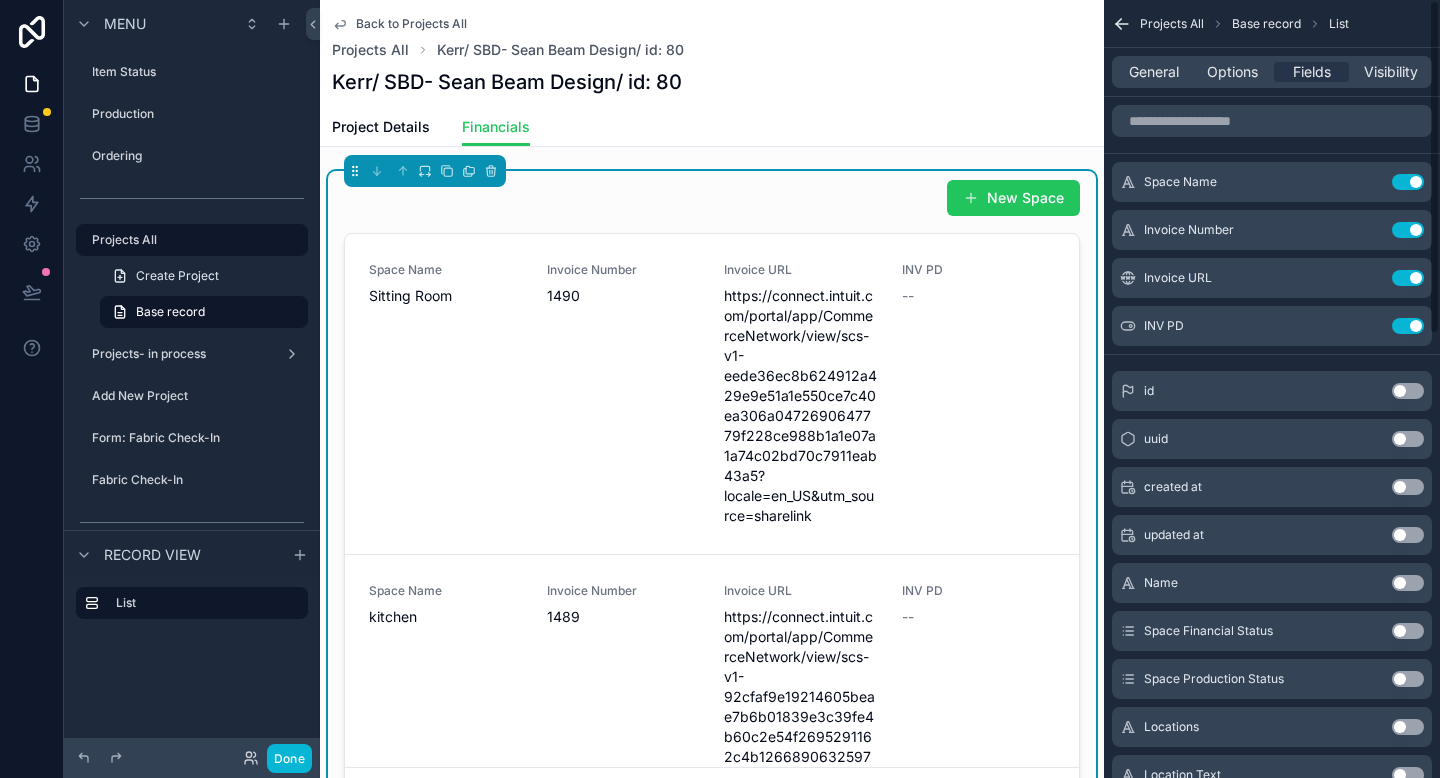 click on "Project Details Financials" at bounding box center (712, 127) 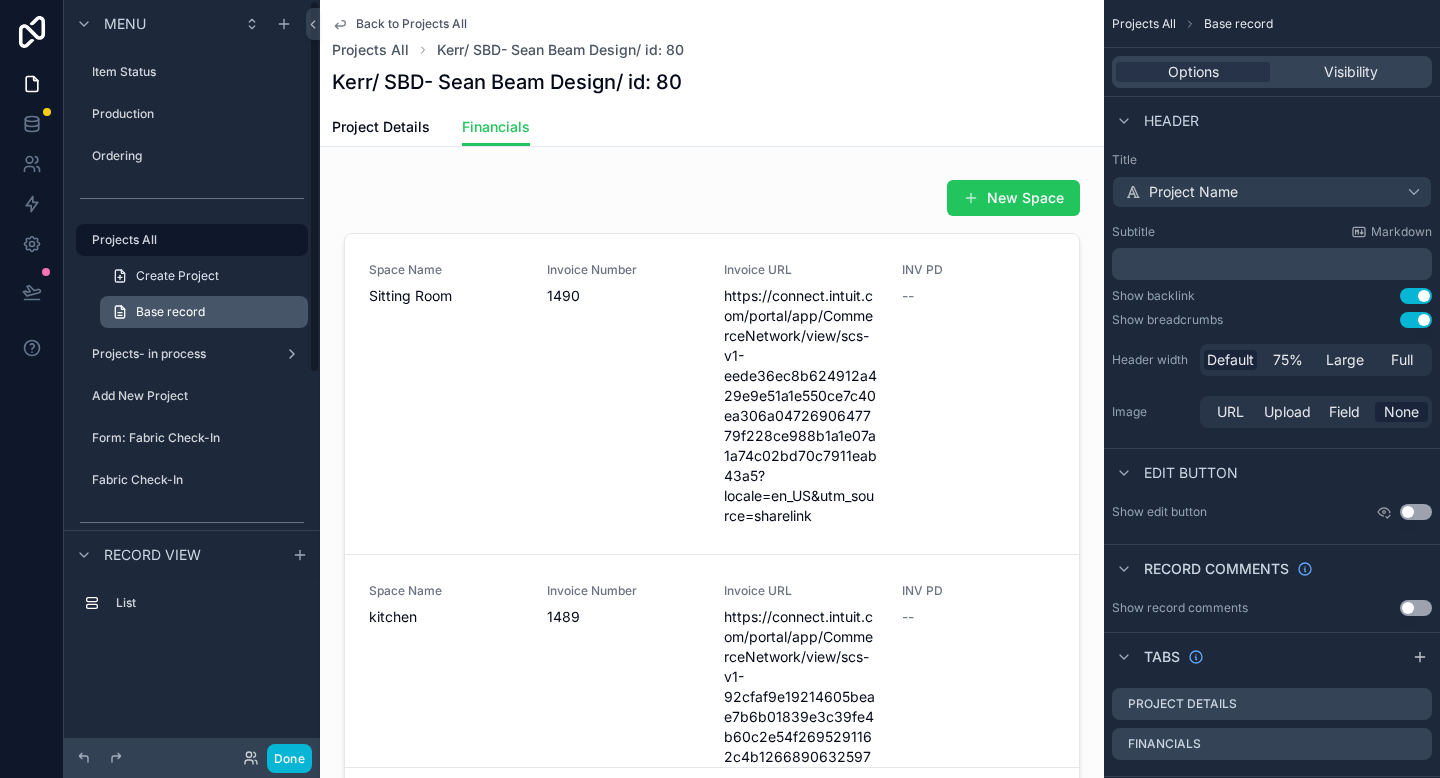 click on "Base record" at bounding box center (170, 312) 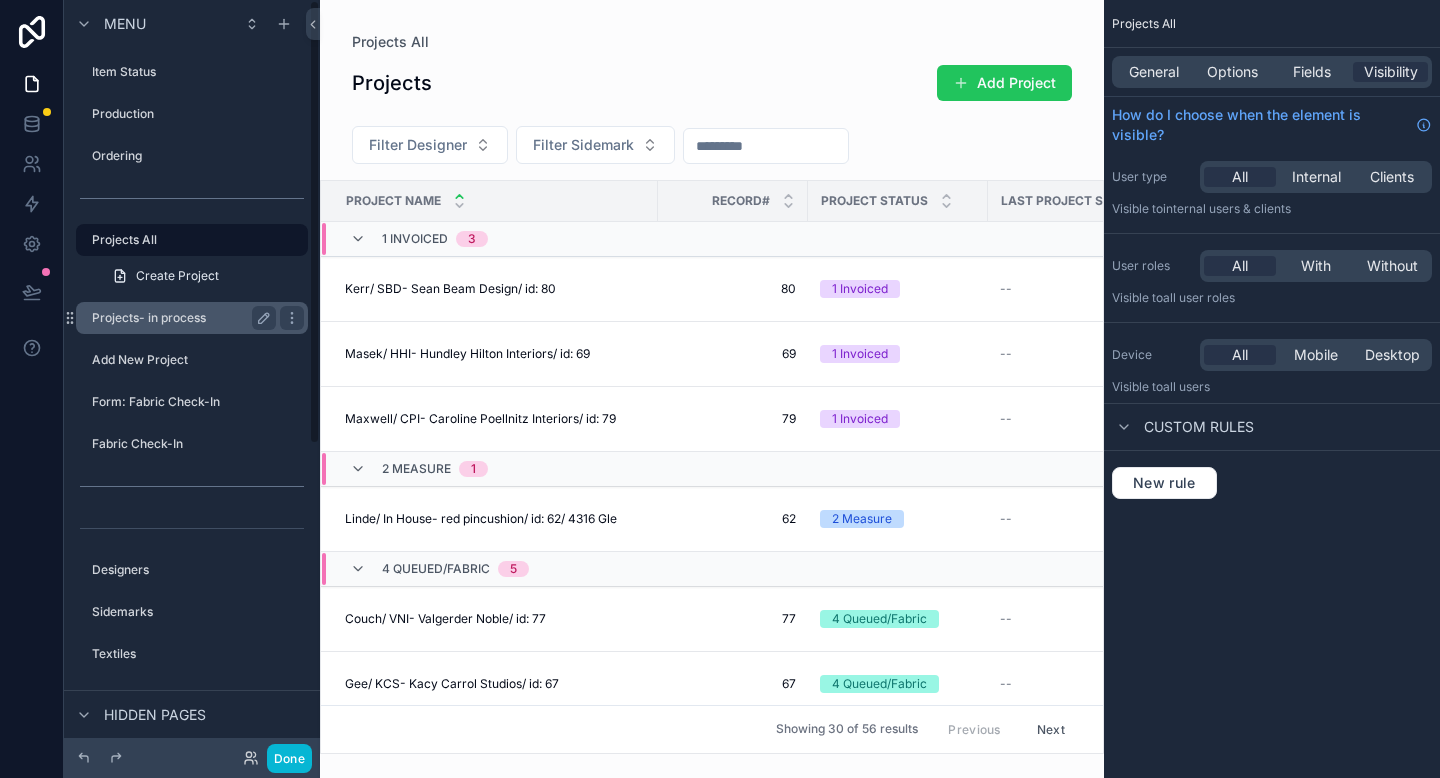 click on "Projects- in process" at bounding box center [184, 318] 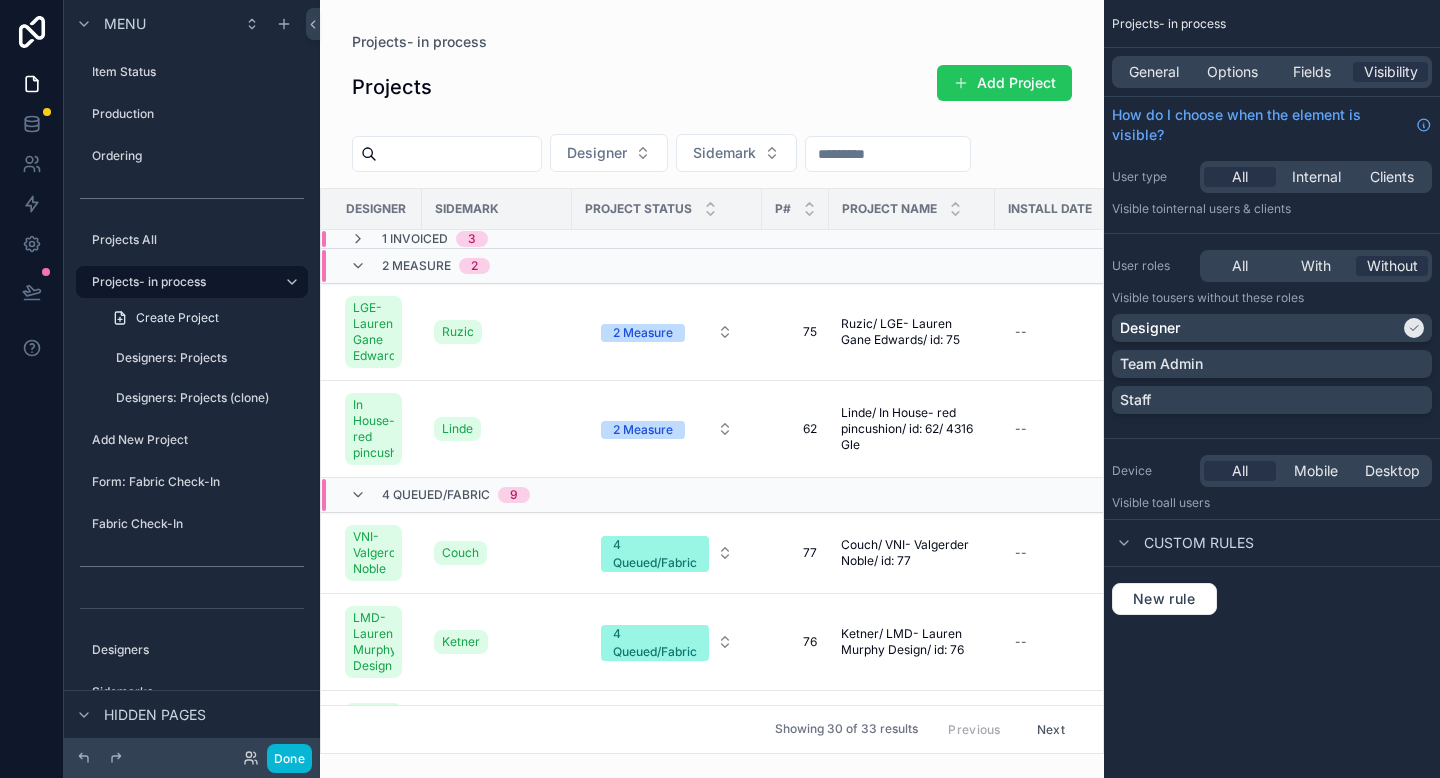 click at bounding box center (712, 389) 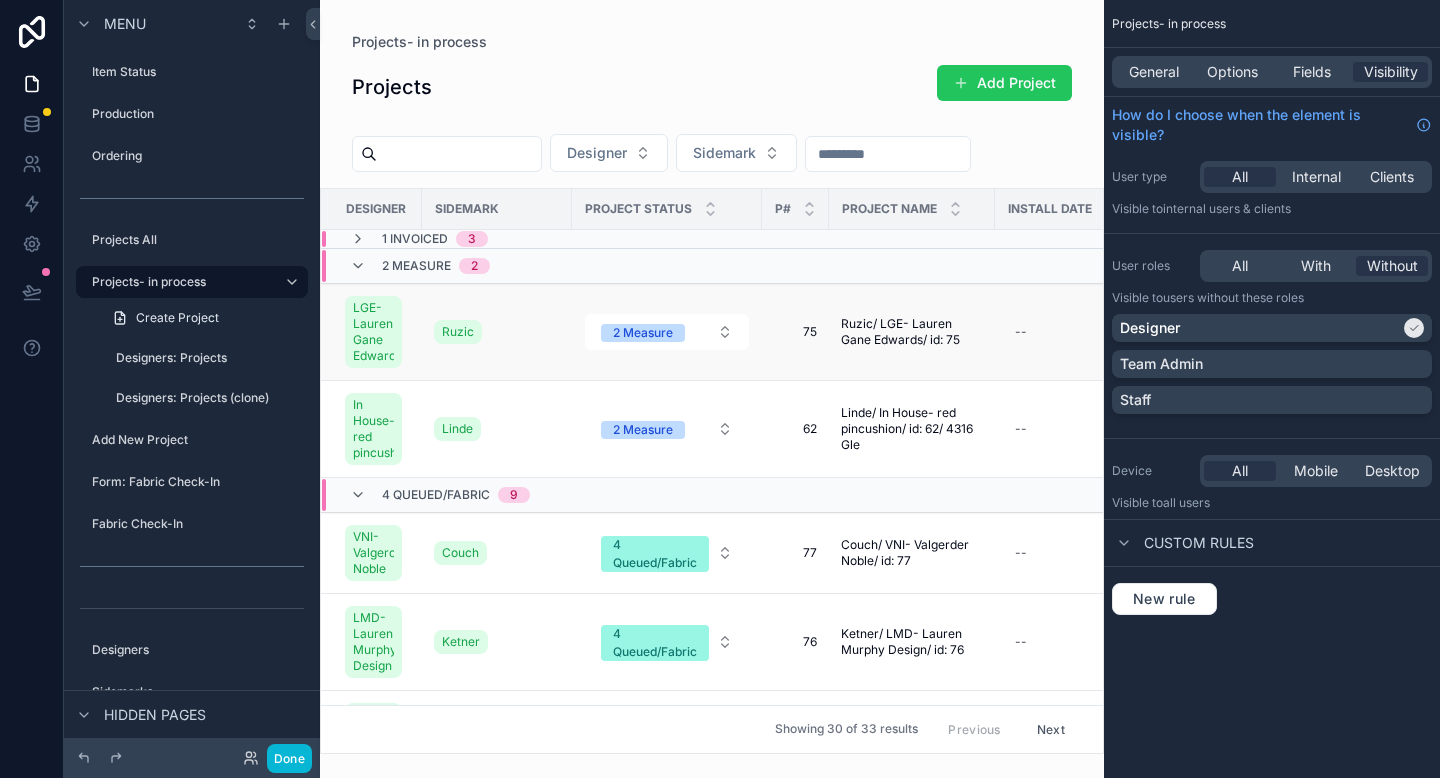 click on "75" at bounding box center (795, 332) 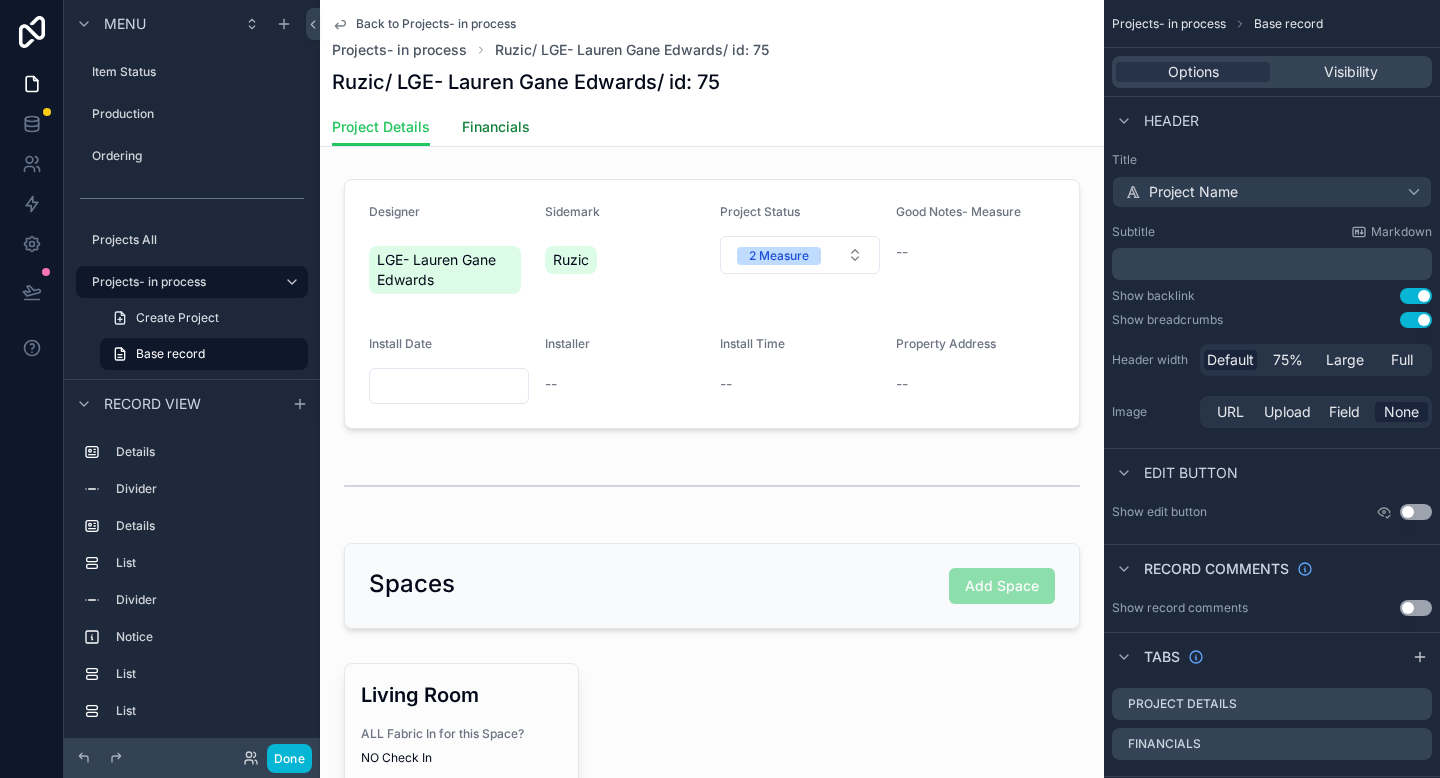 click on "Financials" at bounding box center [496, 127] 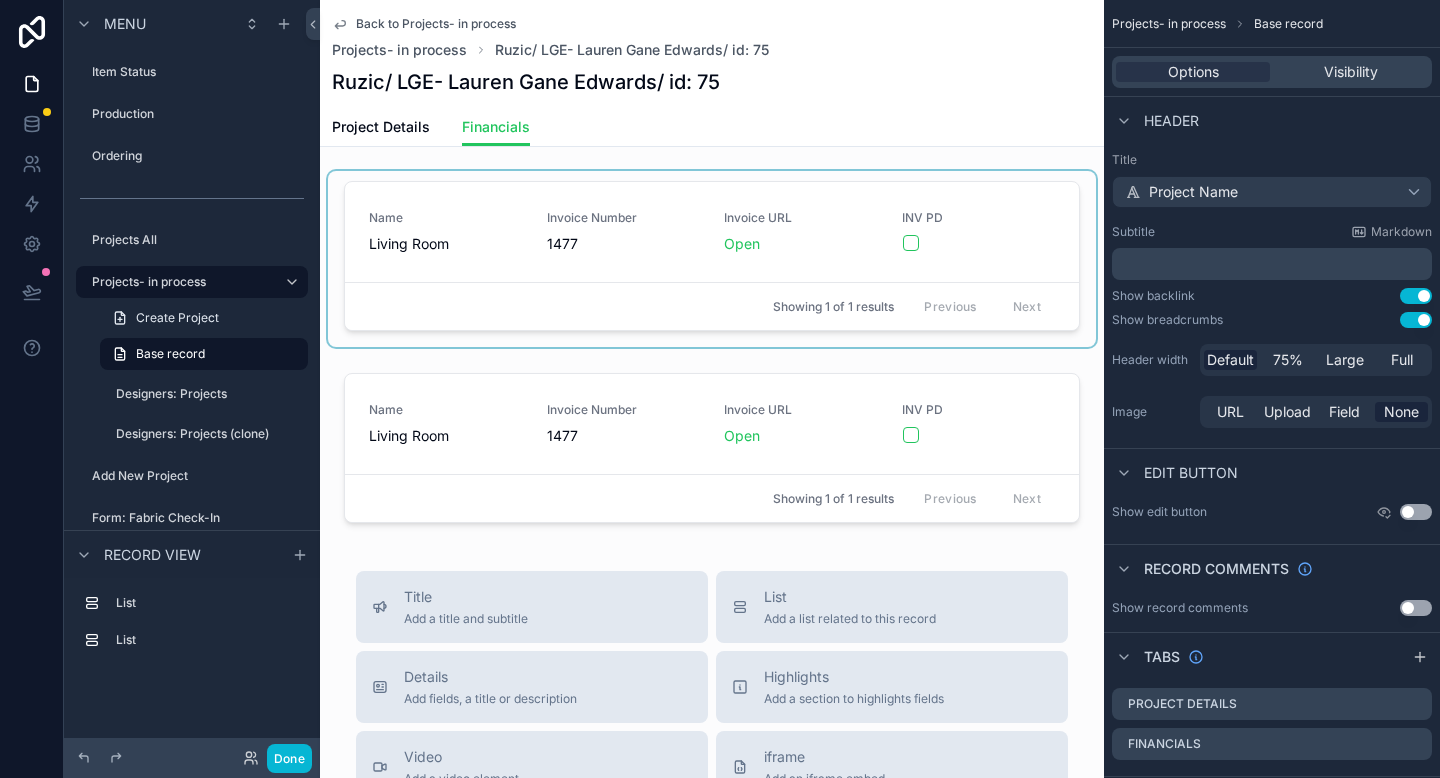 click at bounding box center (712, 259) 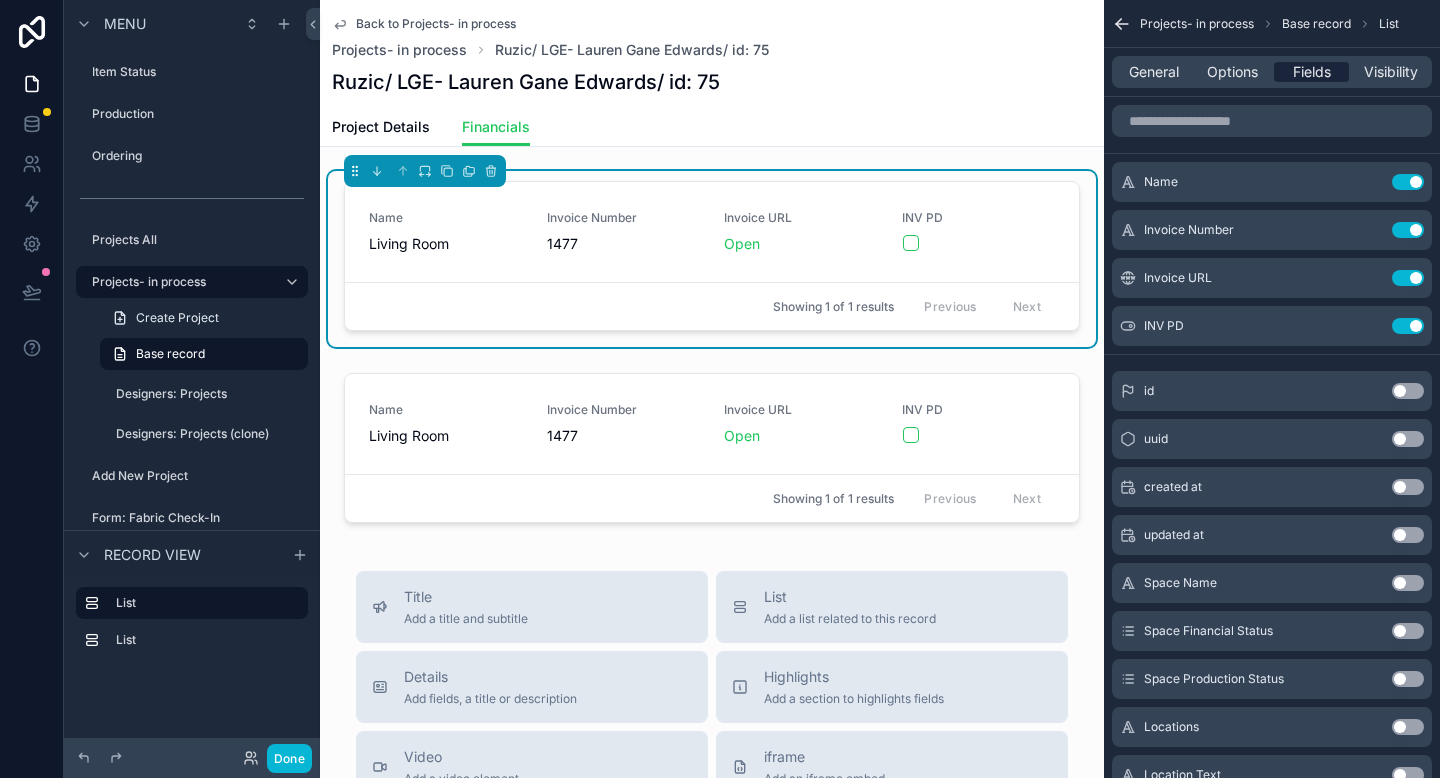click on "Fields" at bounding box center [1312, 72] 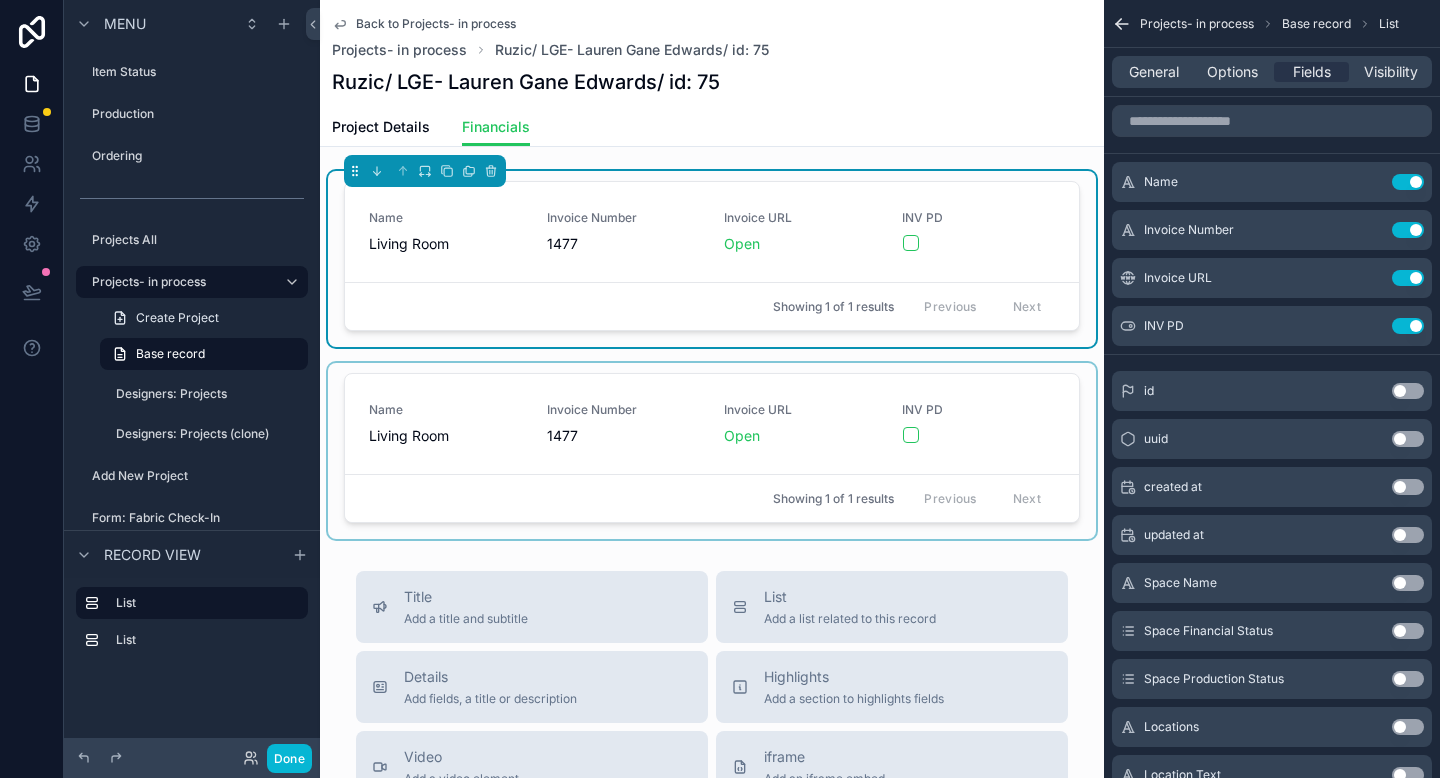 click at bounding box center (712, 451) 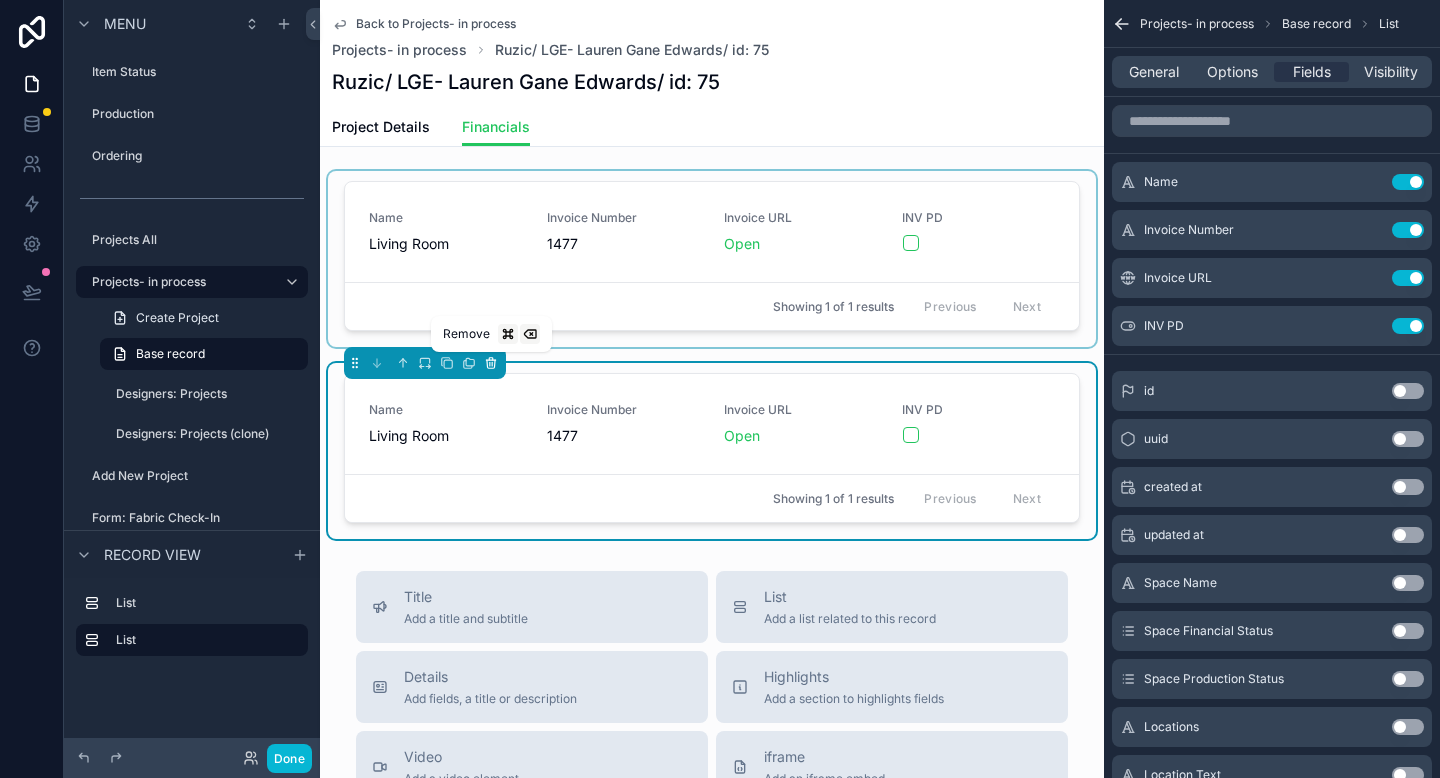 click 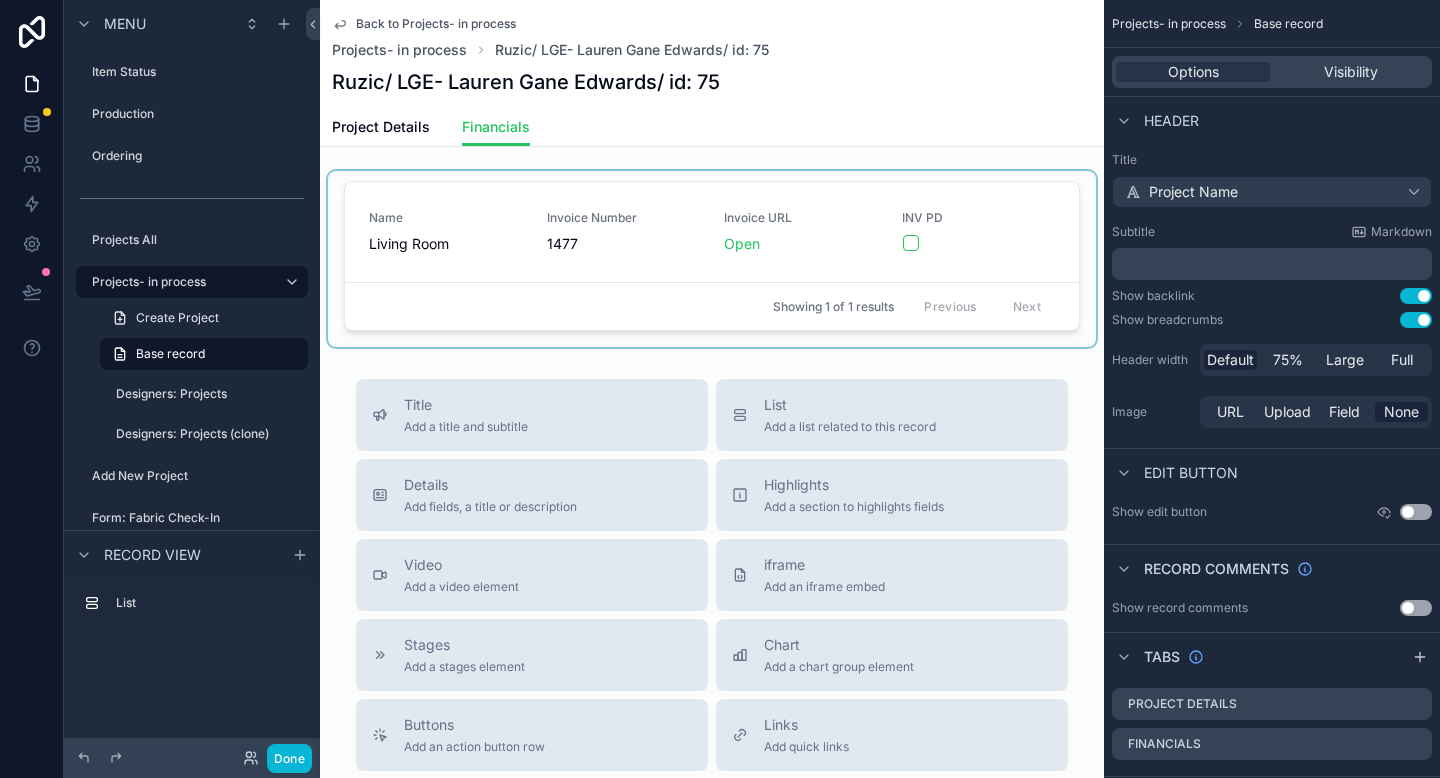 click at bounding box center [712, 259] 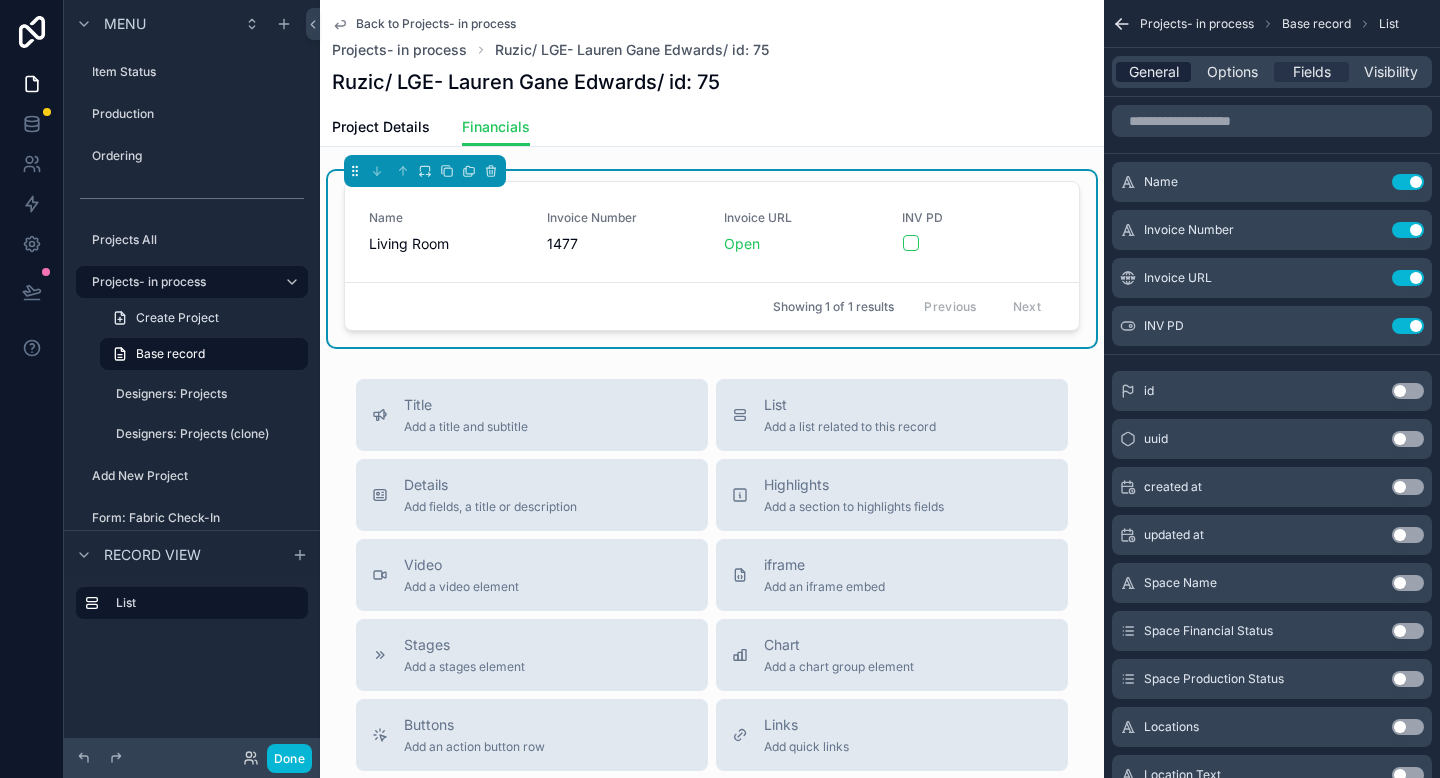 click on "General" at bounding box center (1154, 72) 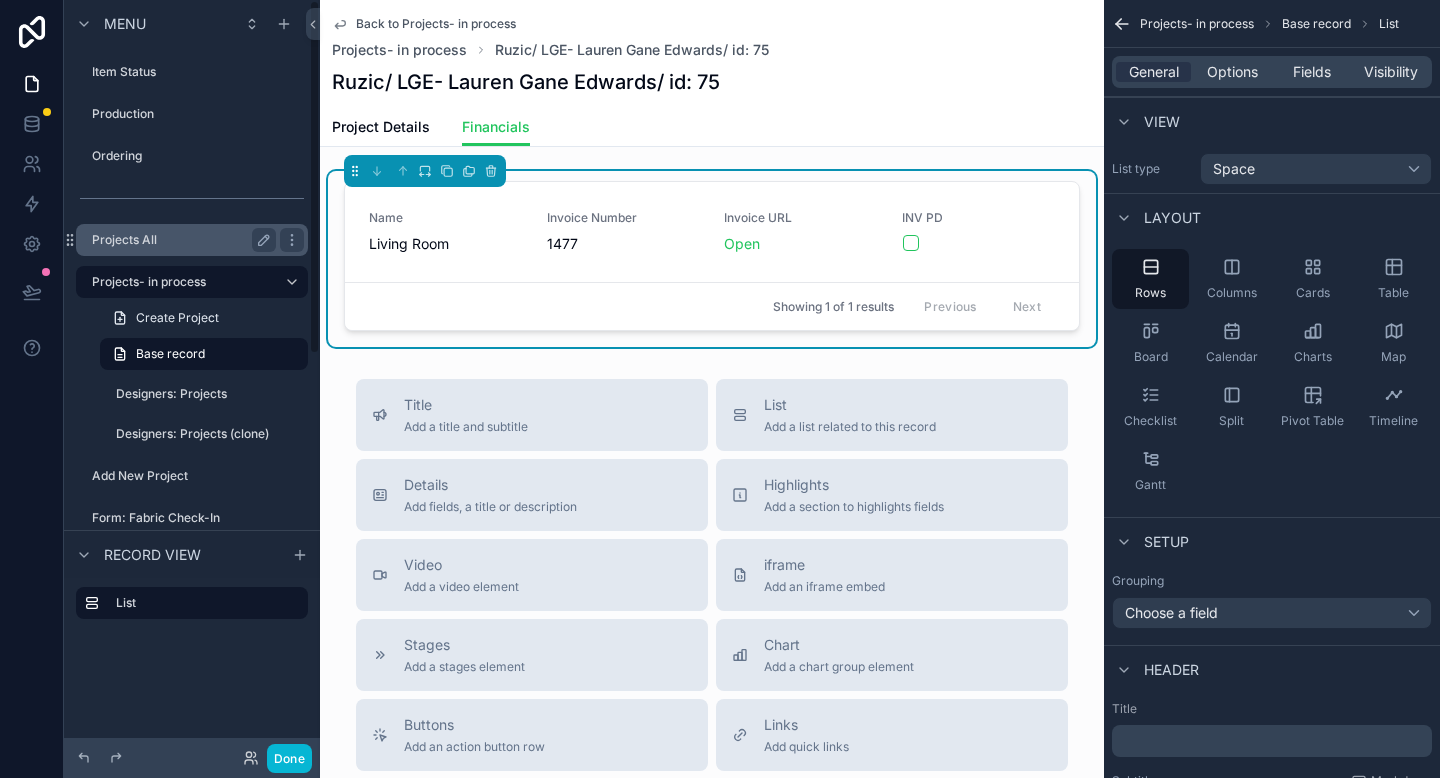 click on "Projects All" at bounding box center [180, 240] 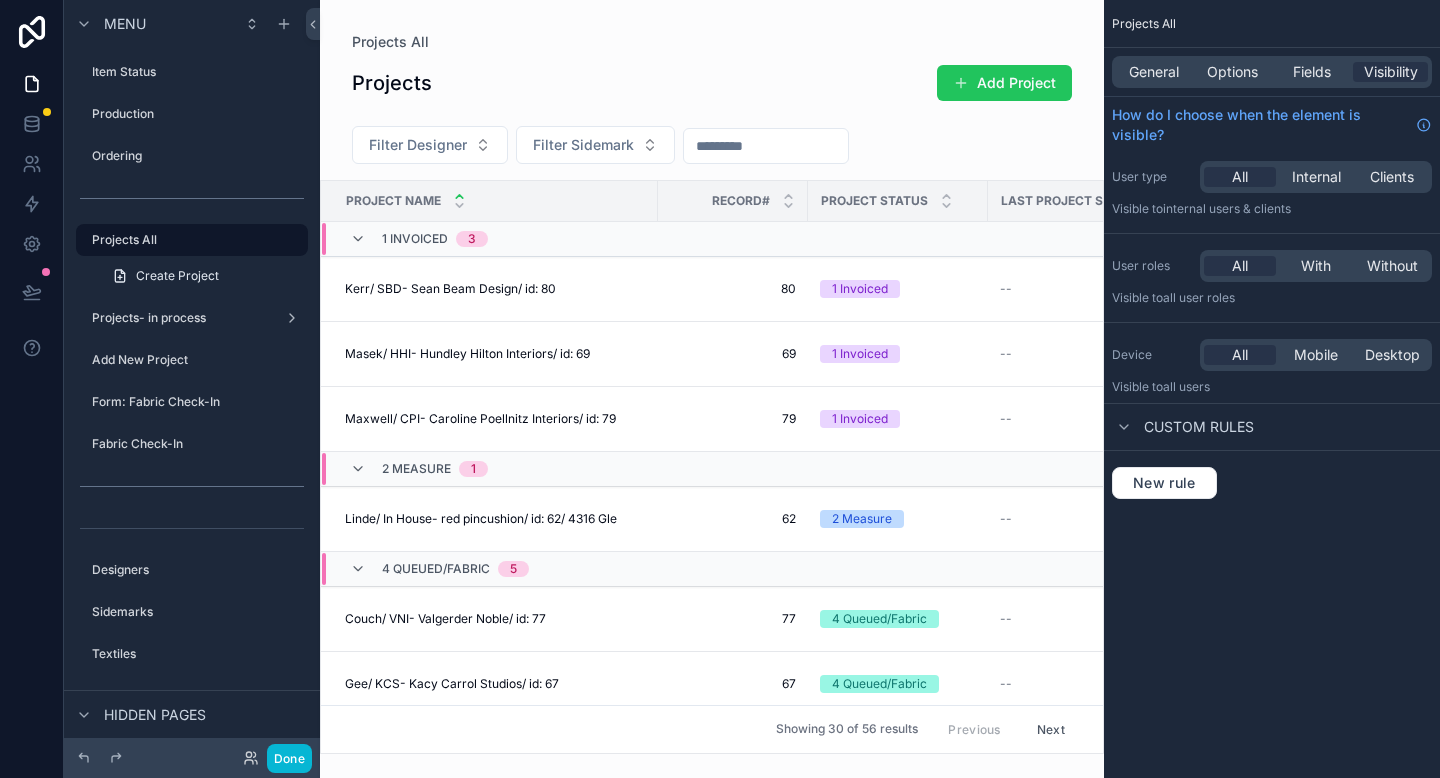 click at bounding box center [712, 389] 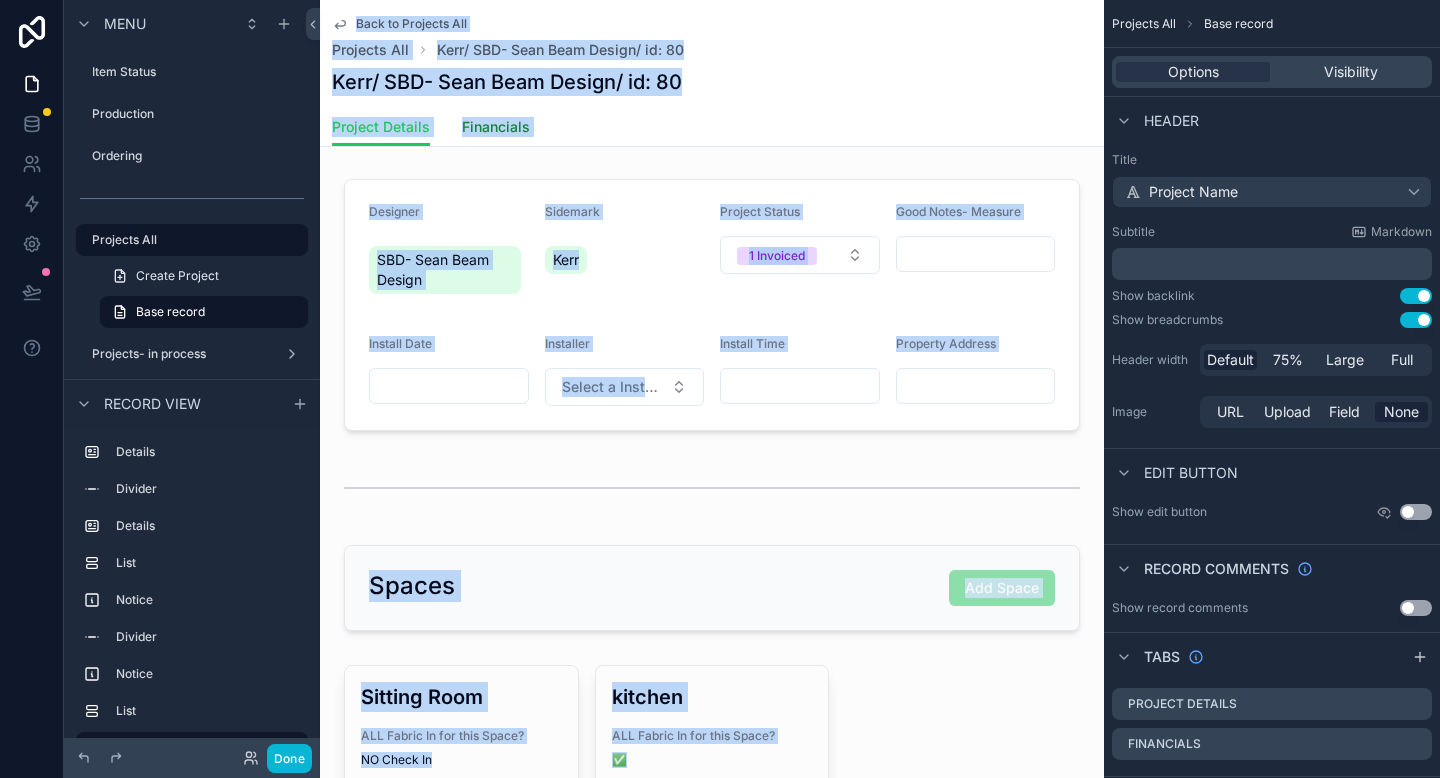 click on "Financials" at bounding box center [496, 127] 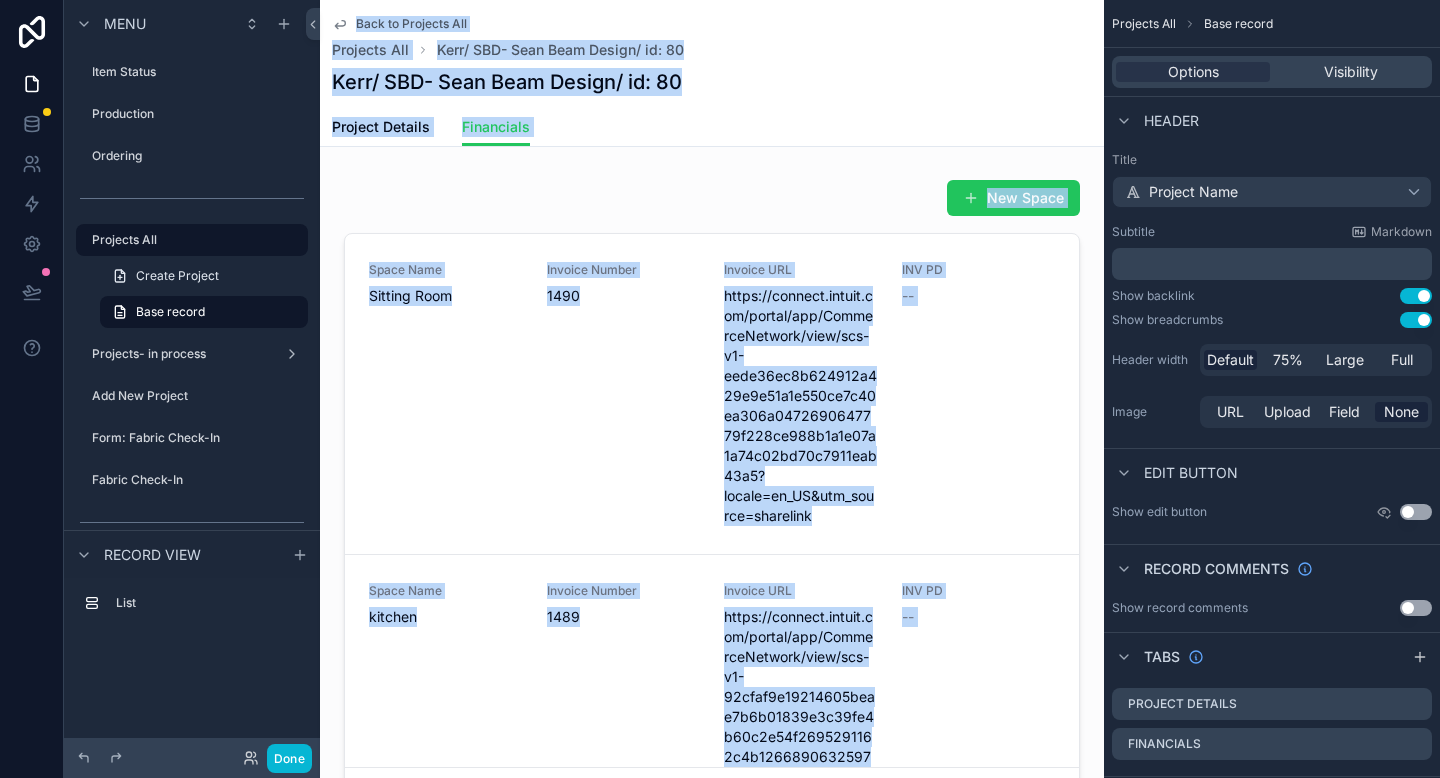 click on "Project Details Financials" at bounding box center (712, 127) 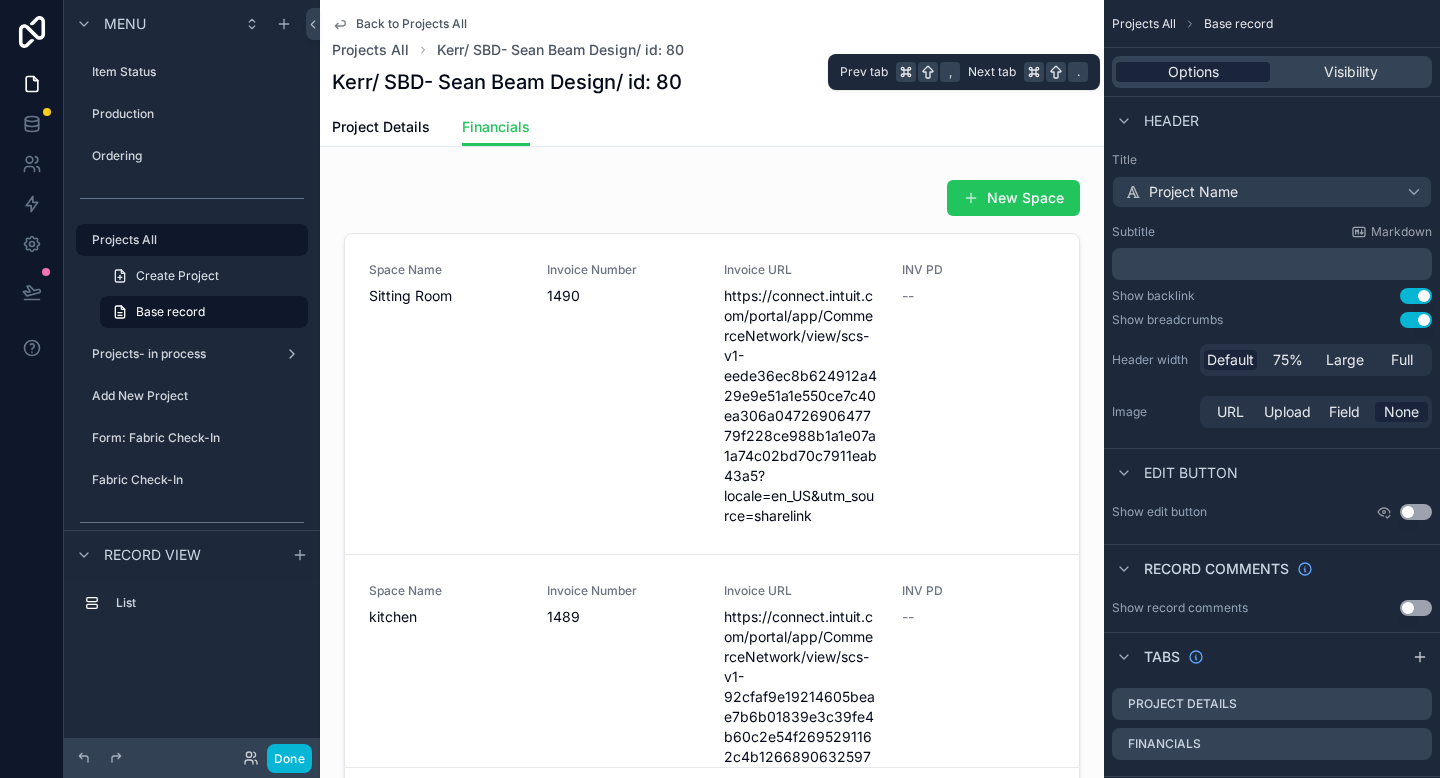 click on "Options" at bounding box center (1193, 72) 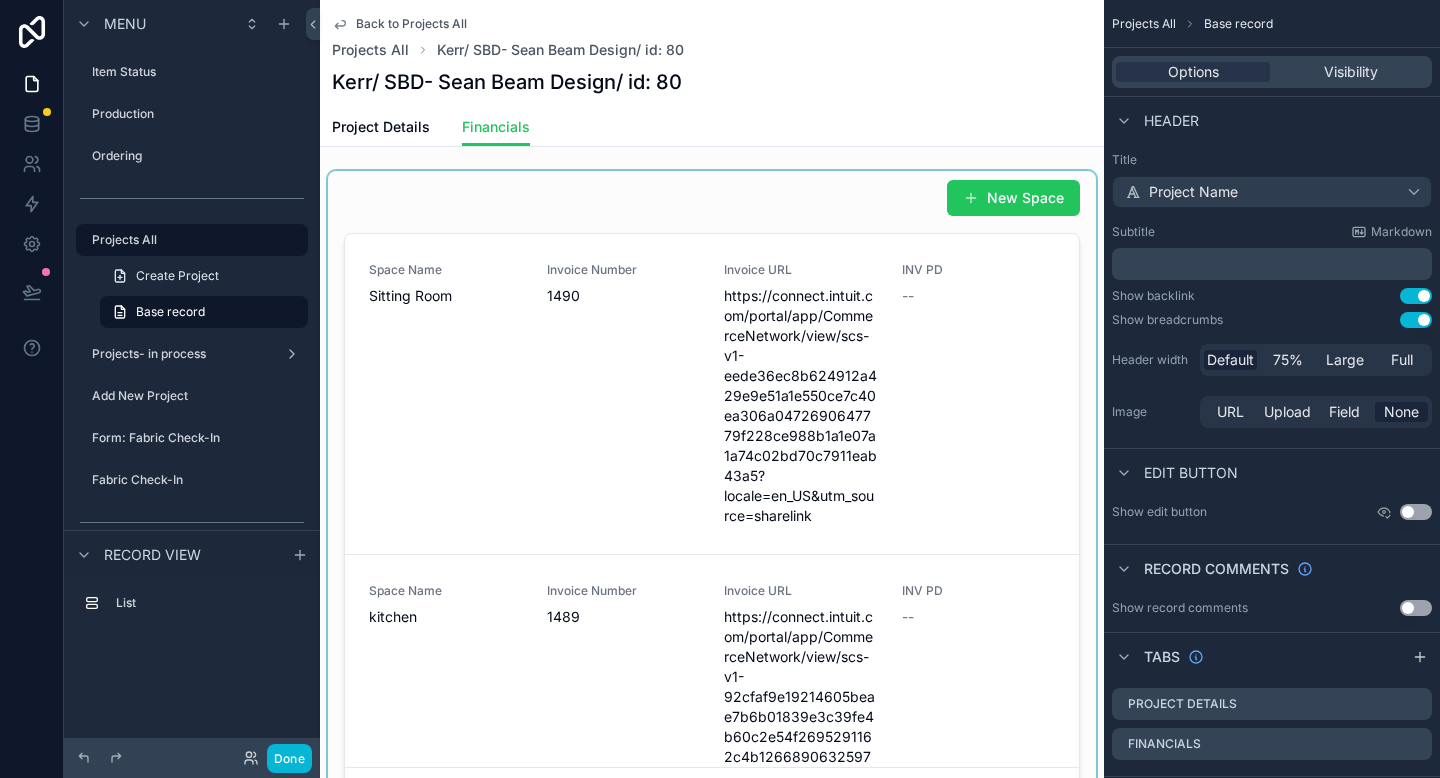 click at bounding box center (712, 502) 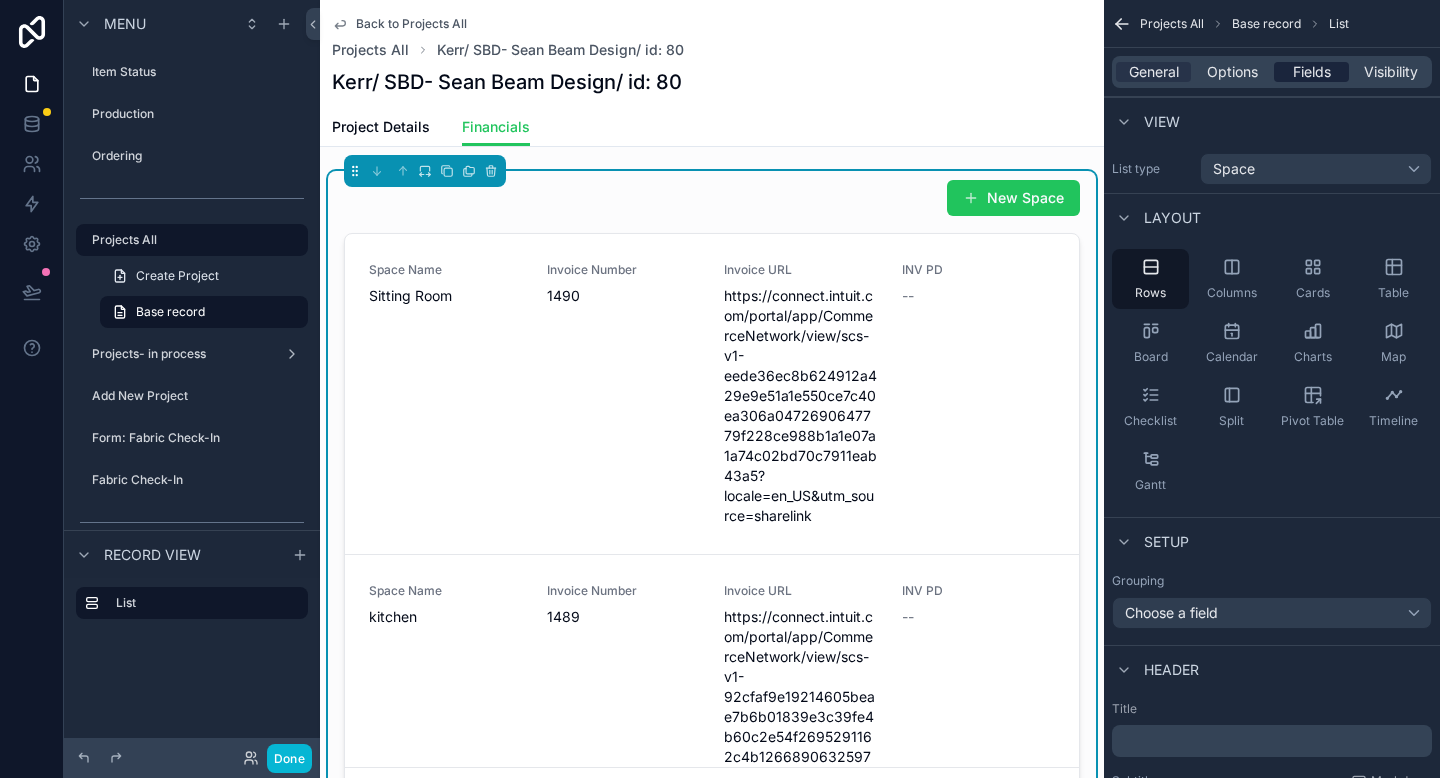 click on "Fields" at bounding box center (1312, 72) 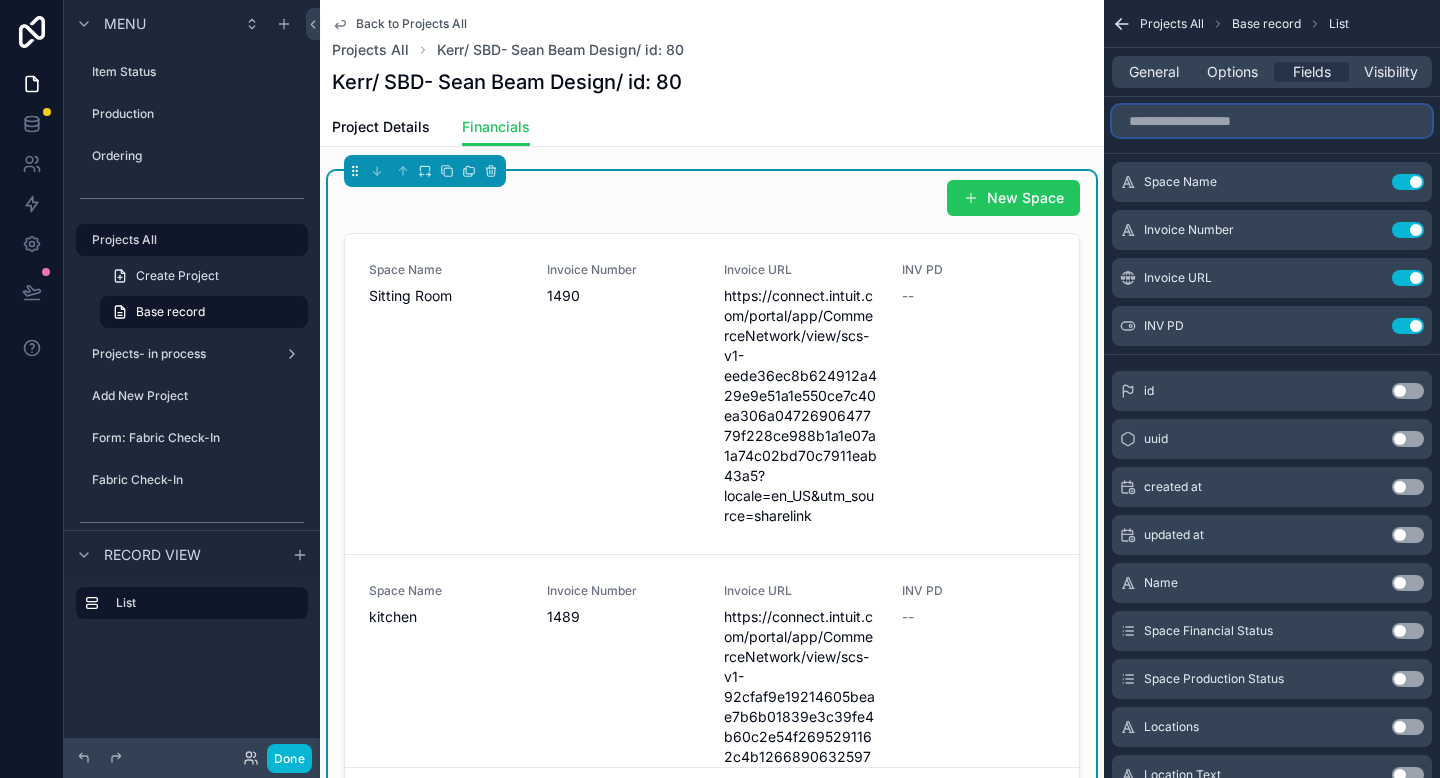click at bounding box center [1272, 121] 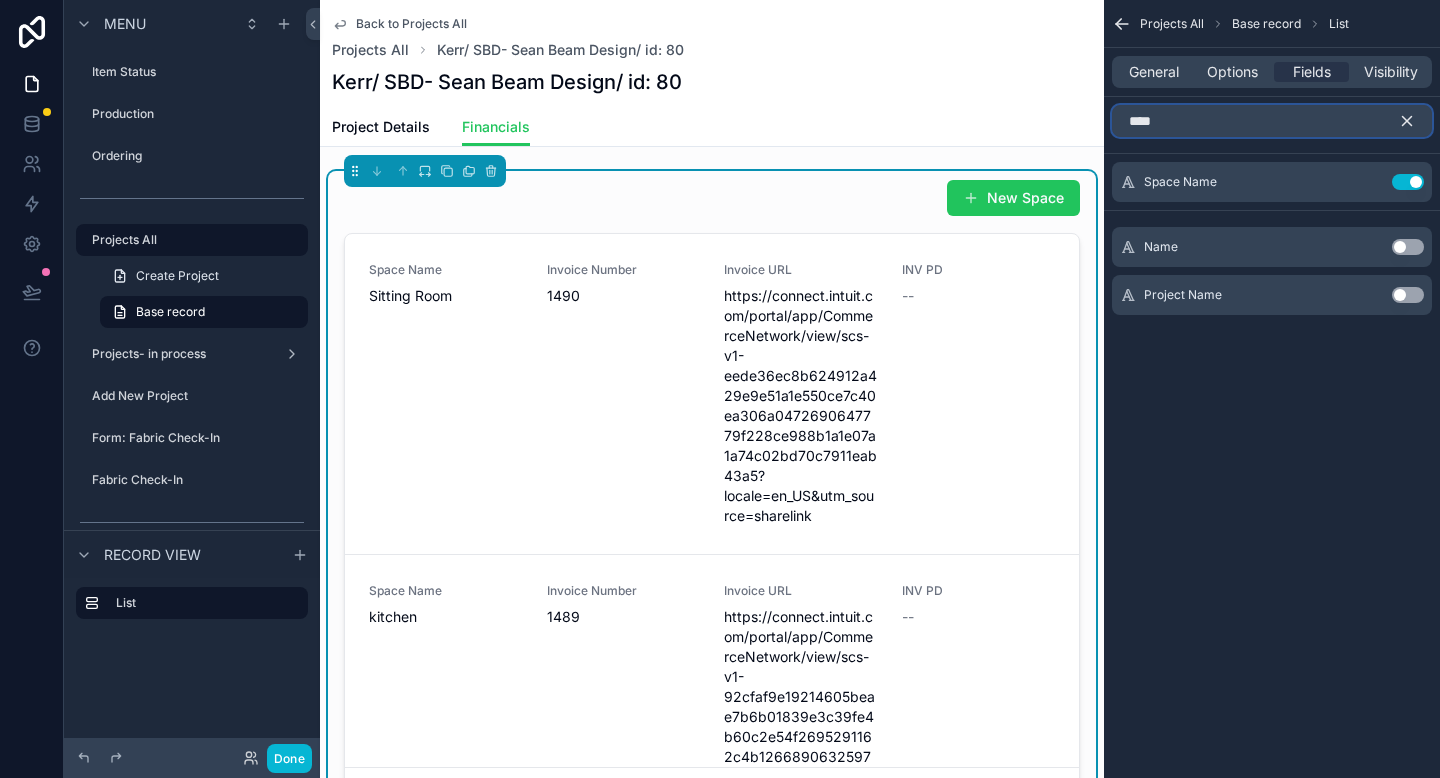 type on "****" 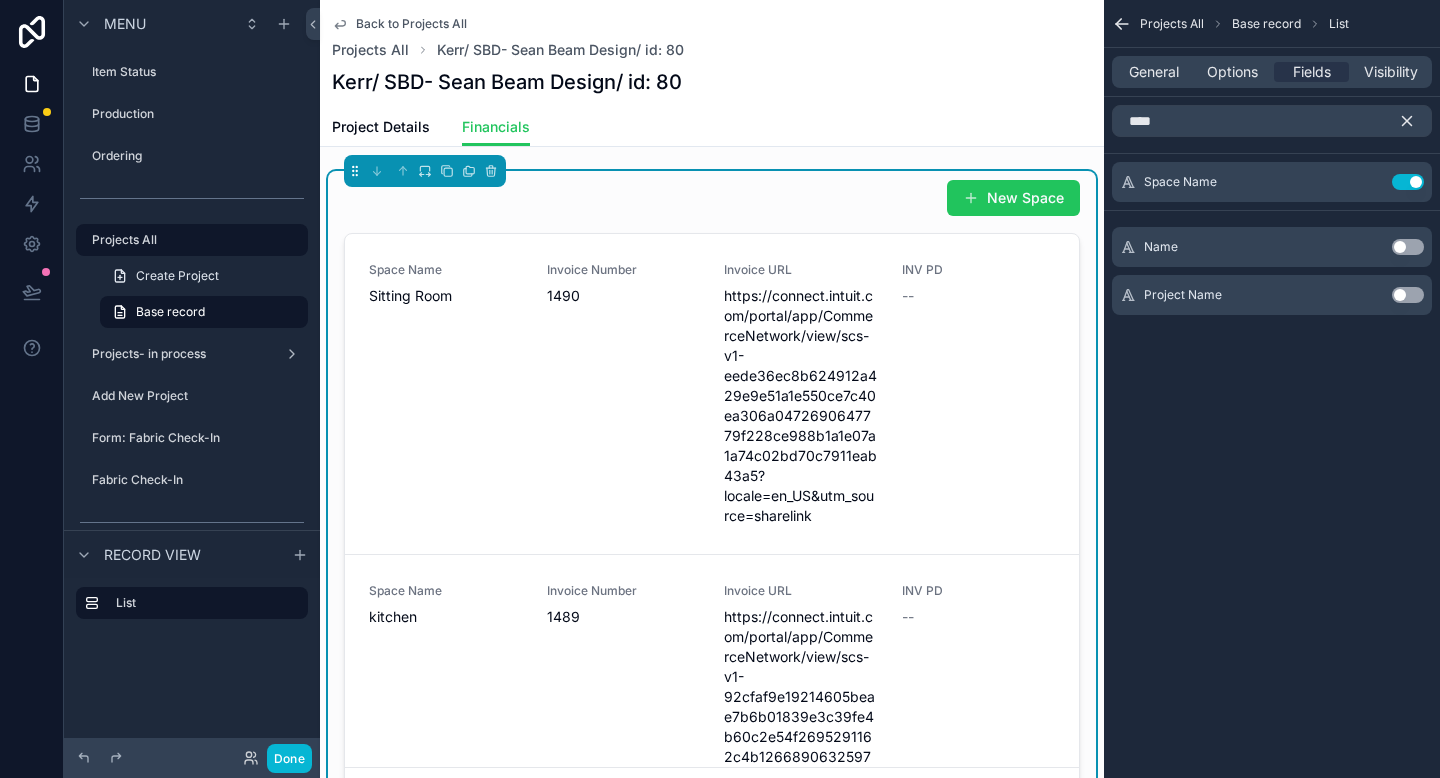 click on "Use setting" at bounding box center [1408, 247] 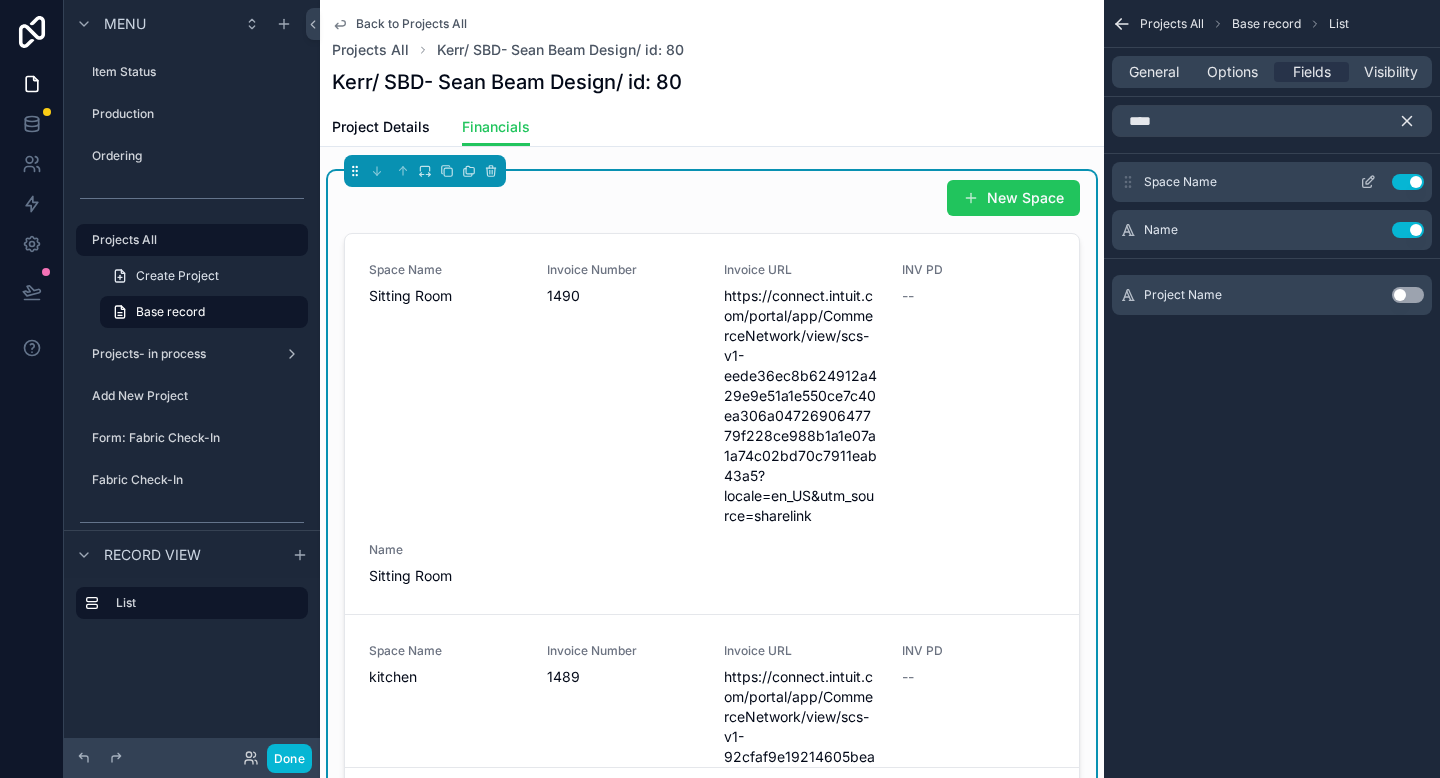 click on "Use setting" at bounding box center [1408, 182] 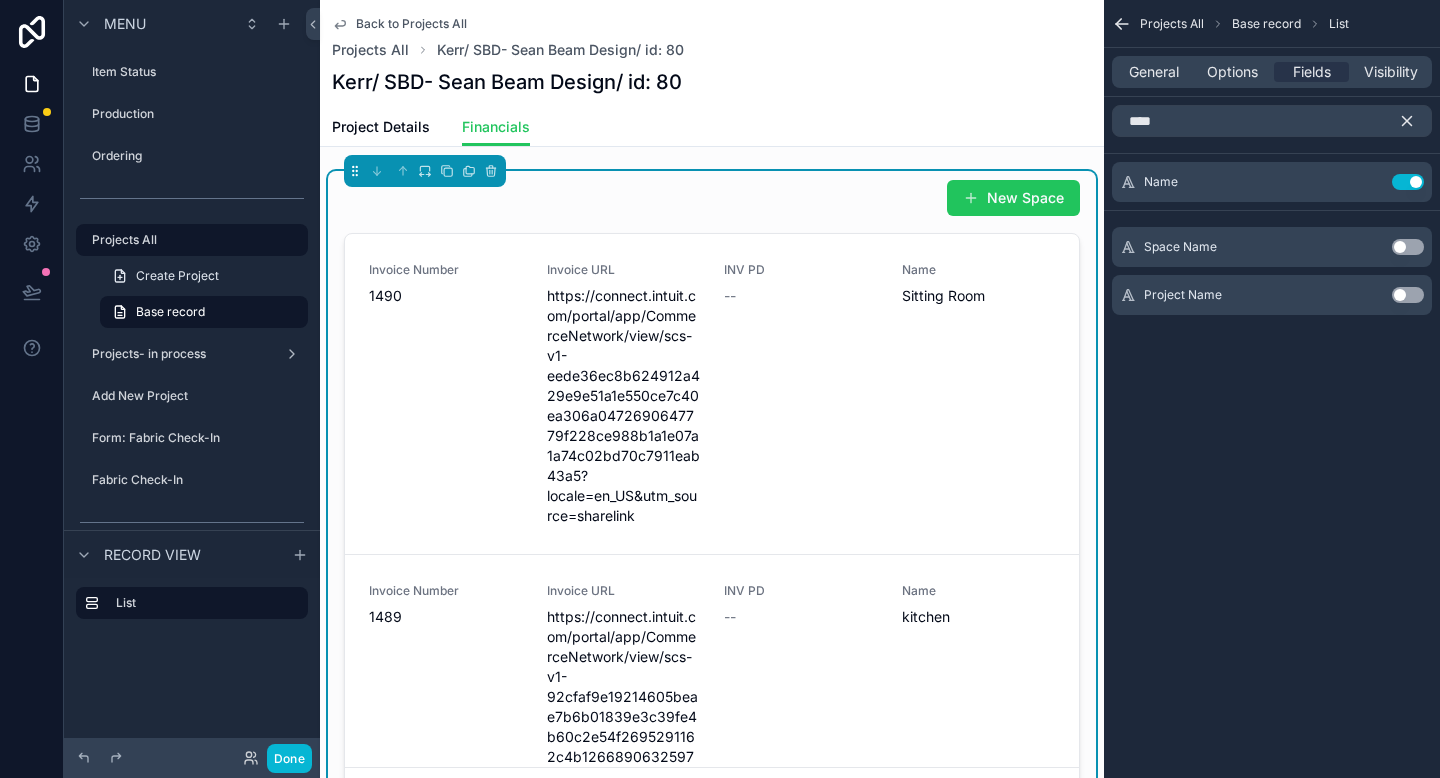 click 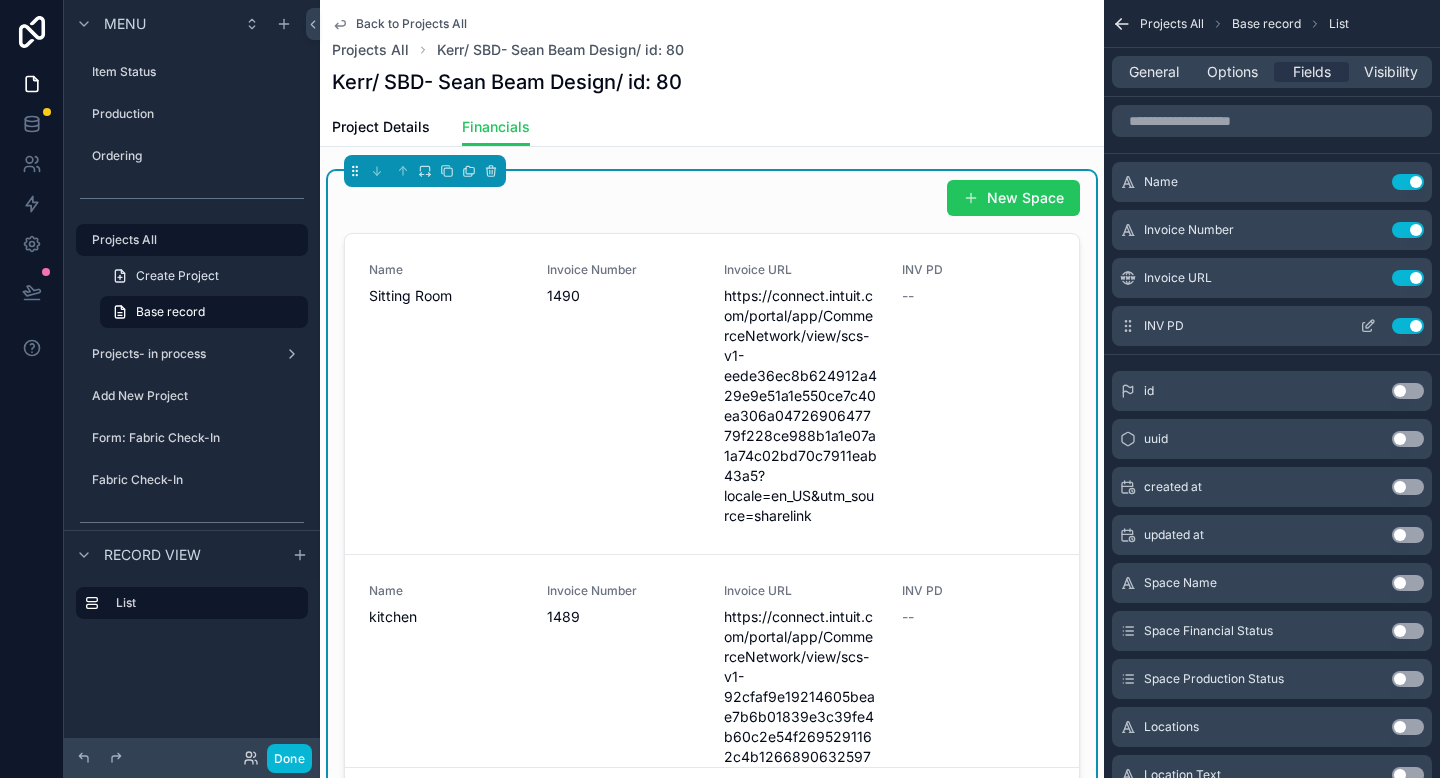 click 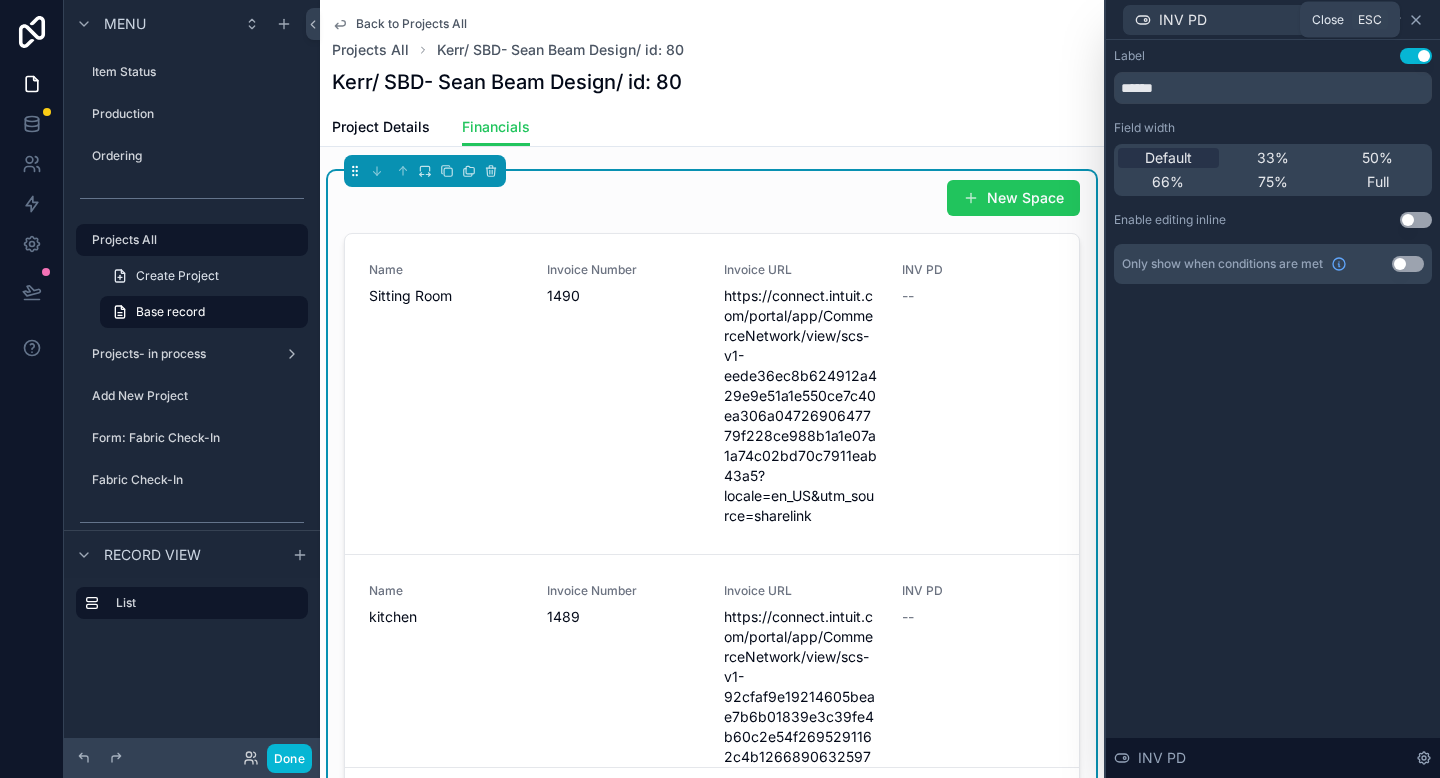 click 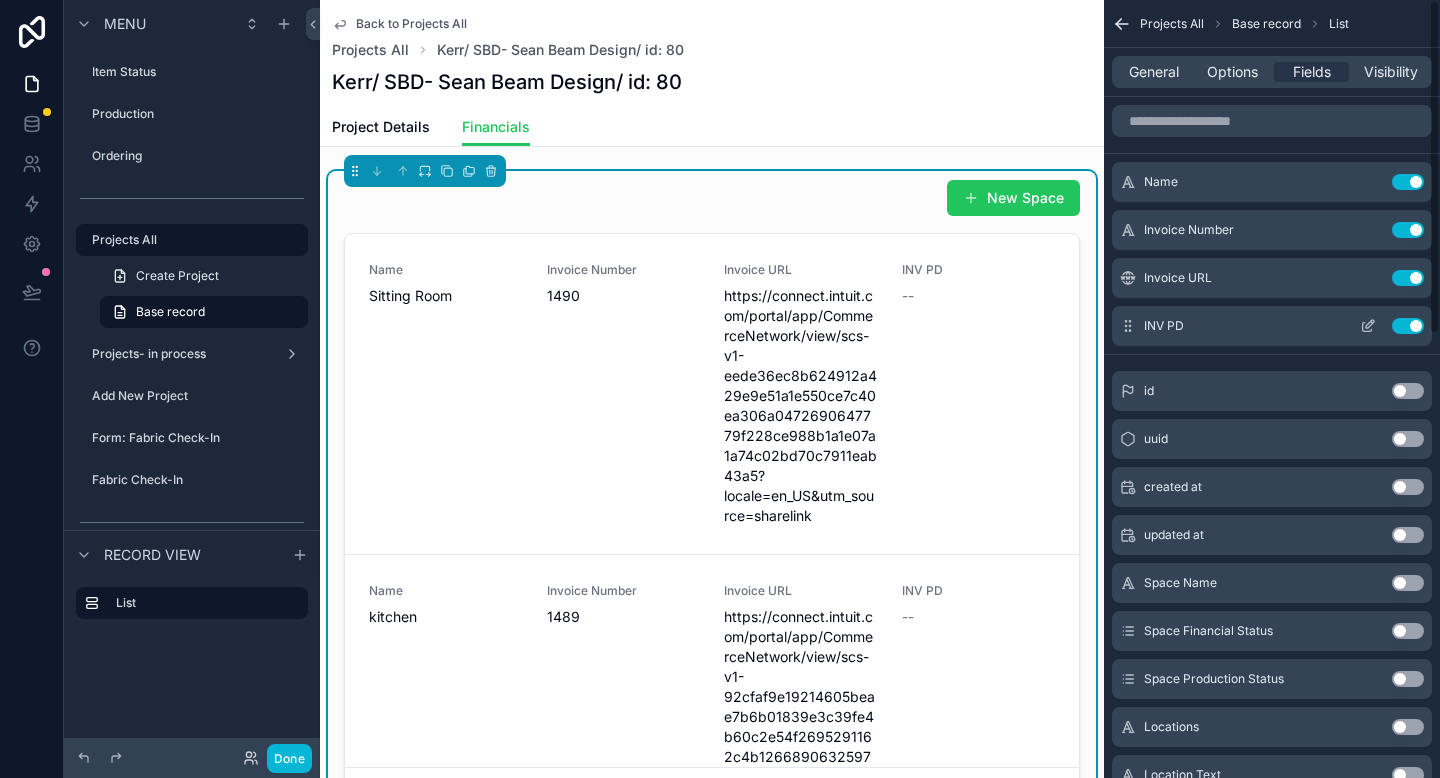 click on "INV PD Use setting" at bounding box center (1272, 326) 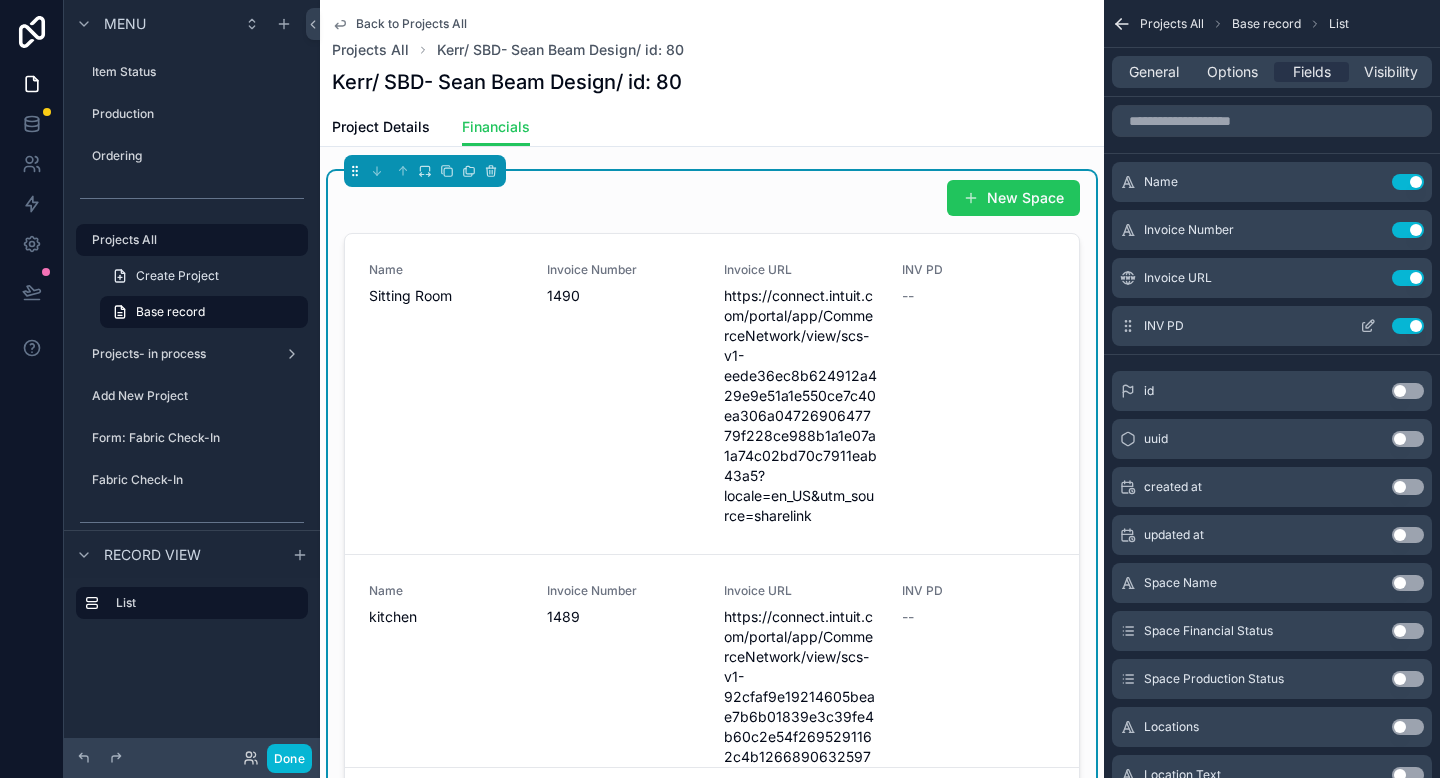 click 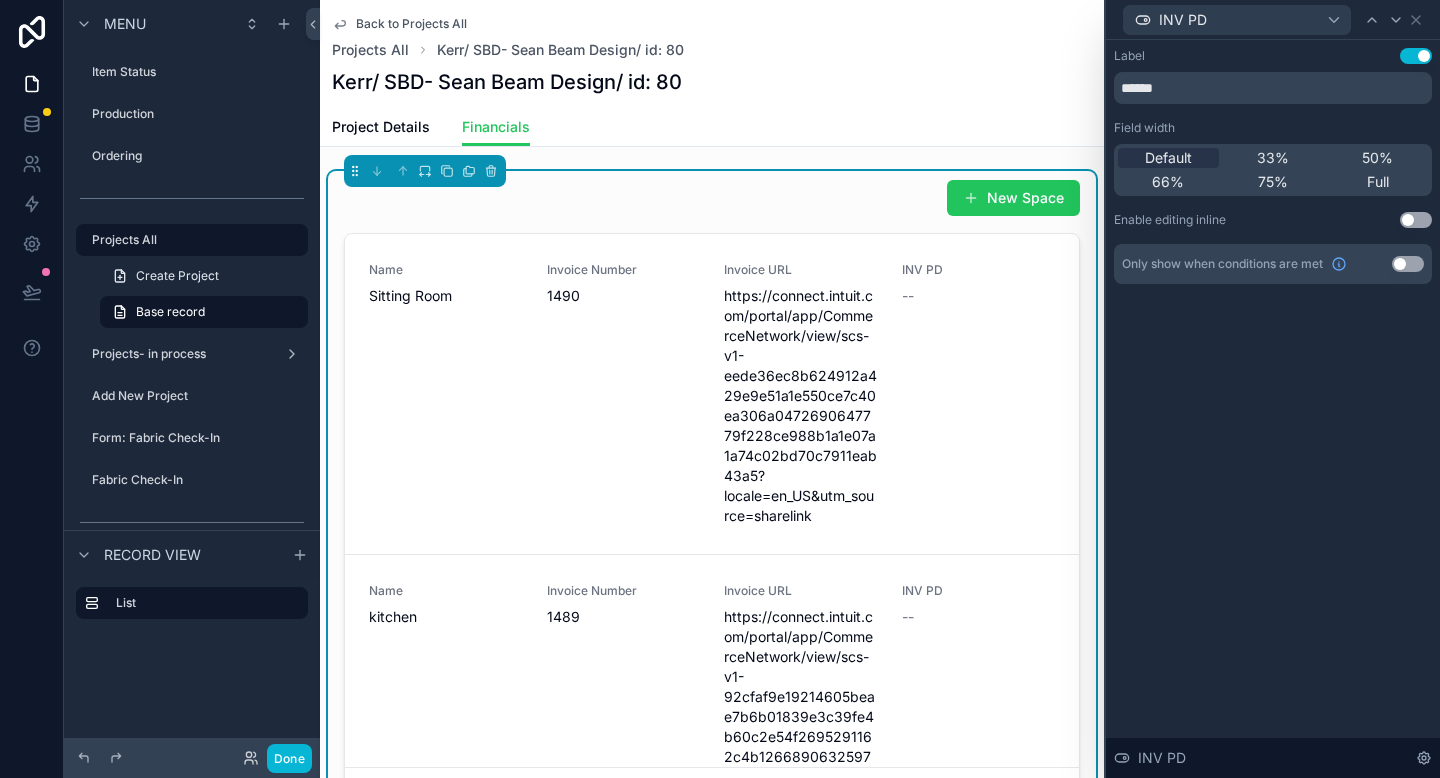 click on "Use setting" at bounding box center [1416, 220] 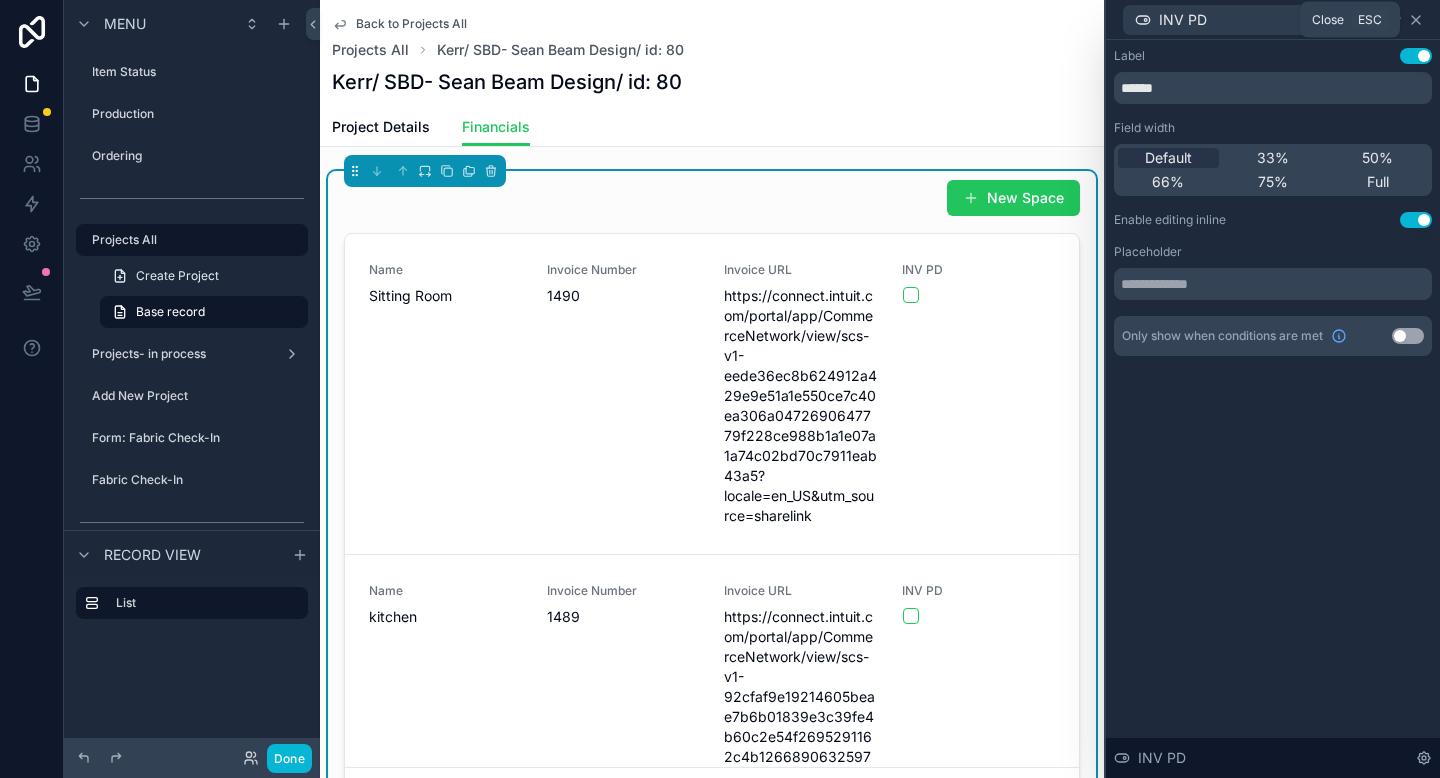 click 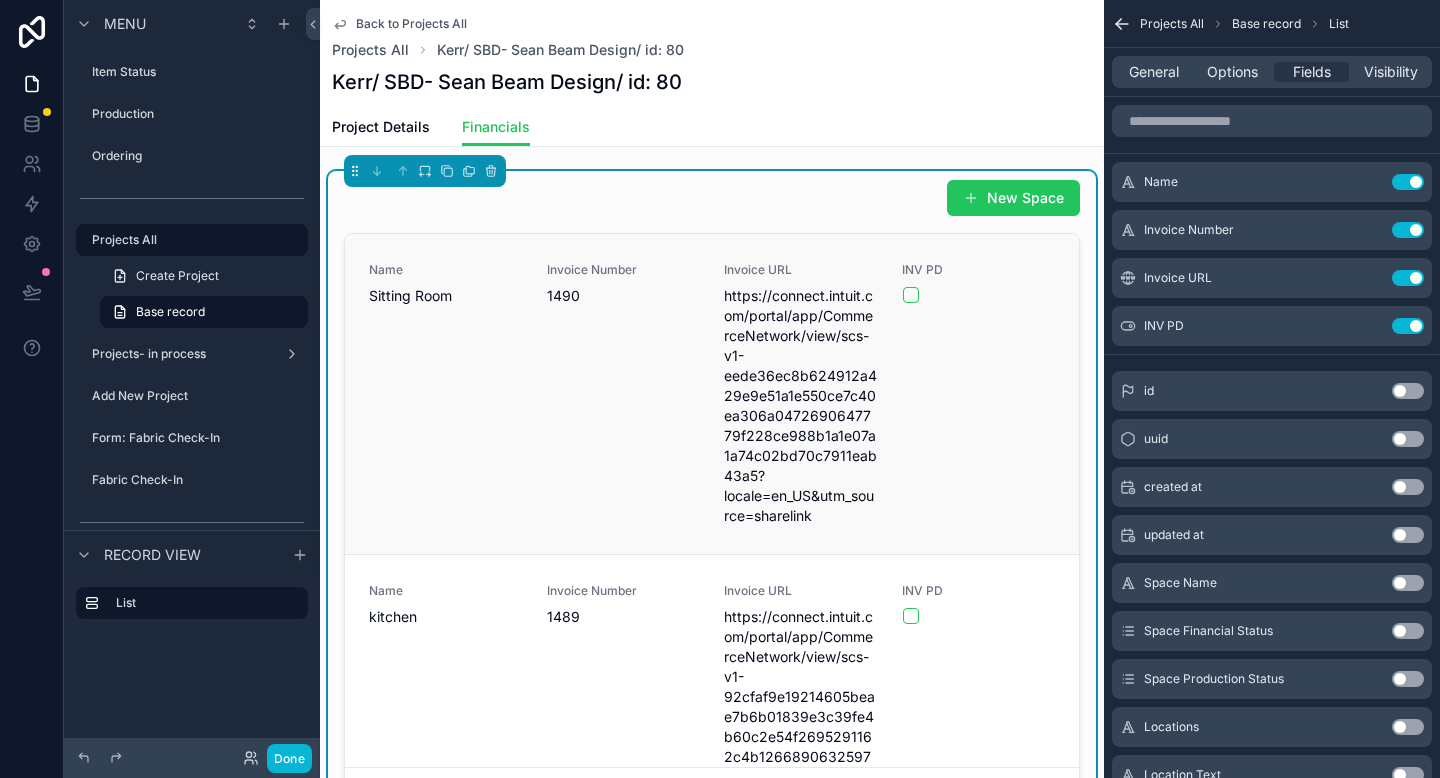click on "https://connect.intuit.com/portal/app/CommerceNetwork/view/scs-v1-eede36ec8b624912a429e9e51a1e550ce7c40ea306a0472690647779f228ce988b1a1e07a1a74c02bd70c7911eab43a5?locale=en_US&utm_source=sharelink" at bounding box center (801, 406) 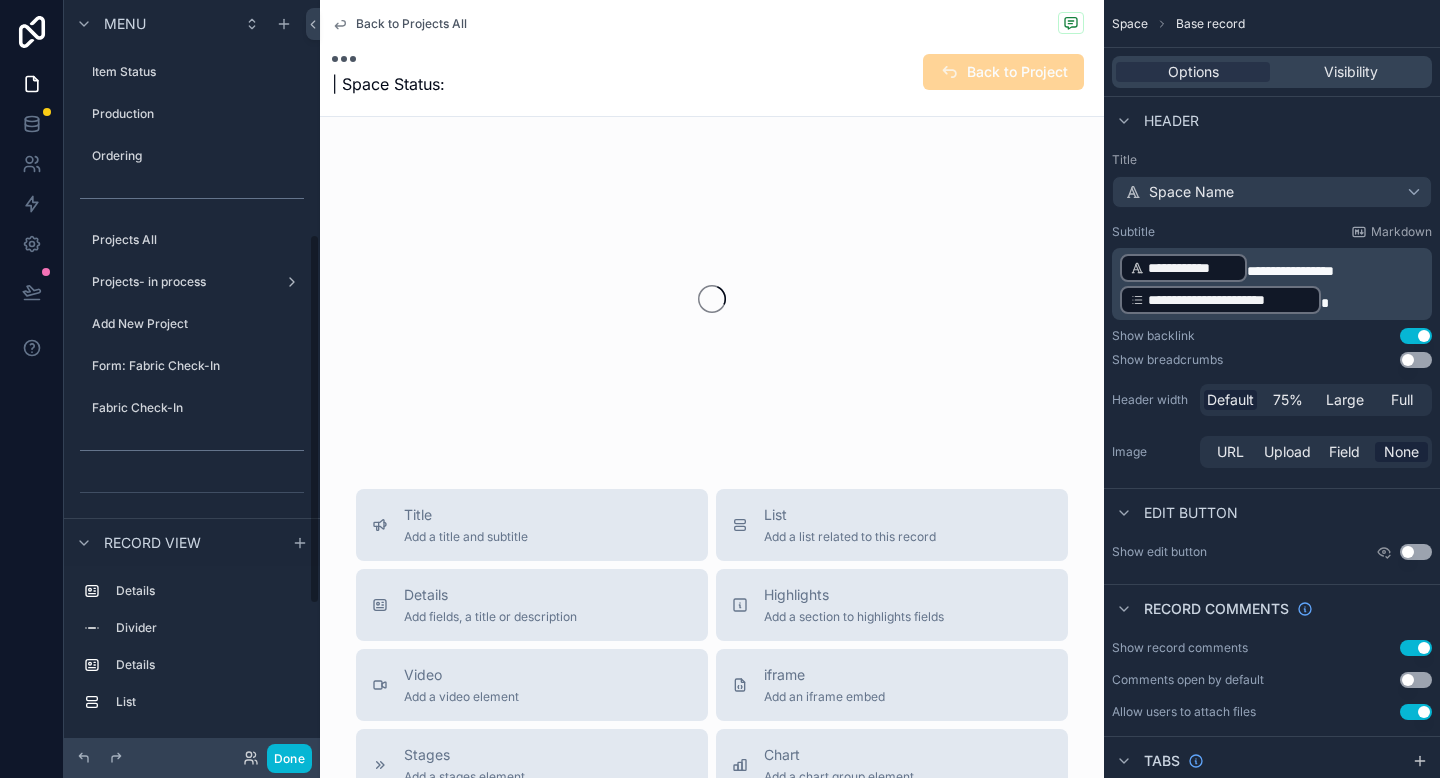 scroll, scrollTop: 477, scrollLeft: 0, axis: vertical 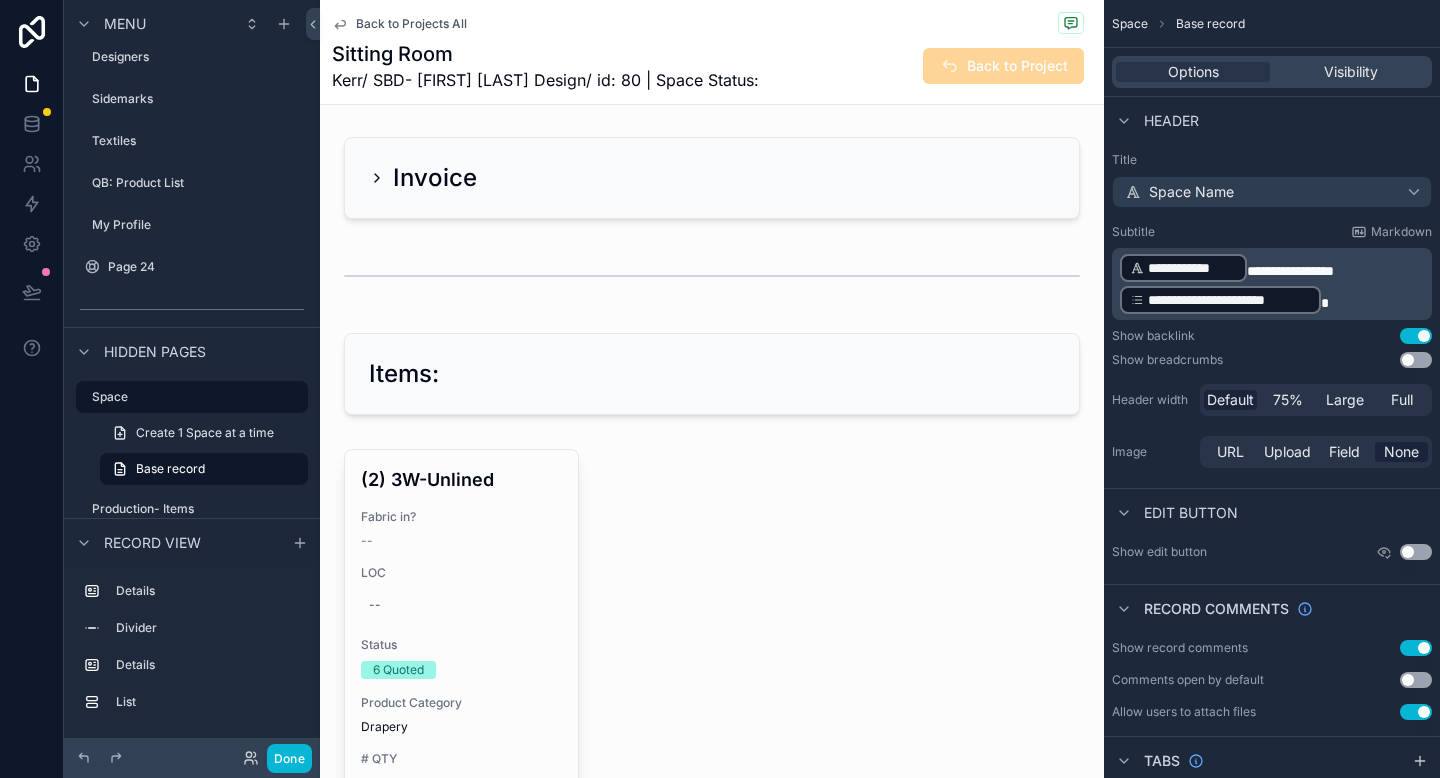 click on "Back to Projects All" at bounding box center [411, 24] 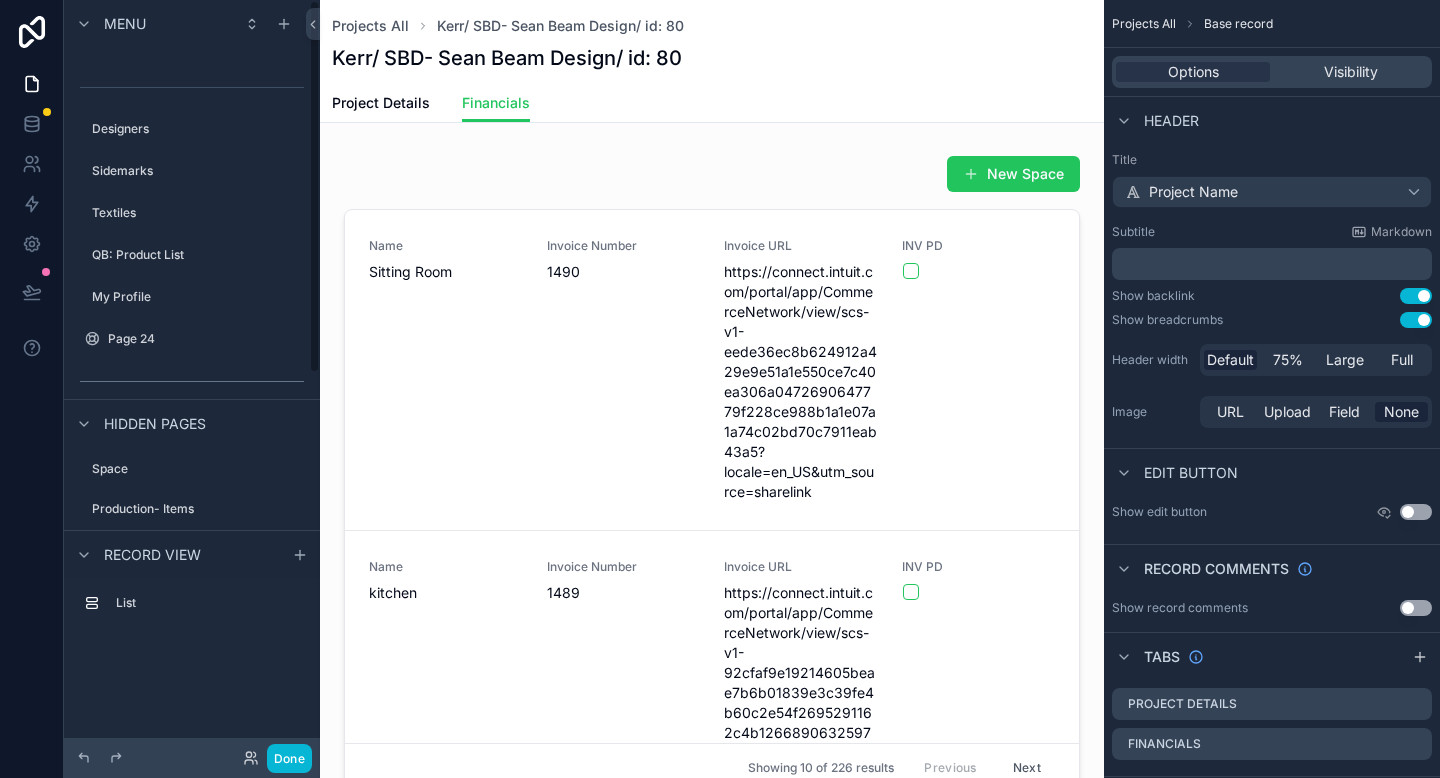 scroll, scrollTop: 0, scrollLeft: 0, axis: both 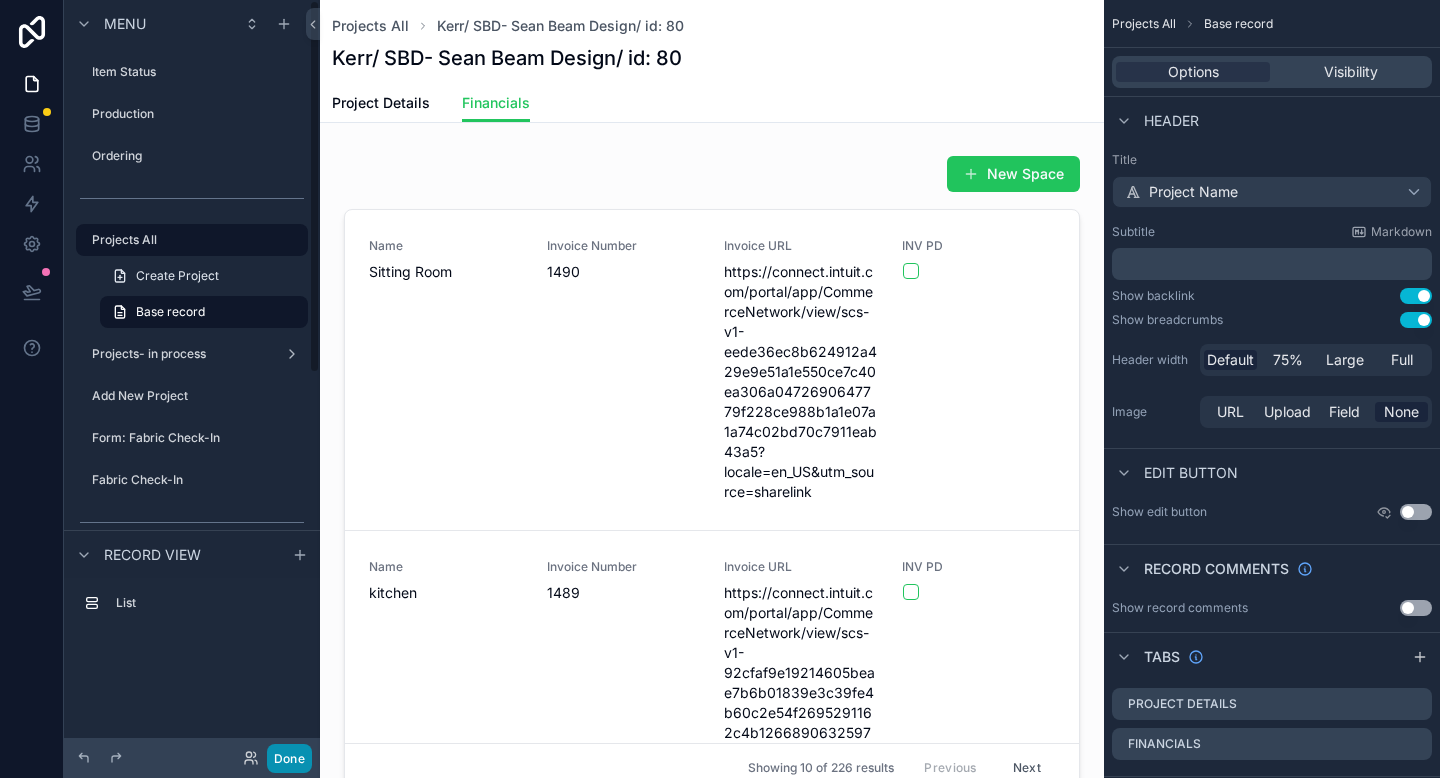 click on "Done" at bounding box center [289, 758] 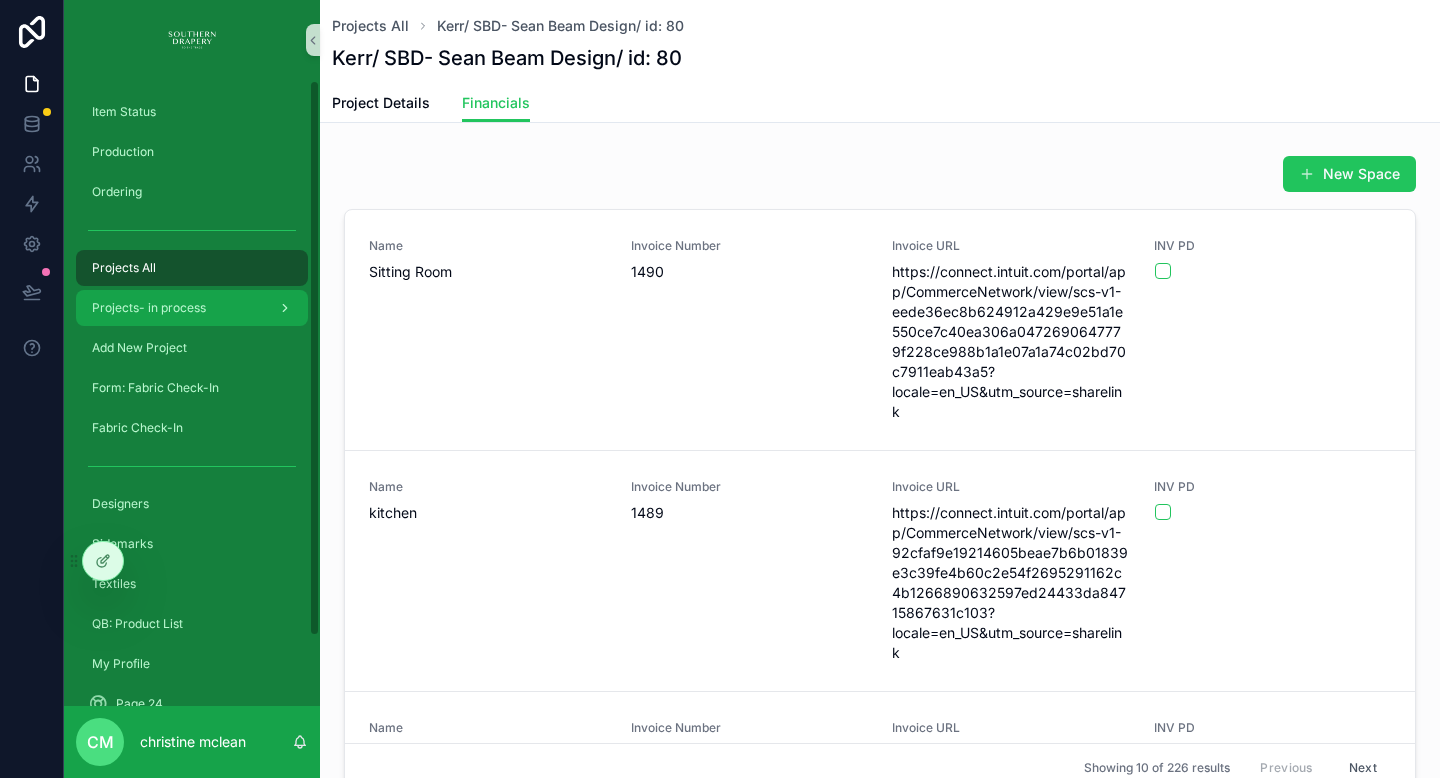 click on "Projects- in process" at bounding box center [149, 308] 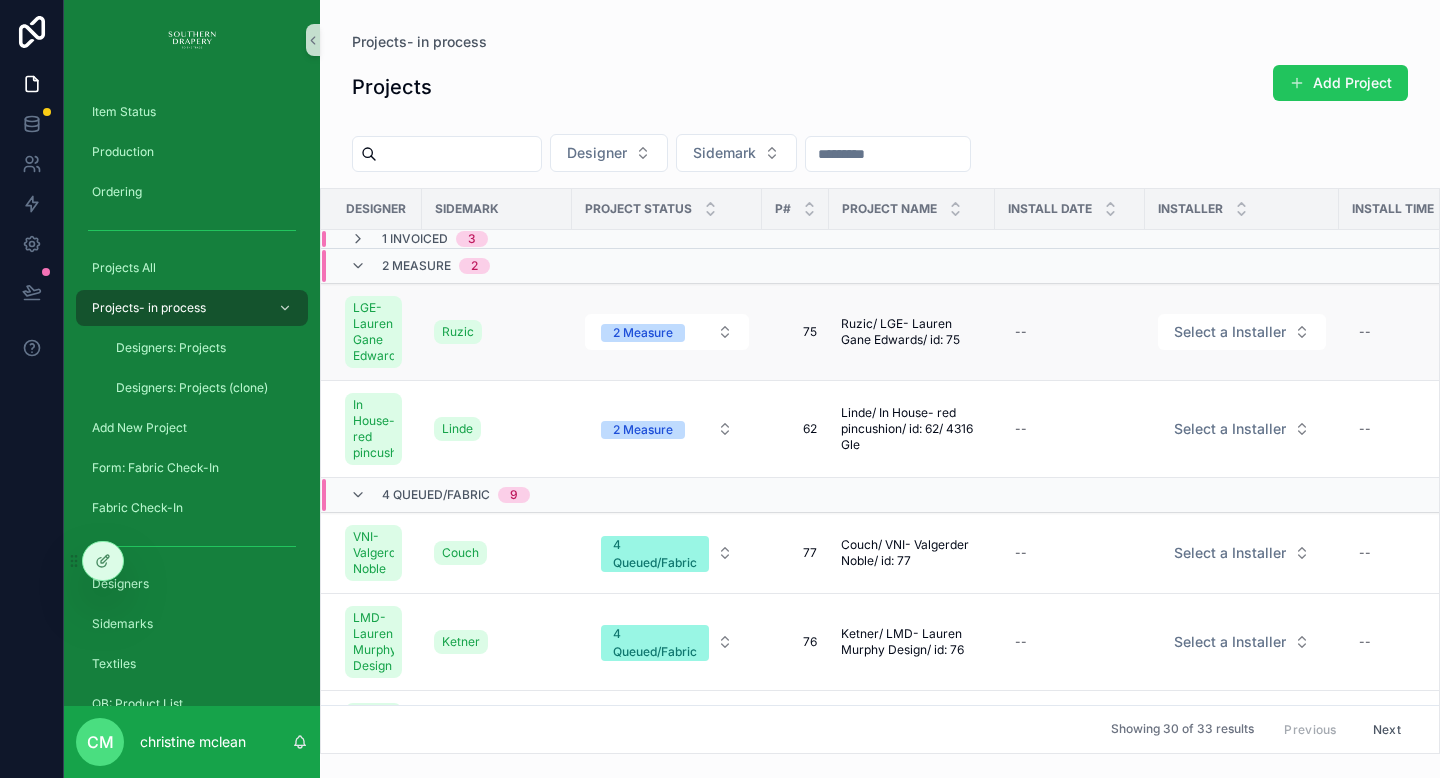click on "75" at bounding box center [795, 332] 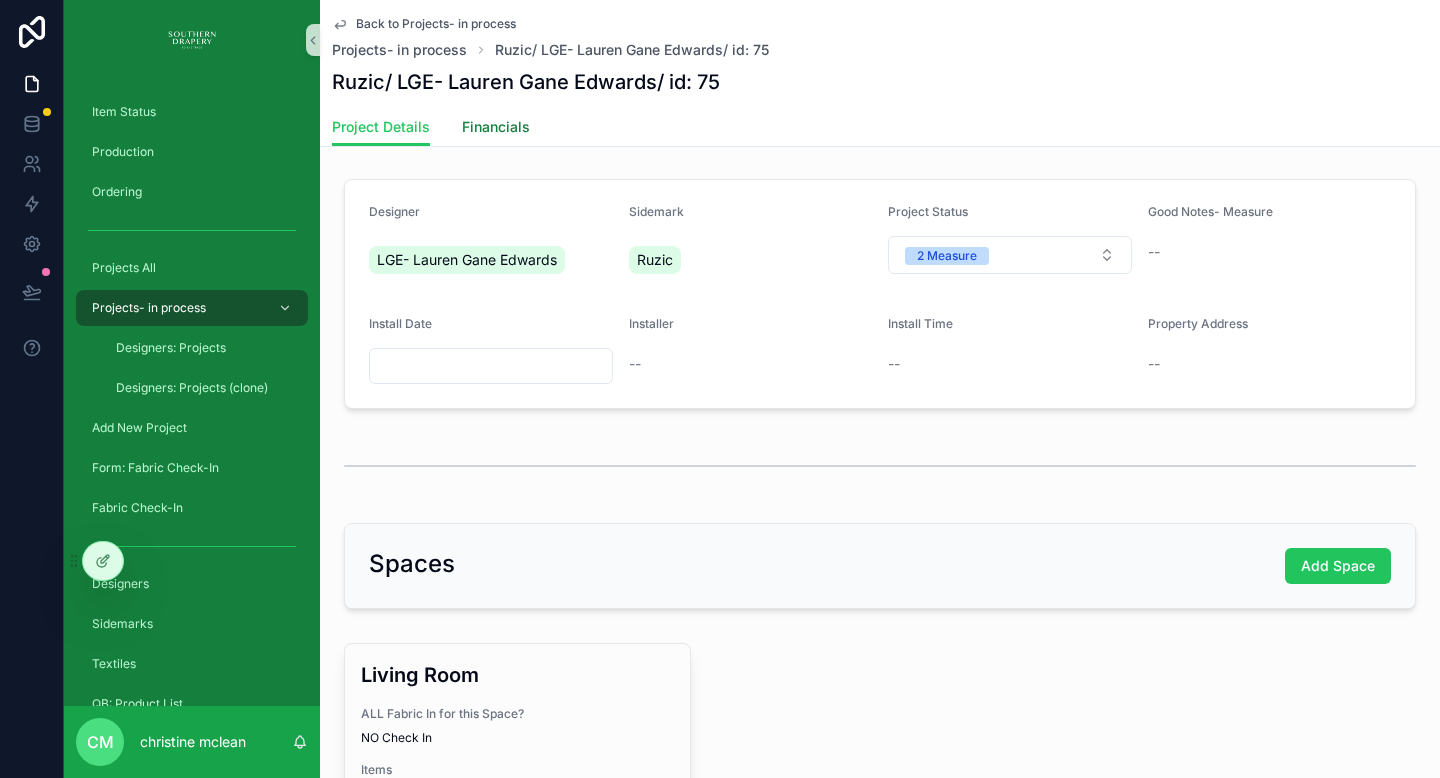 click on "Financials" at bounding box center [496, 127] 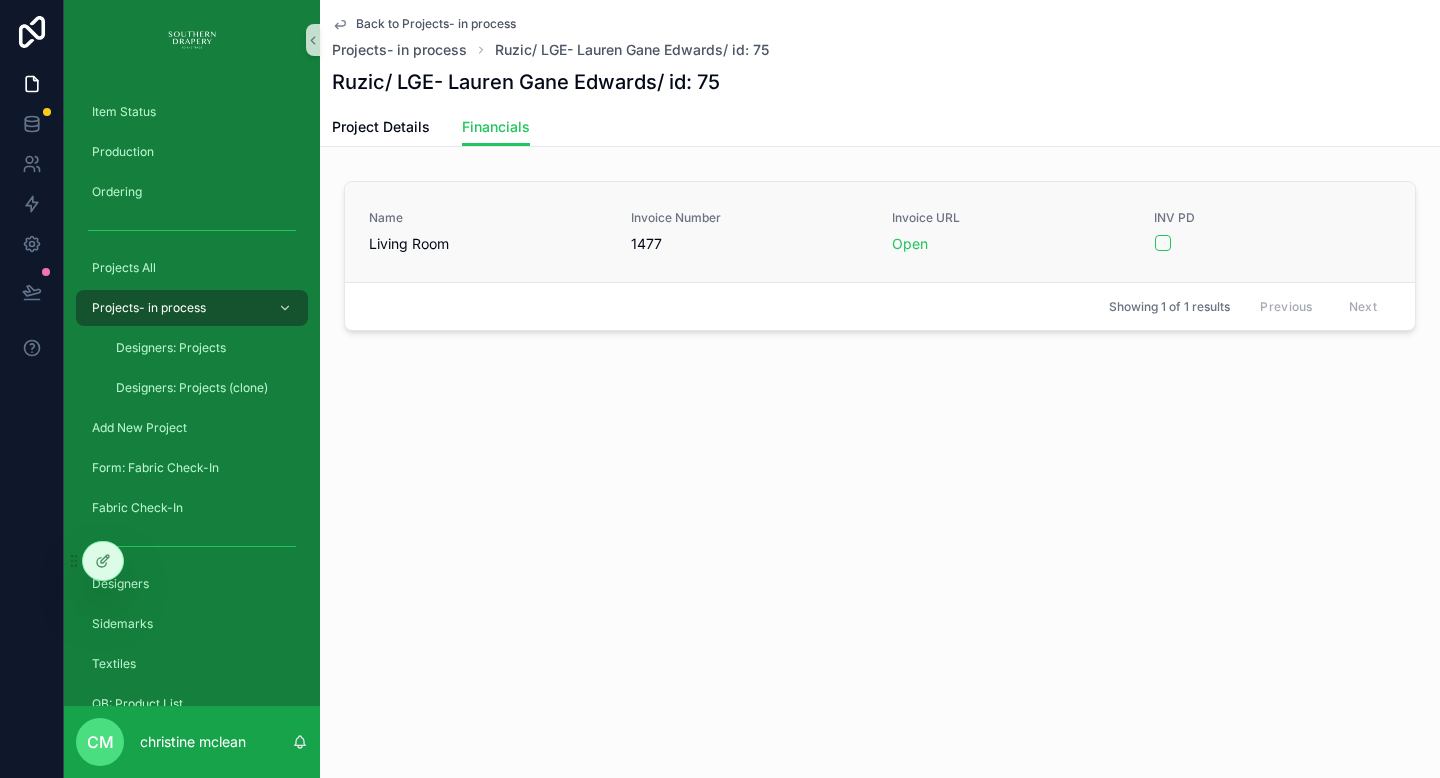 click on "Name Living Room Invoice Number 1477 Invoice URL Open INV PD" at bounding box center [880, 232] 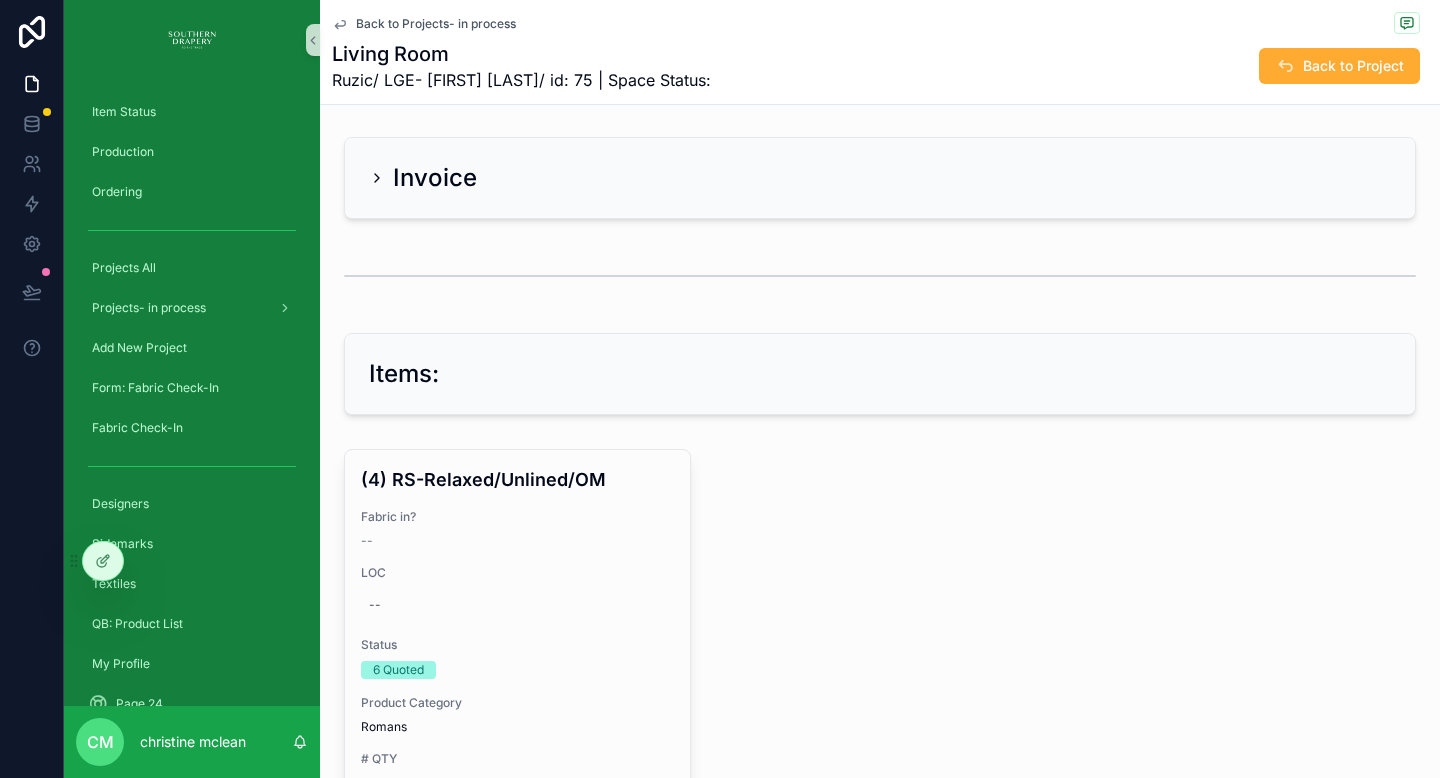 click on "Back to Projects- in process" at bounding box center (436, 24) 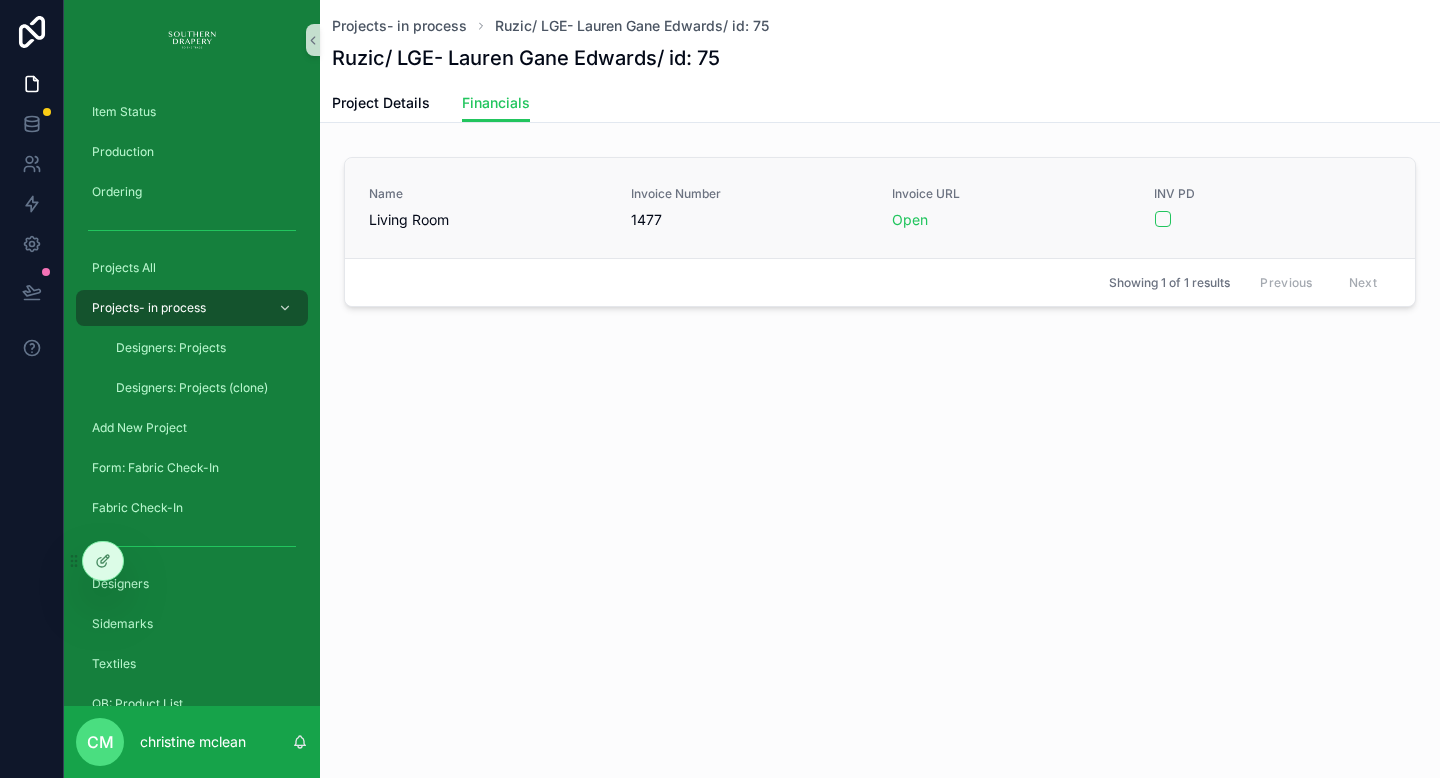 click on "Name Living Room Invoice Number 1477 Invoice URL Open INV PD" at bounding box center [880, 208] 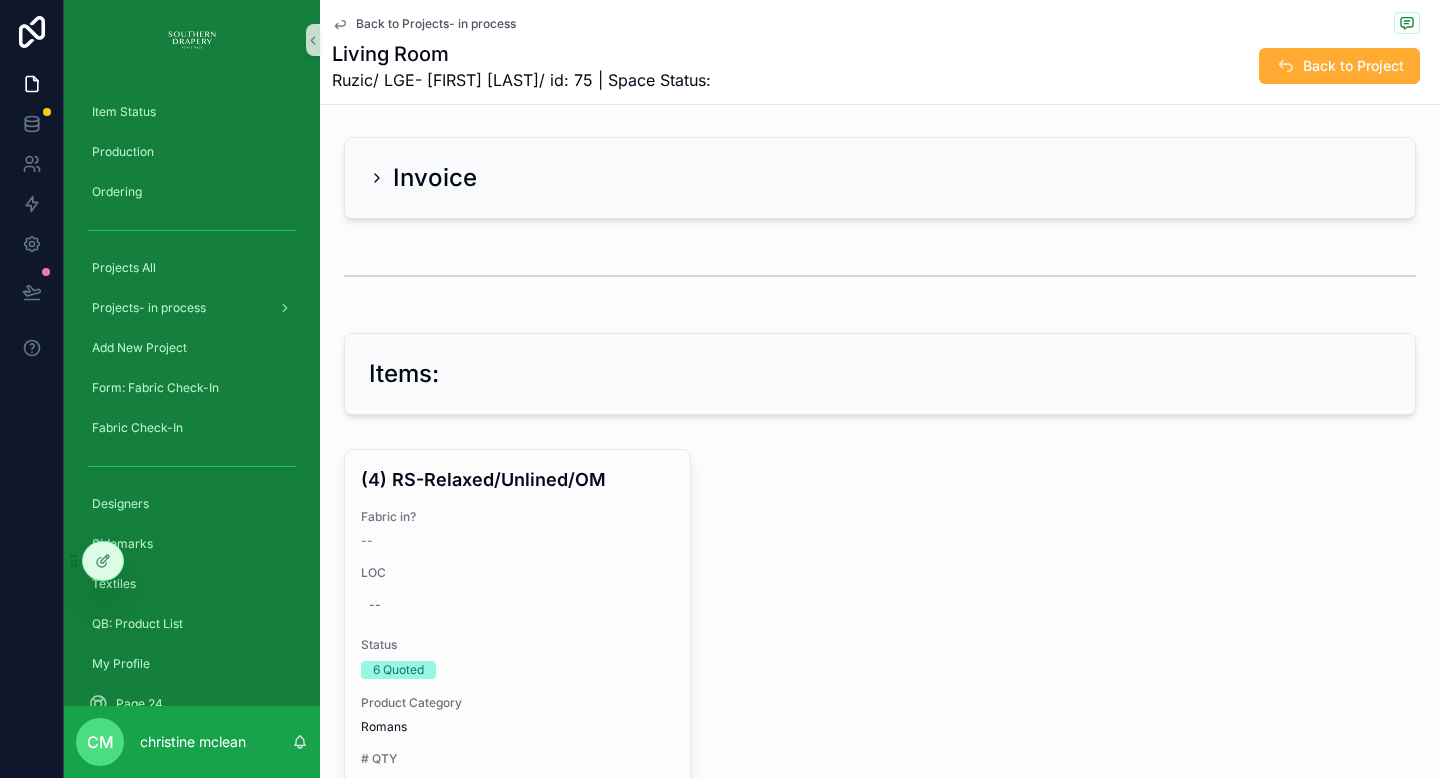 click 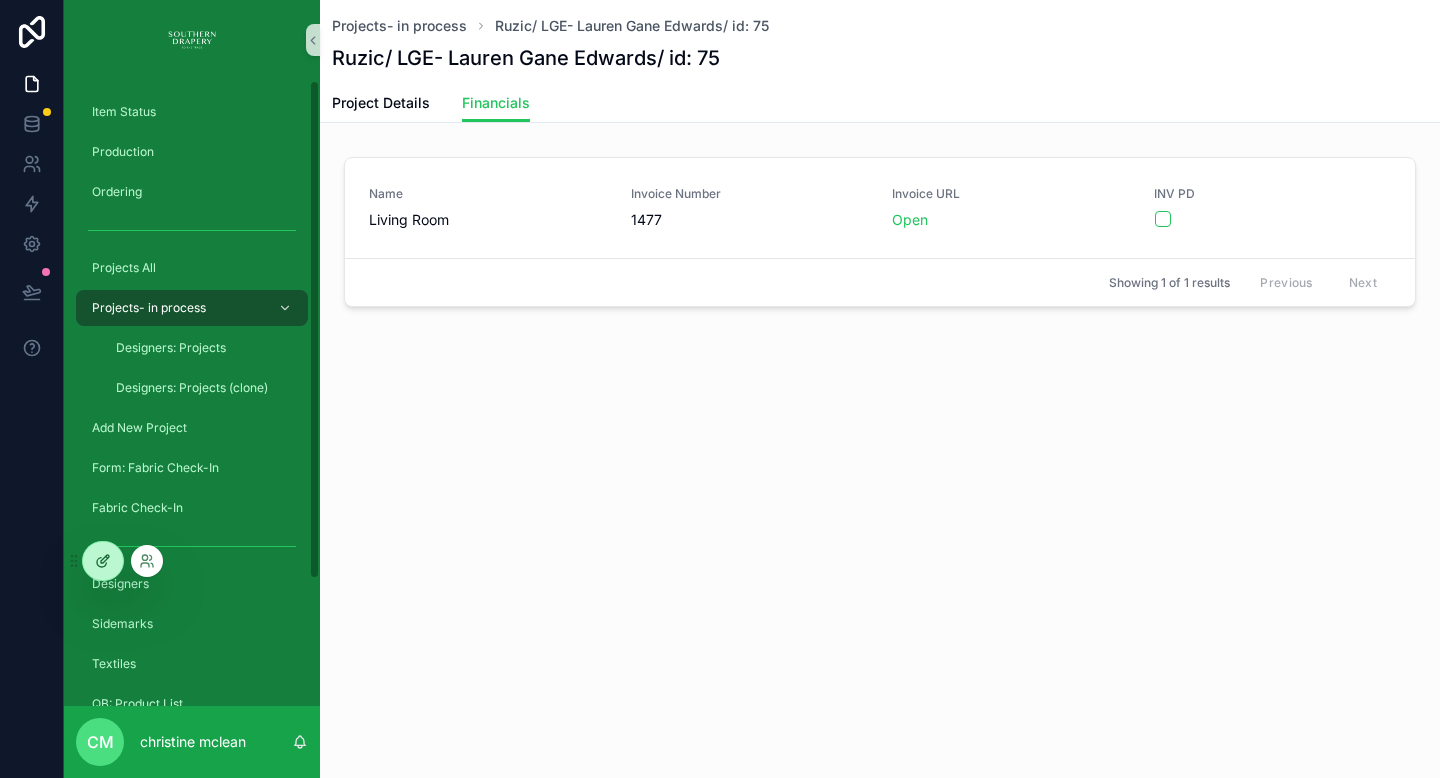 click 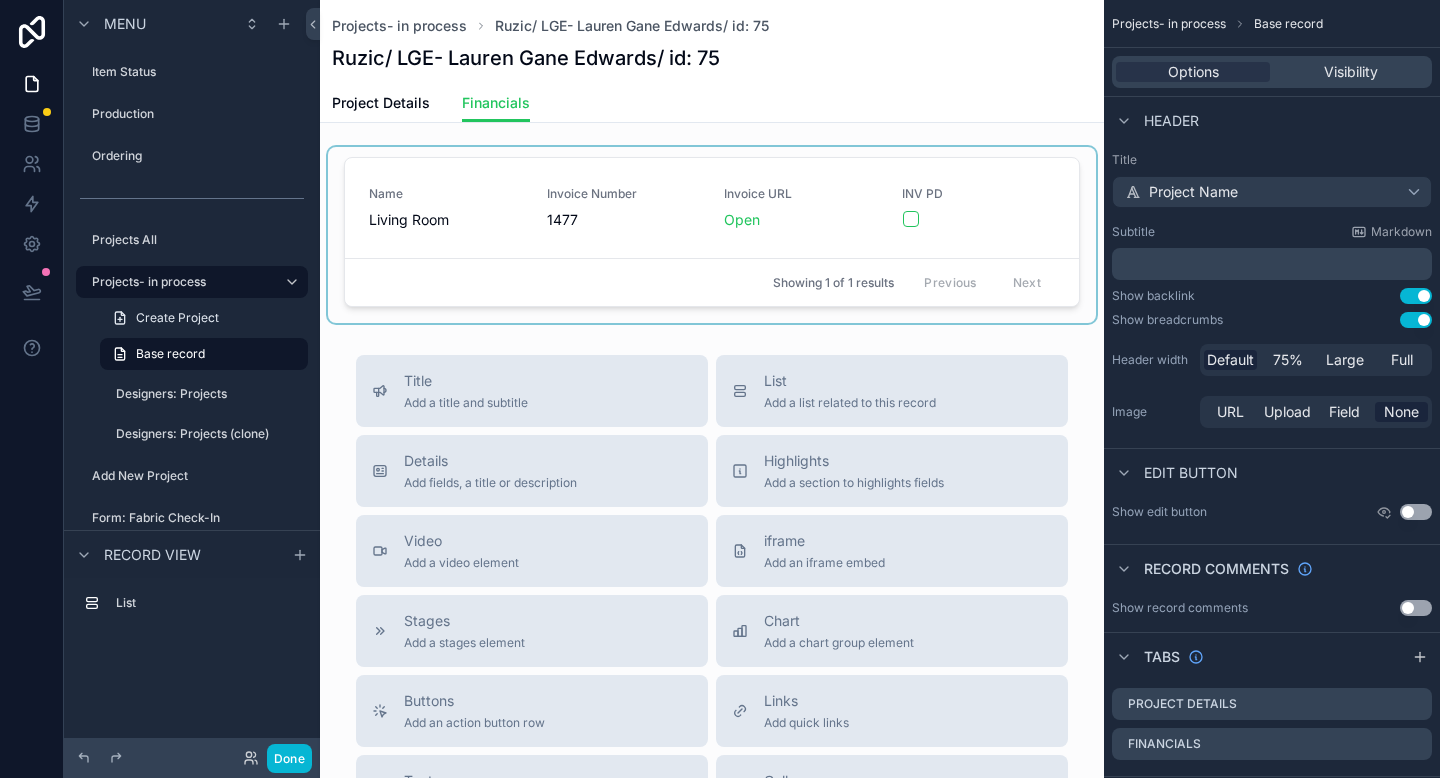 click at bounding box center (712, 235) 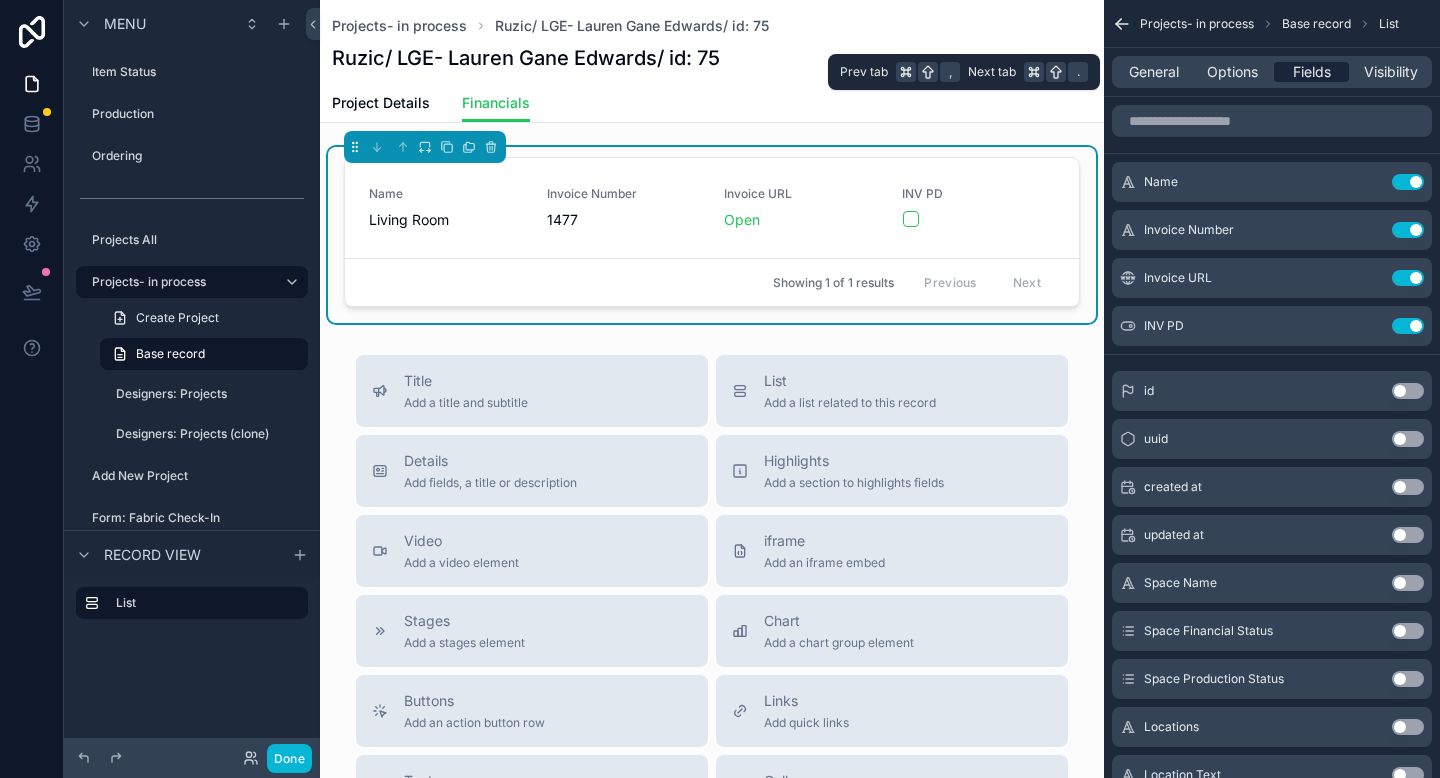 click on "Fields" at bounding box center (1312, 72) 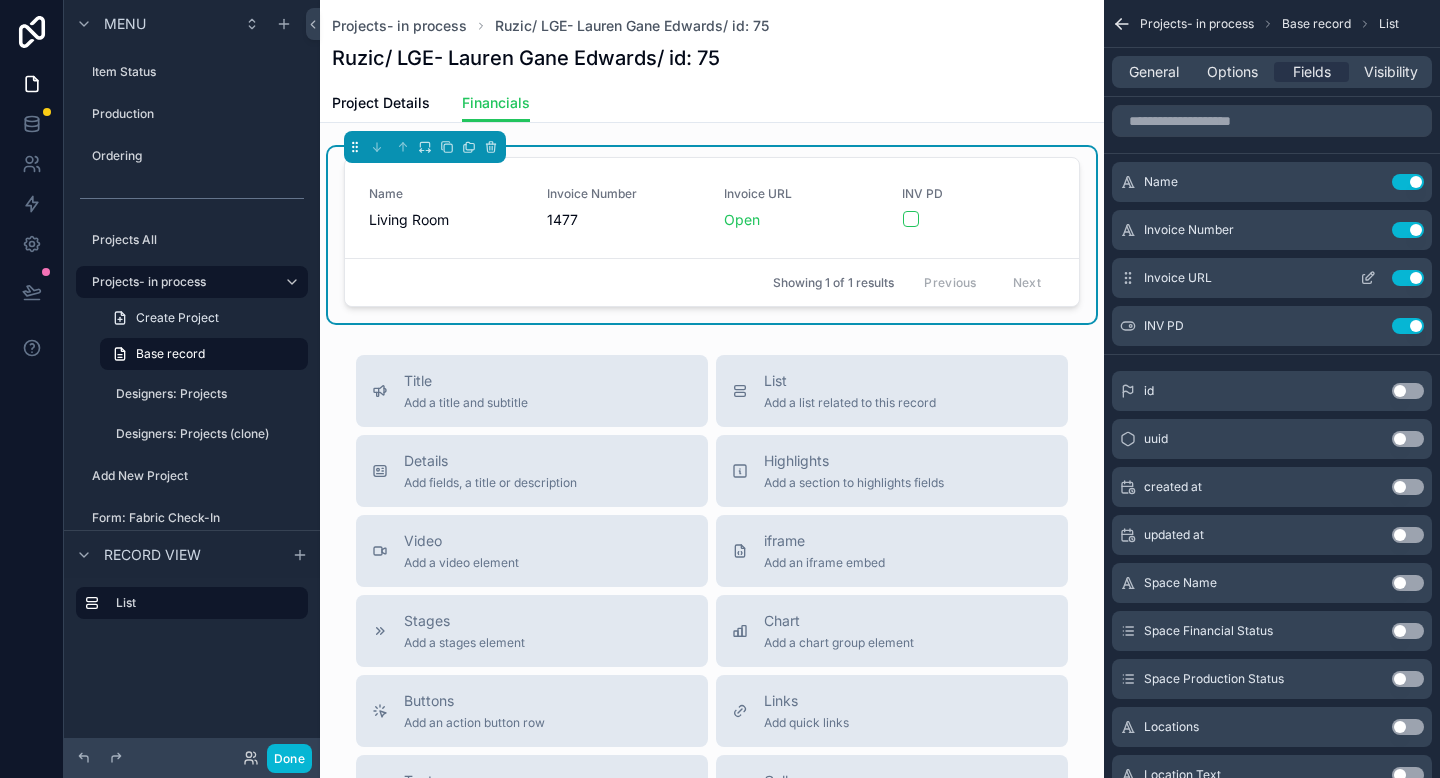 click 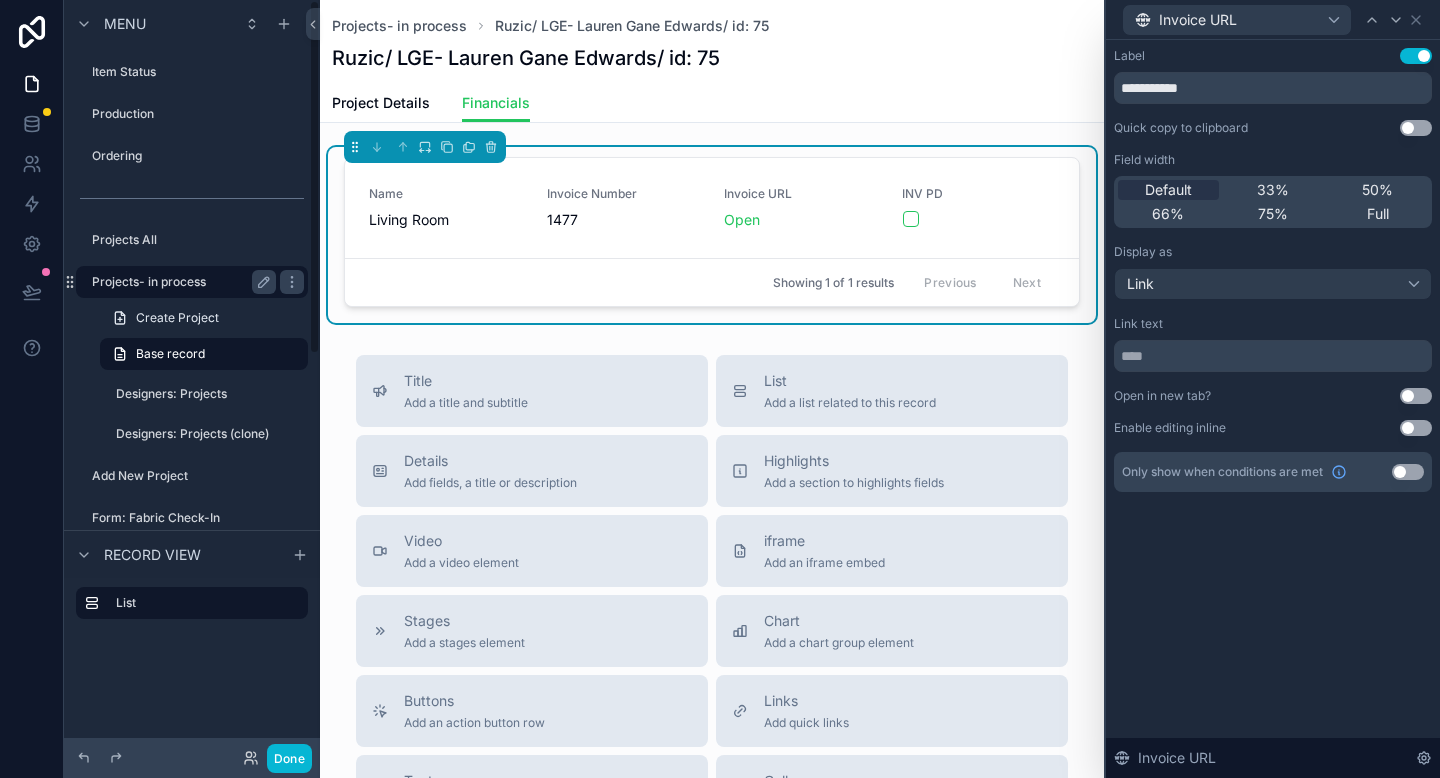 click on "Projects- in process" at bounding box center [180, 282] 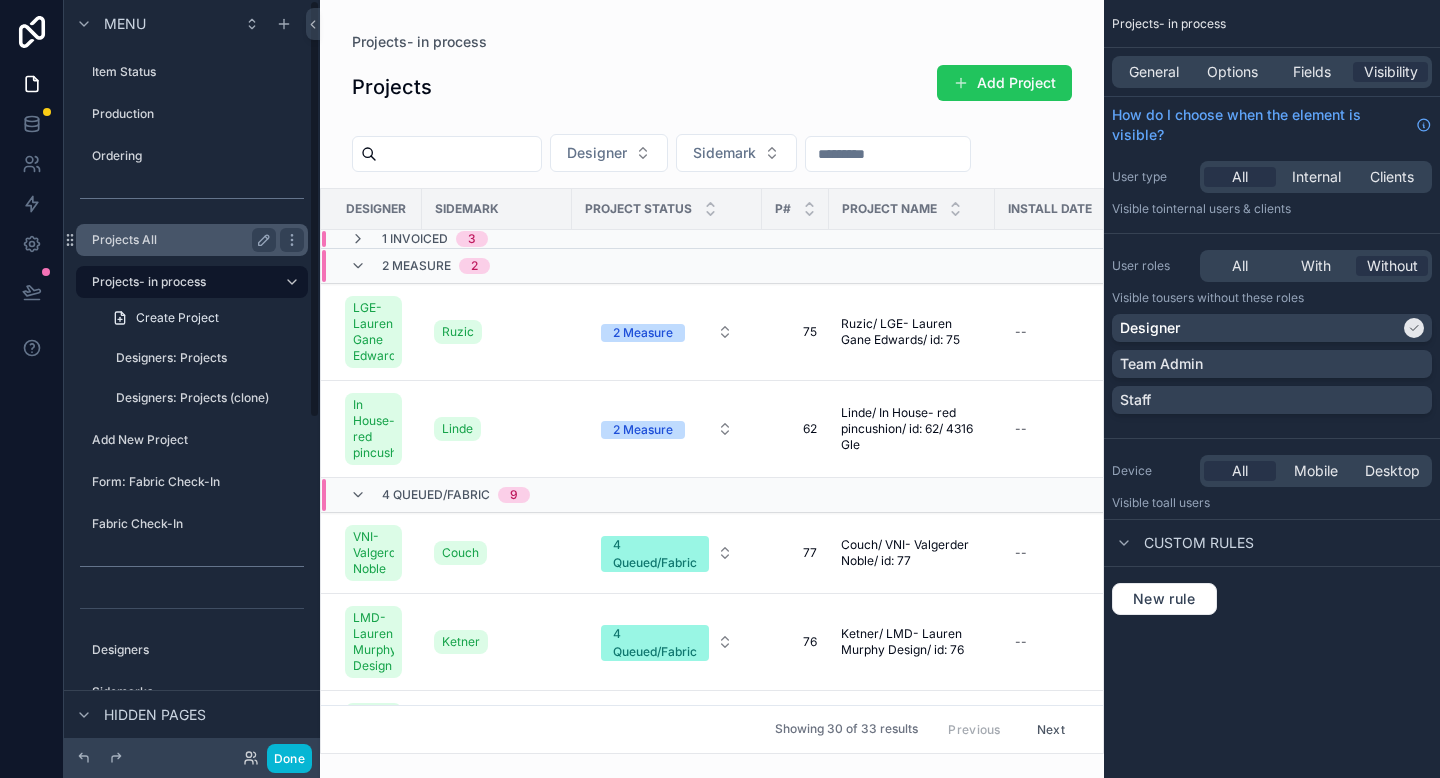 click on "Projects All" at bounding box center [184, 240] 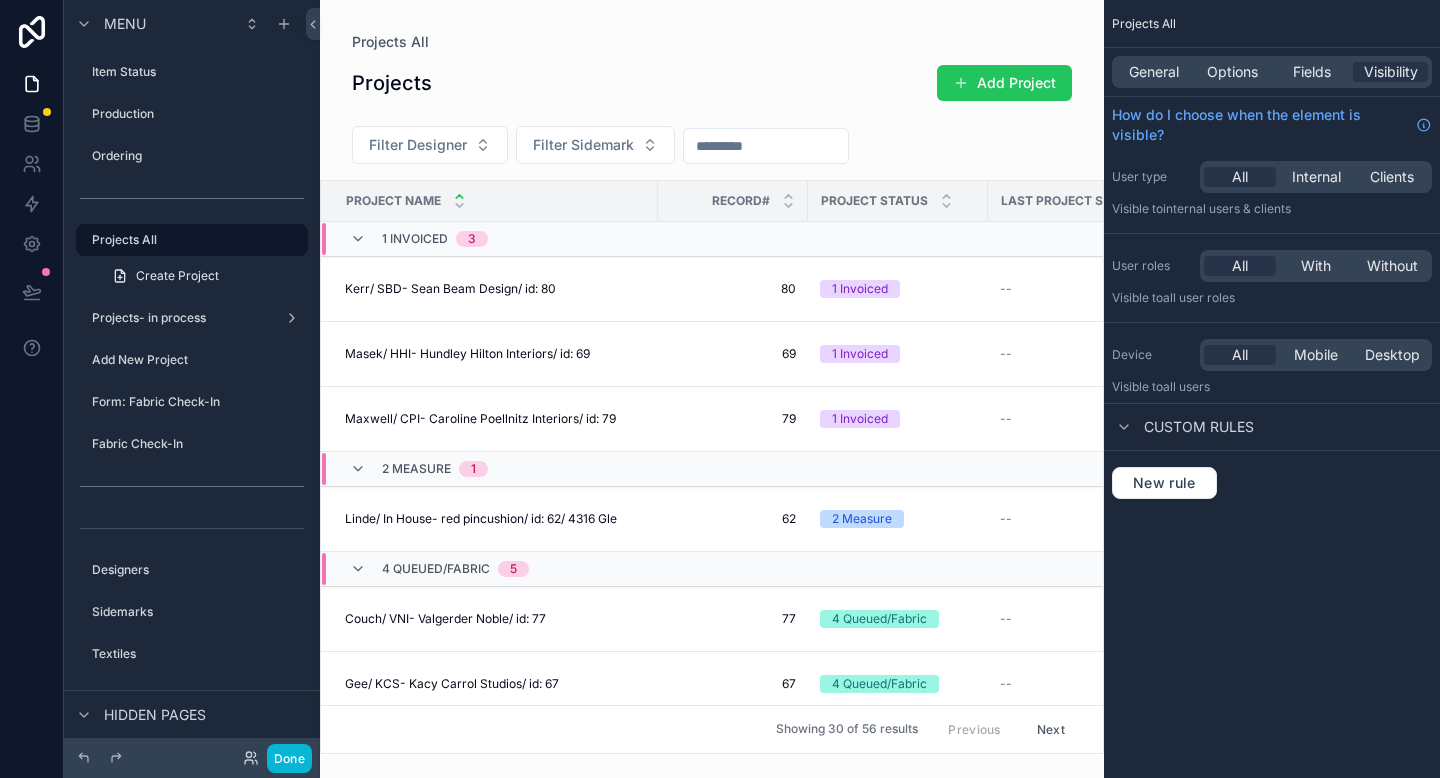 click at bounding box center [712, 389] 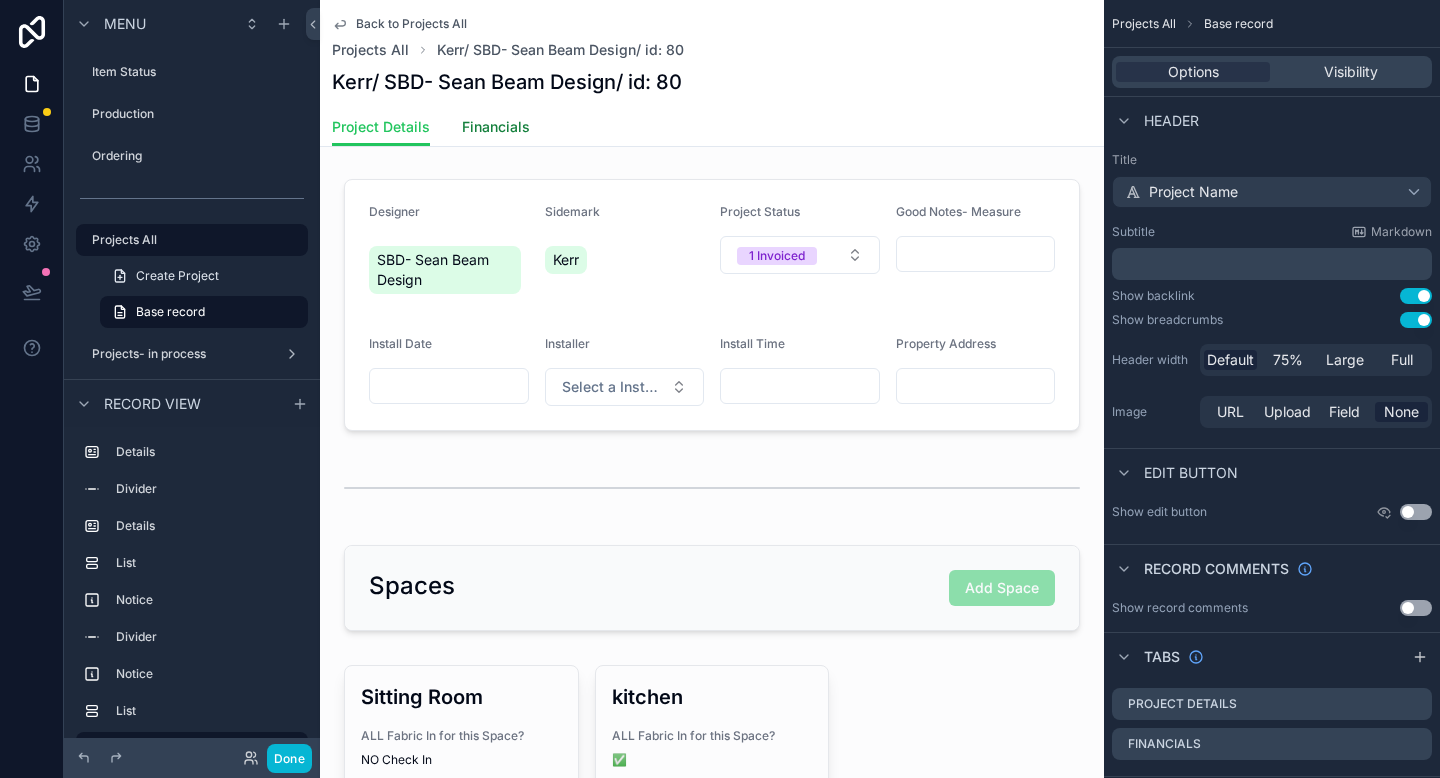 click on "Financials" at bounding box center (496, 127) 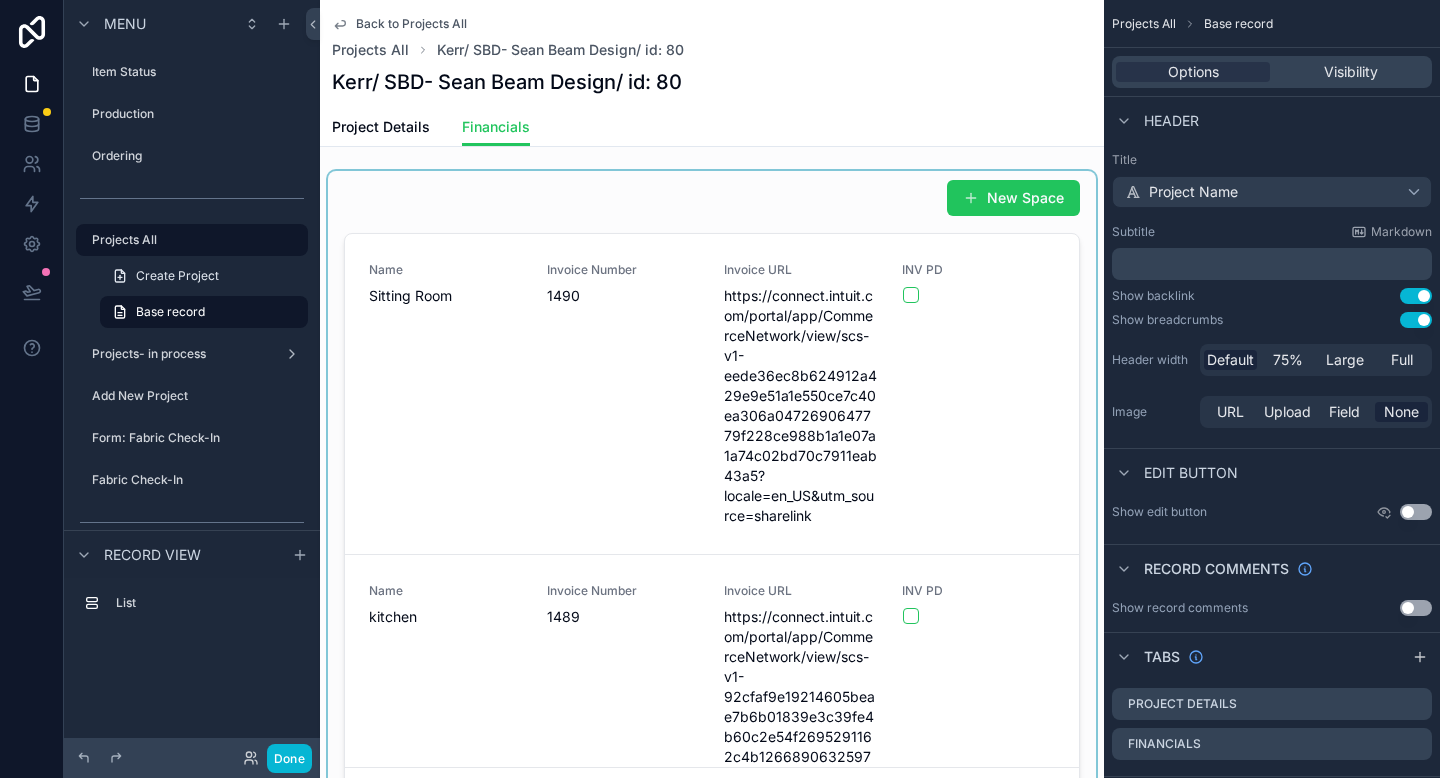 click at bounding box center (712, 502) 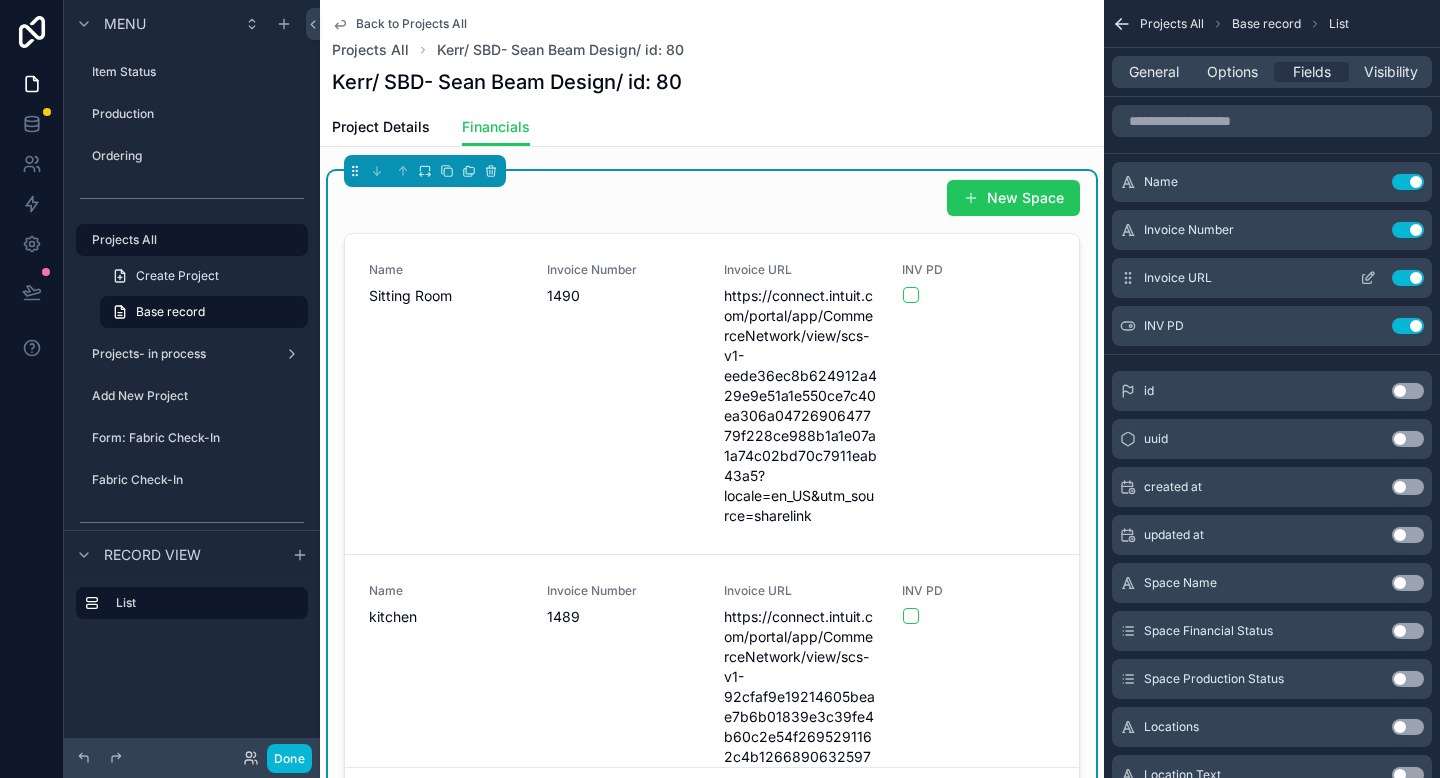 click 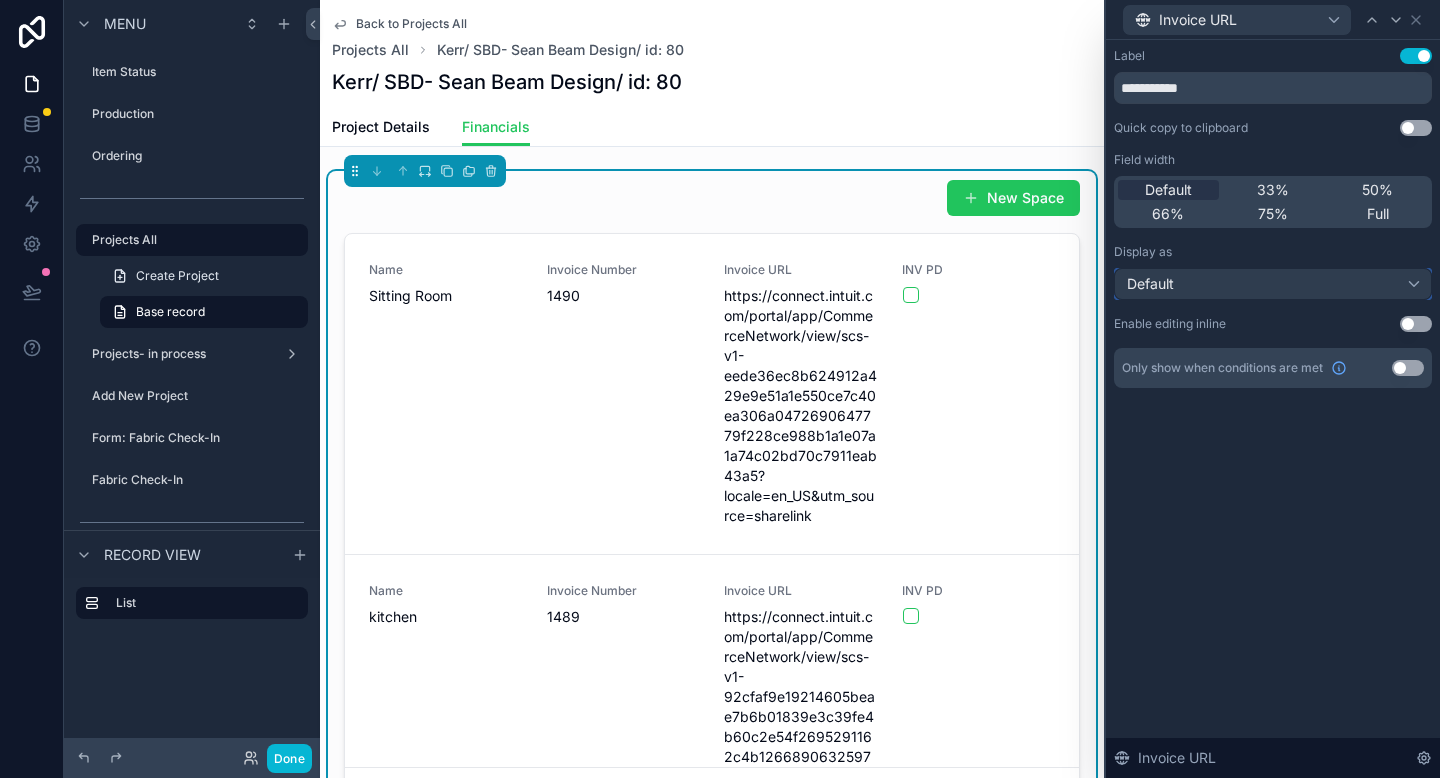 click on "Default" at bounding box center (1273, 284) 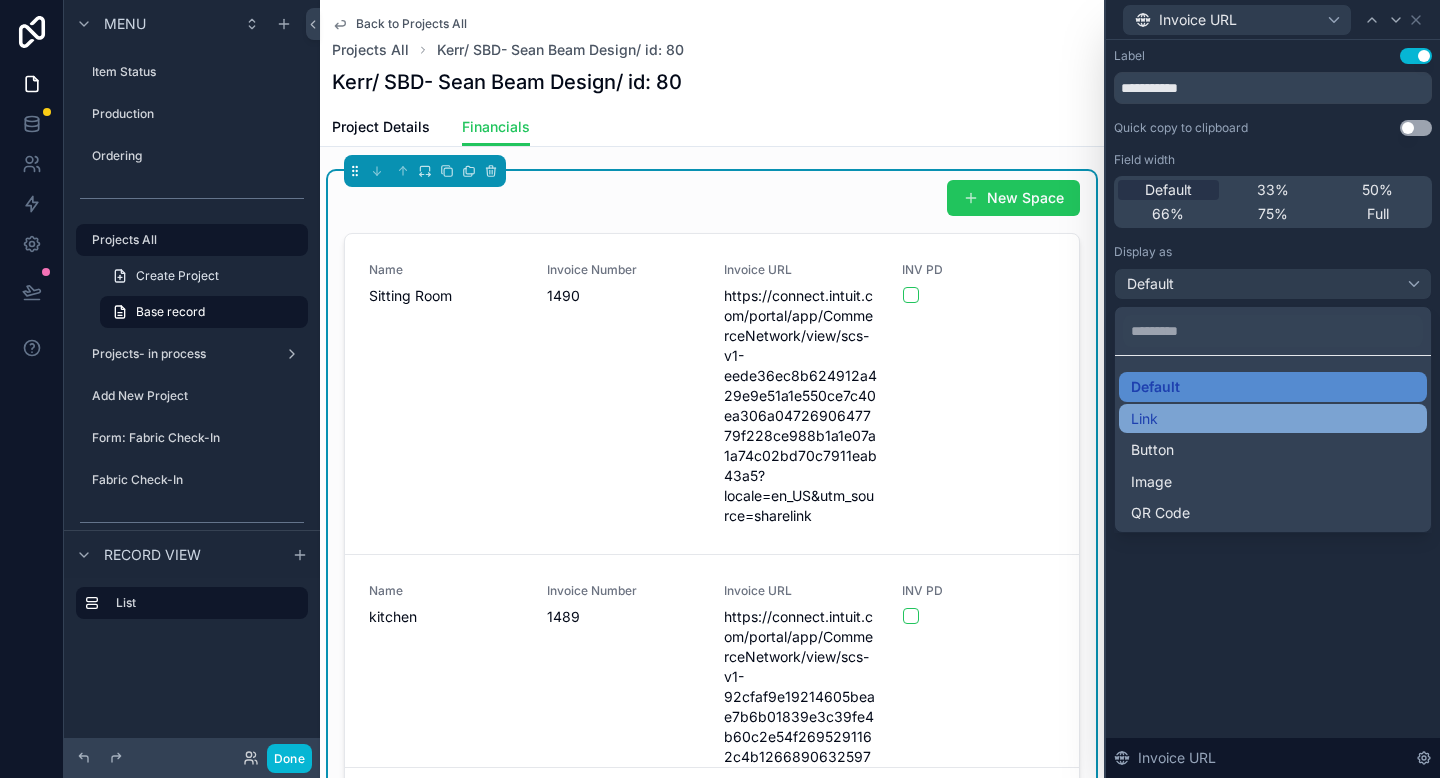 click on "Link" at bounding box center (1273, 419) 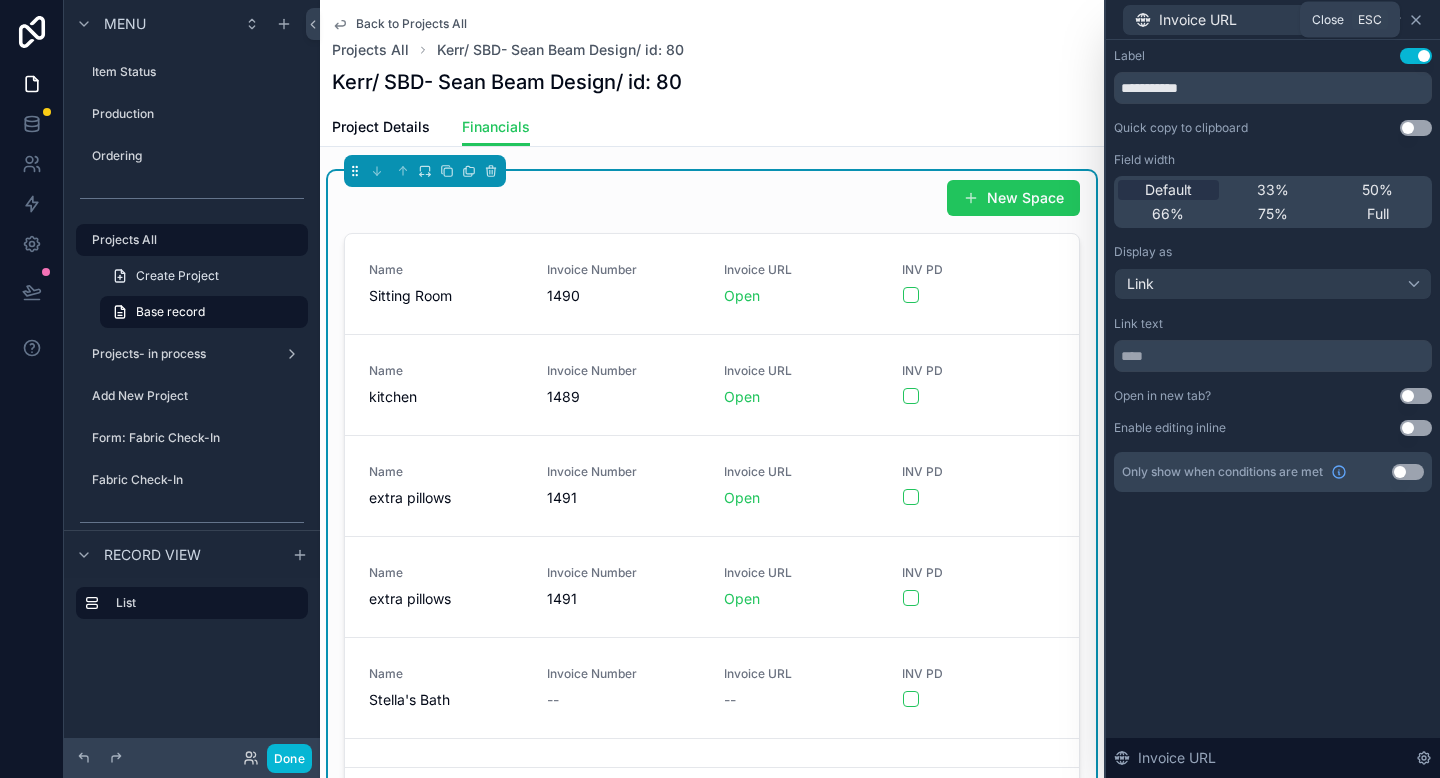 click 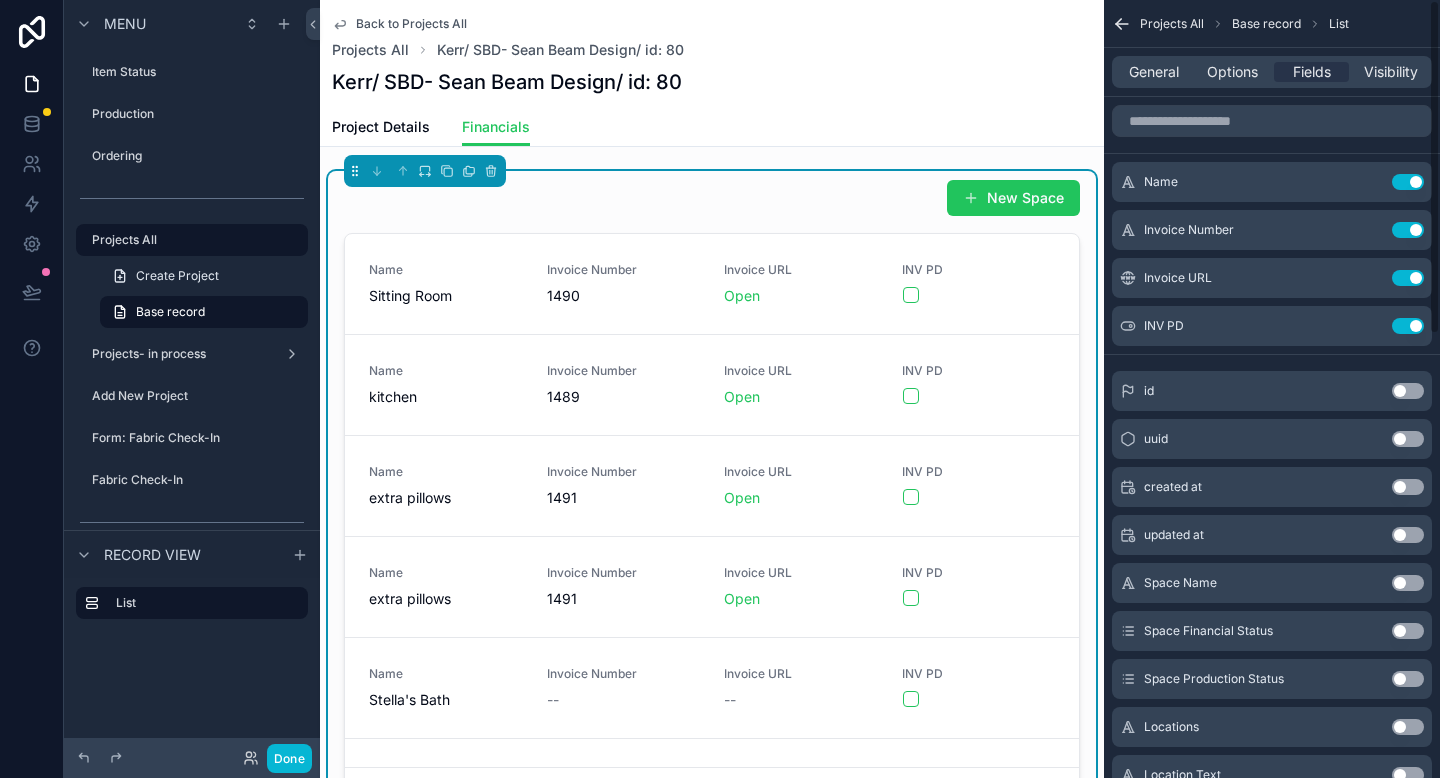 click on "Back to Projects All Projects All Kerr/ SBD- Sean Beam Design/ id: 80" at bounding box center (712, 38) 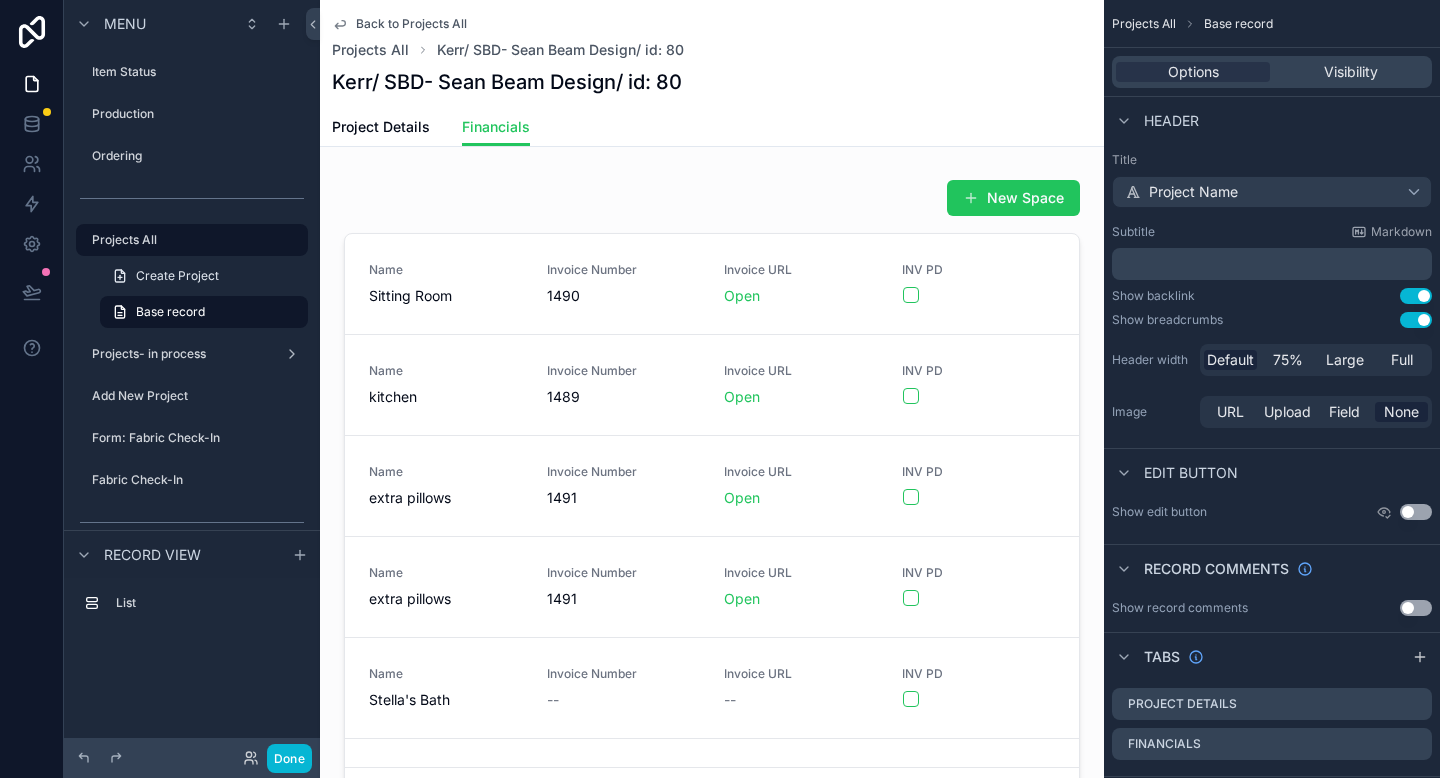 click on "Back to Projects All Projects All Kerr/ SBD- Sean Beam Design/ id: 80 Kerr/ SBD- Sean Beam Design/ id: 80" at bounding box center [712, 54] 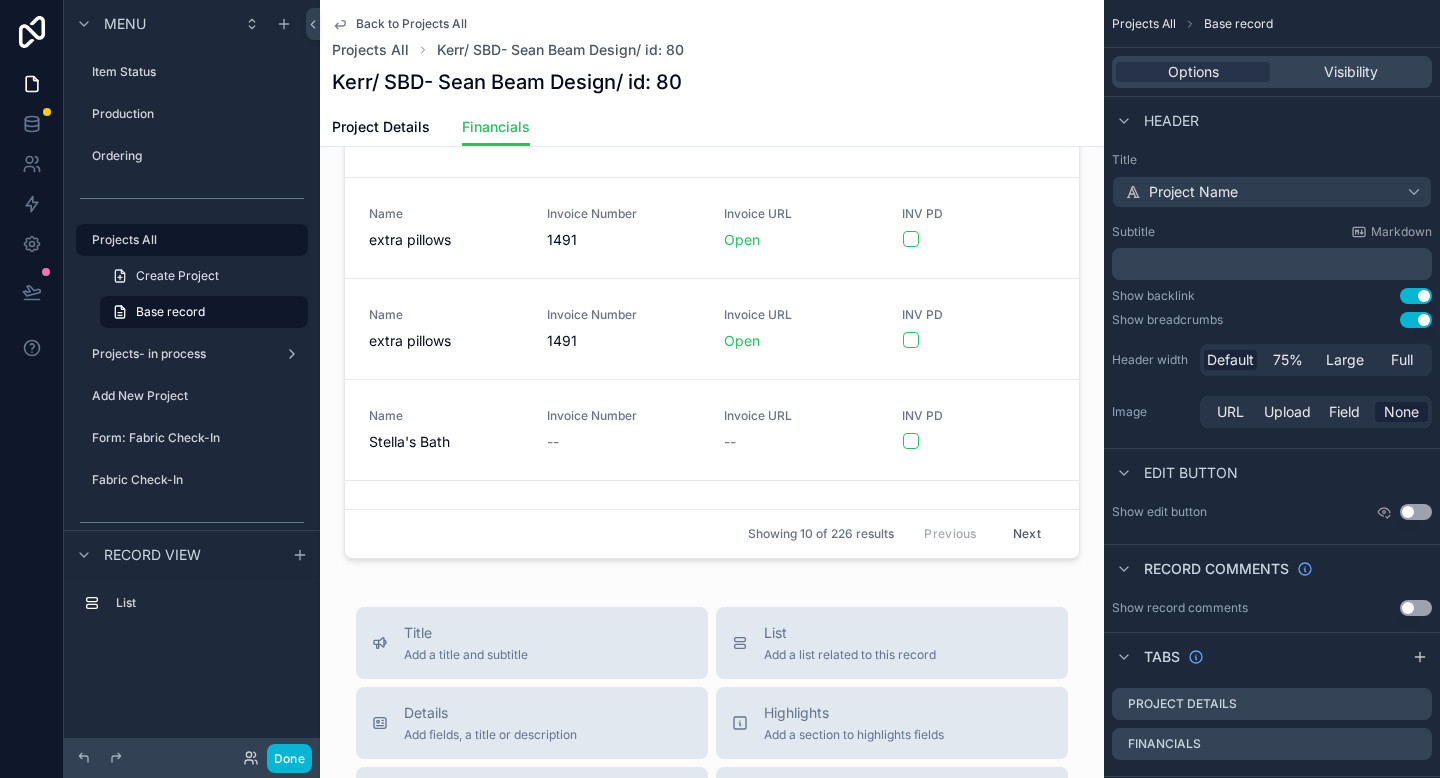 scroll, scrollTop: 271, scrollLeft: 0, axis: vertical 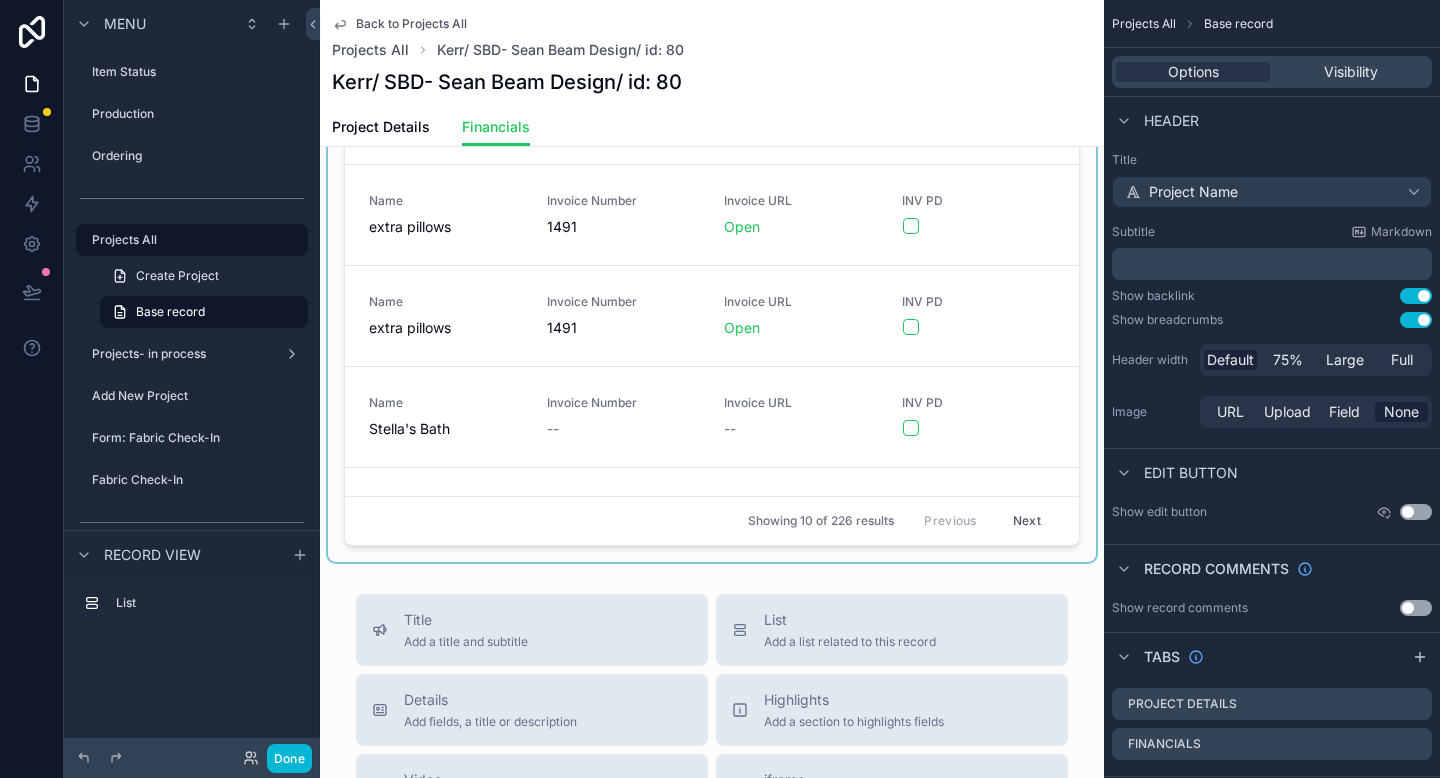 drag, startPoint x: 1059, startPoint y: 195, endPoint x: 1063, endPoint y: 276, distance: 81.09871 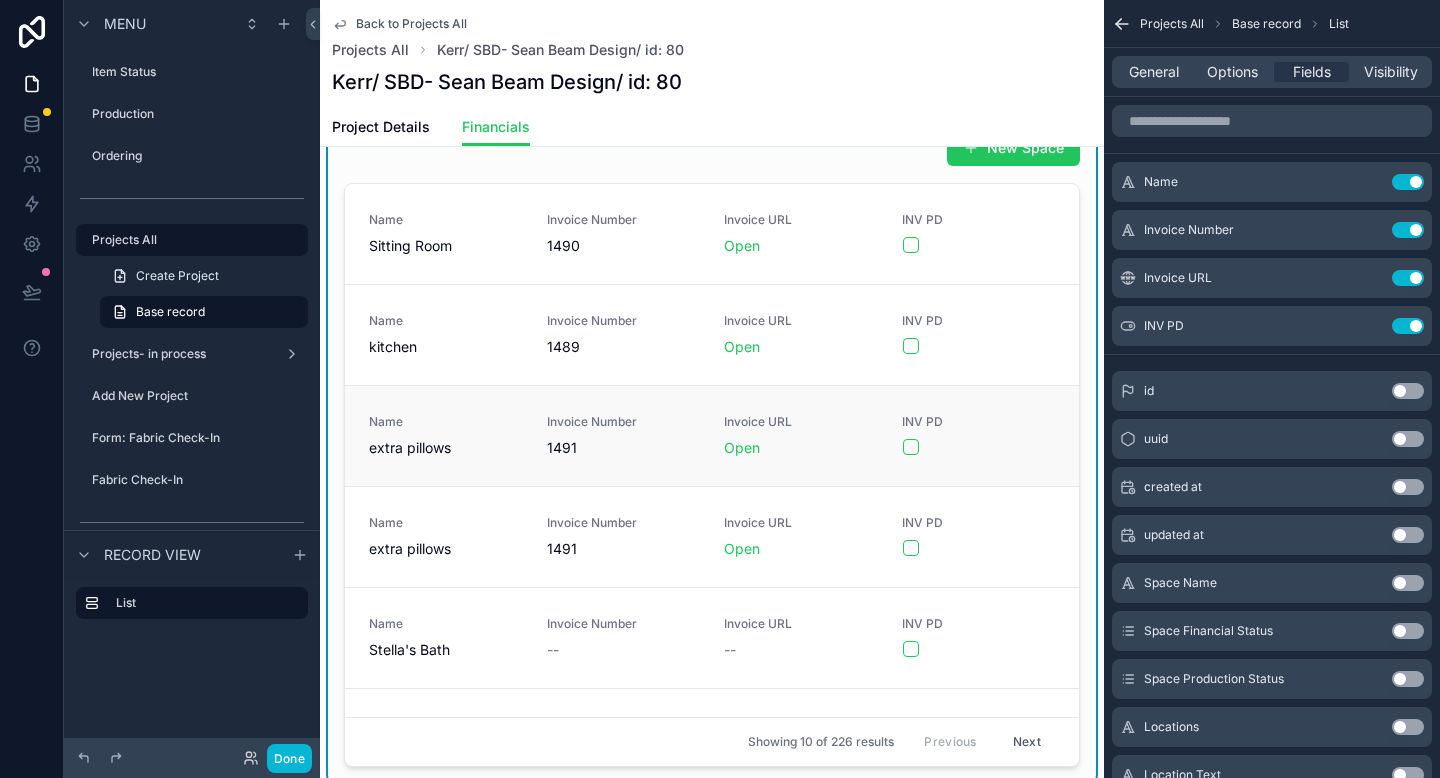 scroll, scrollTop: 0, scrollLeft: 0, axis: both 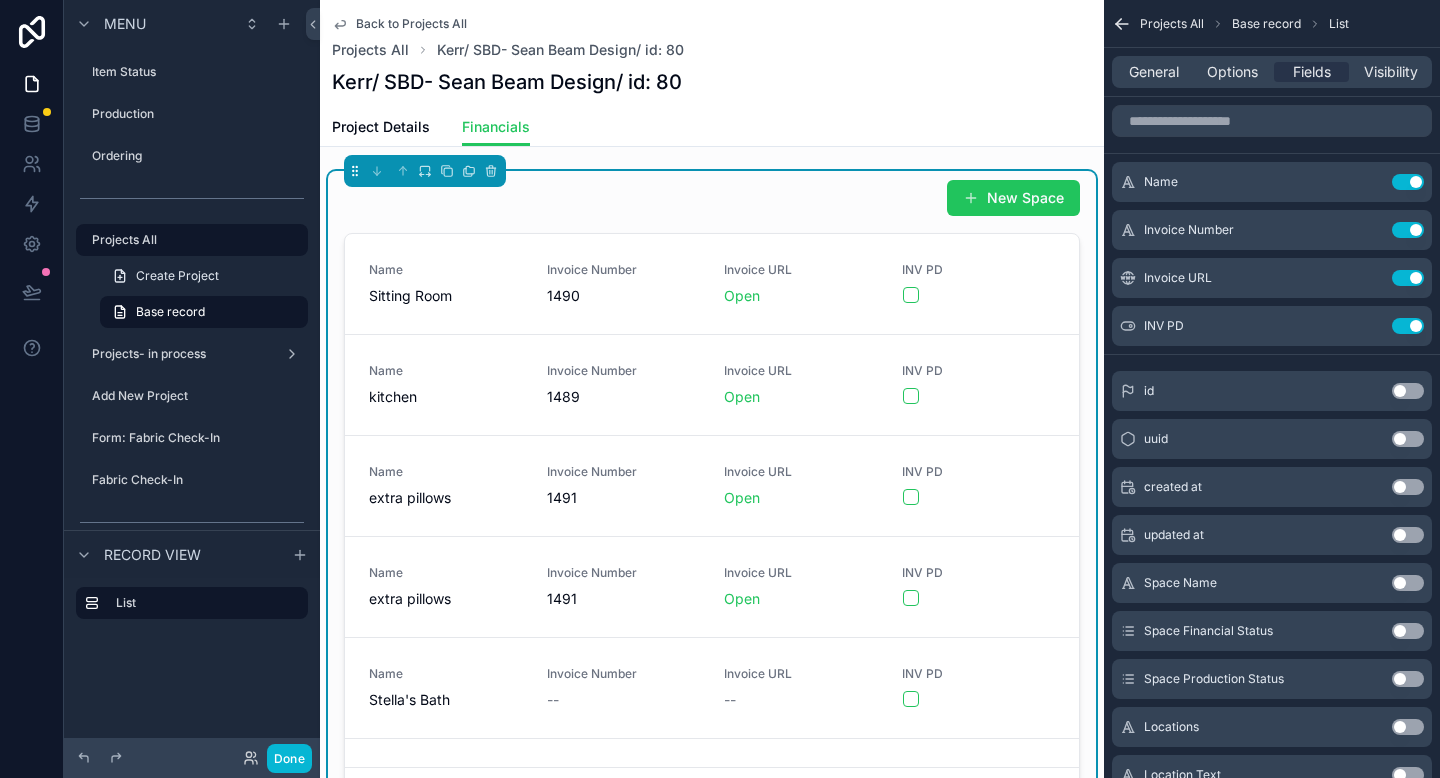 click on "New Space" at bounding box center (712, 202) 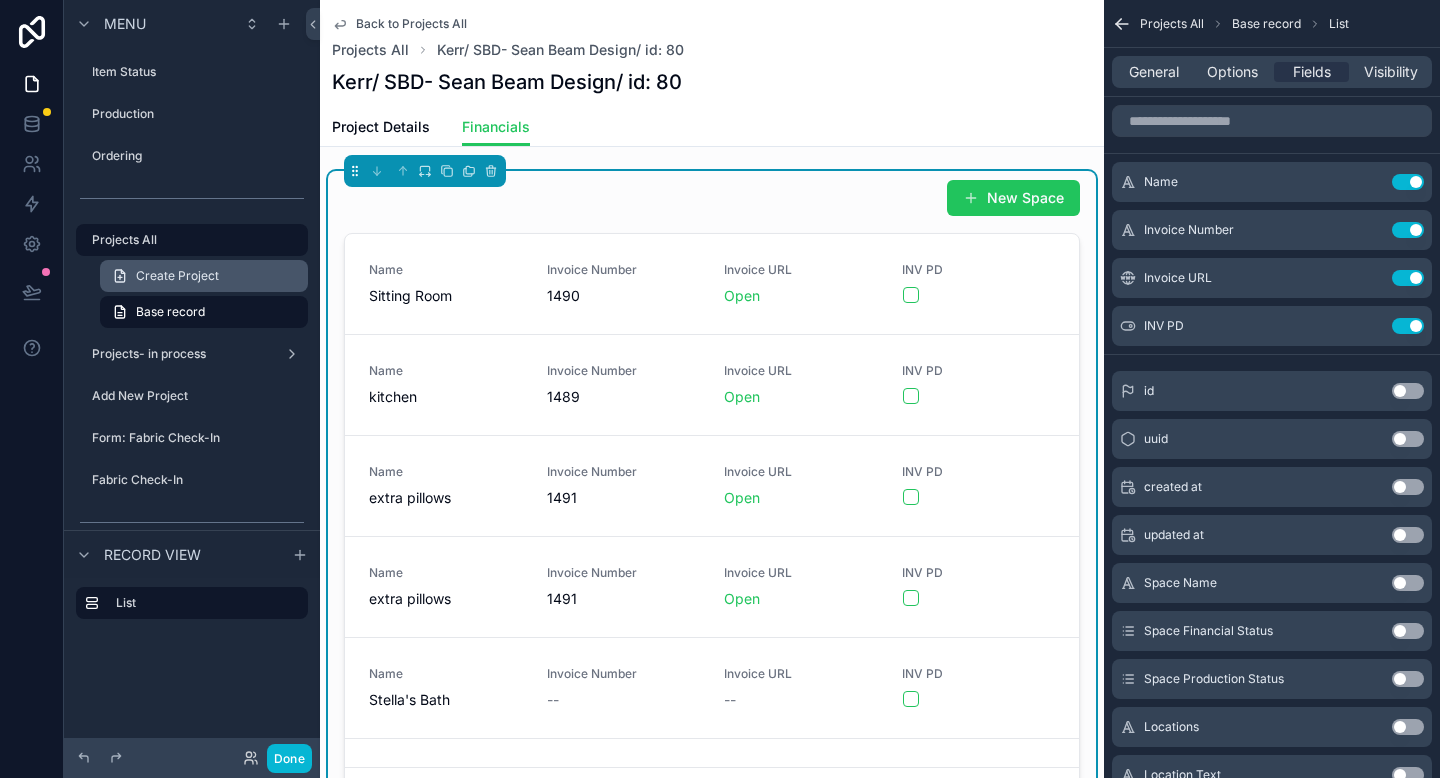 click on "Create Project" at bounding box center [177, 276] 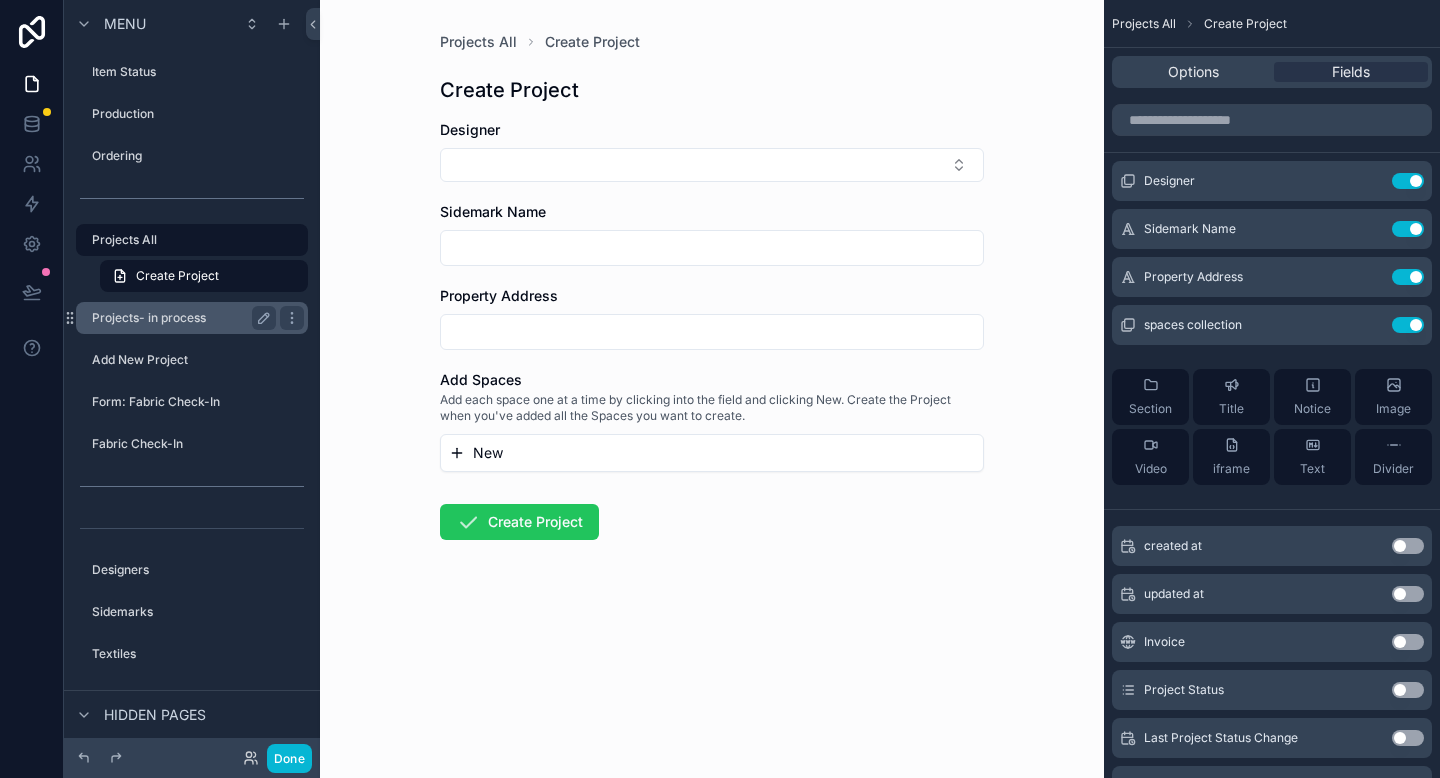click on "Projects- in process" at bounding box center (180, 318) 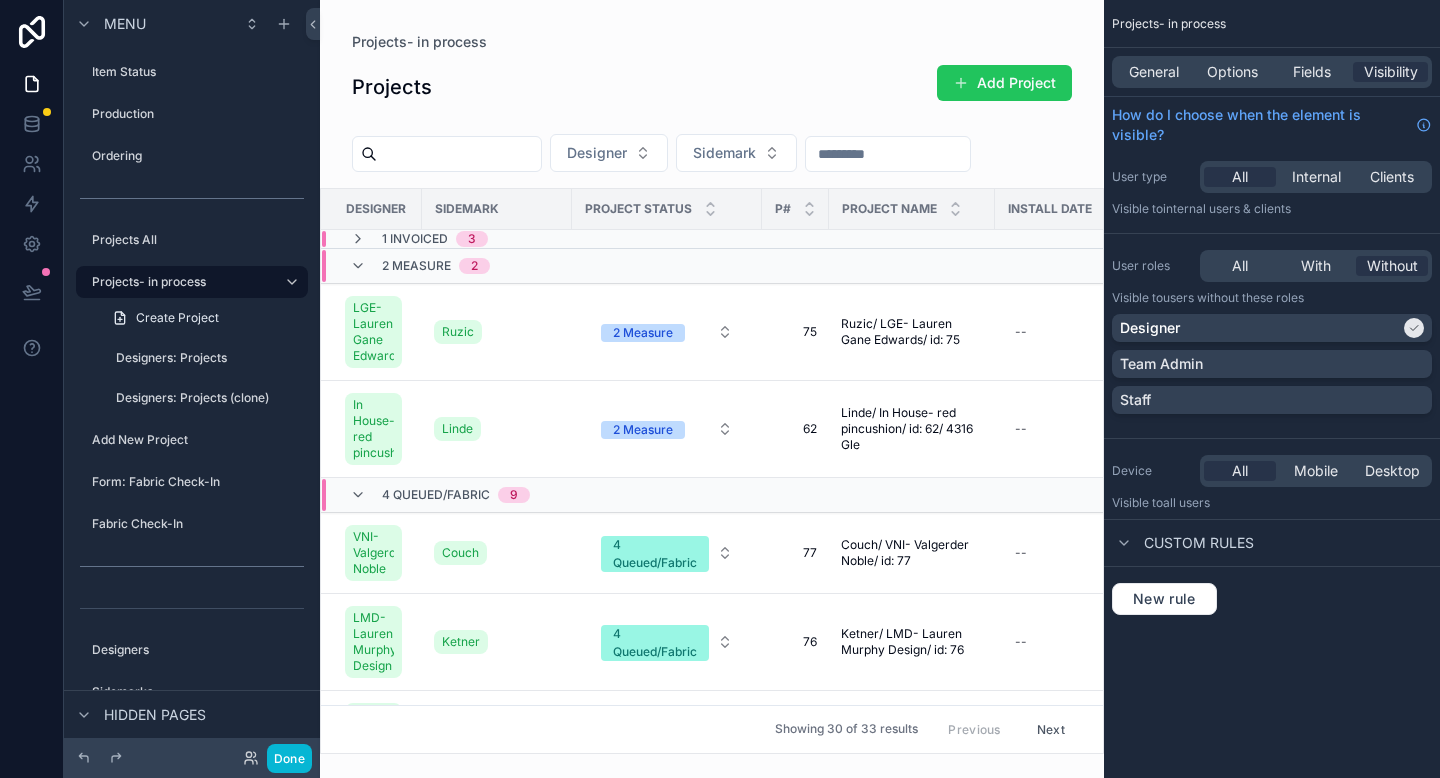 click at bounding box center (712, 389) 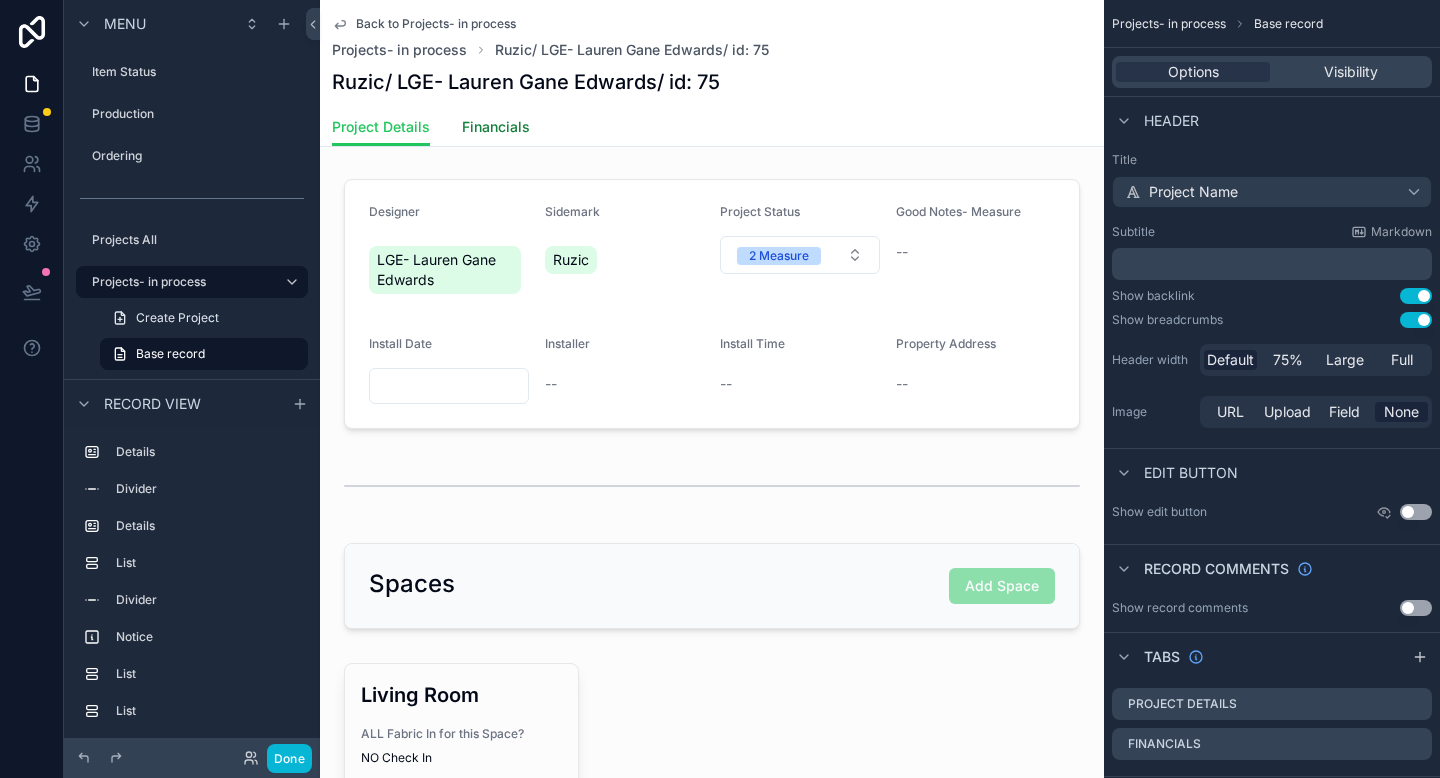 click on "Financials" at bounding box center [496, 127] 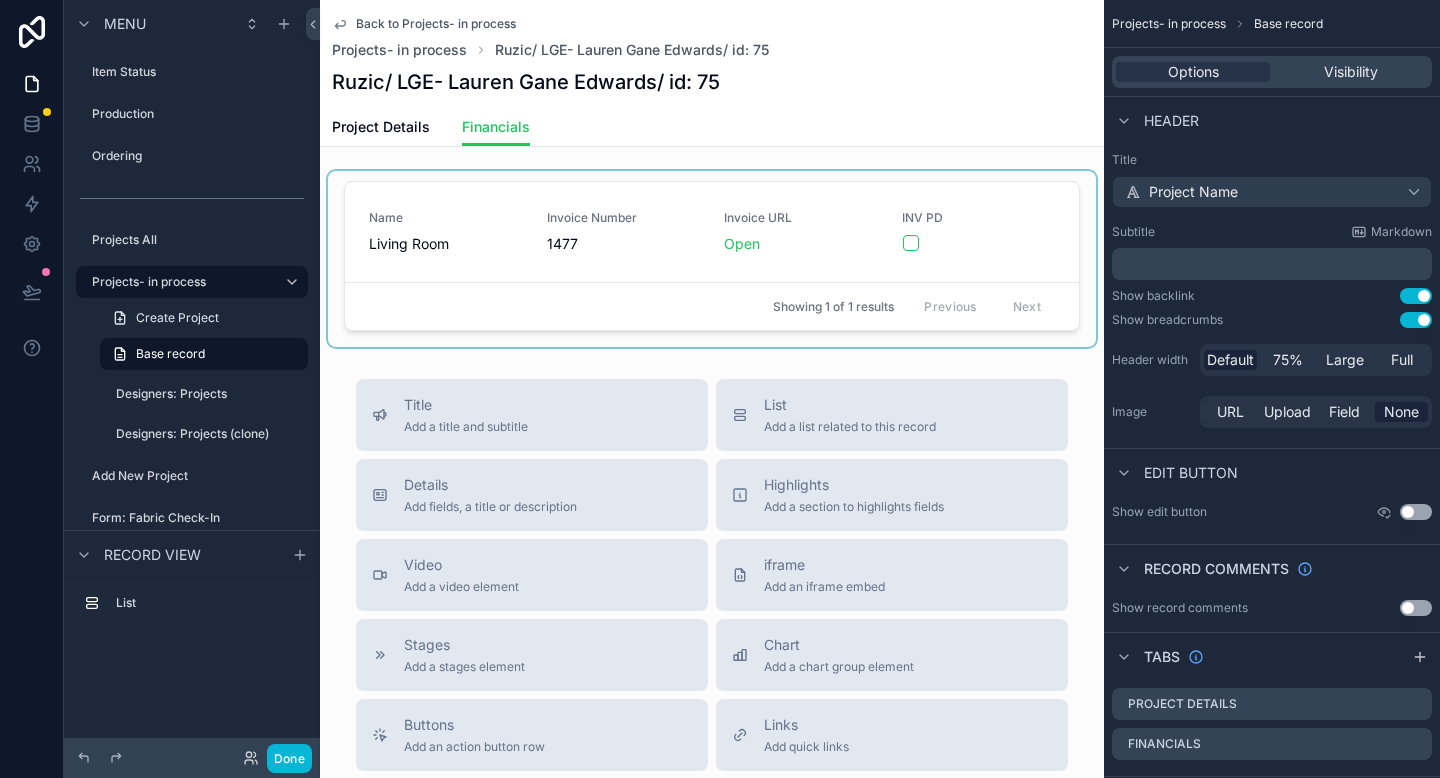 click at bounding box center [712, 259] 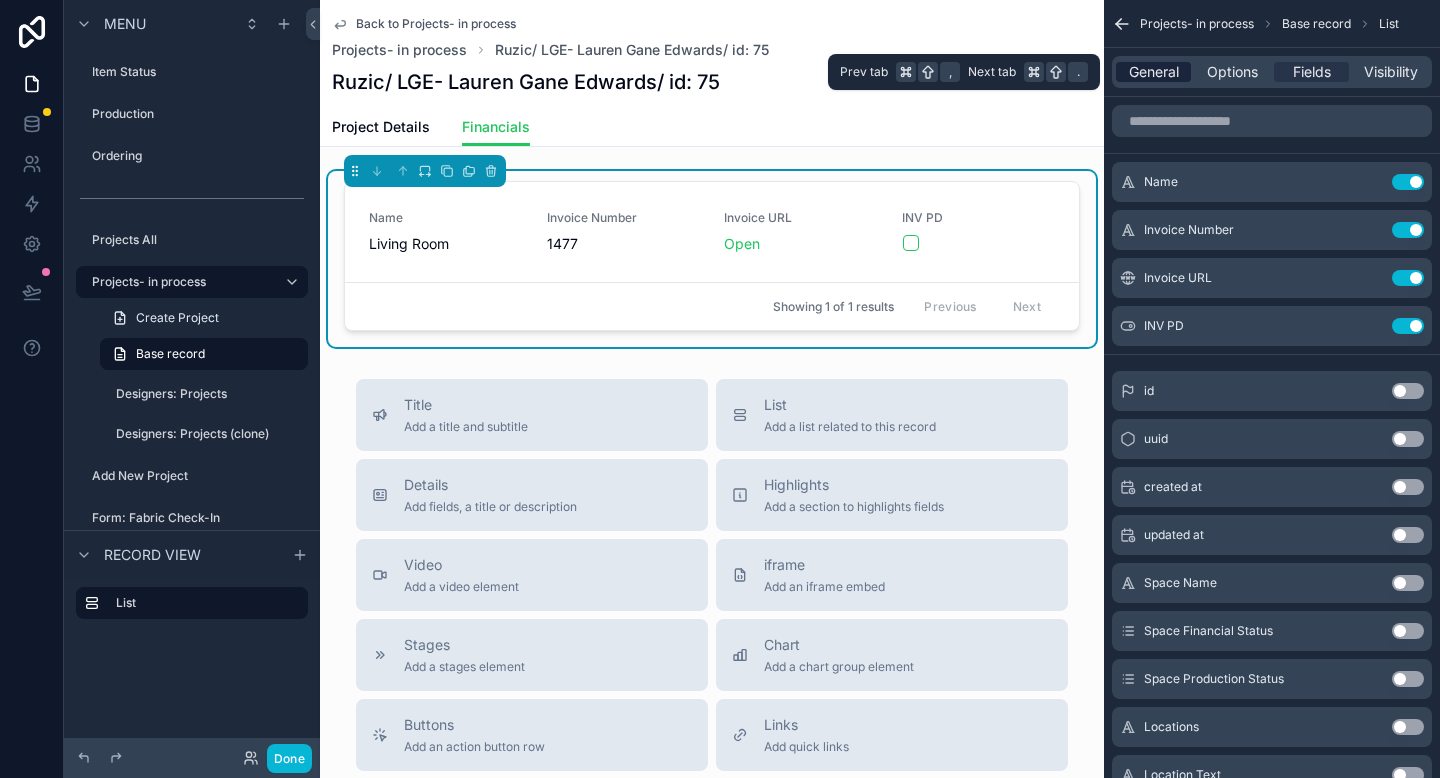 click on "General" at bounding box center [1154, 72] 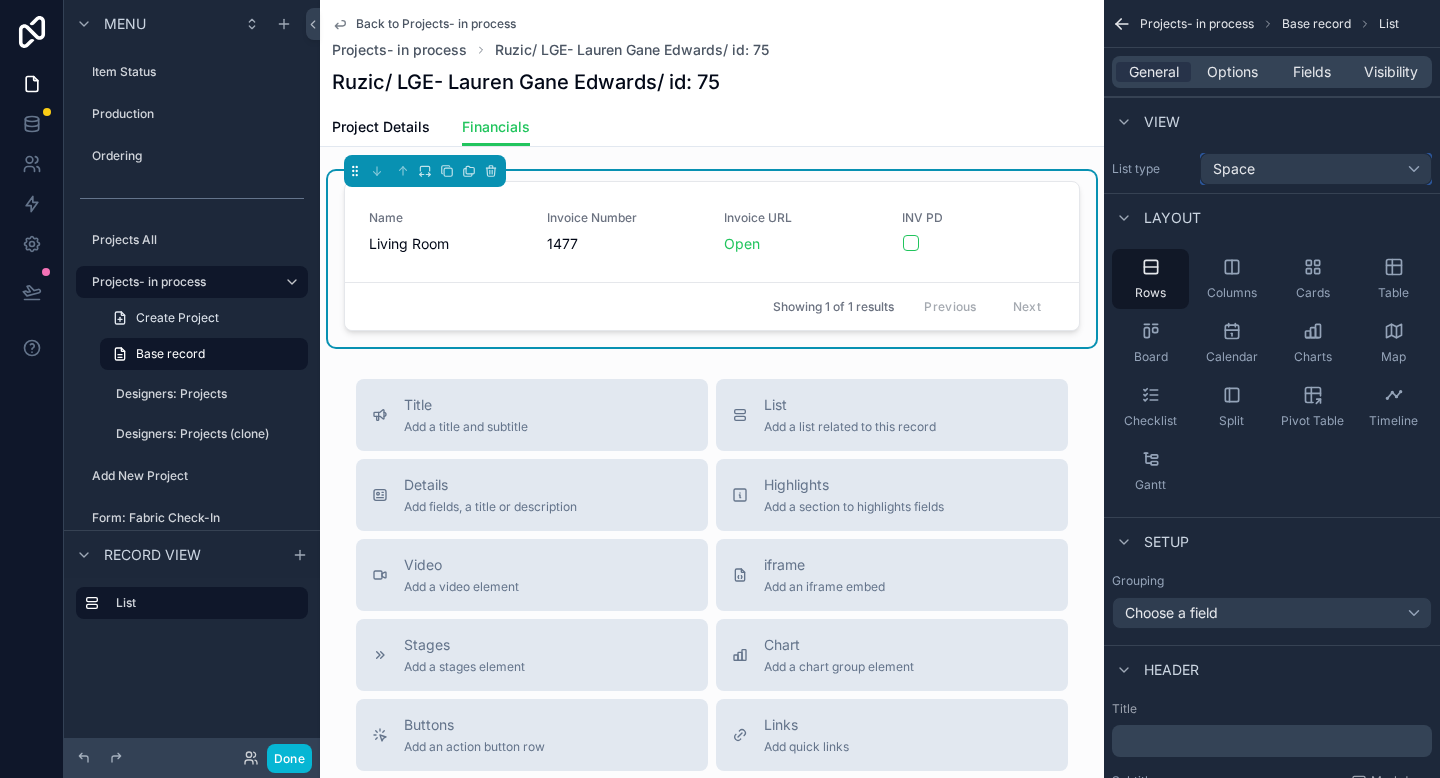 click on "Space" at bounding box center [1316, 169] 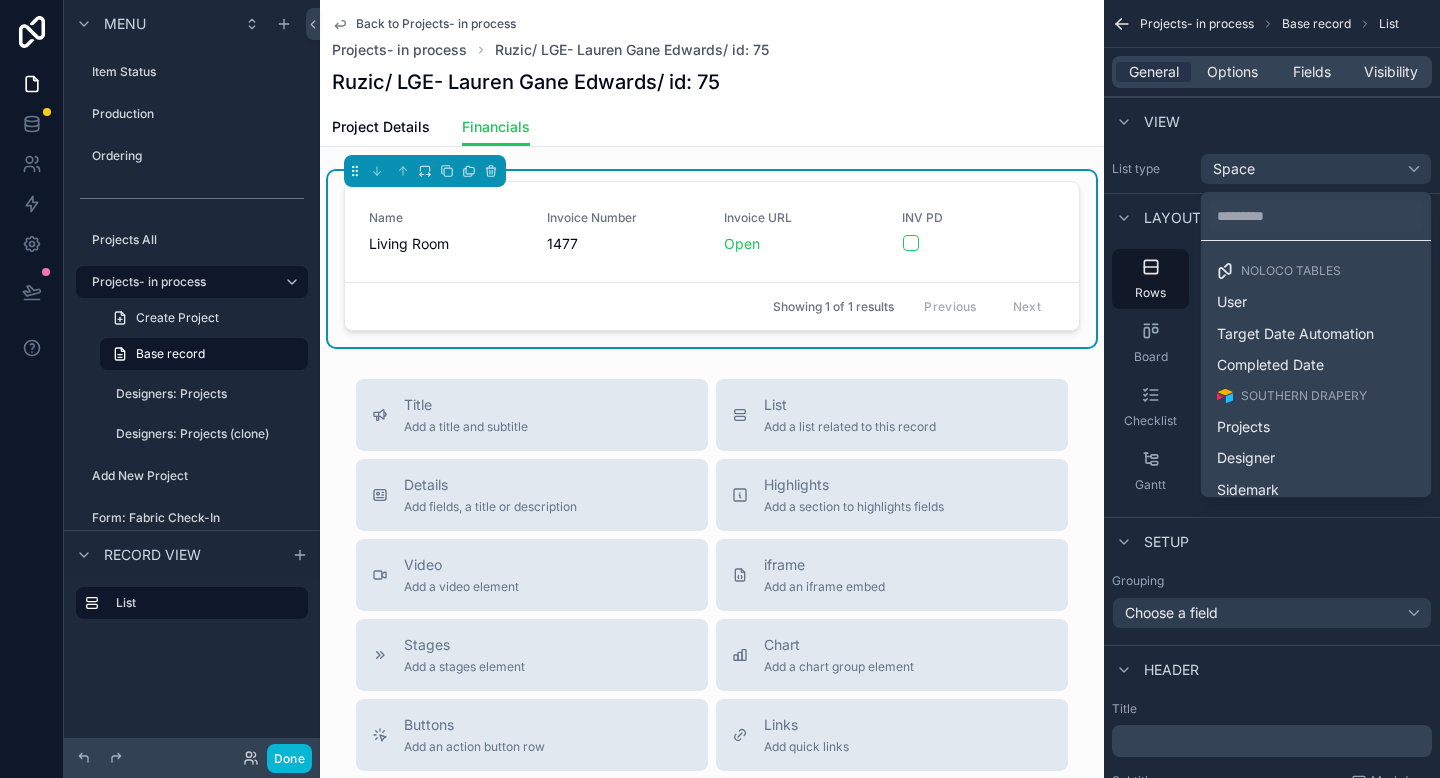 click at bounding box center (720, 389) 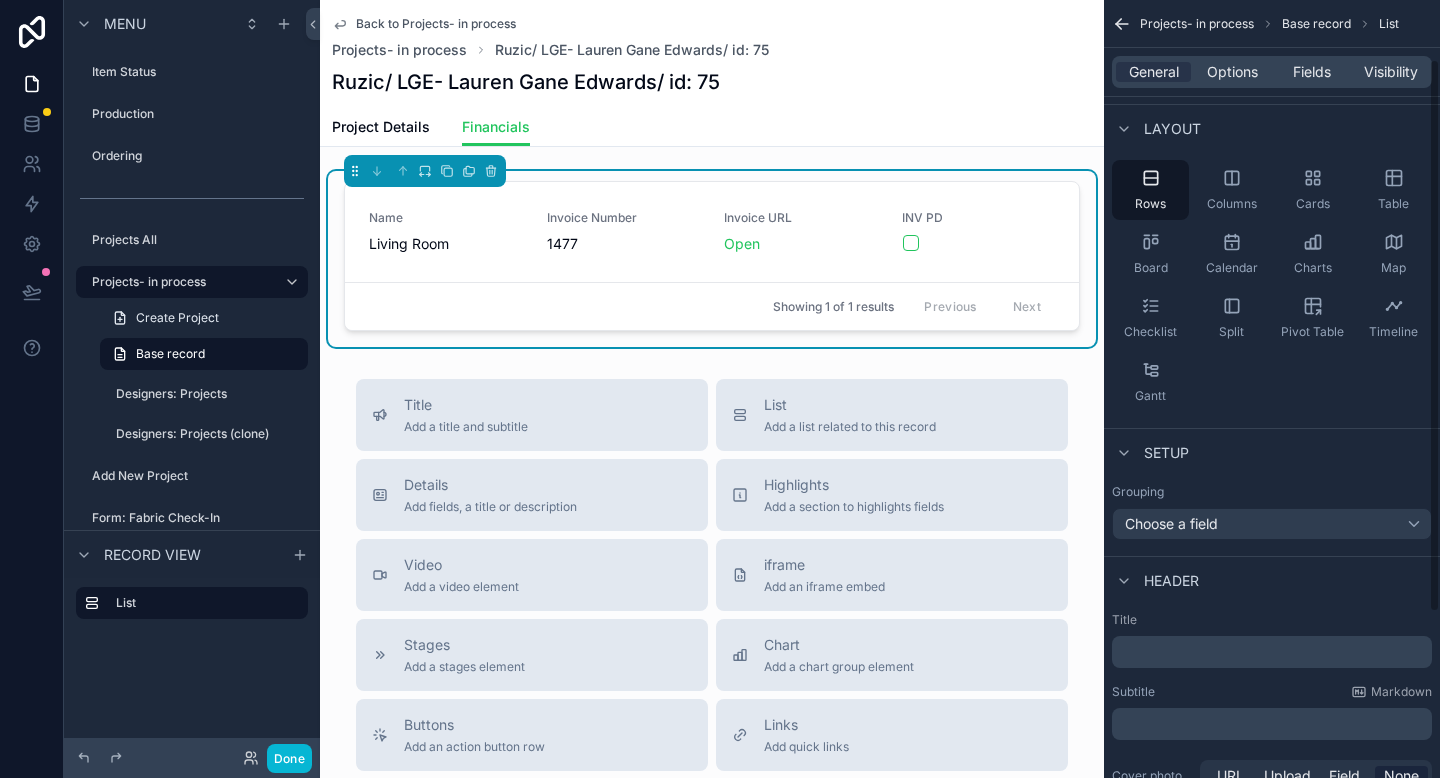 scroll, scrollTop: 83, scrollLeft: 0, axis: vertical 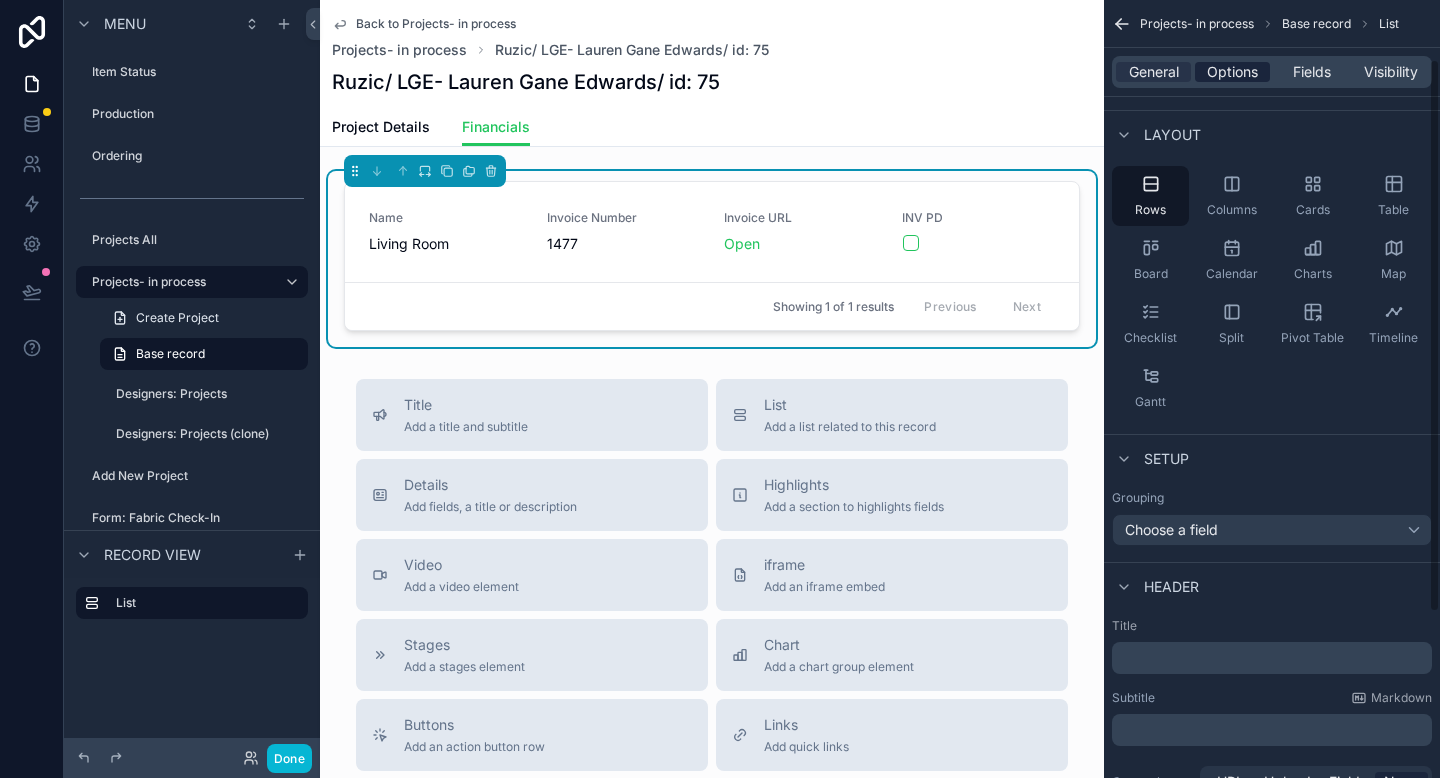 click on "Options" at bounding box center (1232, 72) 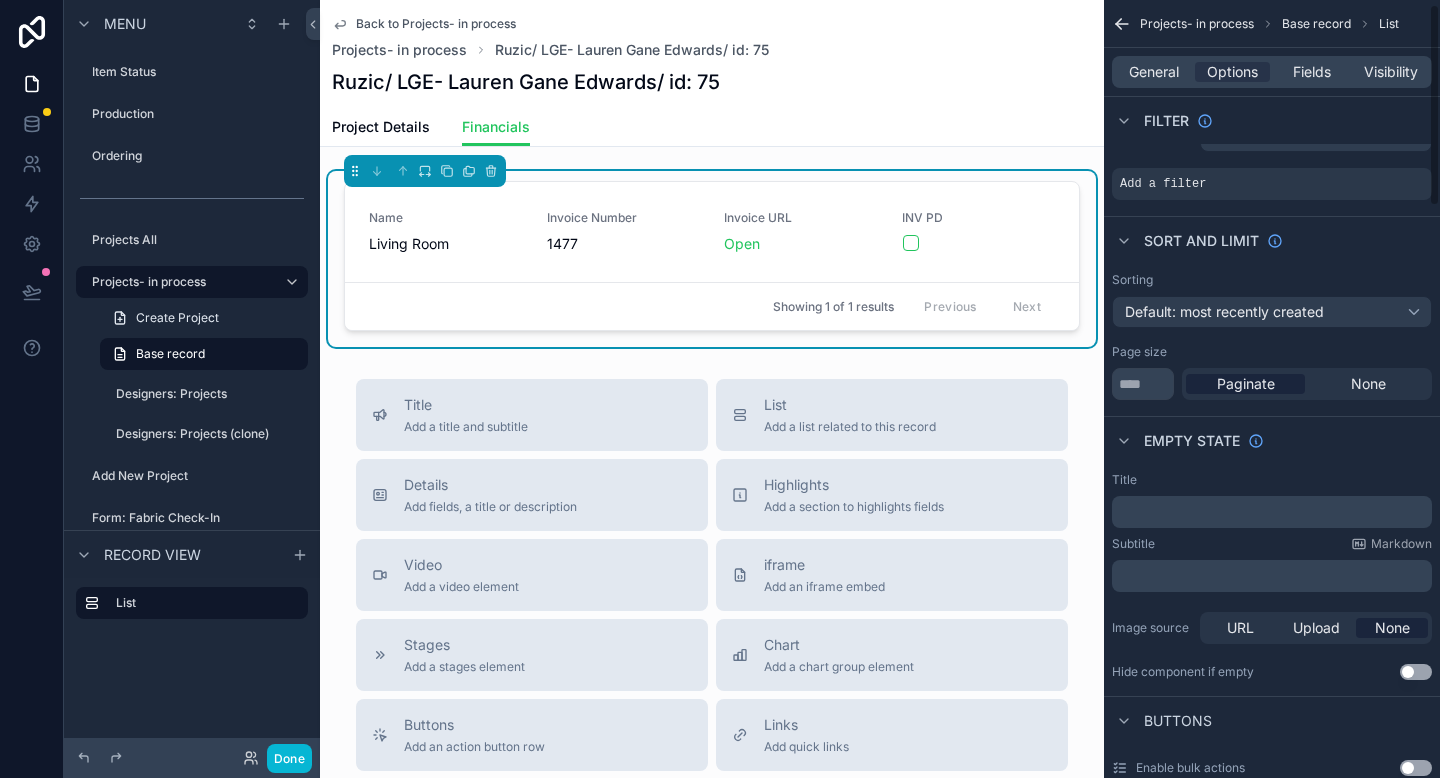scroll, scrollTop: 0, scrollLeft: 0, axis: both 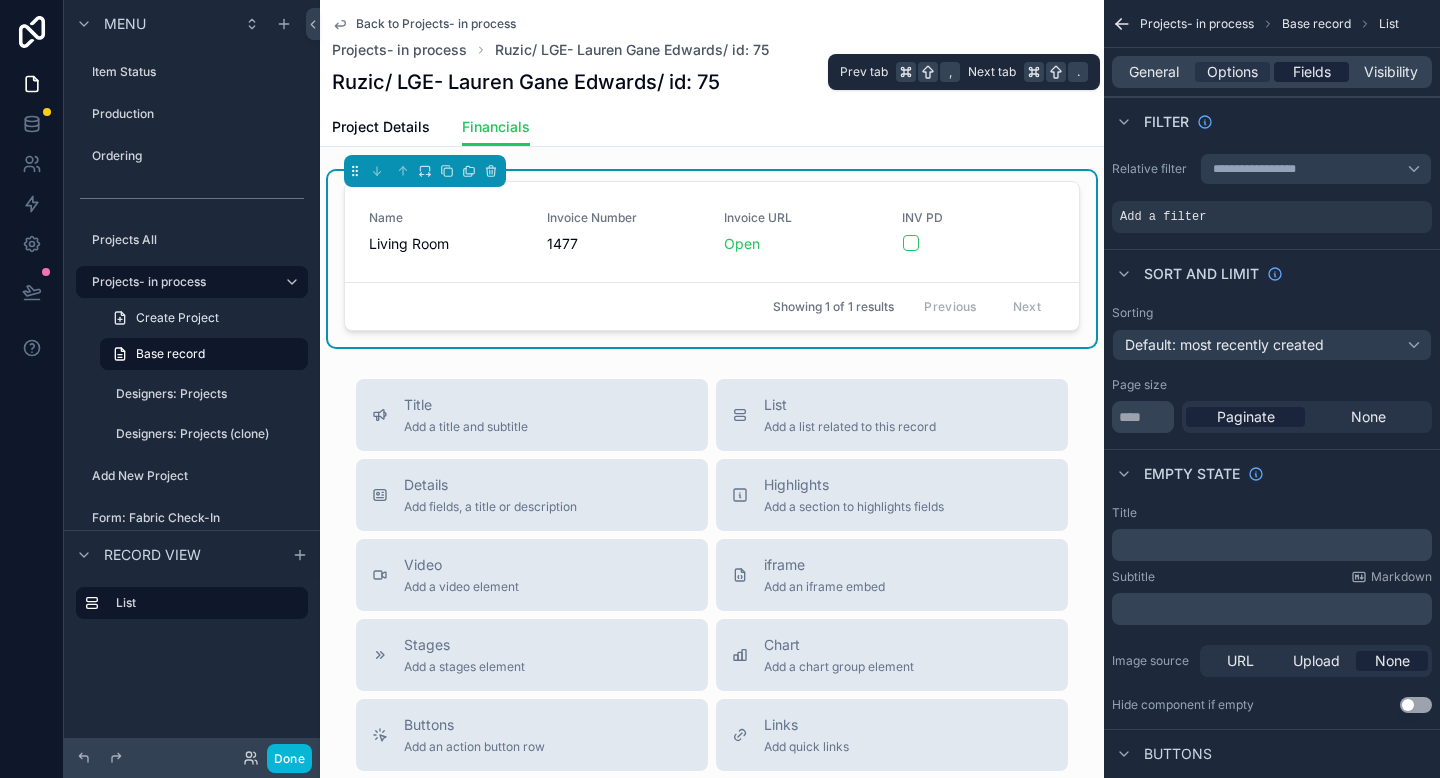 click on "Fields" at bounding box center [1312, 72] 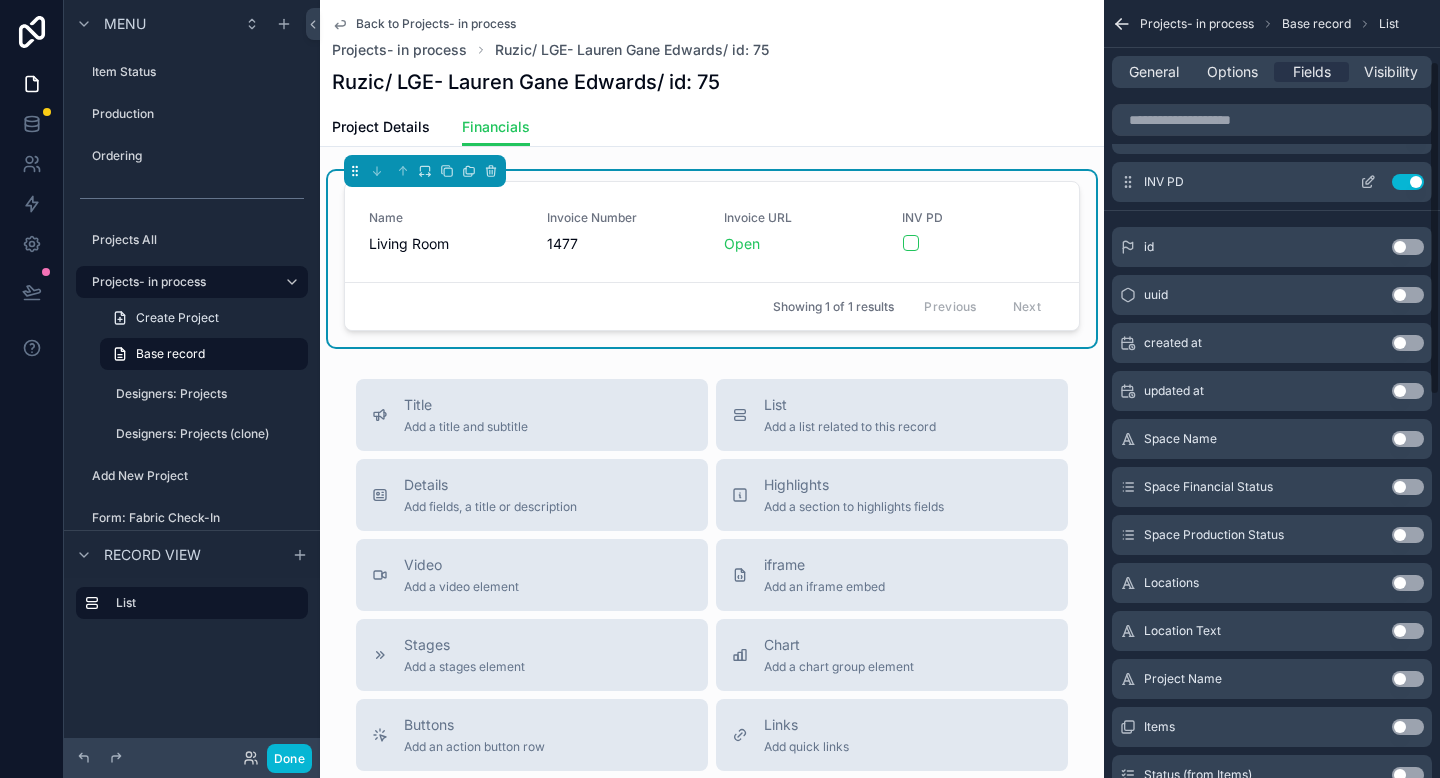 scroll, scrollTop: 0, scrollLeft: 0, axis: both 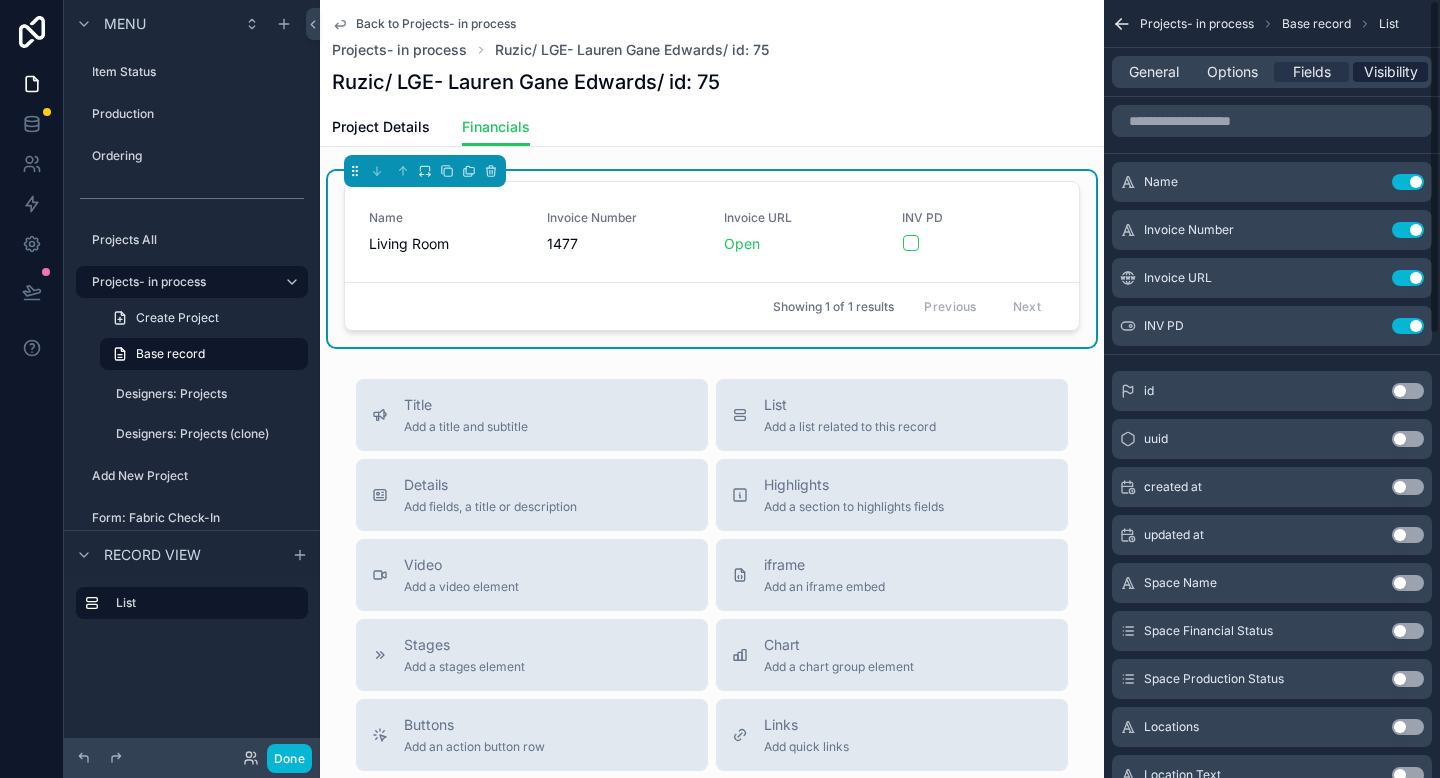 click on "Visibility" at bounding box center [1391, 72] 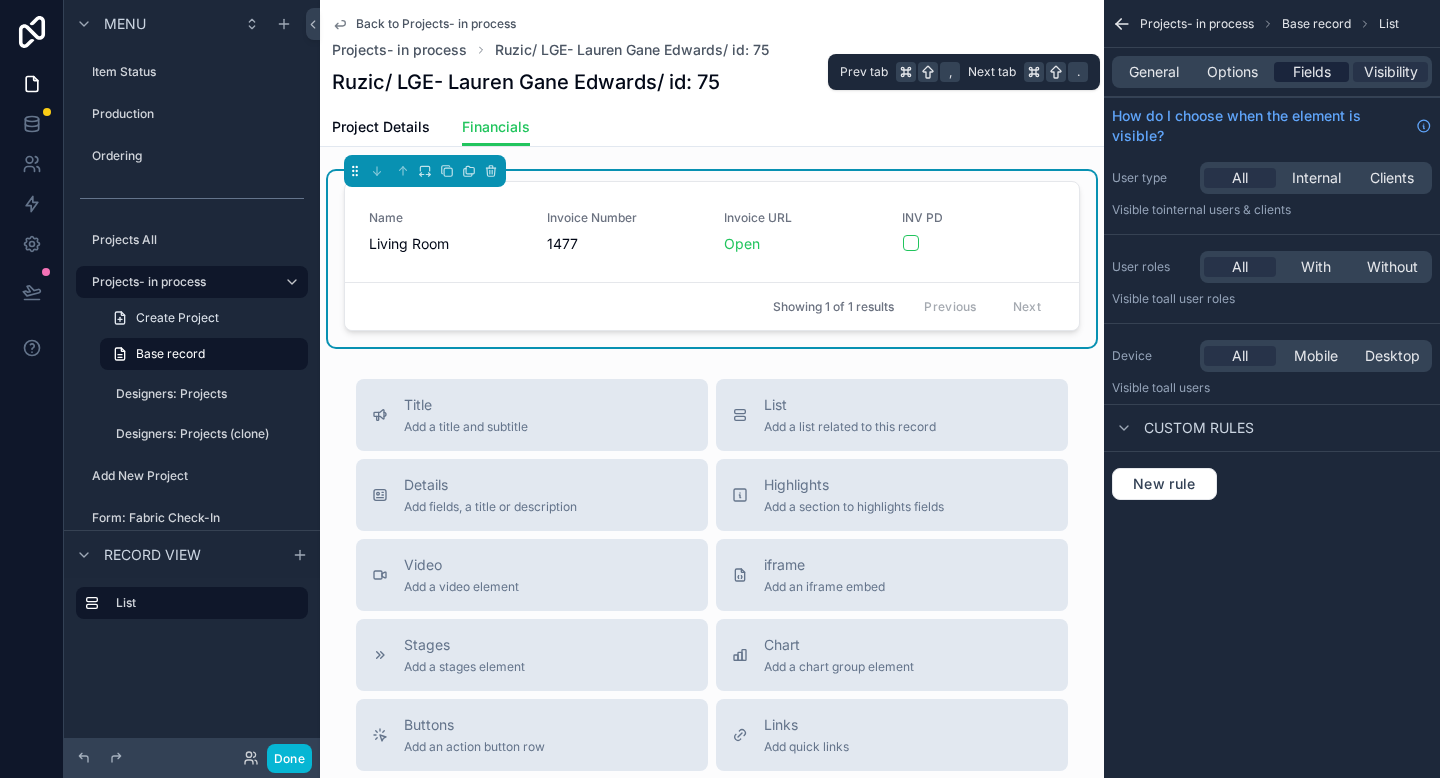 click on "Fields" at bounding box center [1312, 72] 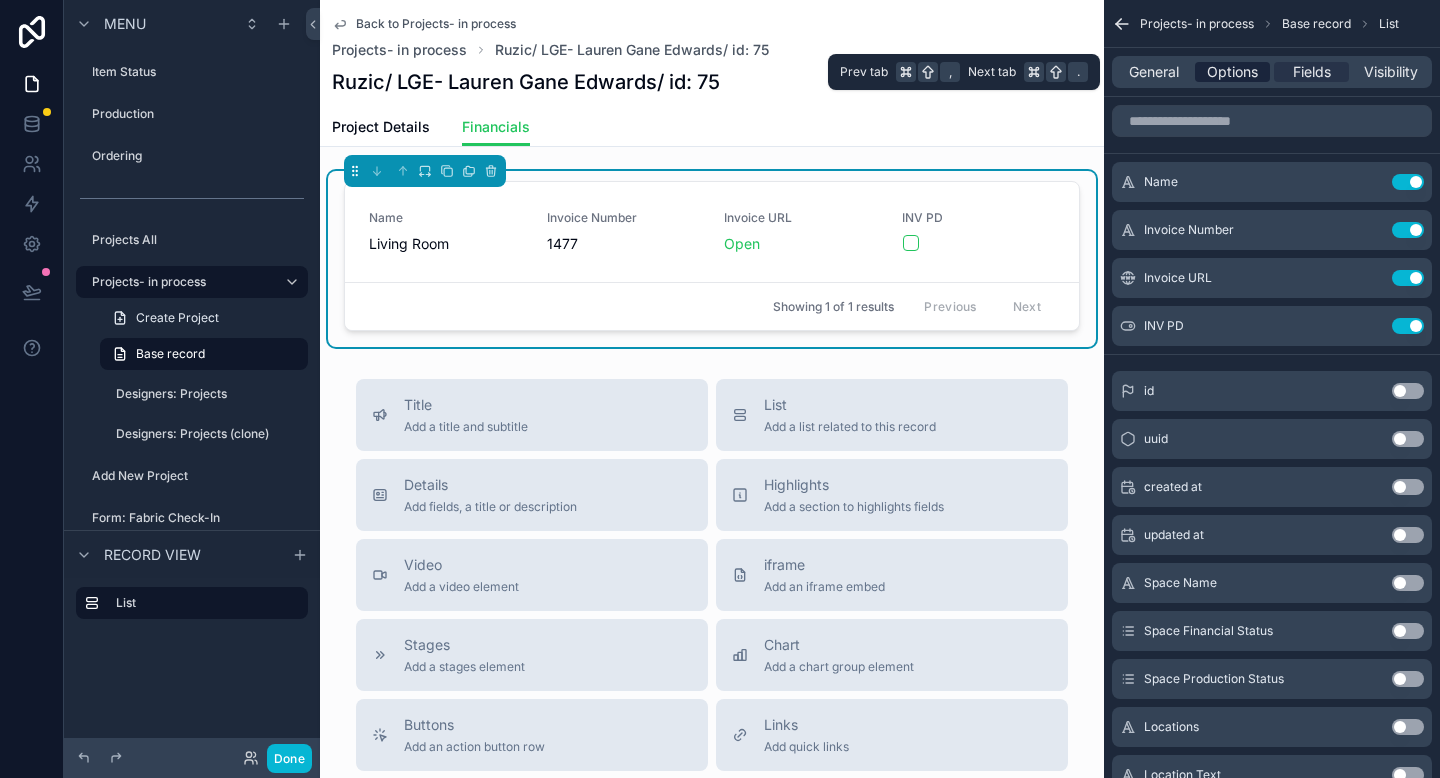 click on "Options" at bounding box center [1232, 72] 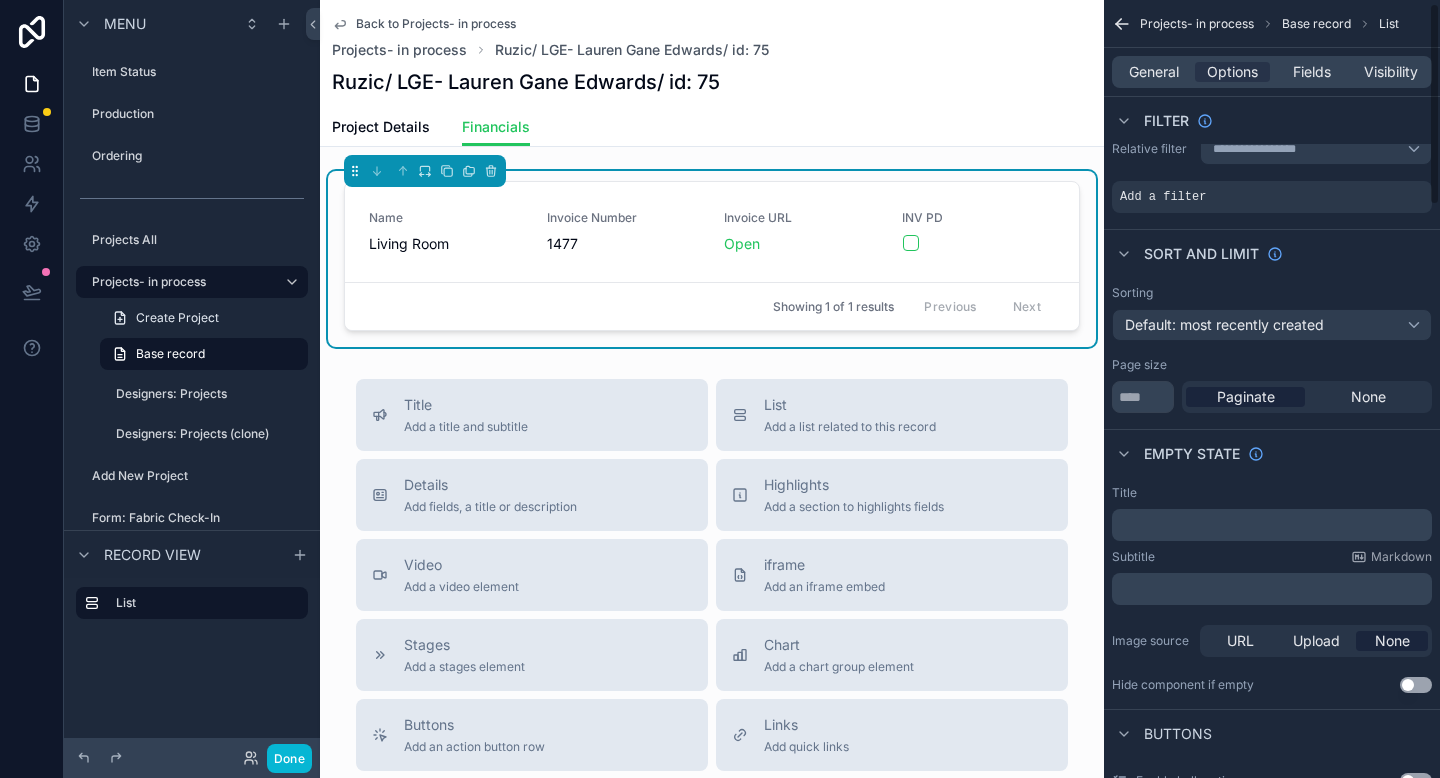 scroll, scrollTop: 14, scrollLeft: 0, axis: vertical 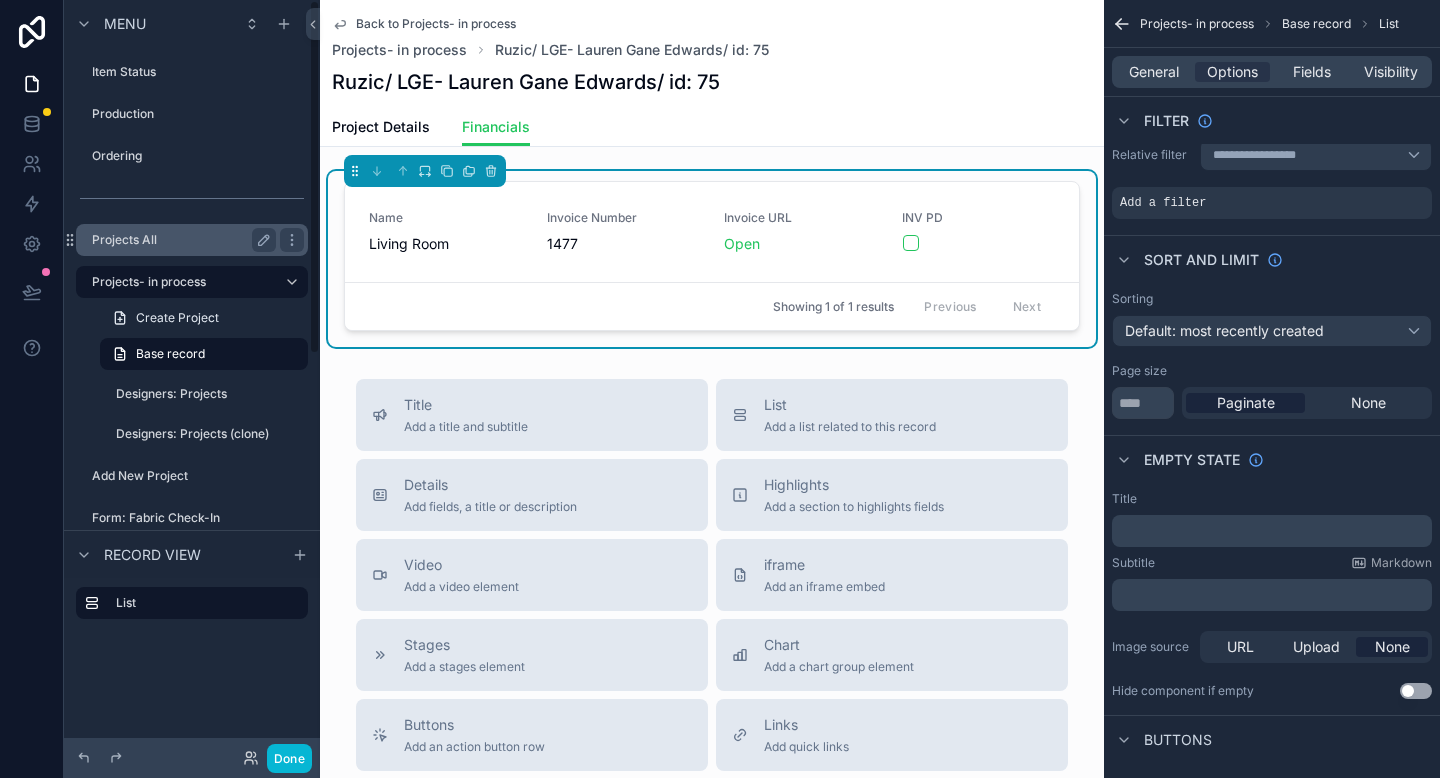 click on "Projects All" at bounding box center (180, 240) 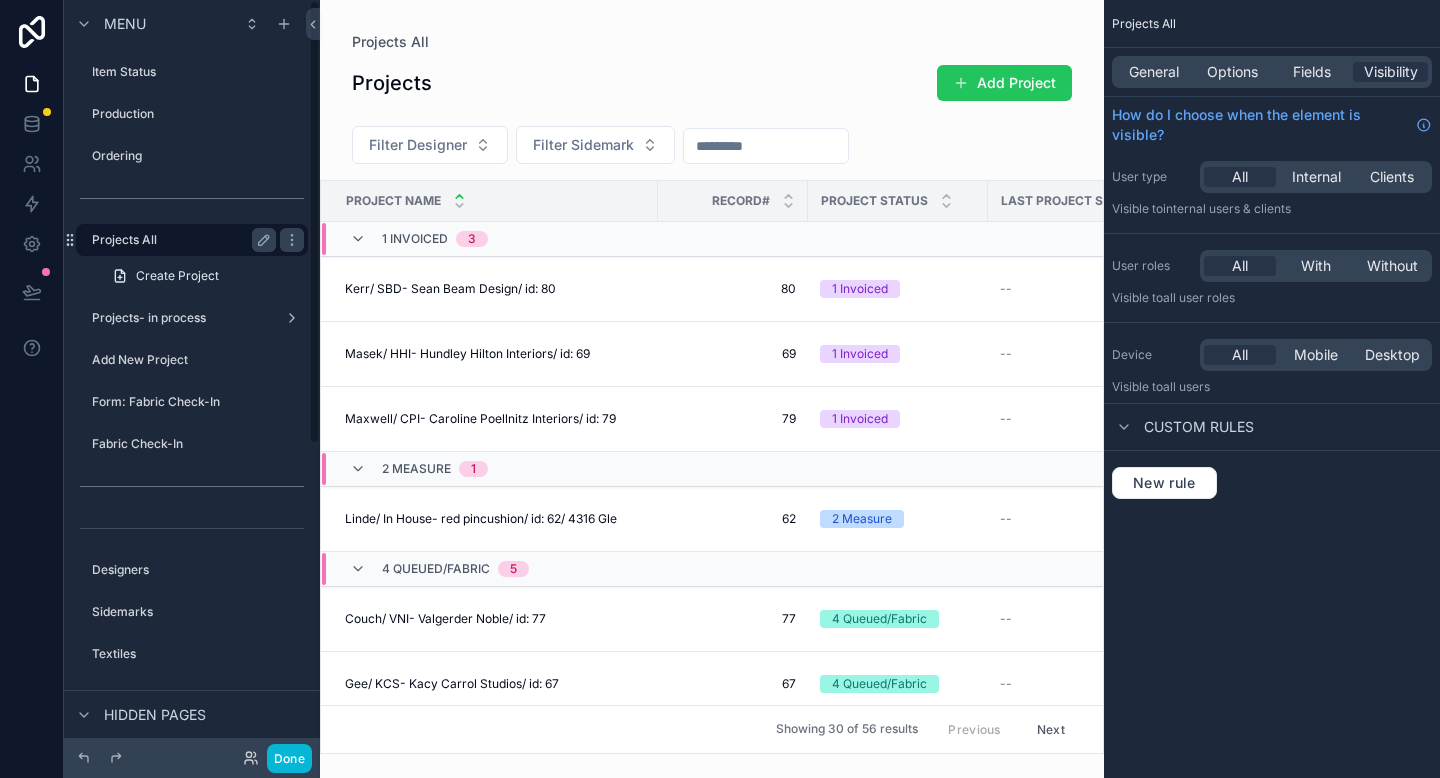 scroll, scrollTop: 0, scrollLeft: 0, axis: both 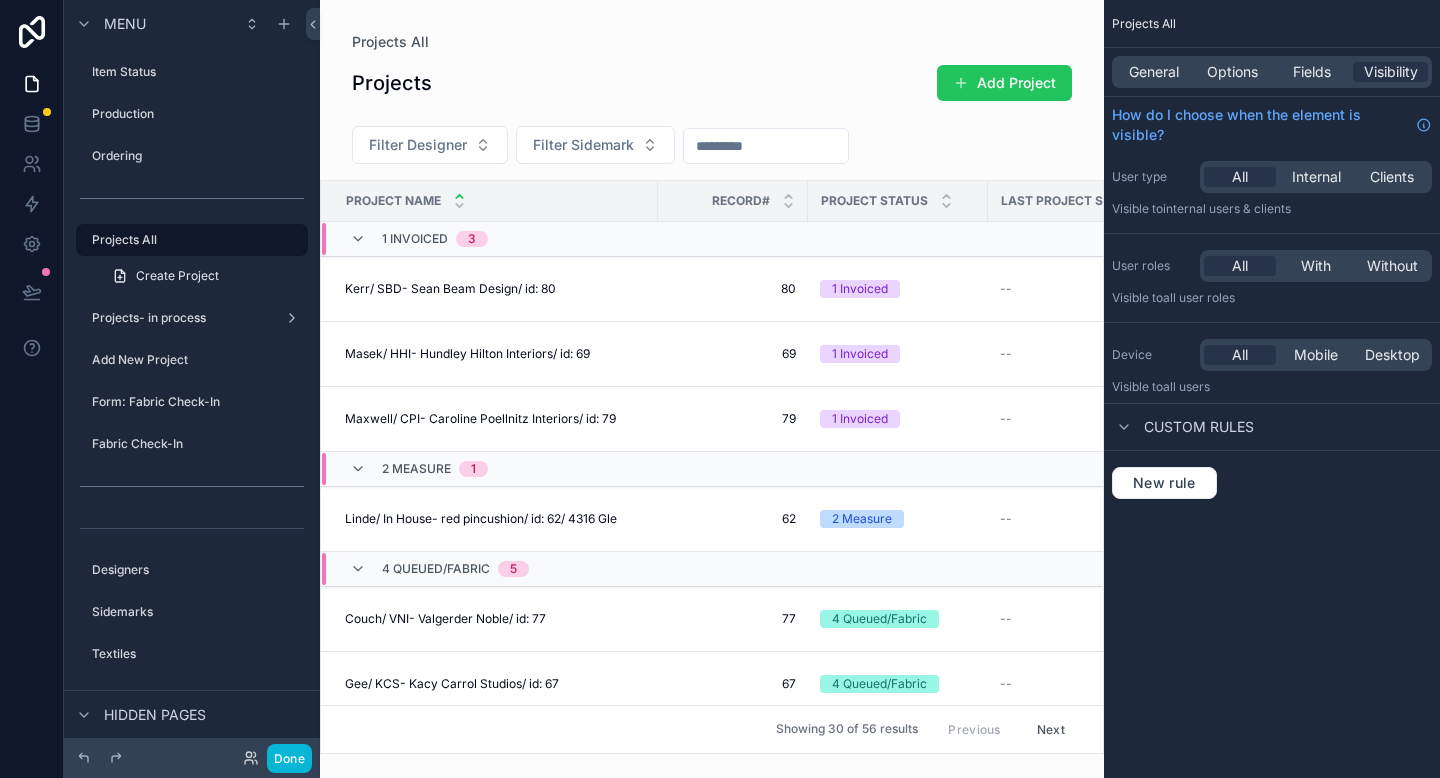click at bounding box center (712, 389) 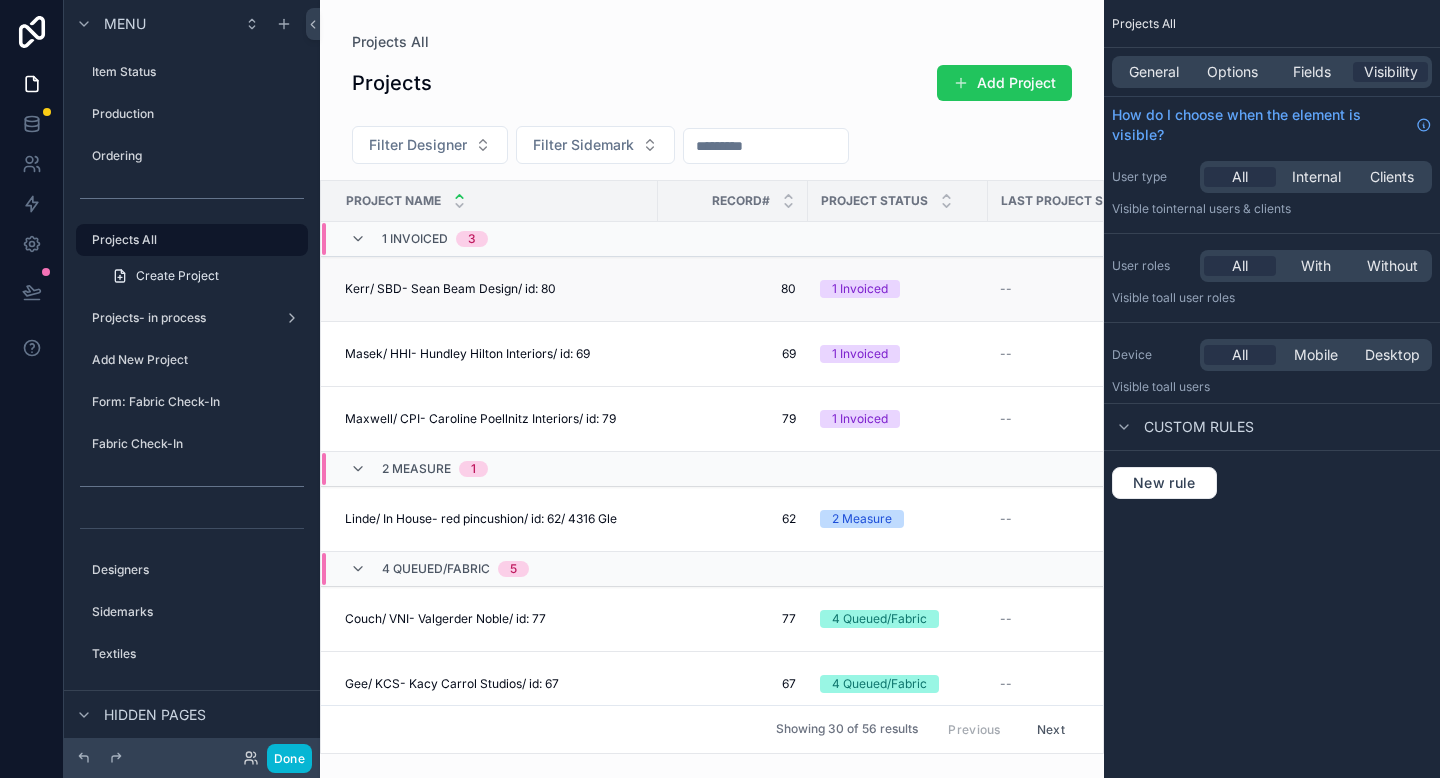 click on "80" at bounding box center (733, 289) 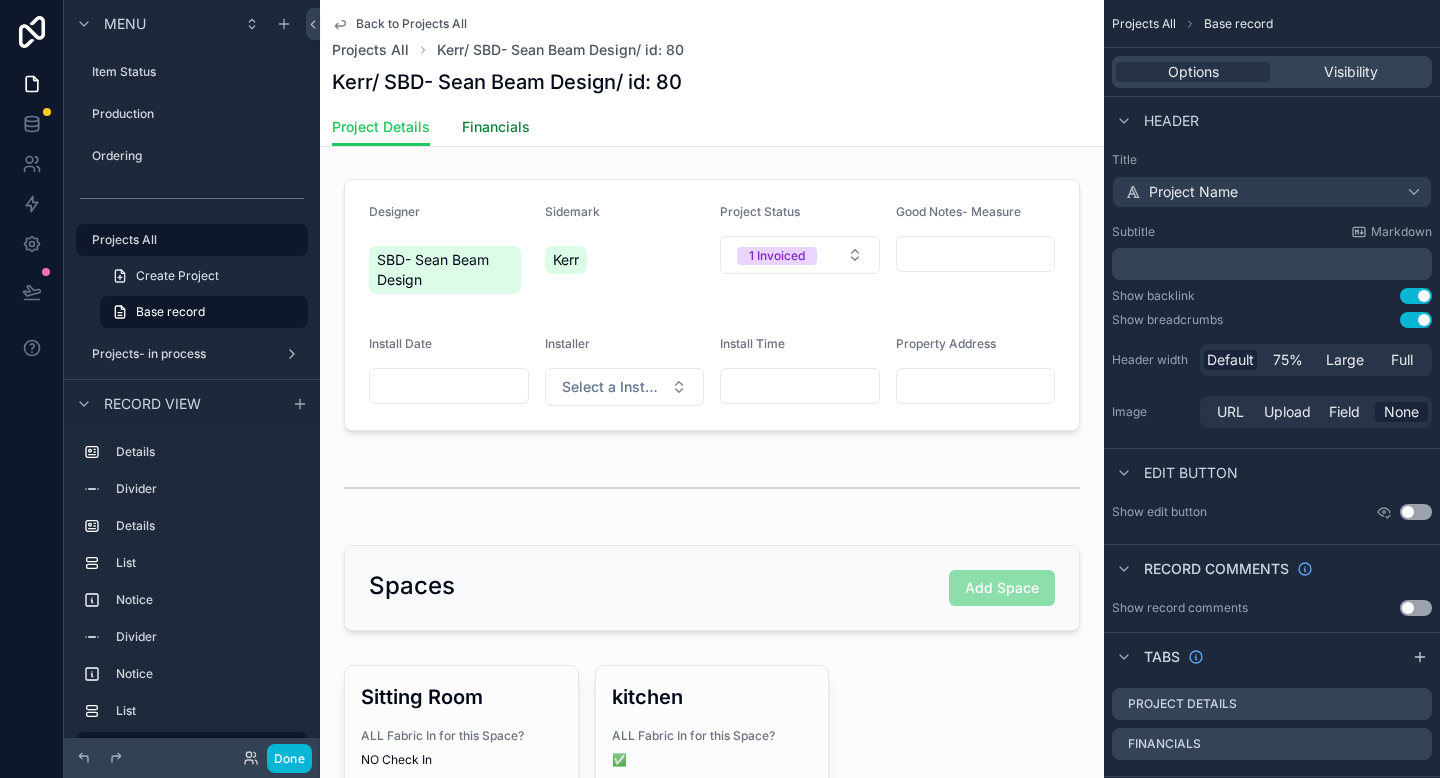click on "Financials" at bounding box center (496, 129) 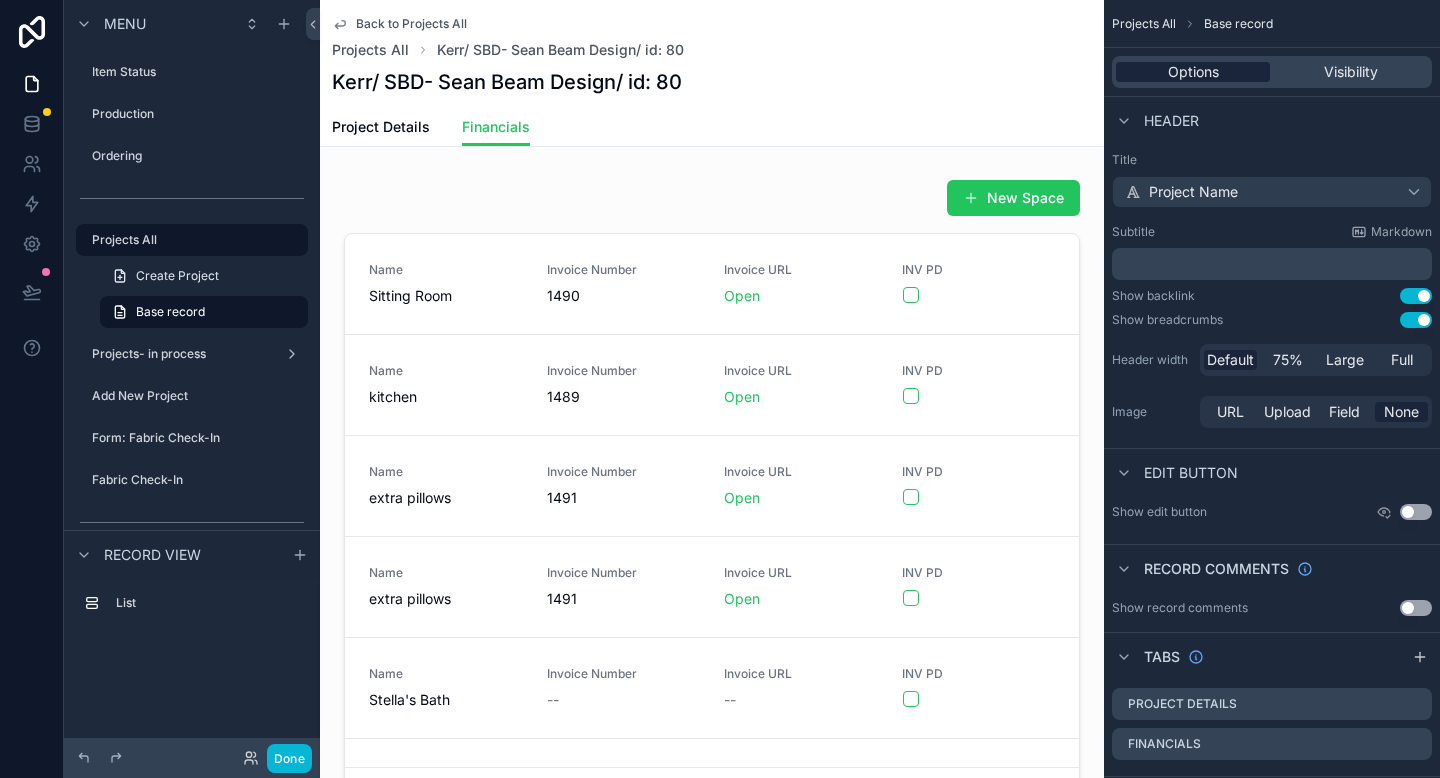 click on "Options" at bounding box center [1193, 72] 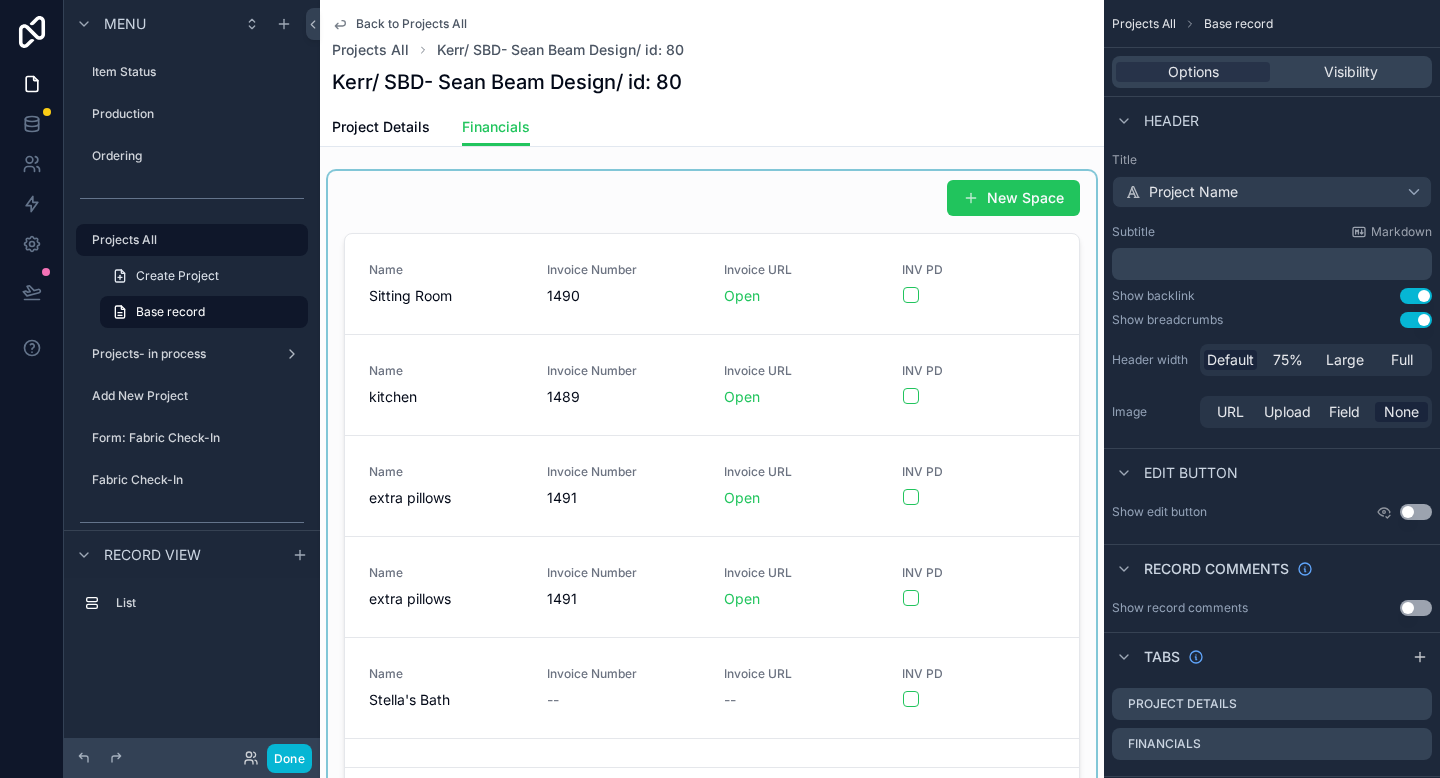 click at bounding box center [712, 502] 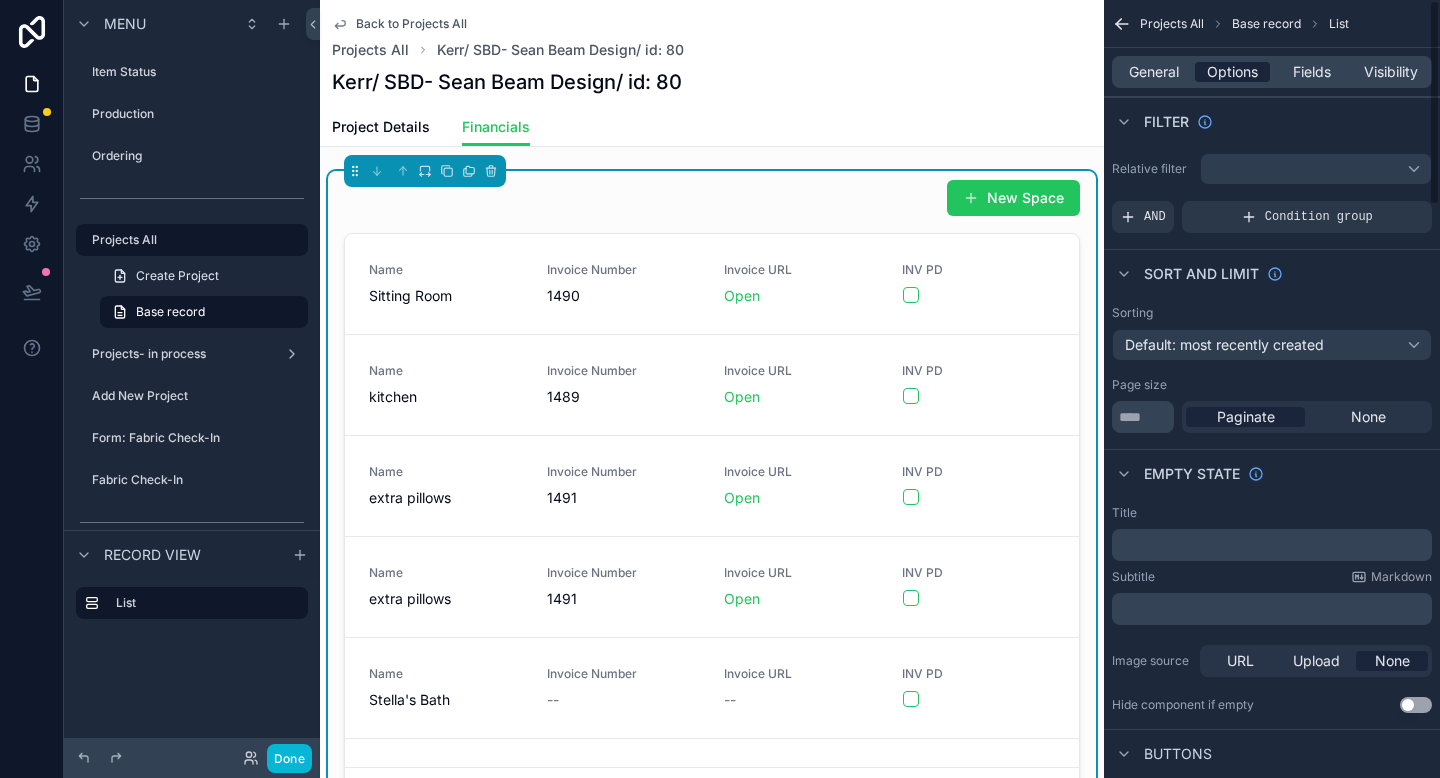 click on "Options" at bounding box center (1232, 72) 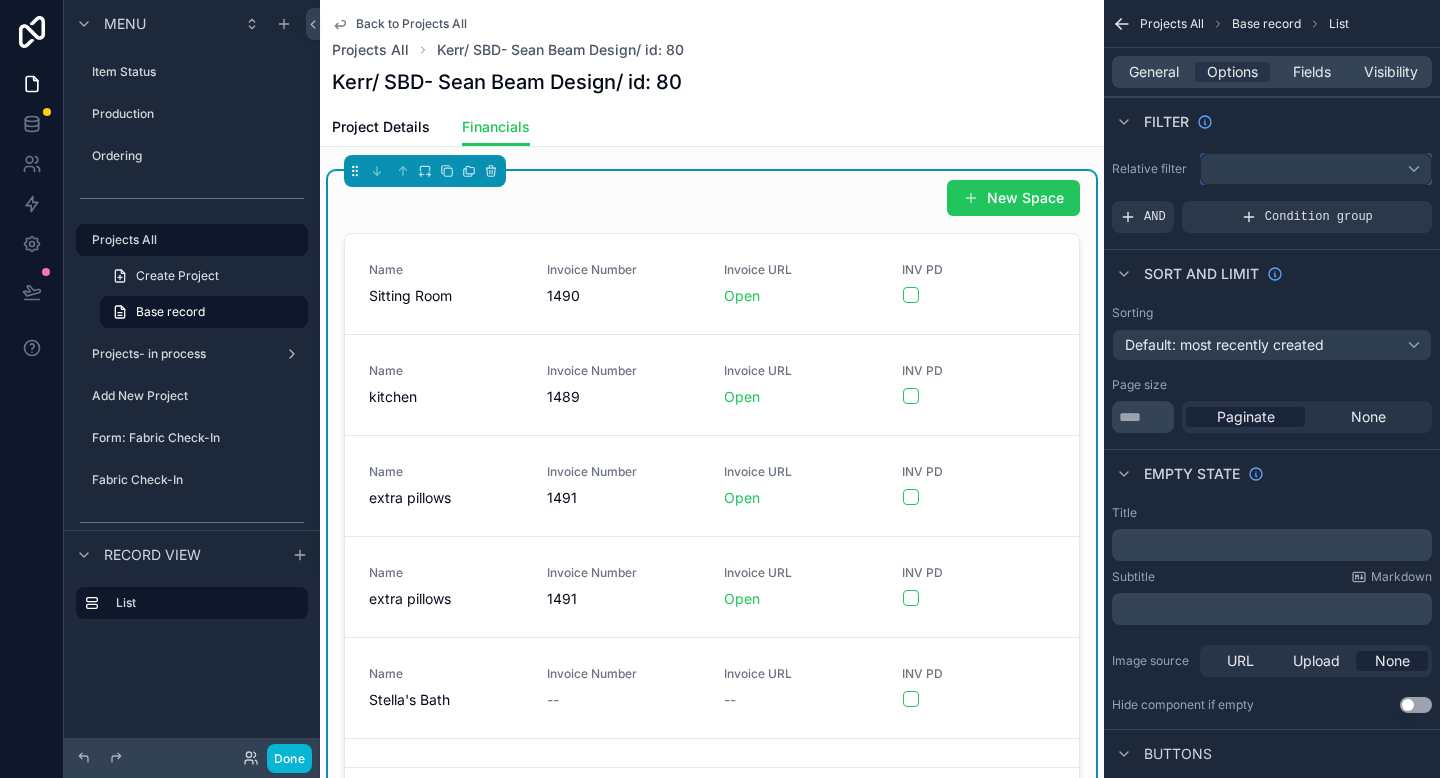 click at bounding box center (1316, 169) 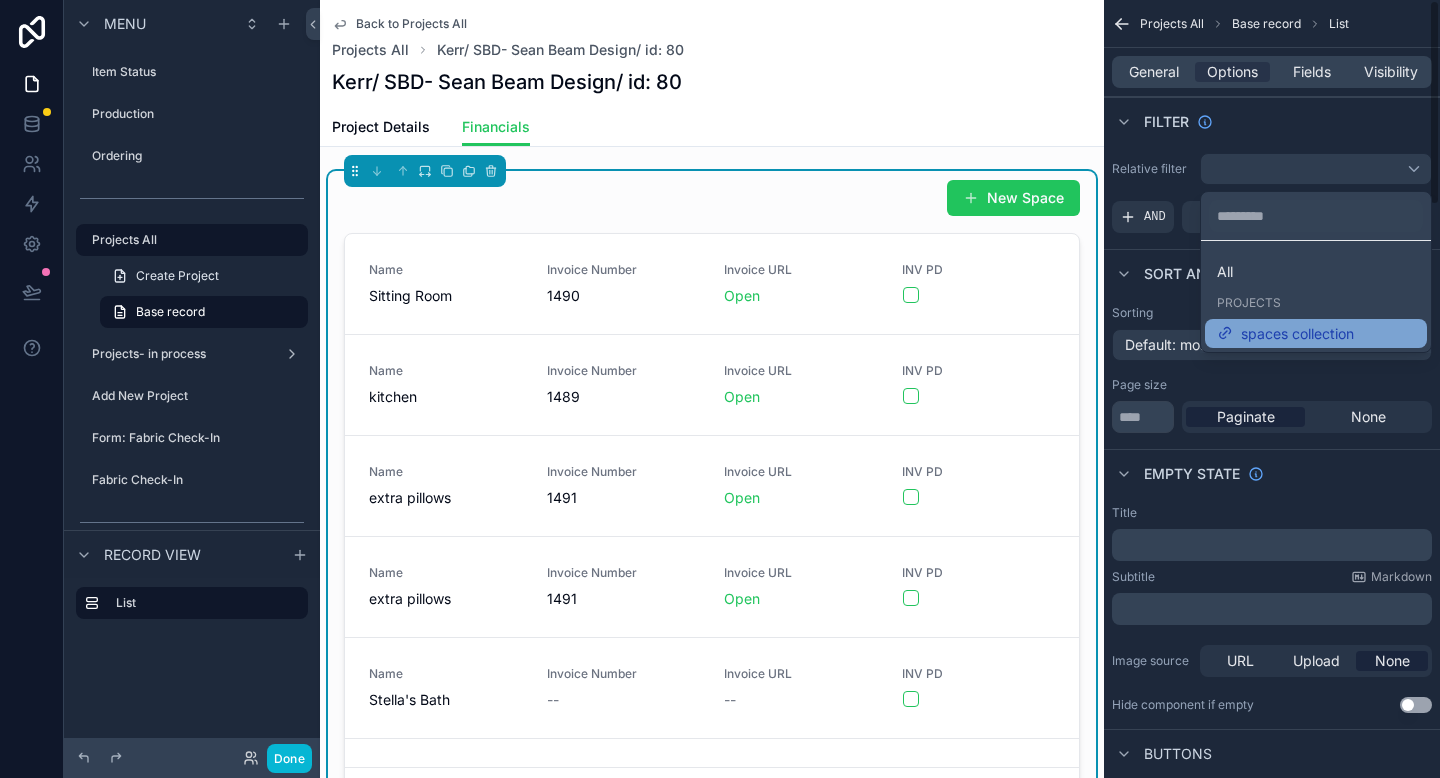 click on "spaces collection" at bounding box center [1297, 334] 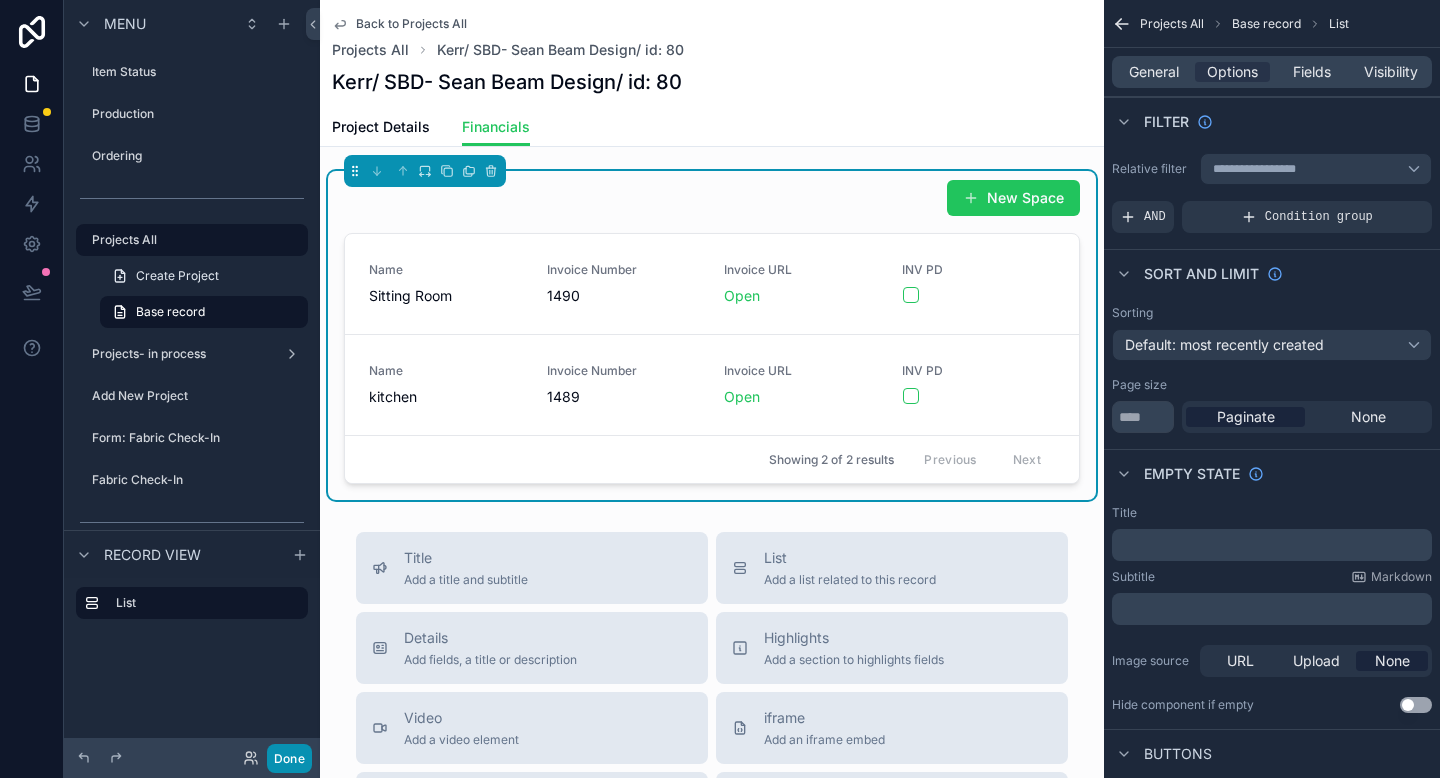 click on "Done" at bounding box center [289, 758] 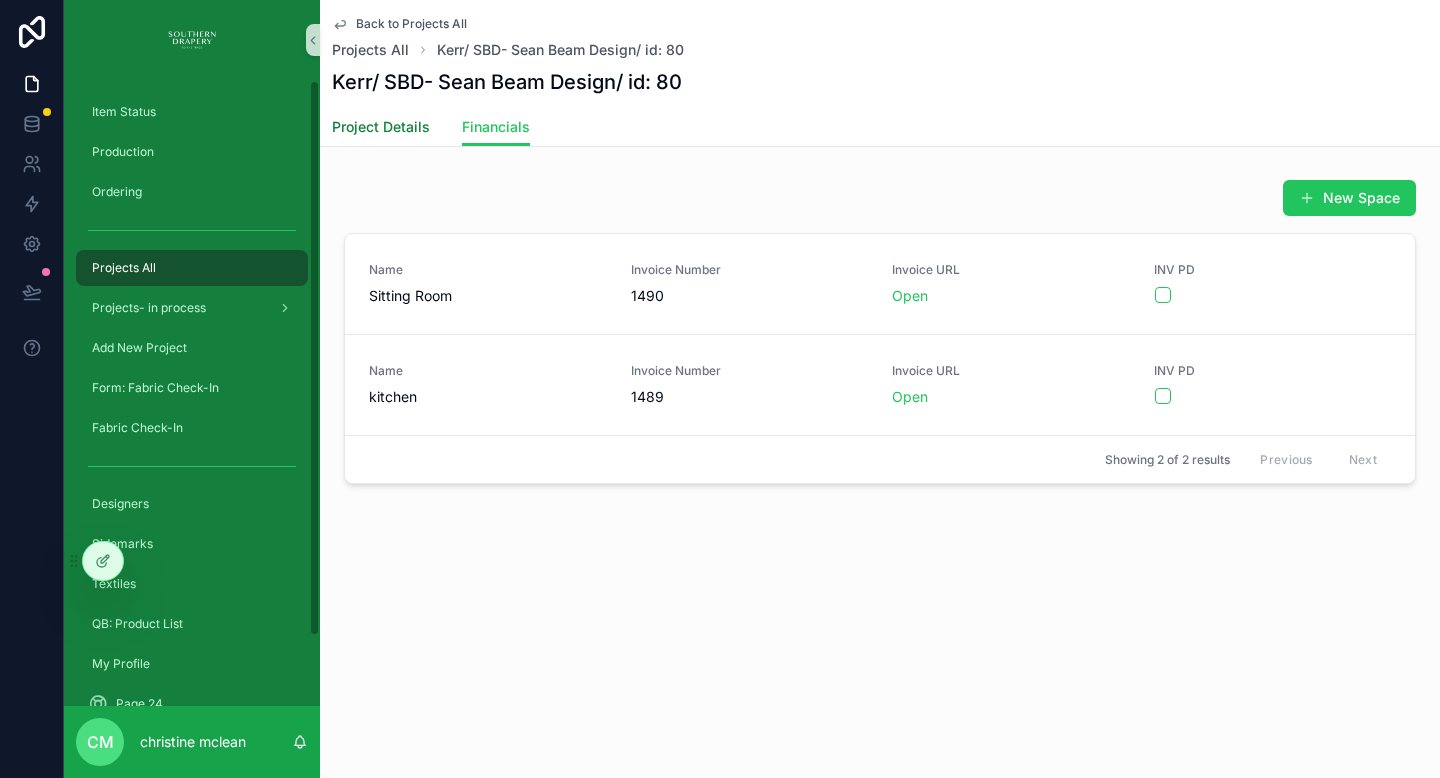 click on "Project Details" at bounding box center [381, 127] 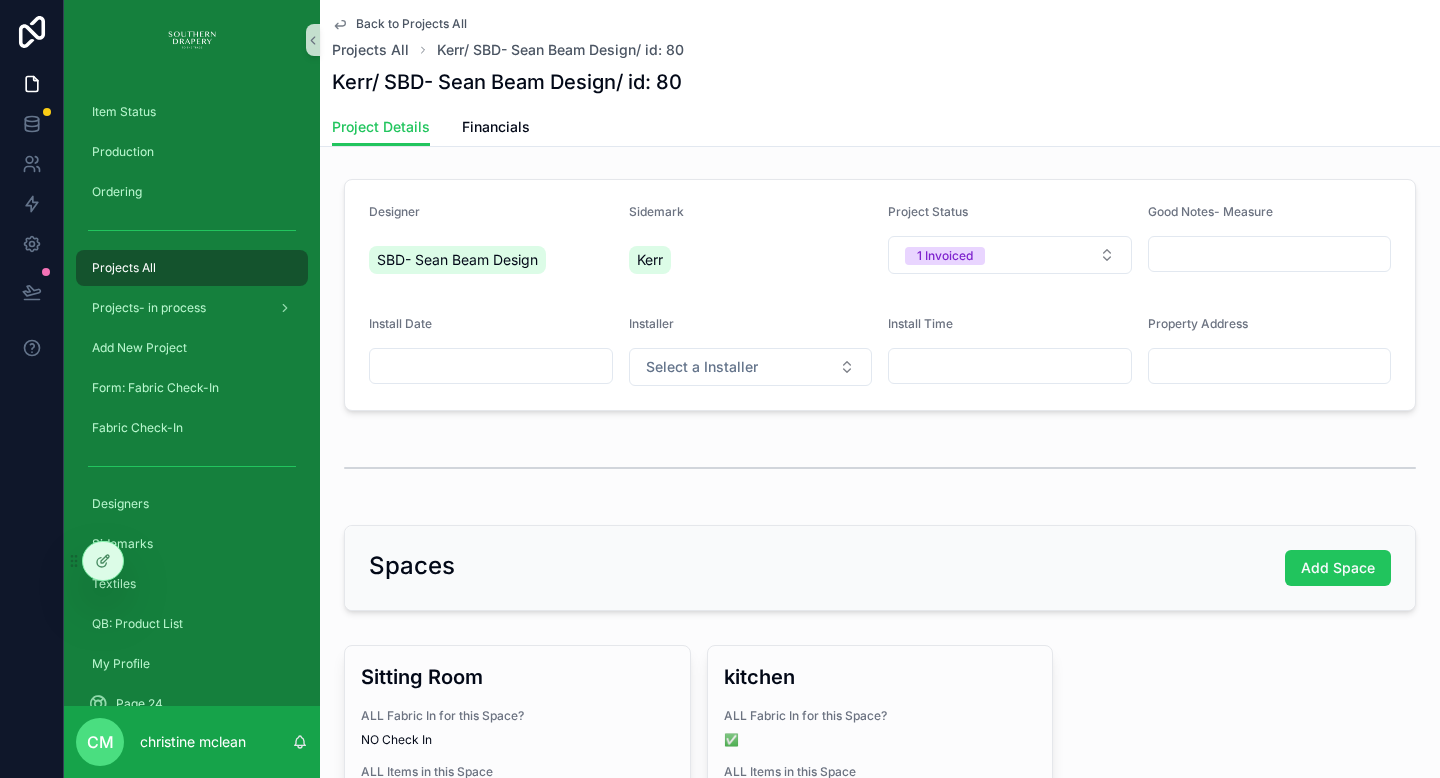 click at bounding box center (1270, 254) 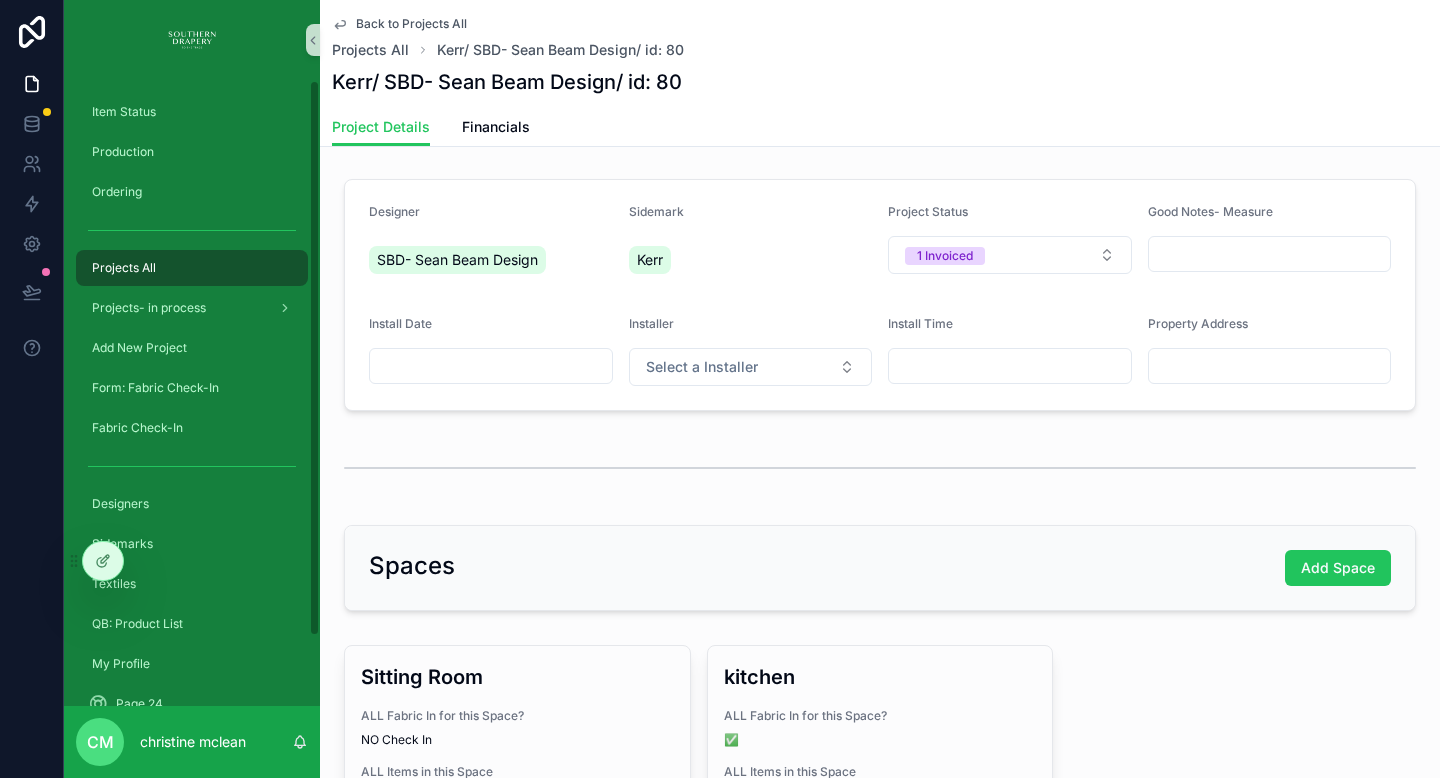 click on "Projects All" at bounding box center [124, 268] 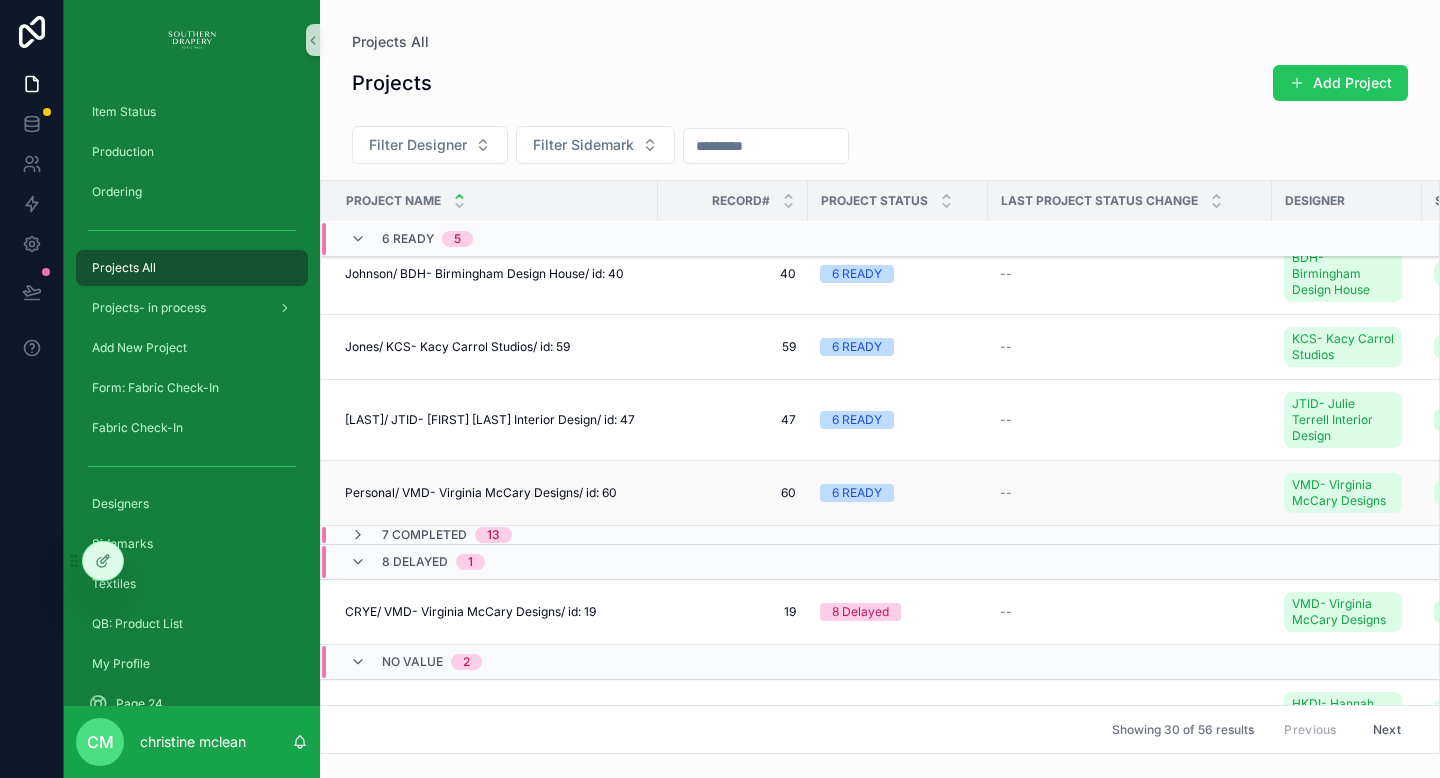 scroll, scrollTop: 772, scrollLeft: 0, axis: vertical 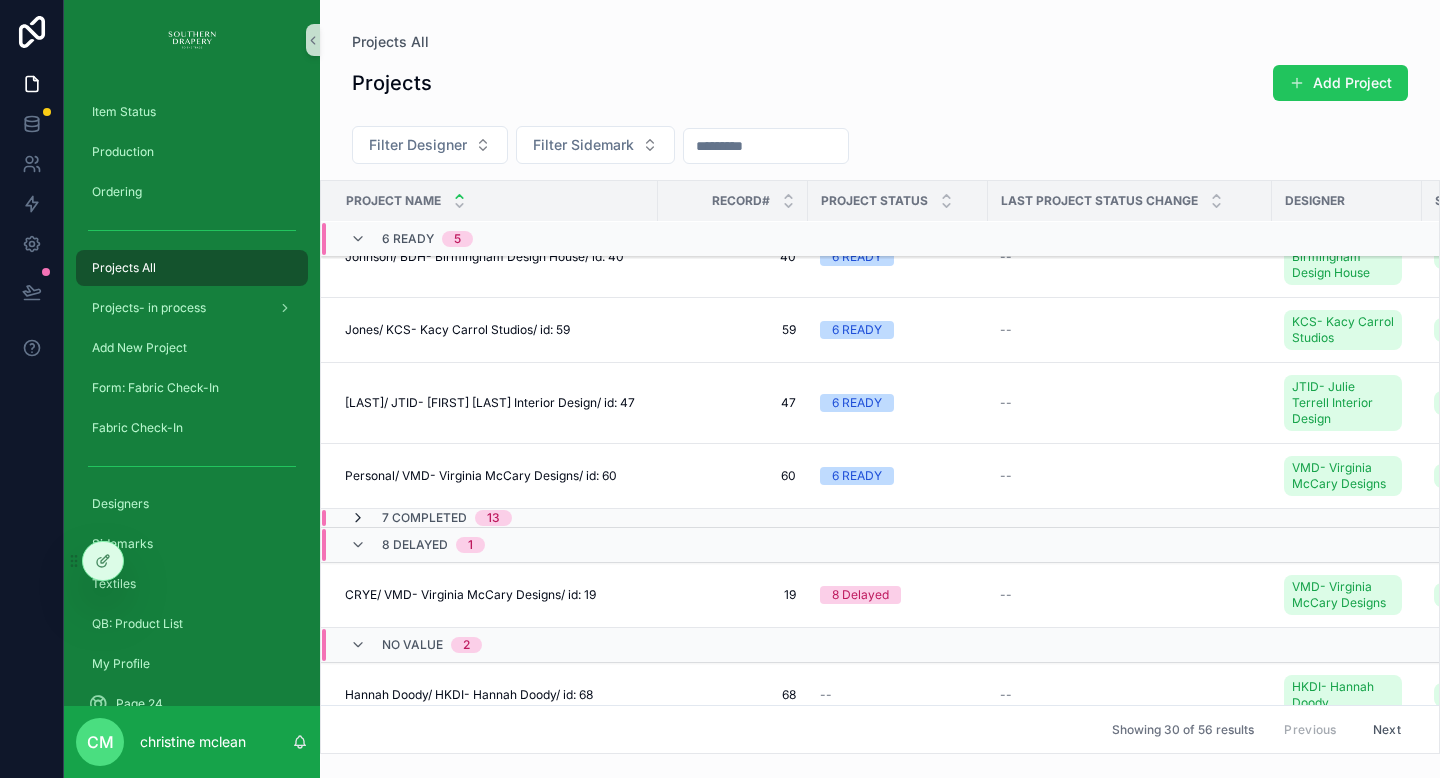 click at bounding box center (358, 518) 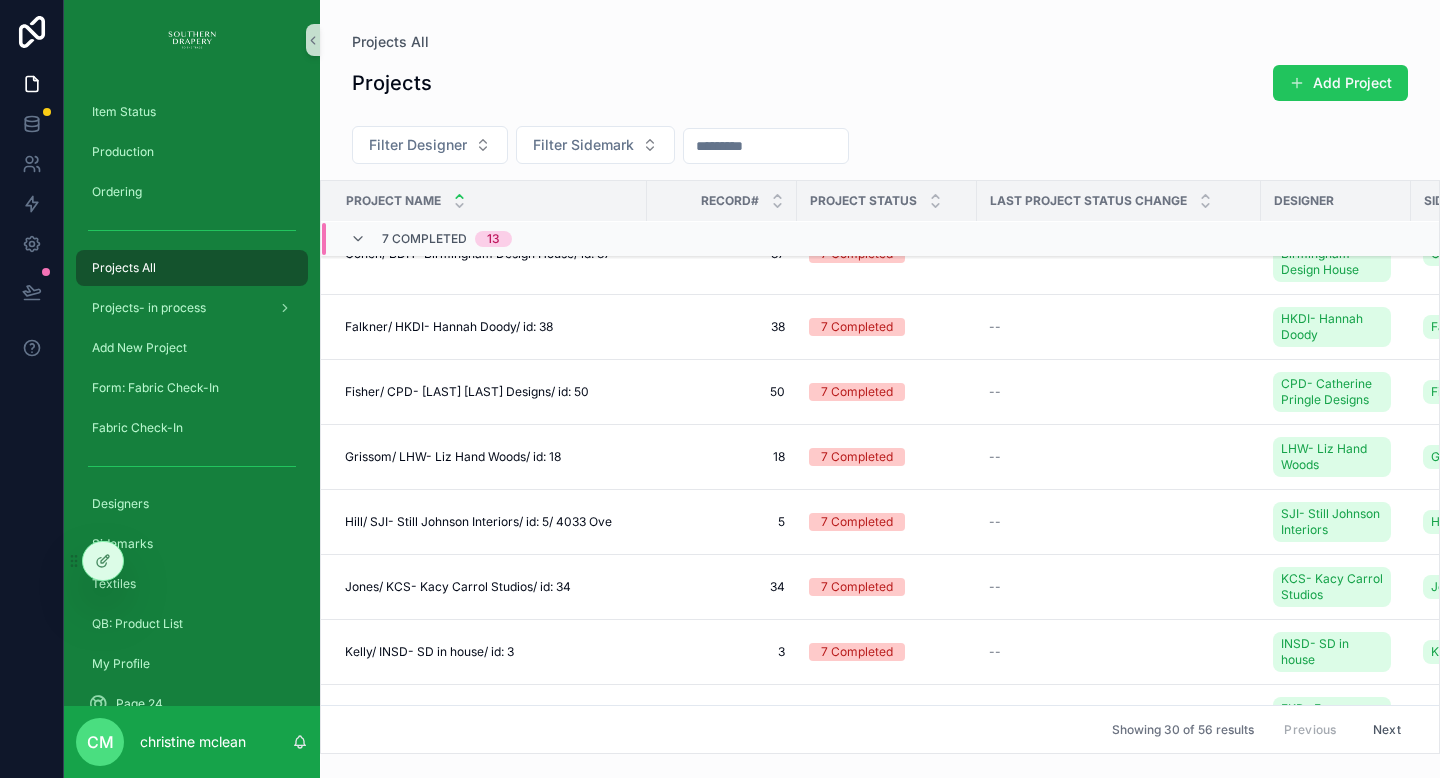 scroll, scrollTop: 1257, scrollLeft: 0, axis: vertical 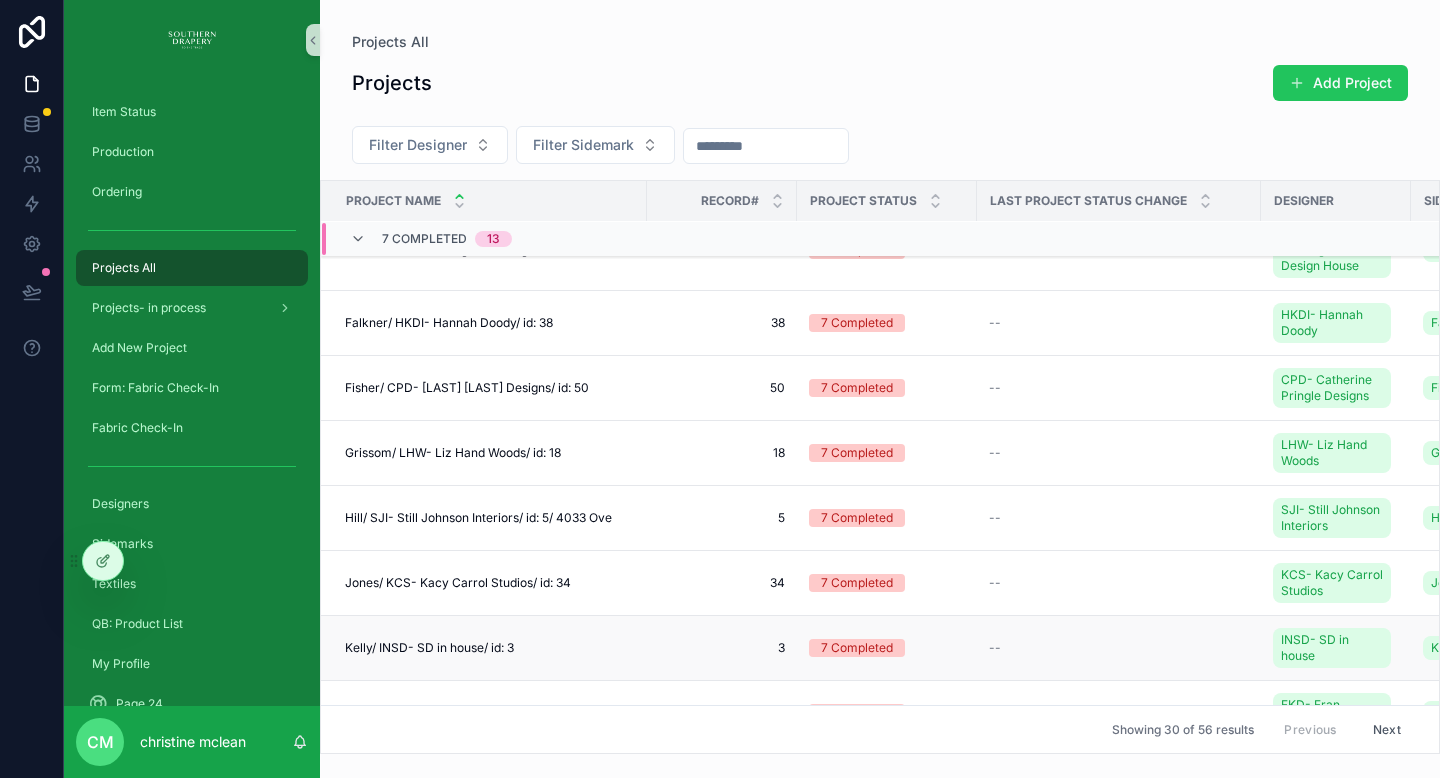 click on "3" at bounding box center [722, 648] 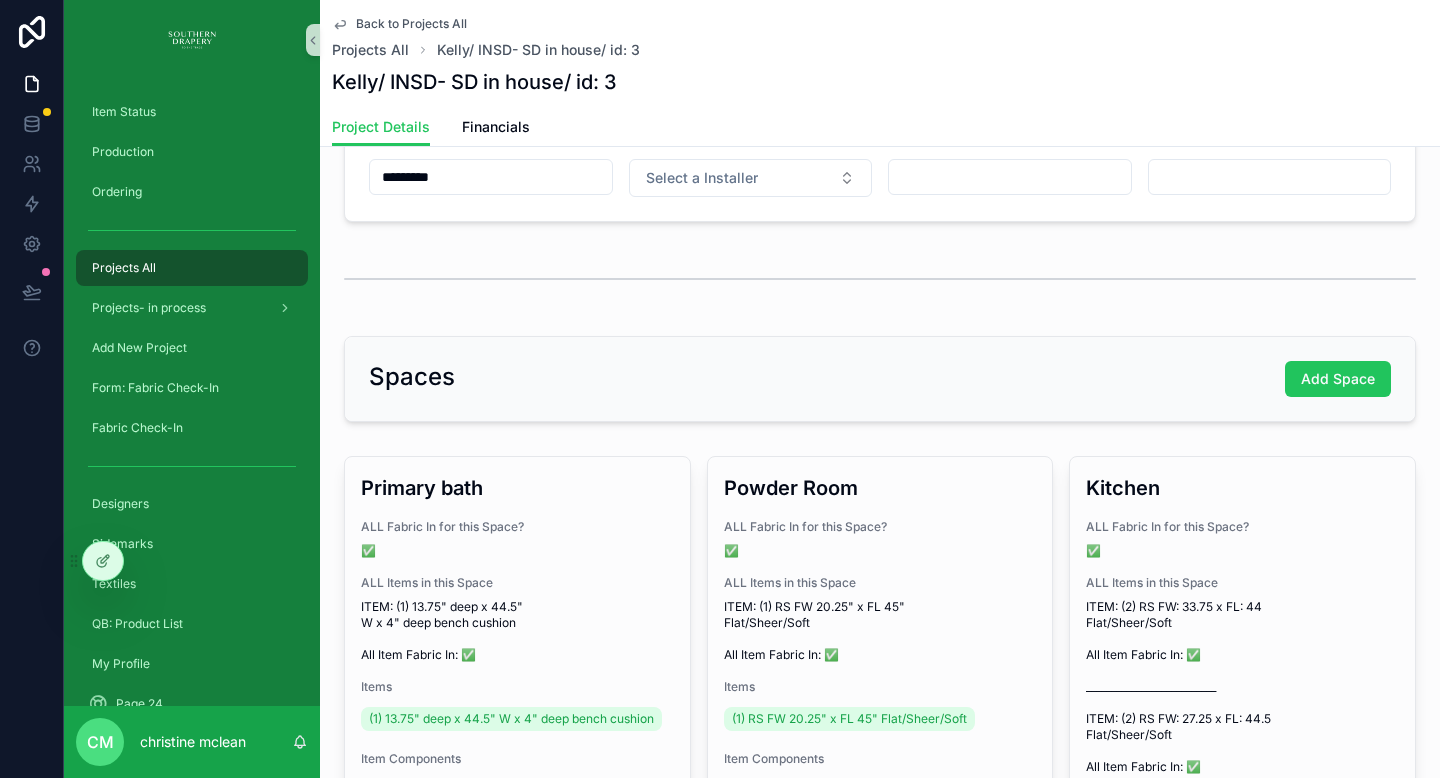scroll, scrollTop: 0, scrollLeft: 0, axis: both 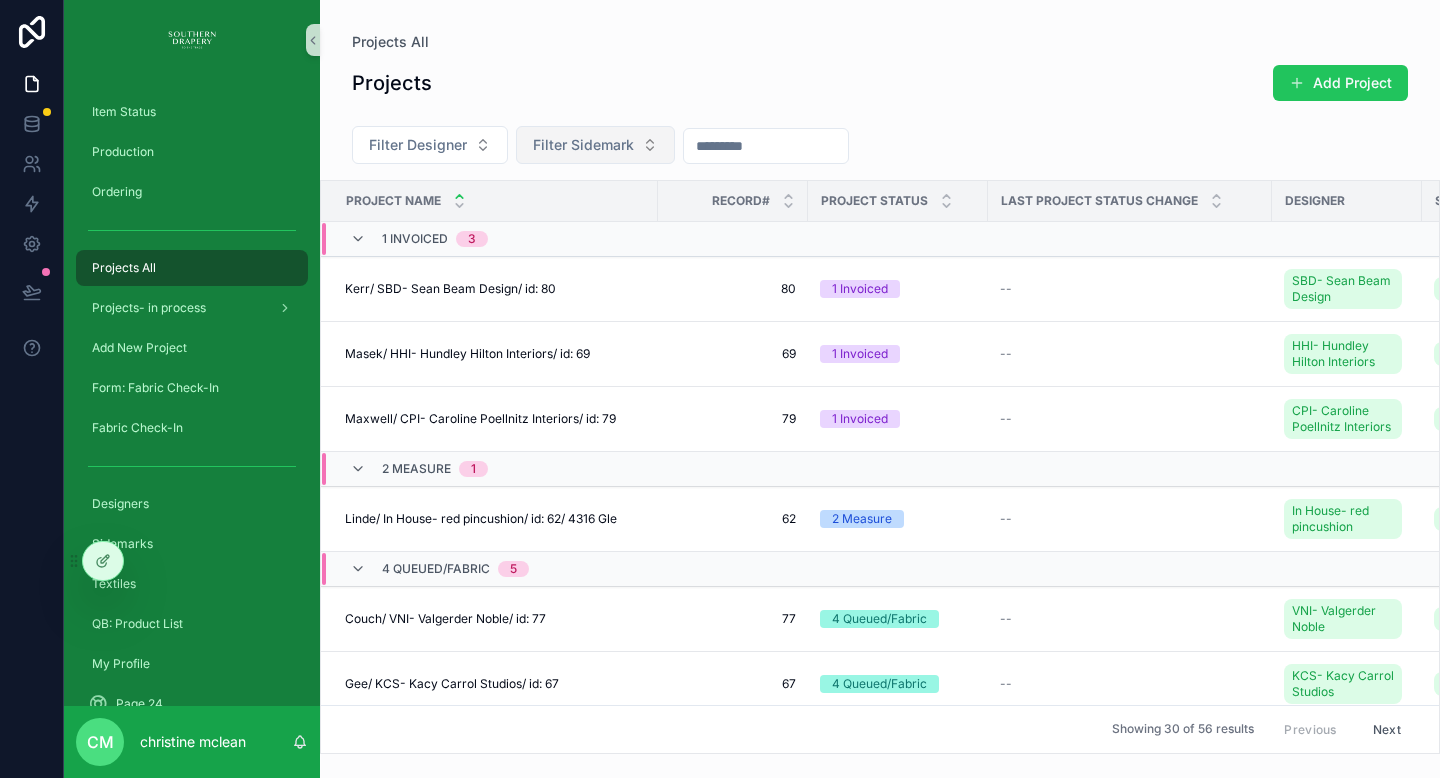 click on "Filter Sidemark" at bounding box center [583, 145] 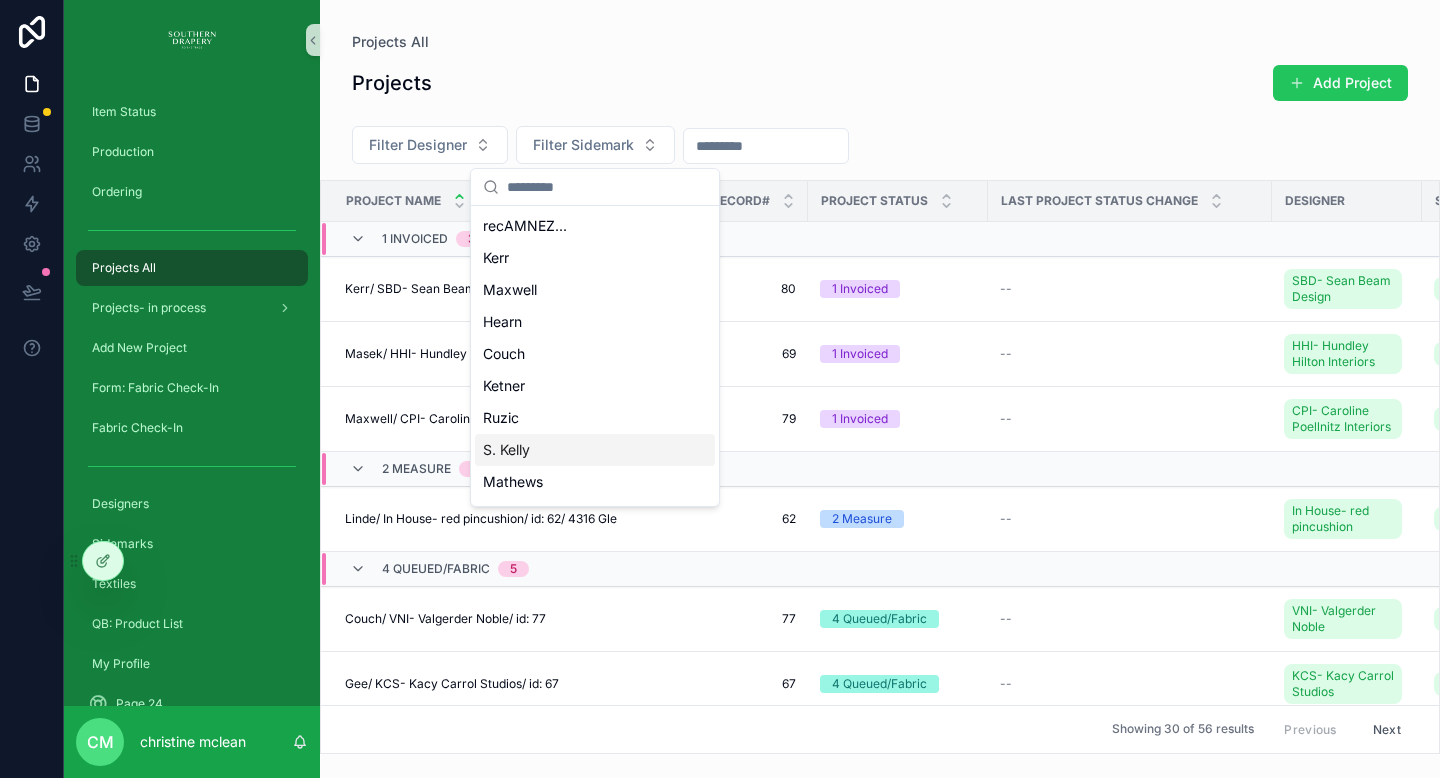 click on "S. Kelly" at bounding box center [506, 450] 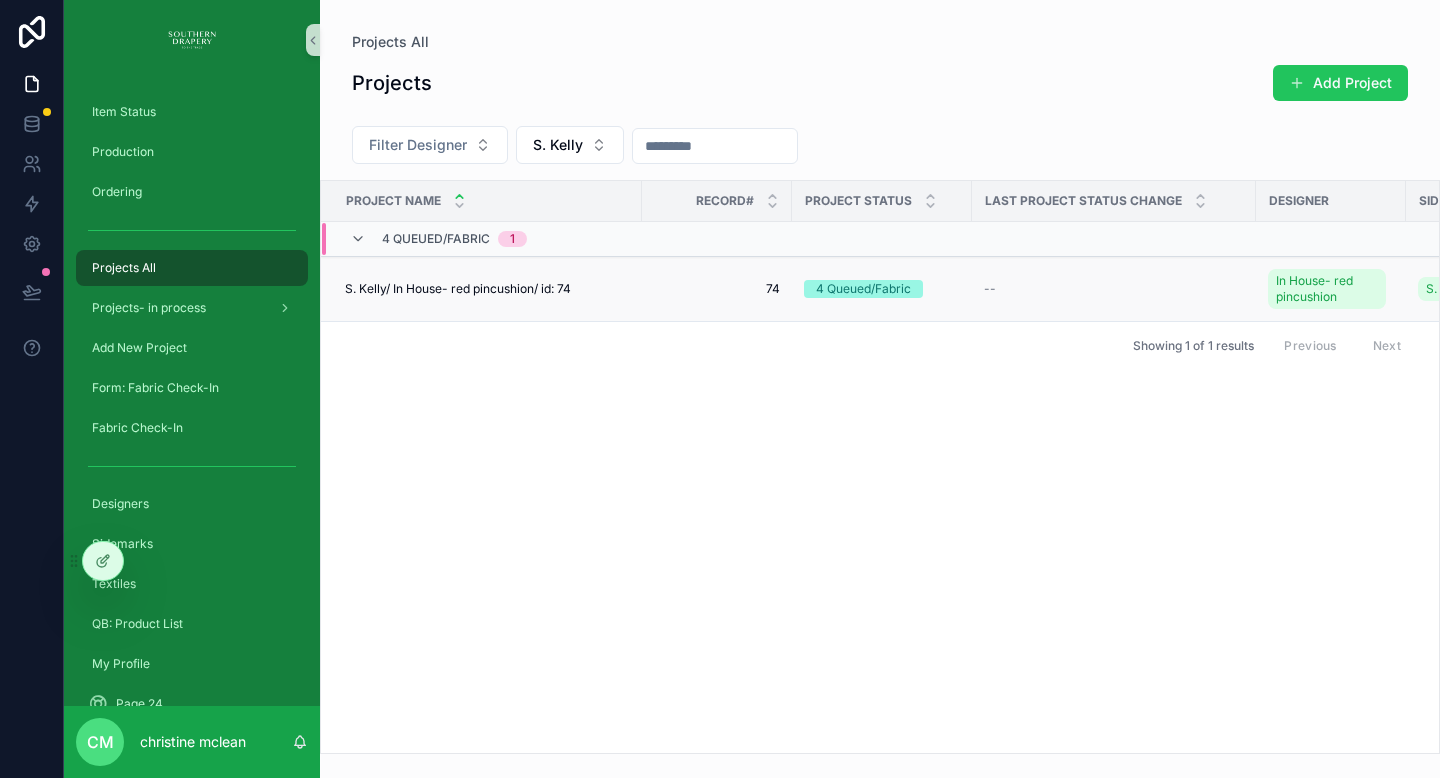 click on "74" at bounding box center [717, 289] 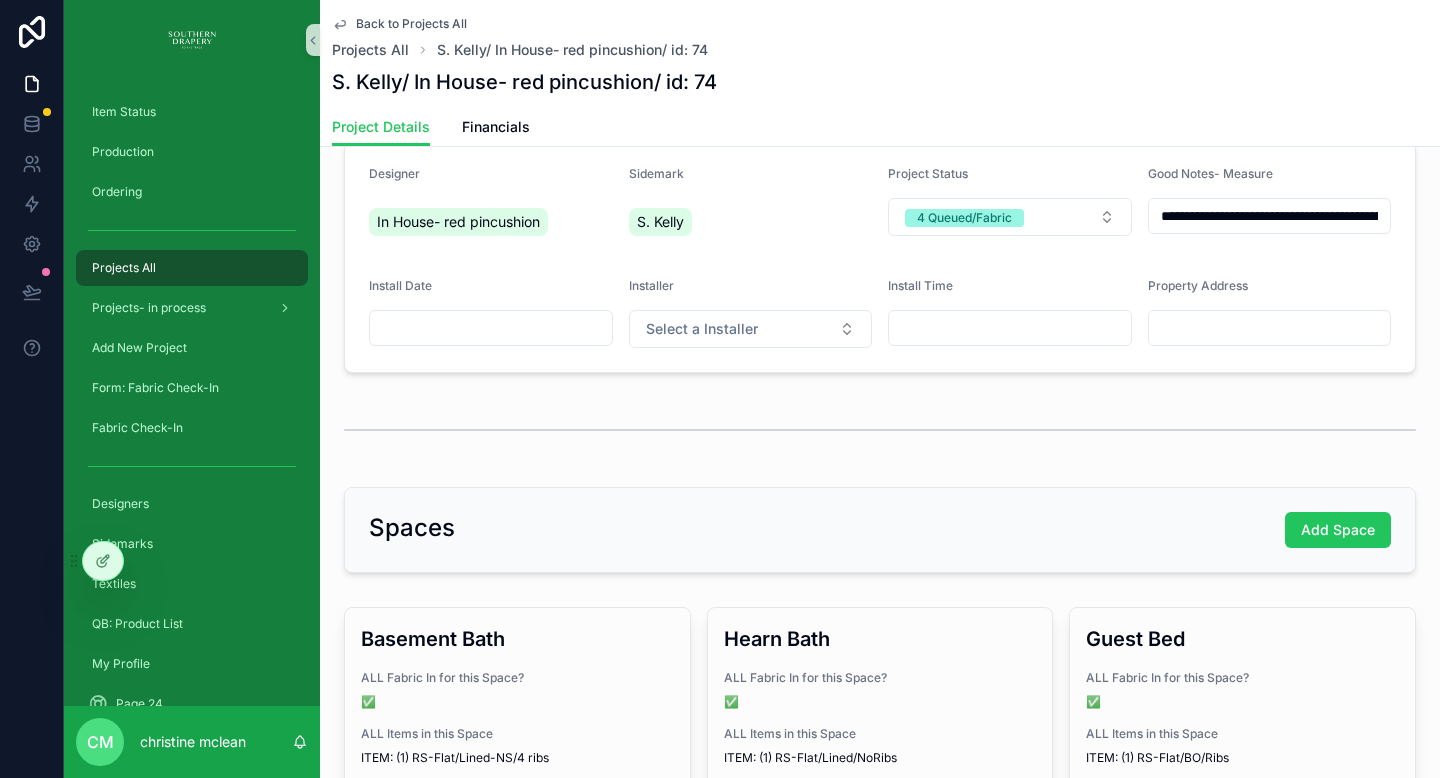 scroll, scrollTop: 0, scrollLeft: 0, axis: both 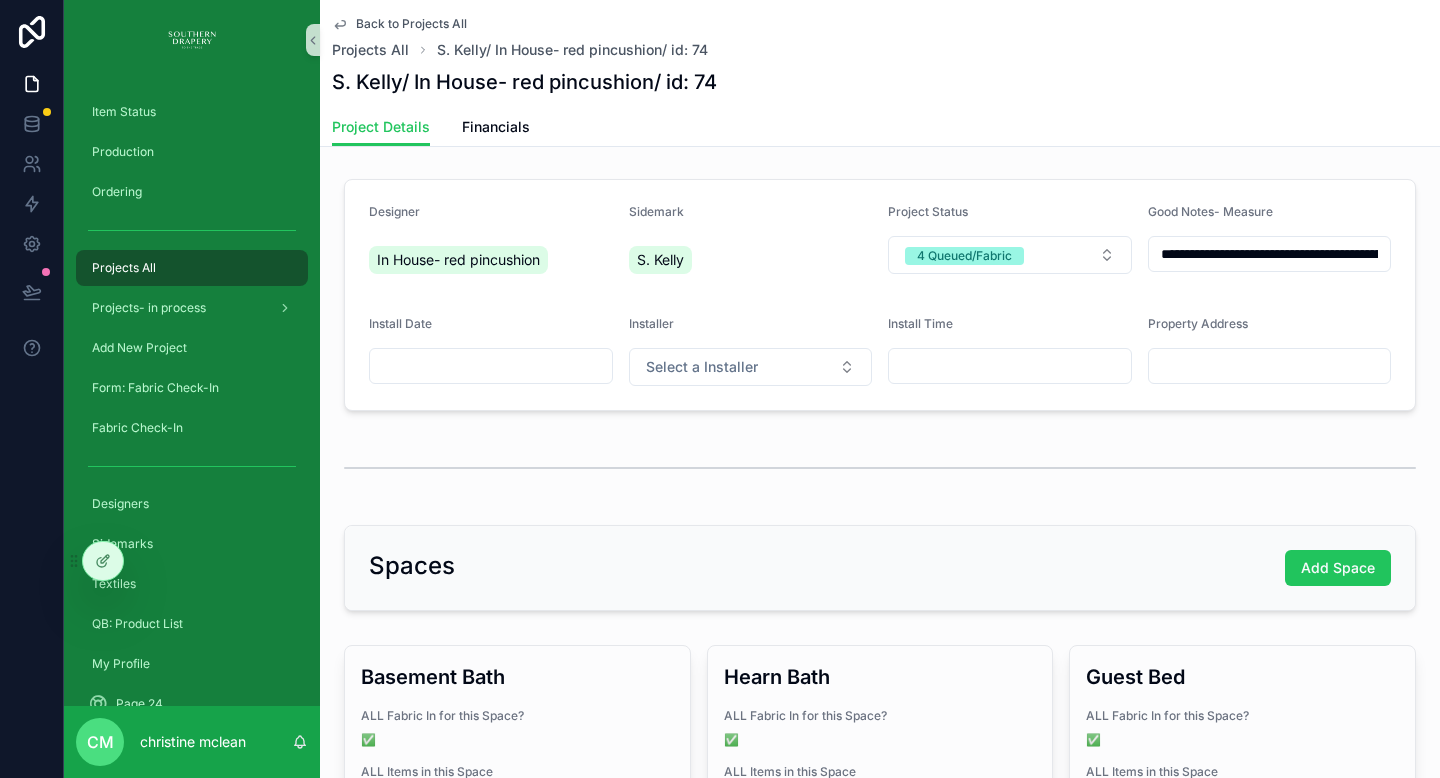 click on "Back to Projects All Projects All S. Kelly/ In House- red pincushion/ id: 74" at bounding box center (880, 38) 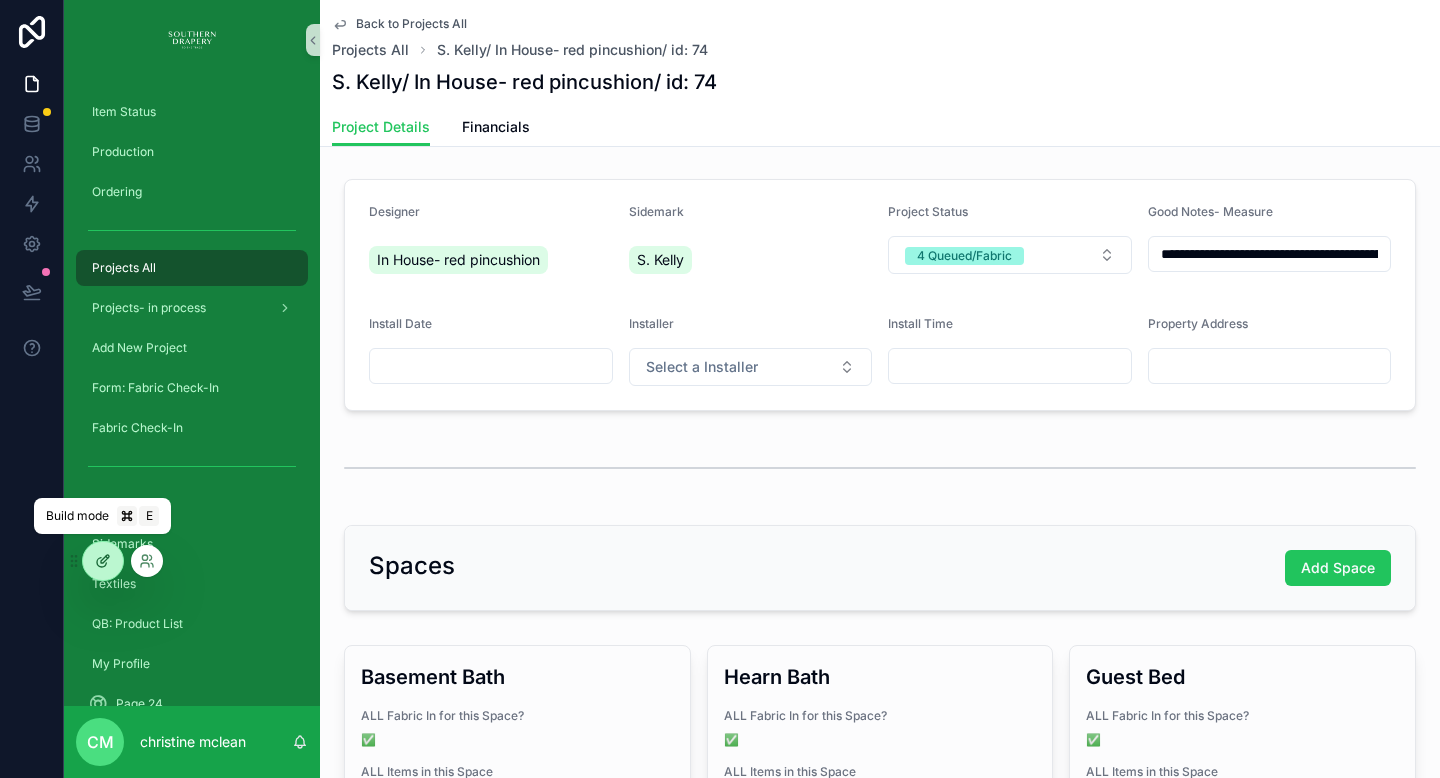 click 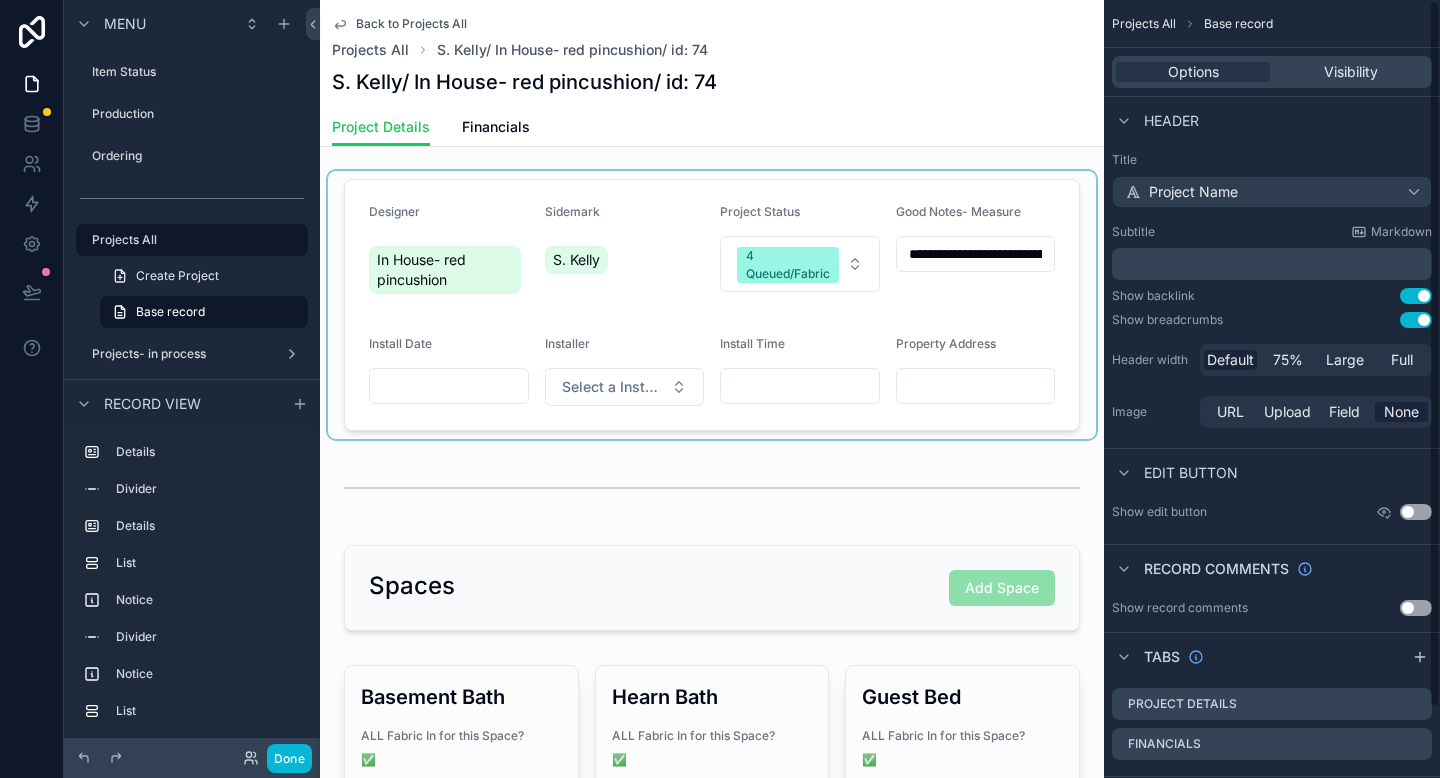 click at bounding box center [712, 305] 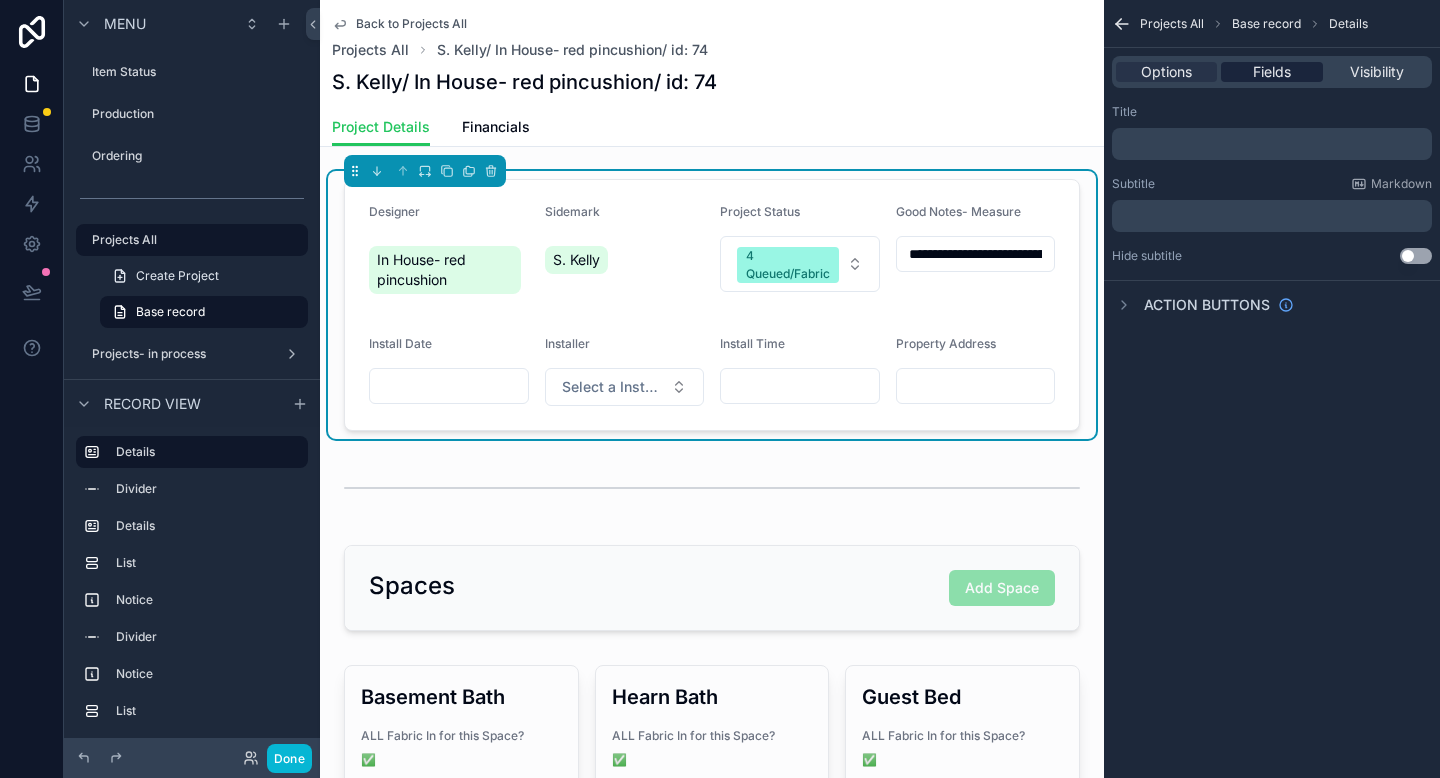 click on "Fields" at bounding box center (1272, 72) 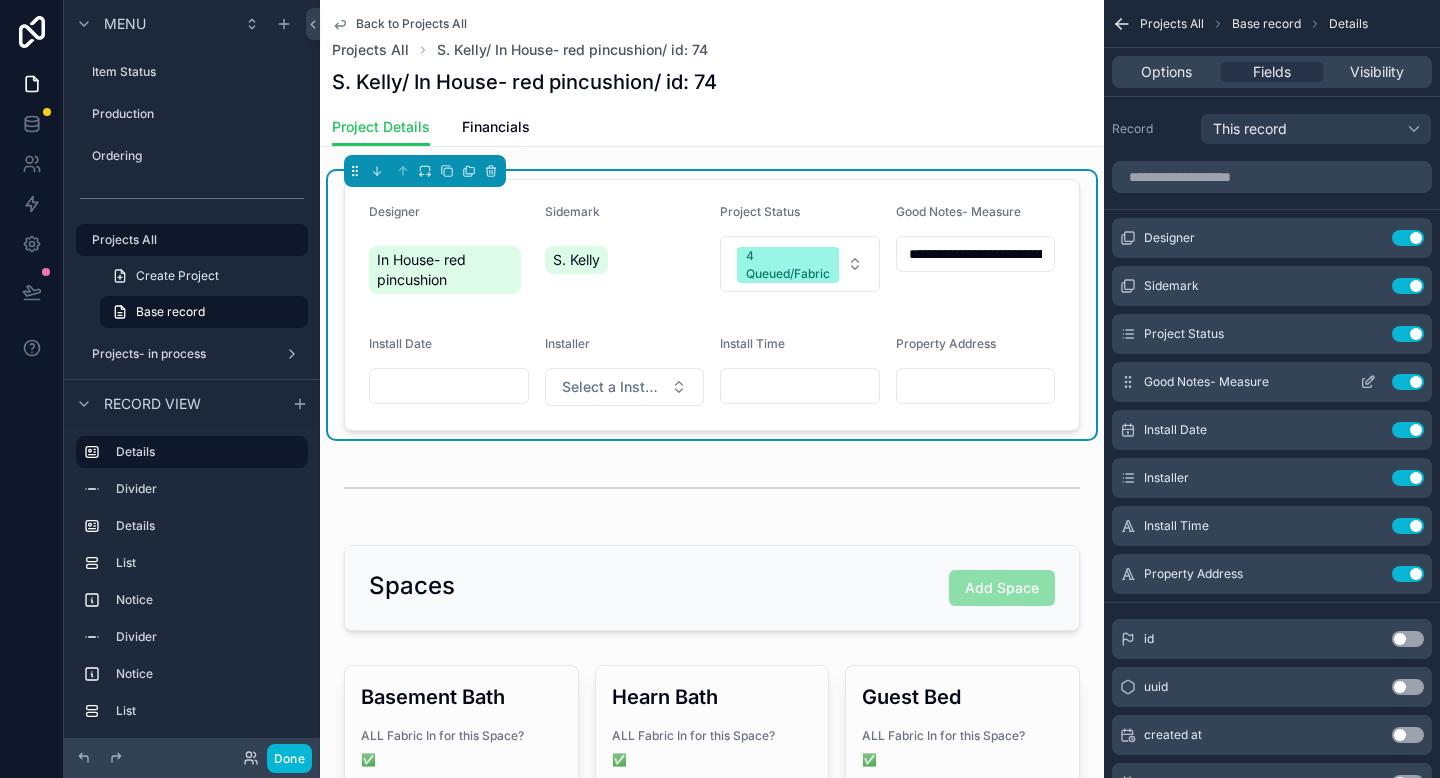click 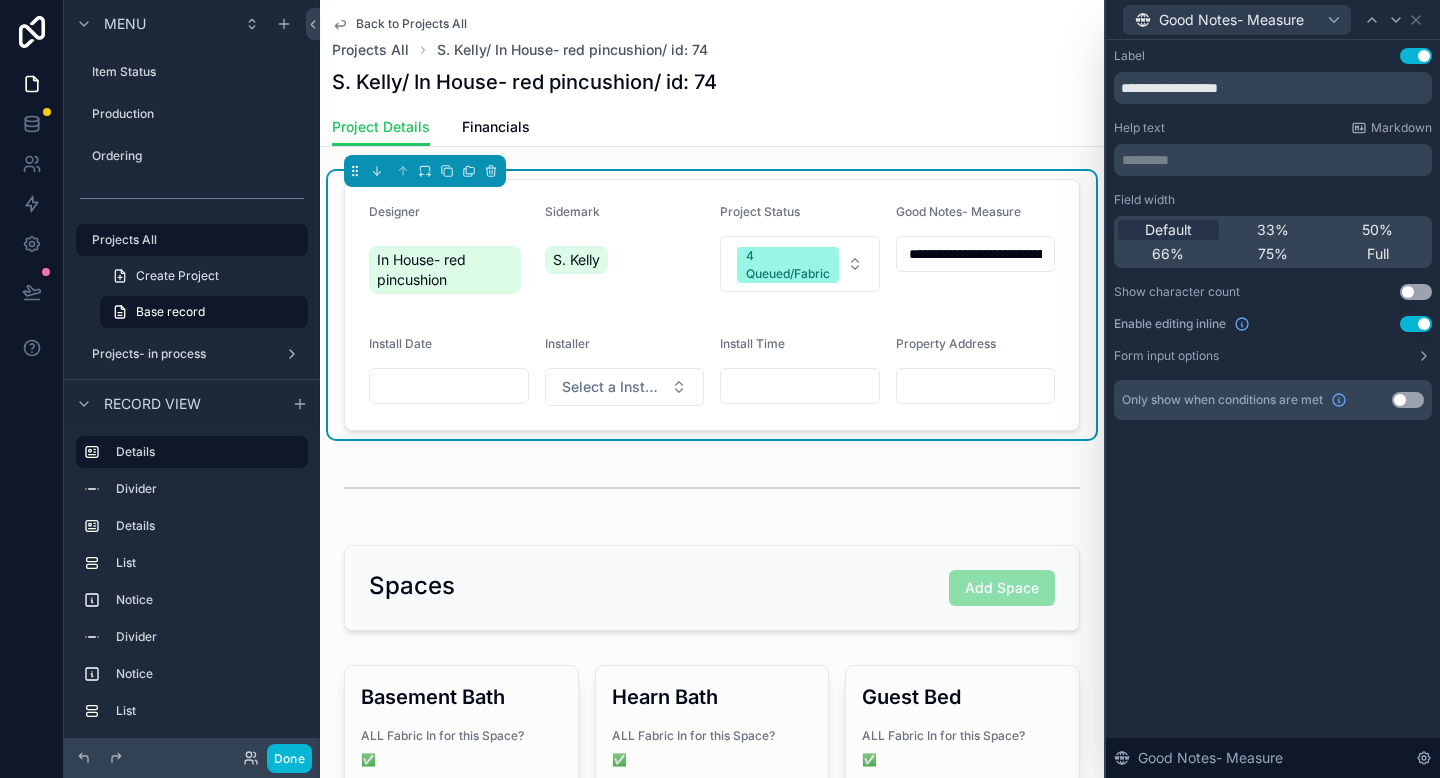 click on "Label Use setting" at bounding box center (1273, 56) 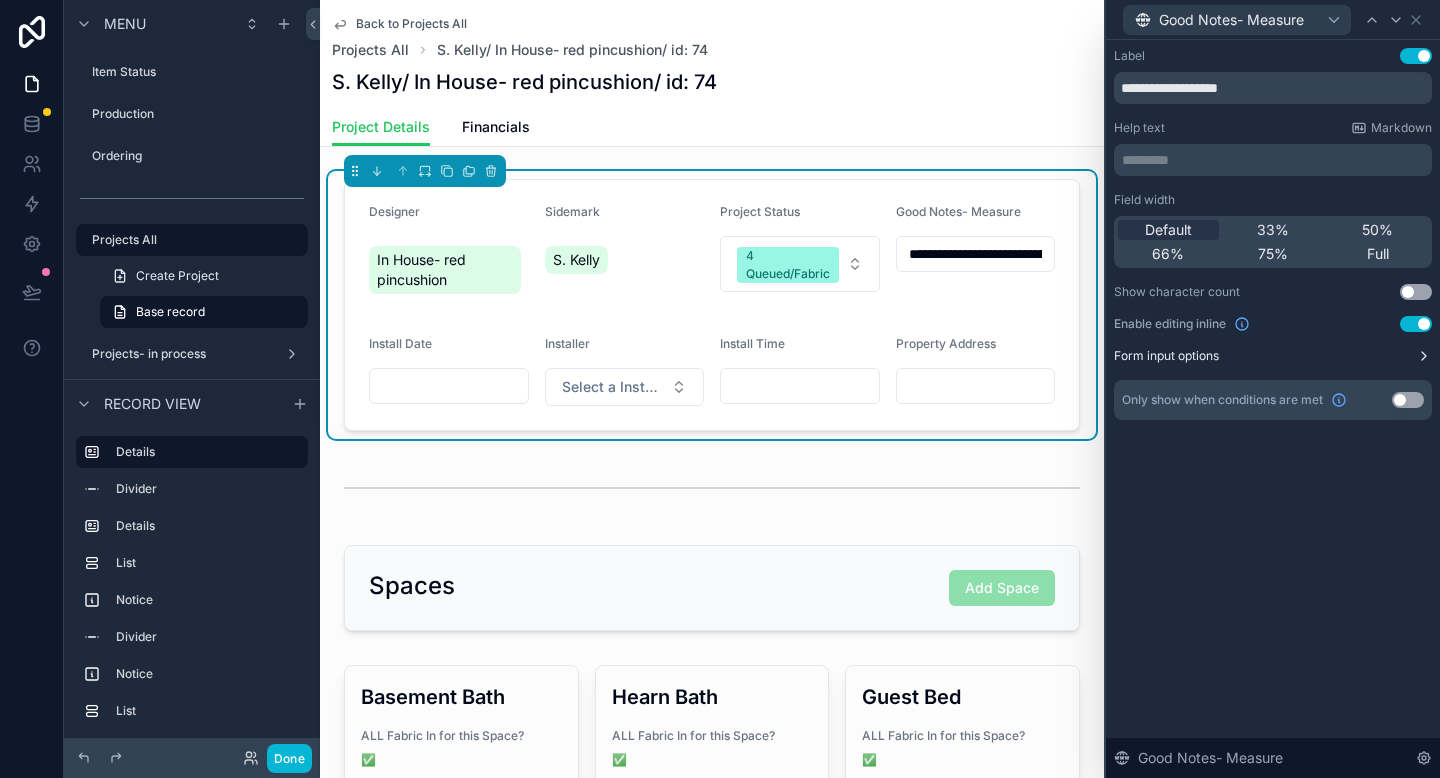 click on "Form input options" at bounding box center [1273, 356] 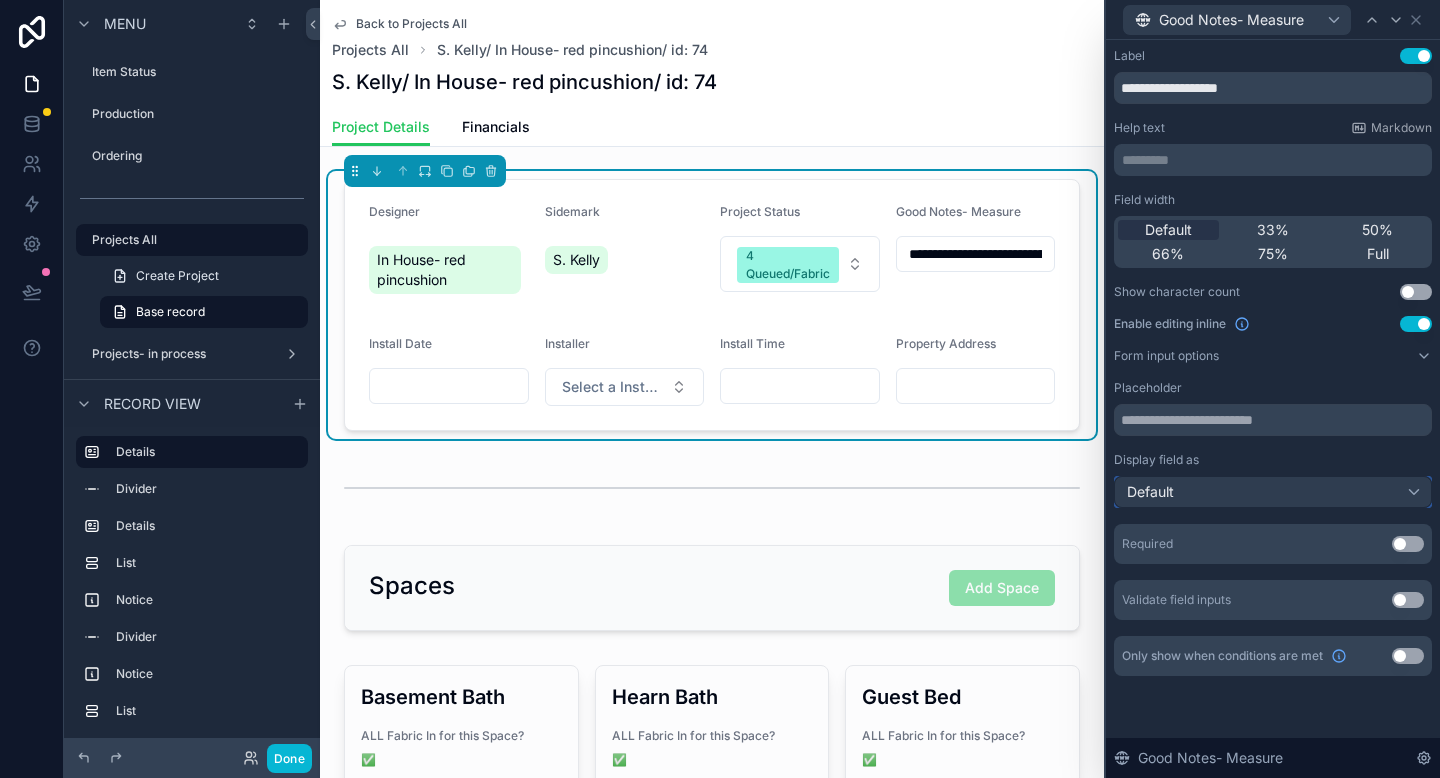 click on "Default" at bounding box center [1273, 492] 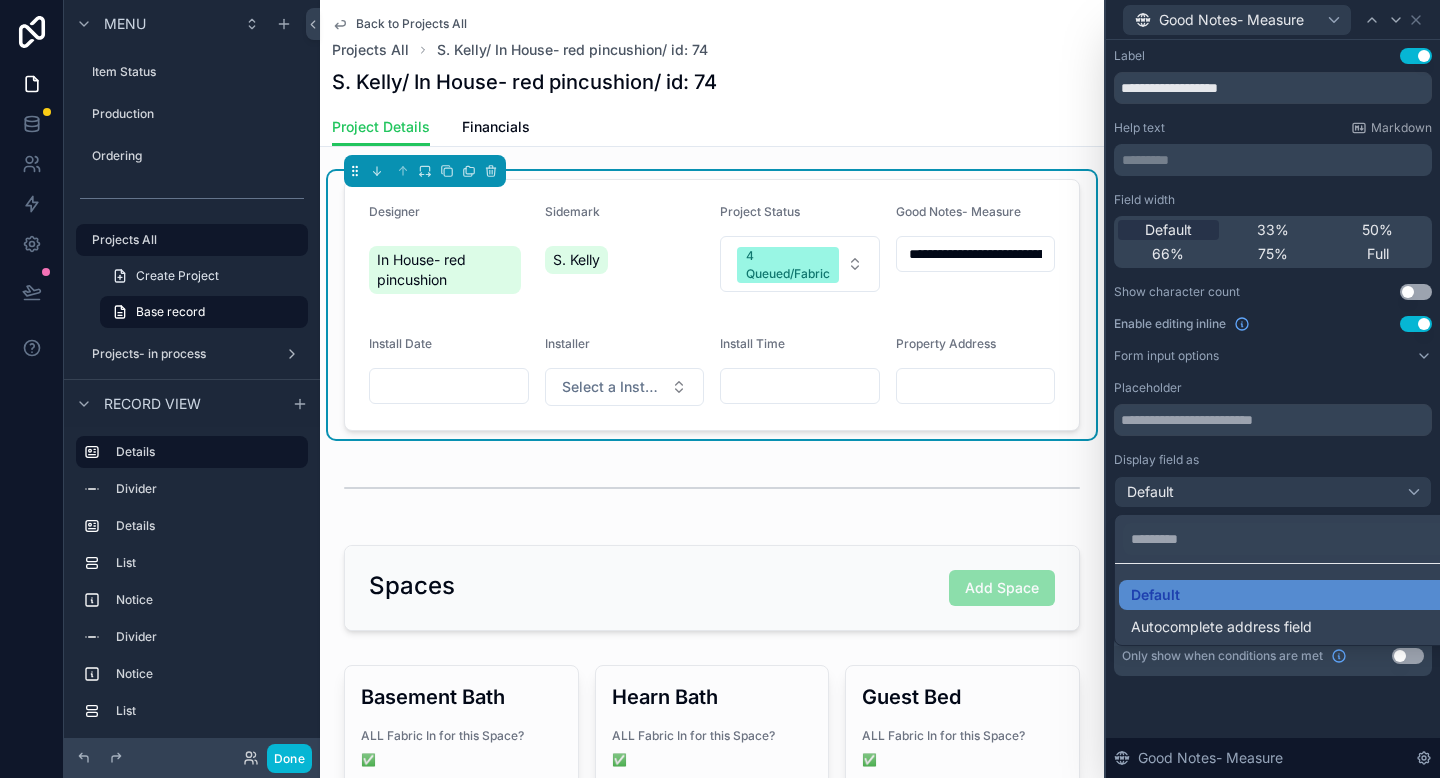 click at bounding box center (1273, 389) 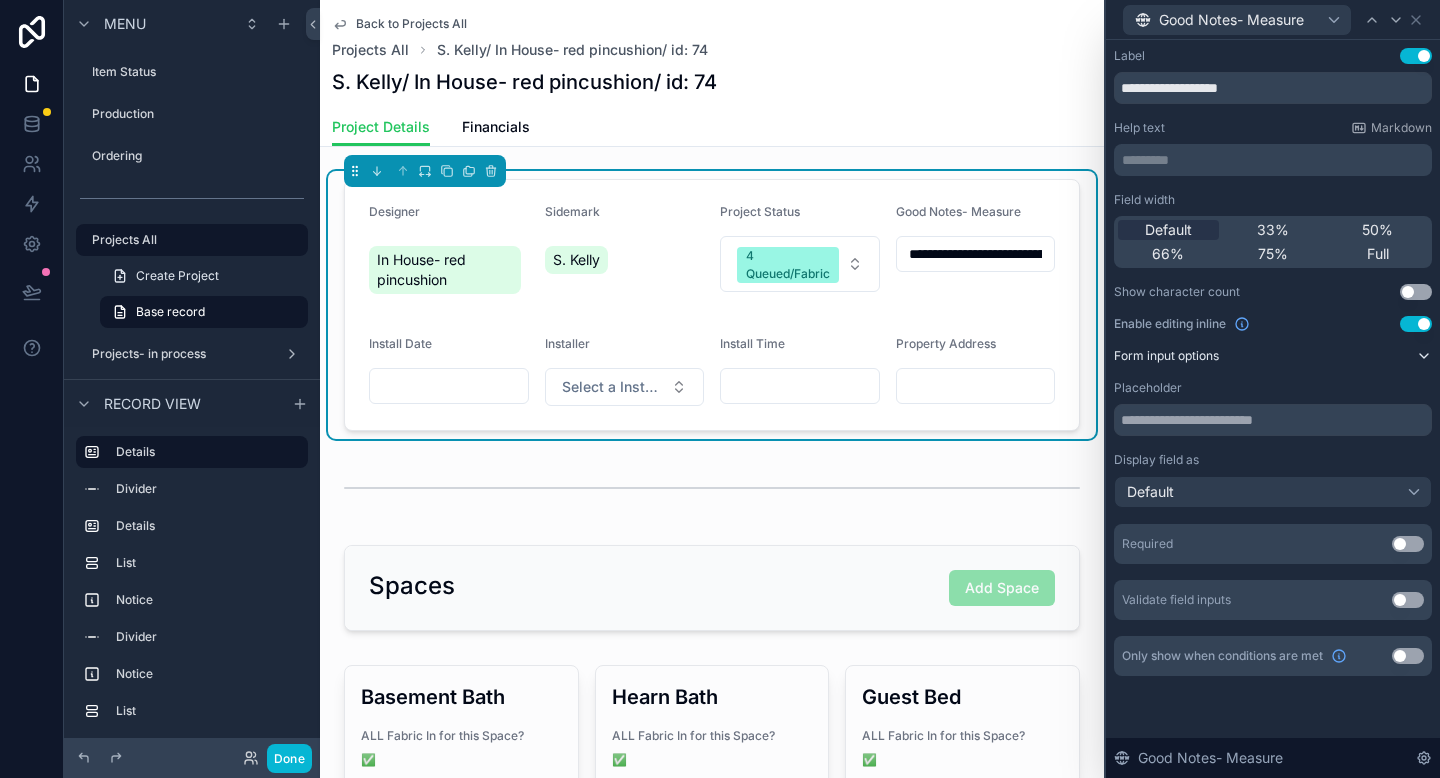 click 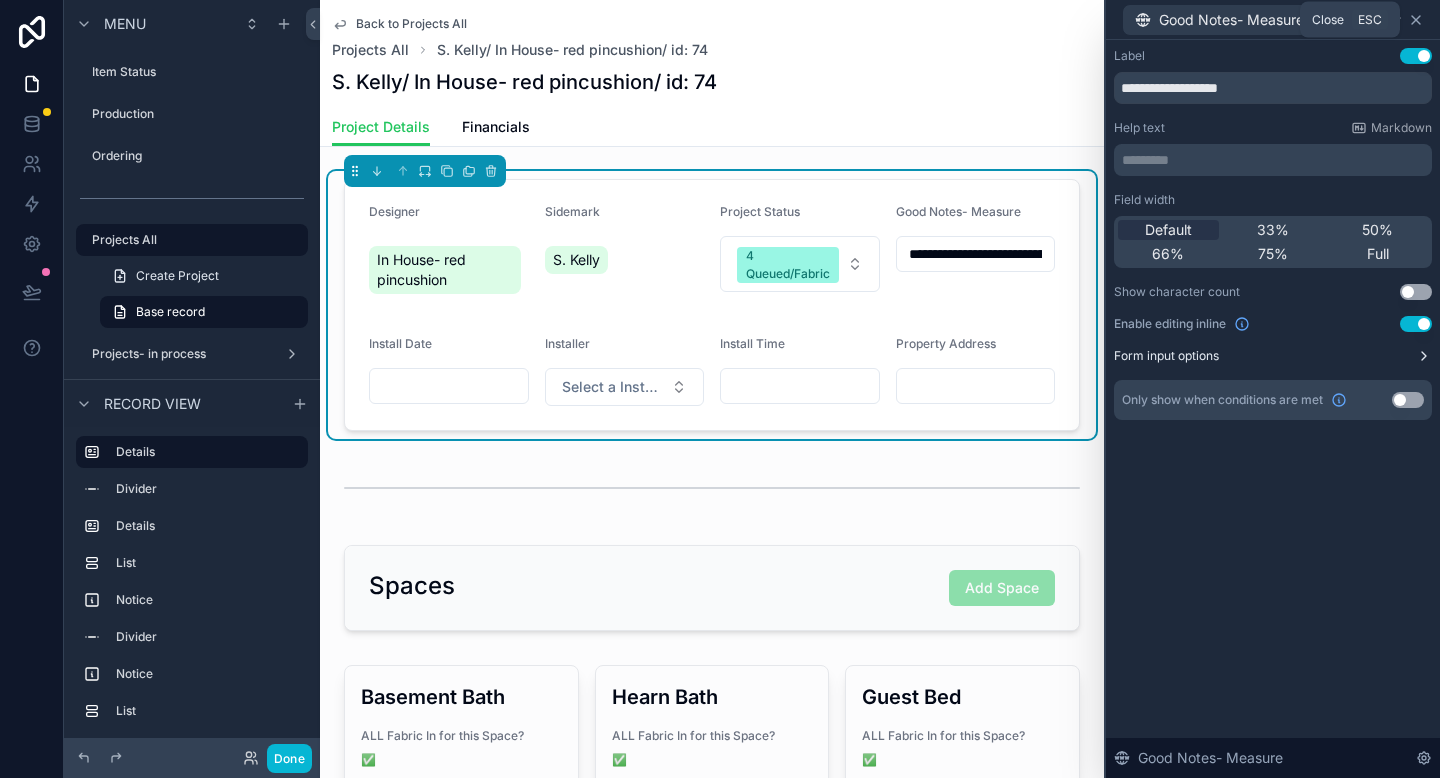 click 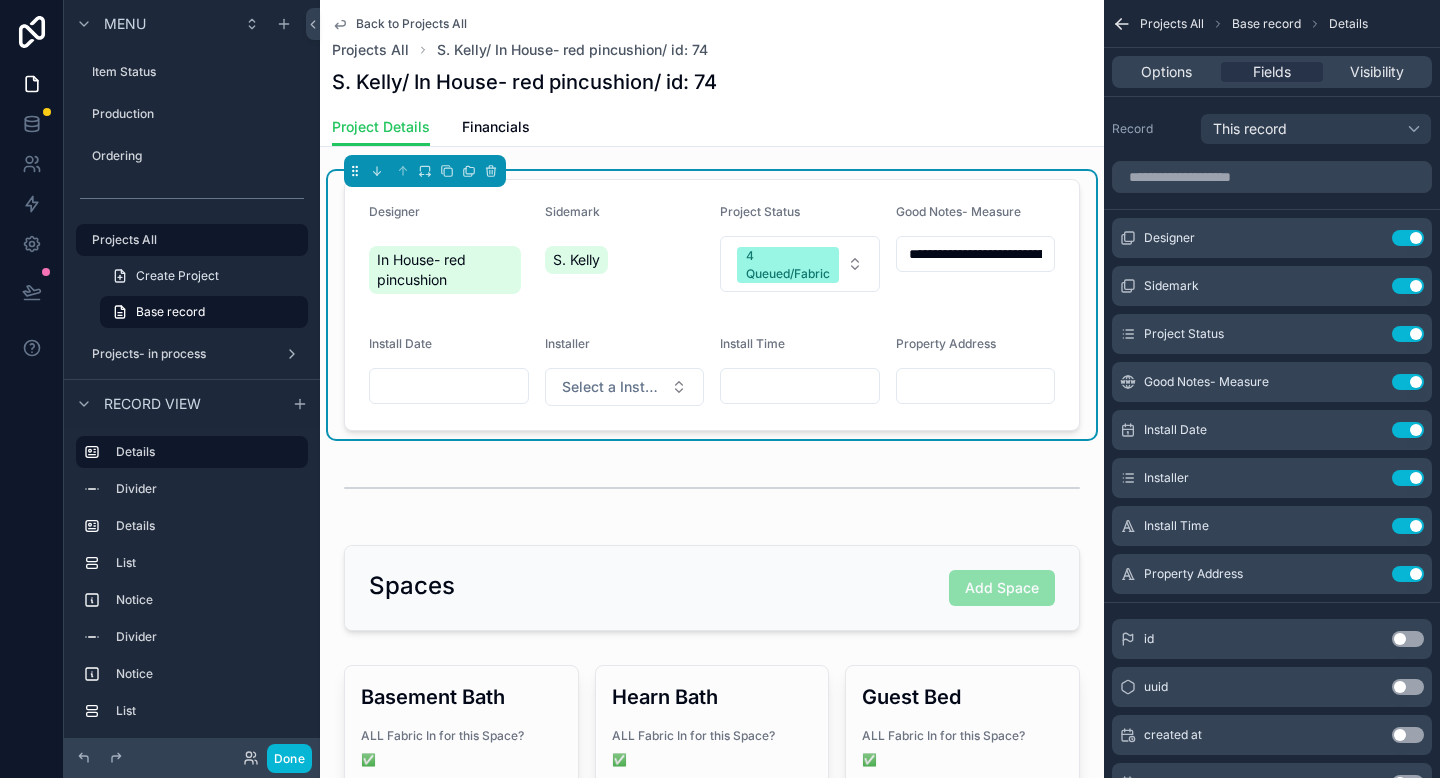 click on "**********" at bounding box center (976, 254) 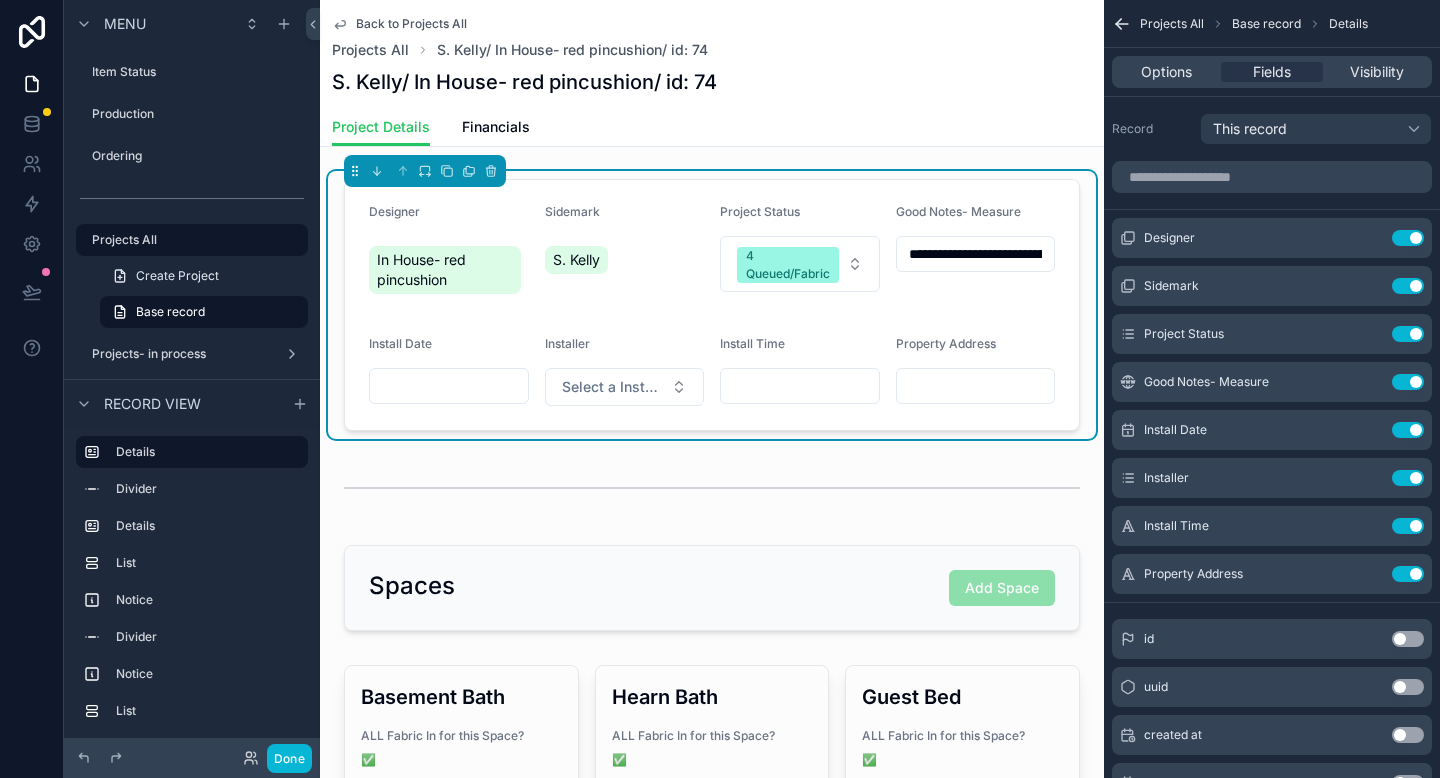 click on "**********" at bounding box center (976, 254) 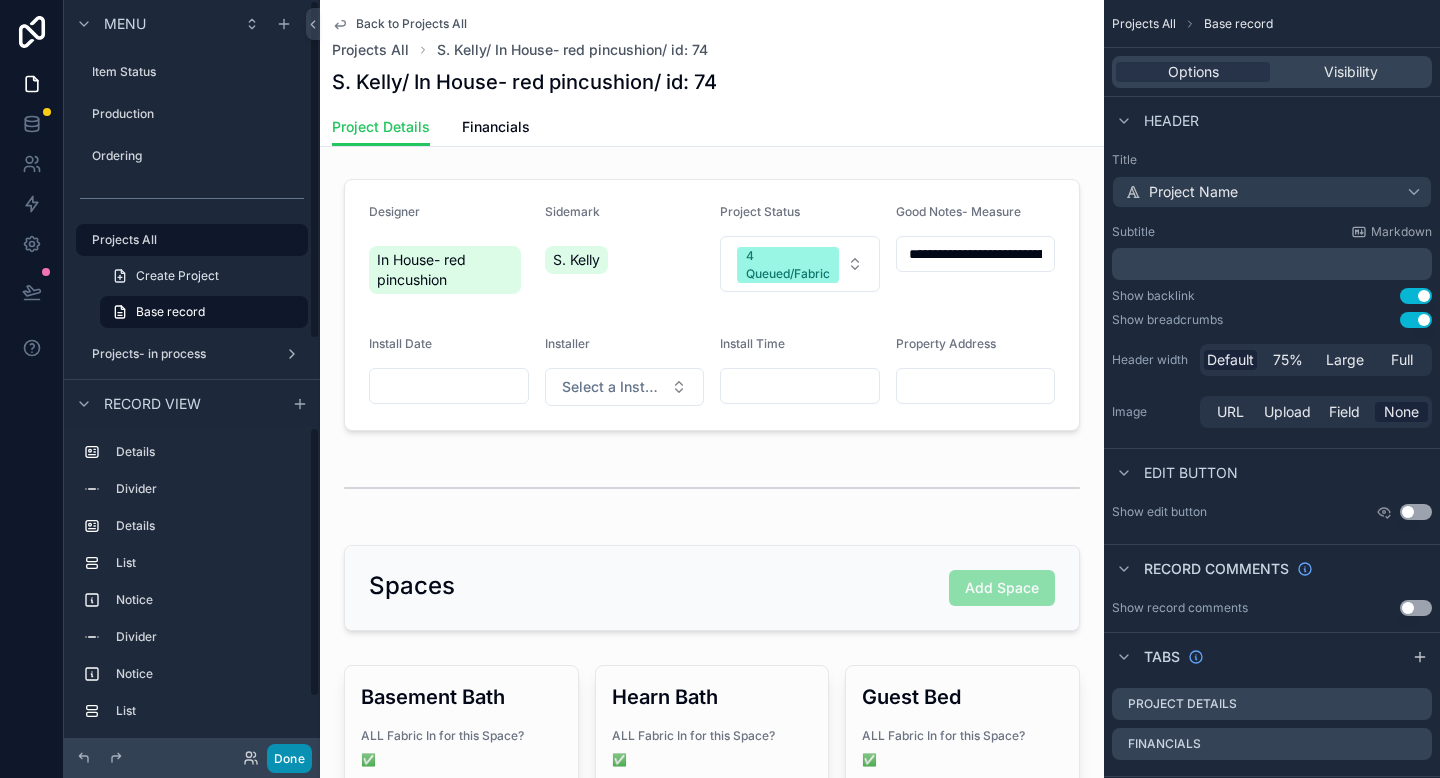 click on "Done" at bounding box center [289, 758] 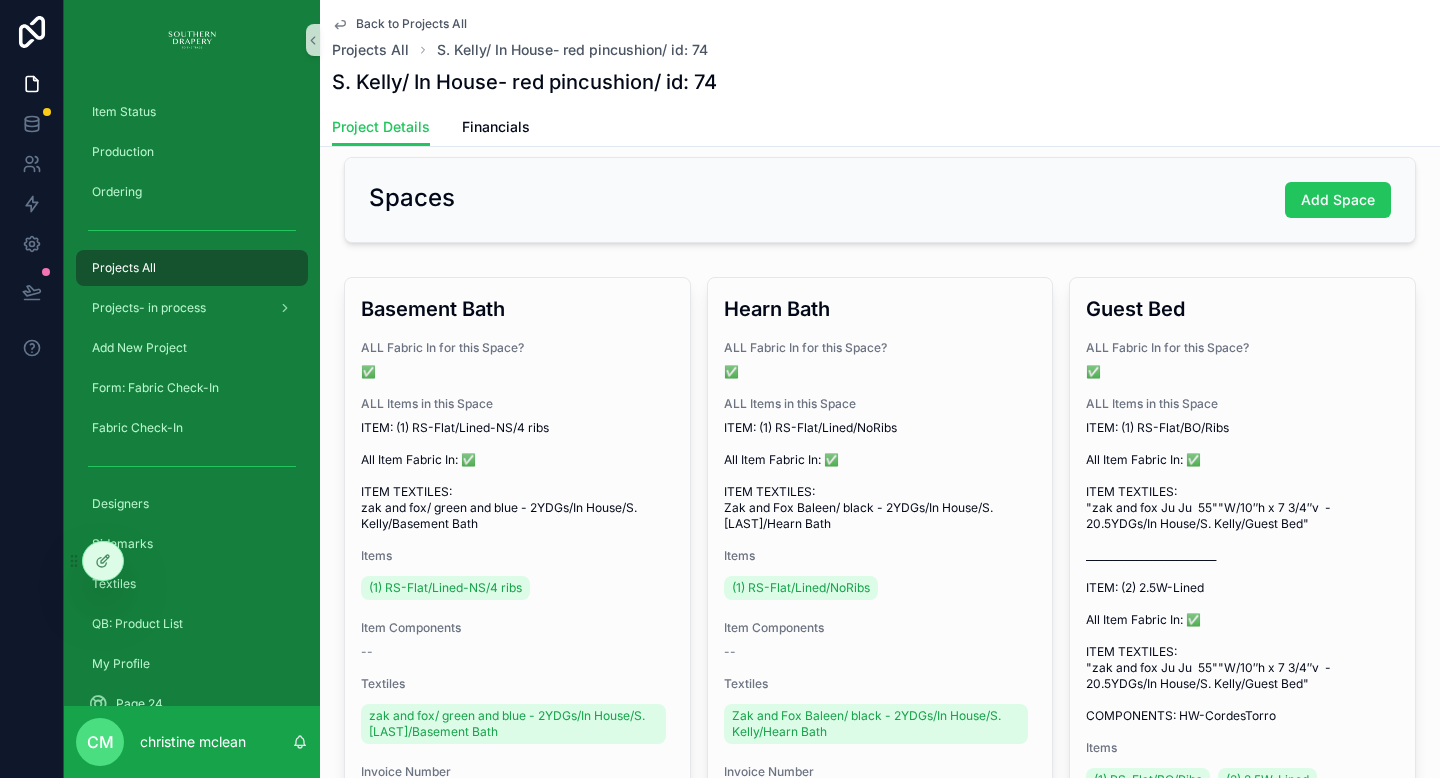 scroll, scrollTop: 374, scrollLeft: 0, axis: vertical 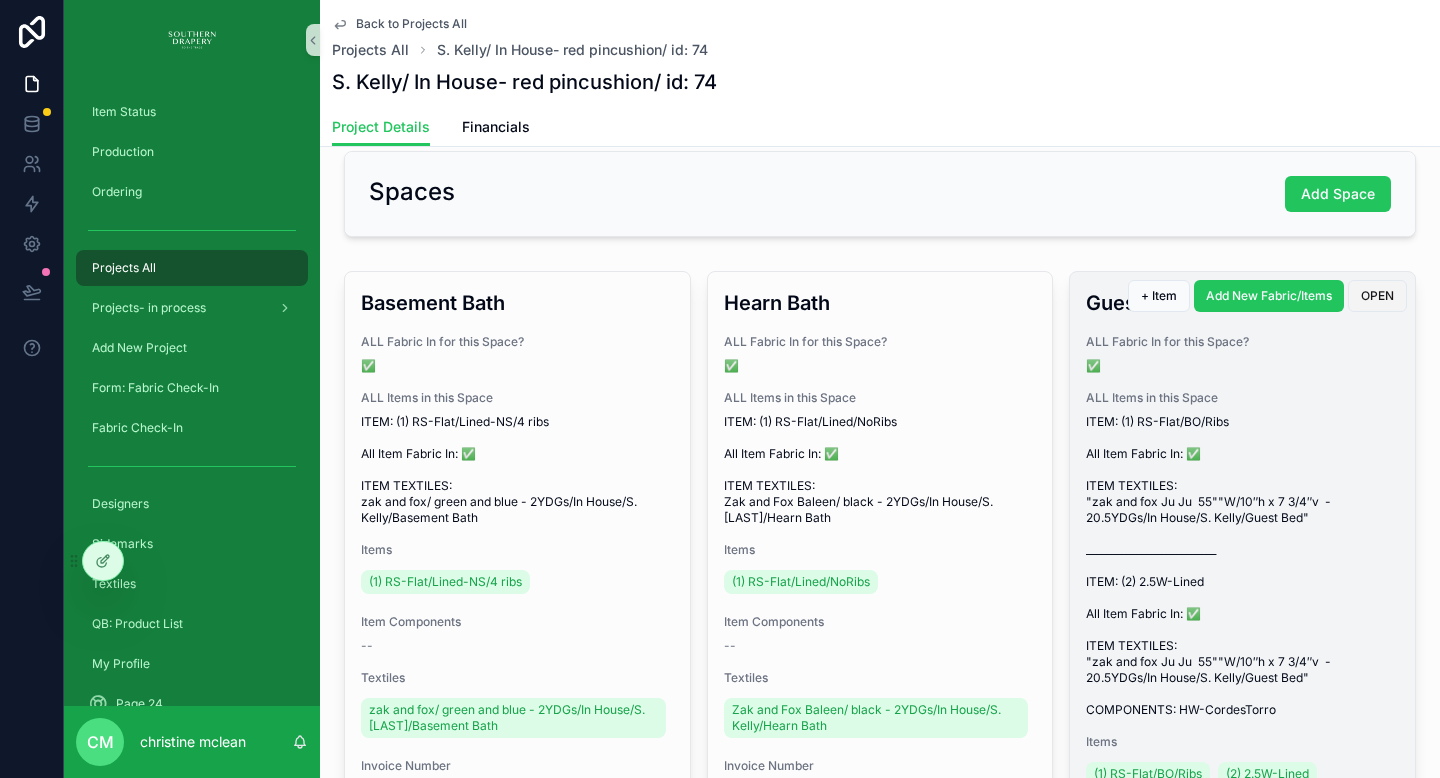 click on "OPEN" at bounding box center [1377, 296] 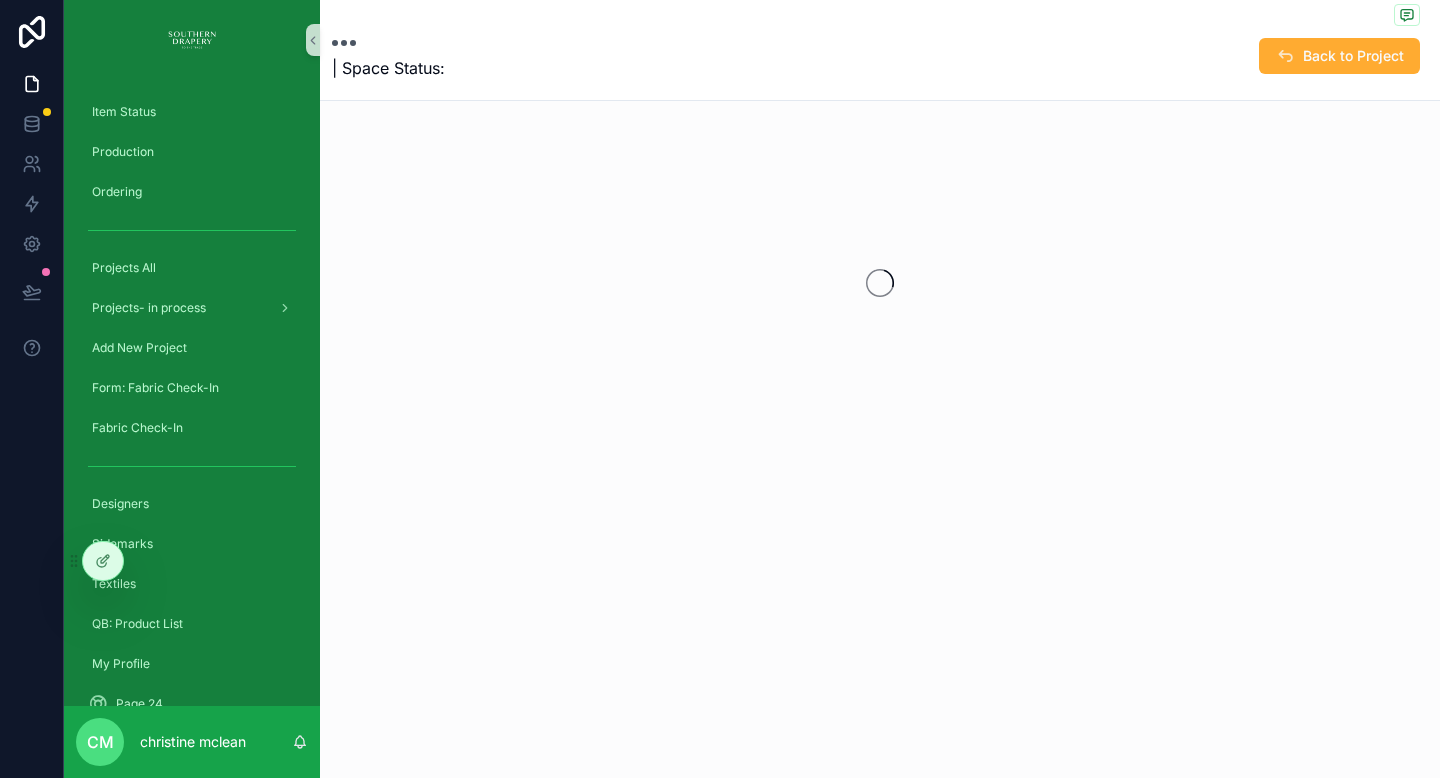 scroll, scrollTop: 0, scrollLeft: 0, axis: both 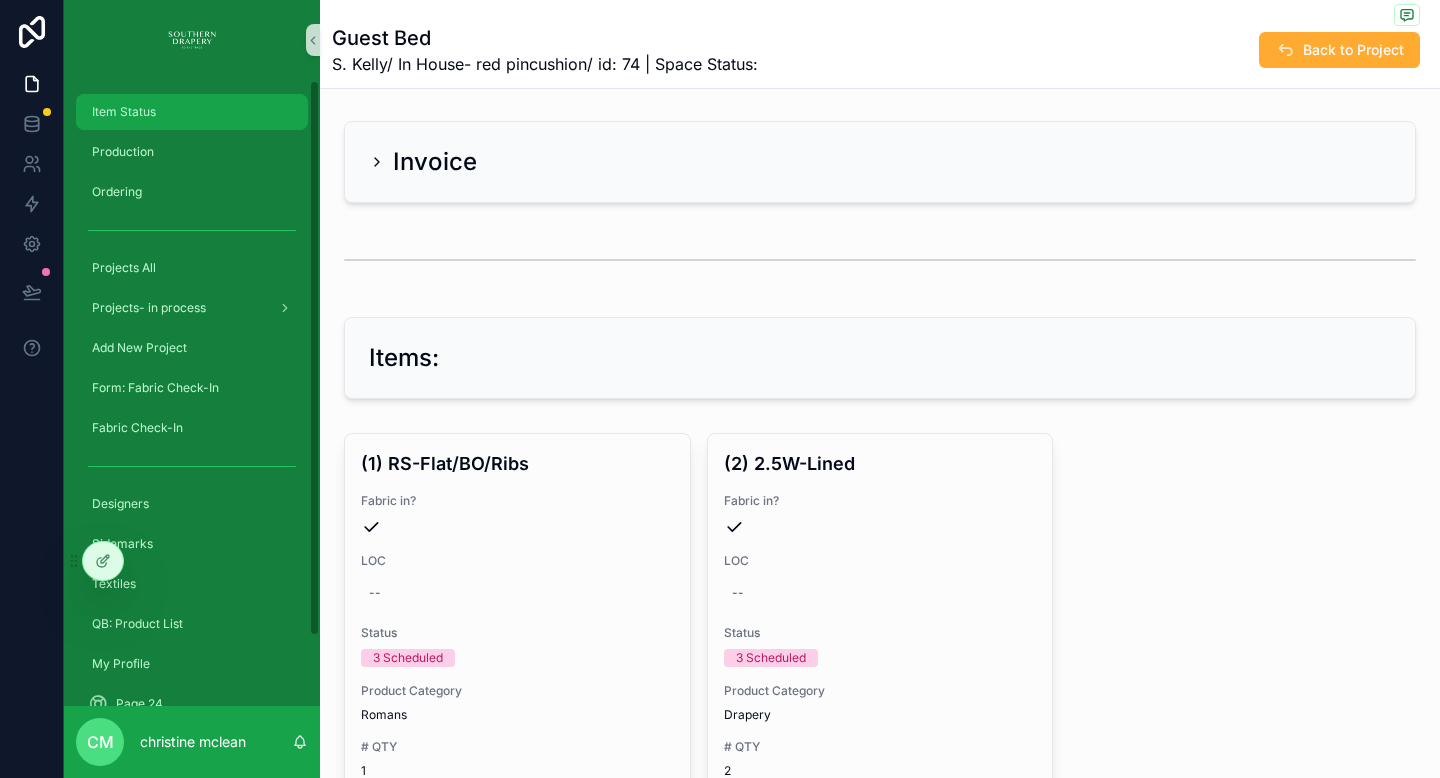 click on "Item Status" at bounding box center [192, 112] 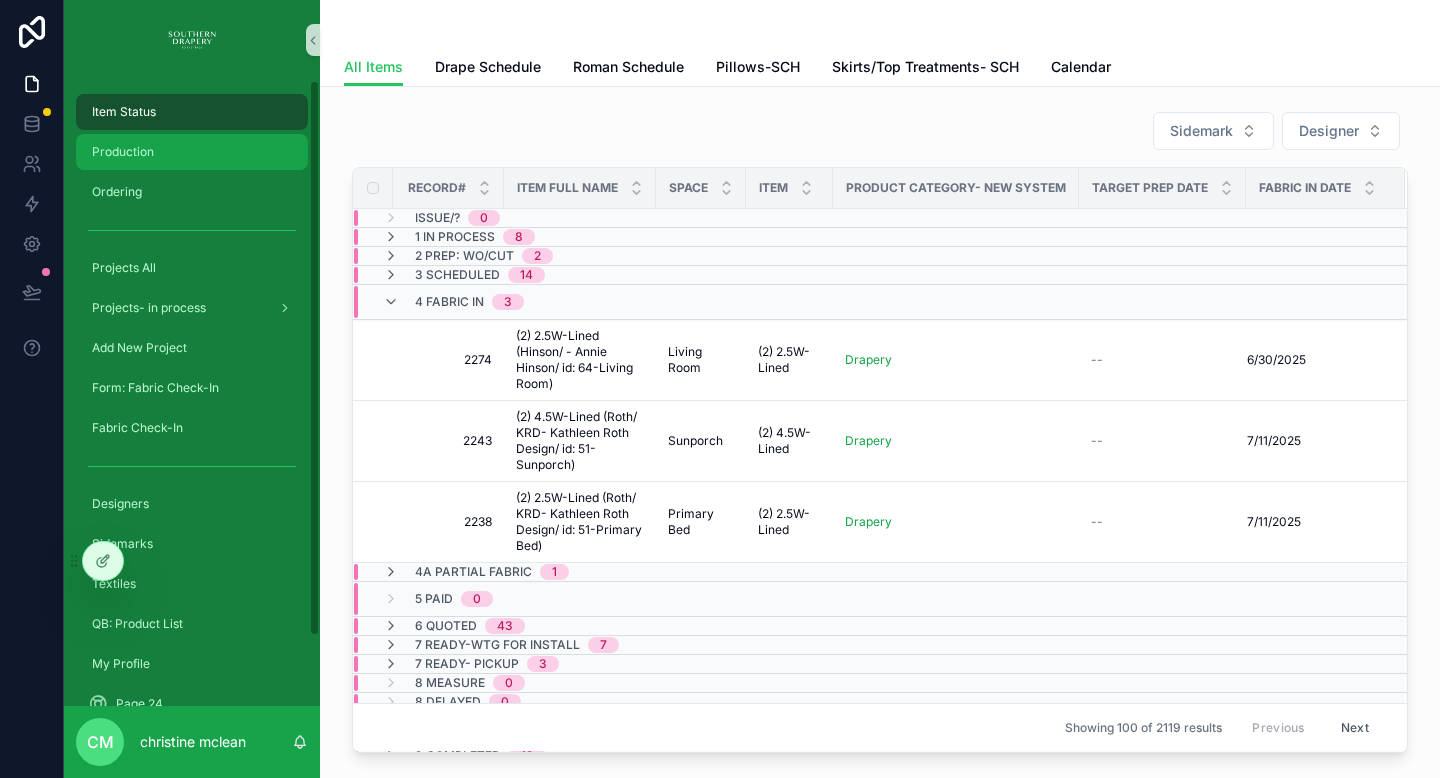 click on "Production" at bounding box center [192, 152] 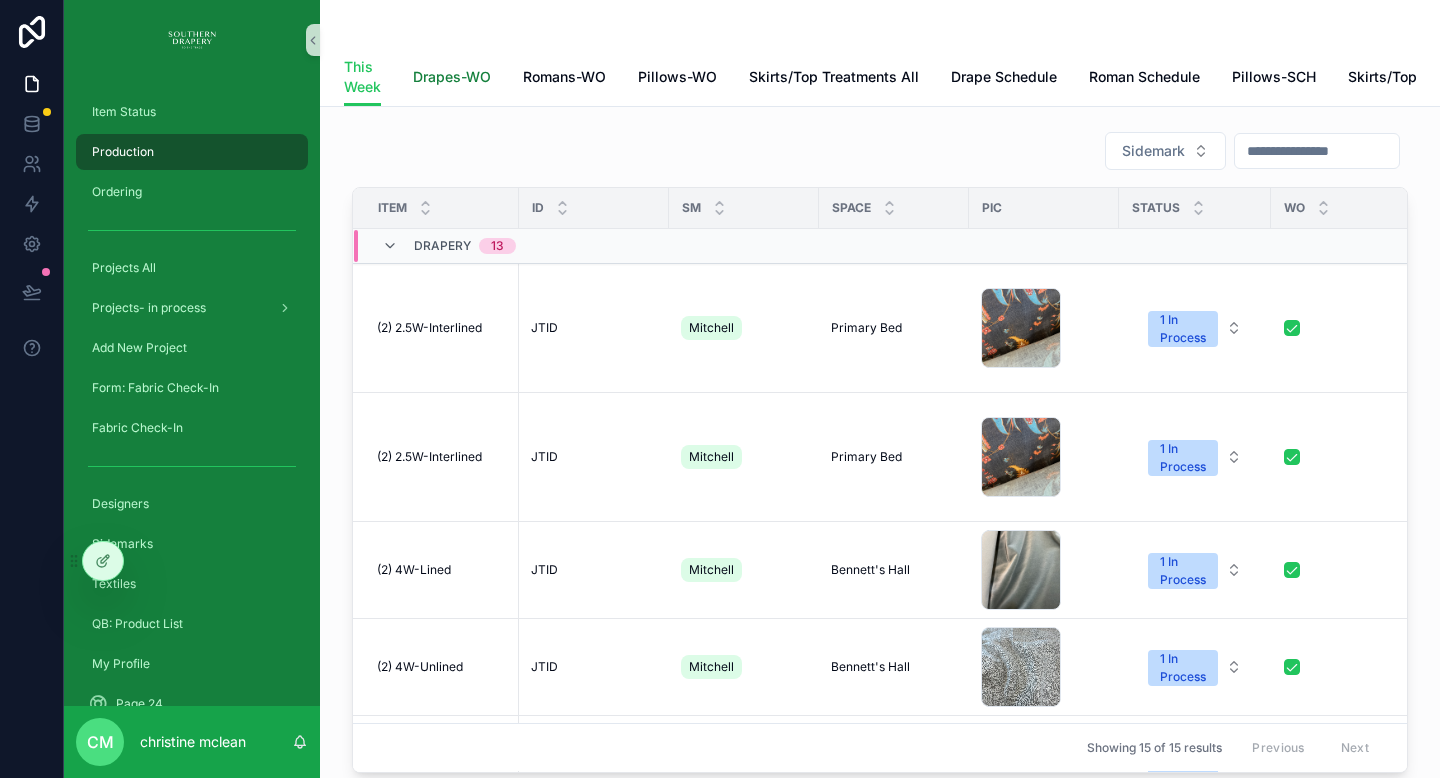 click on "Drapes-WO" at bounding box center (452, 77) 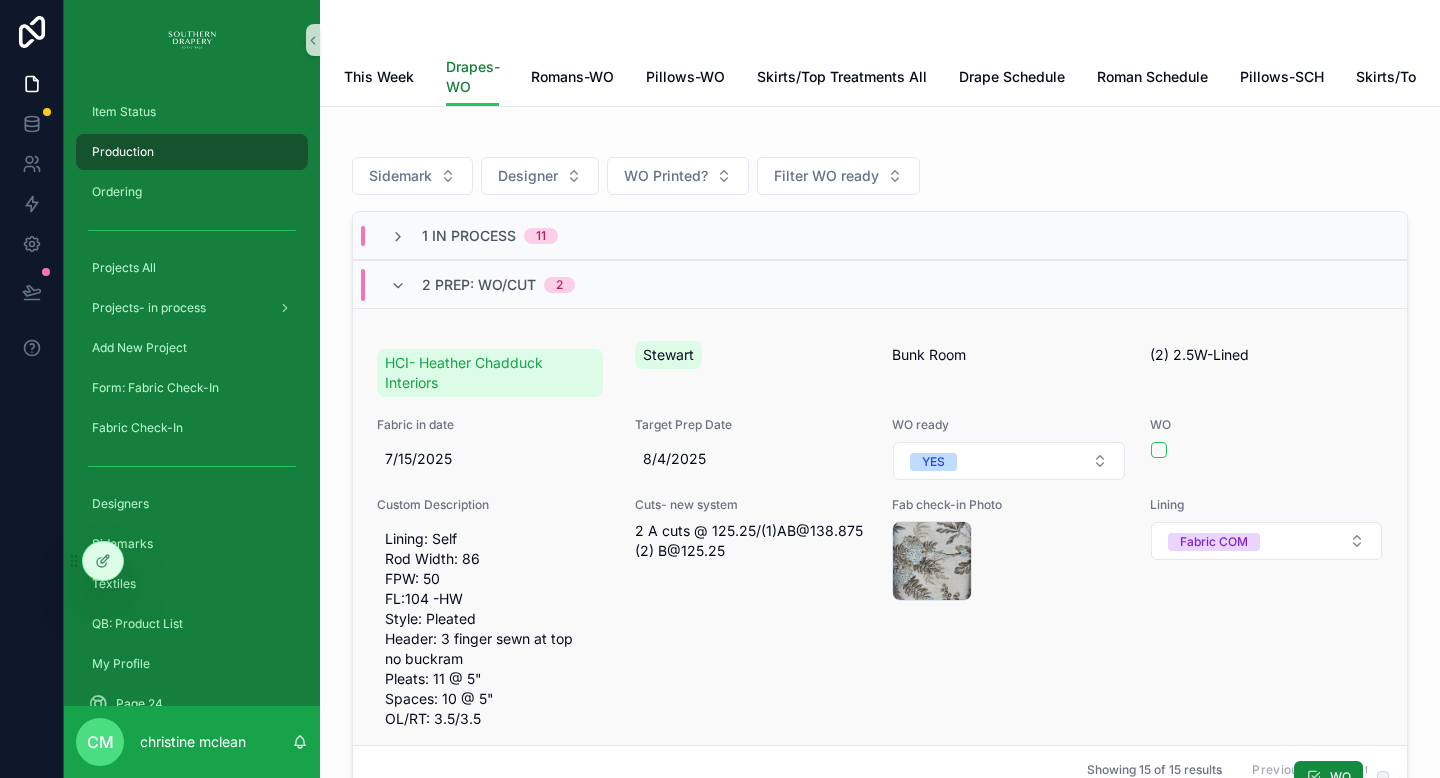 scroll, scrollTop: 17, scrollLeft: 0, axis: vertical 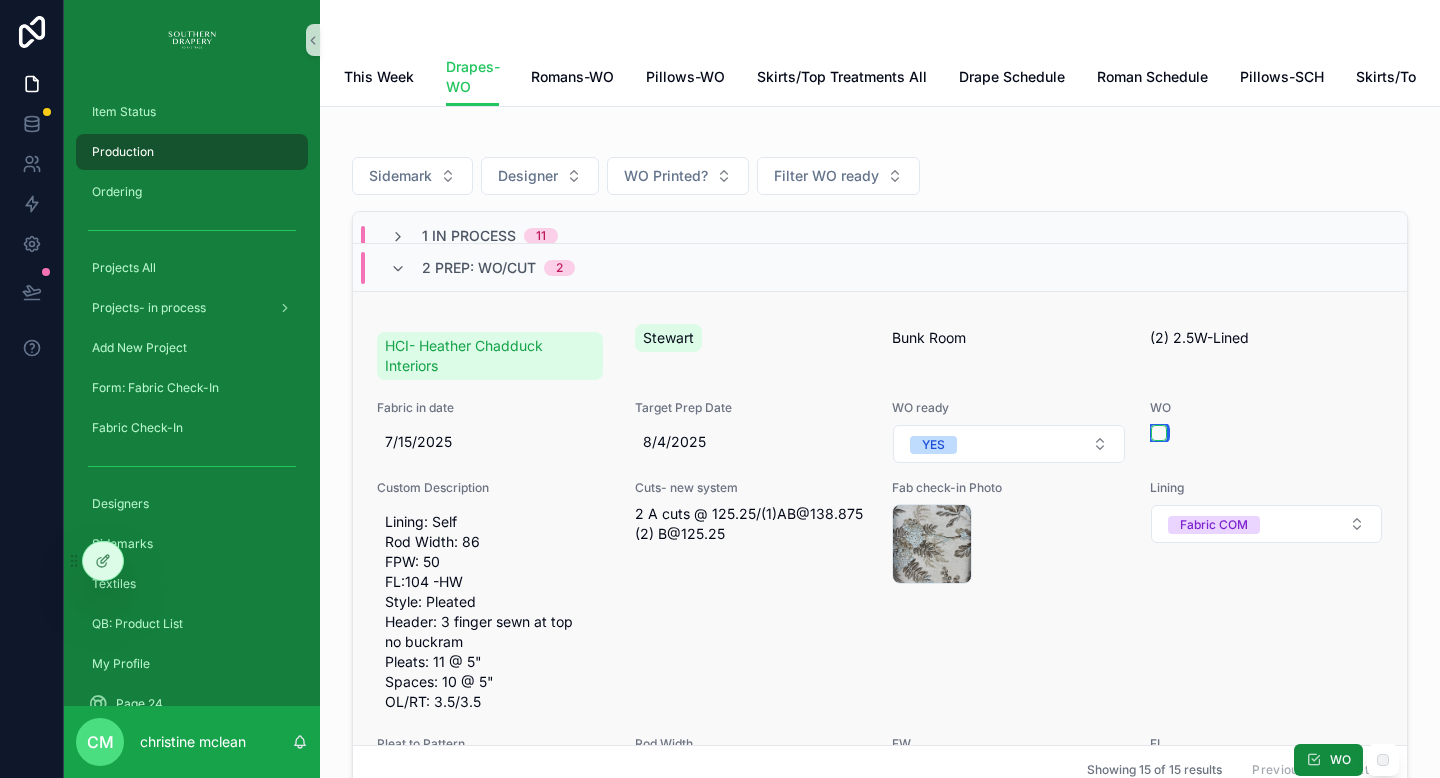 click at bounding box center [1159, 433] 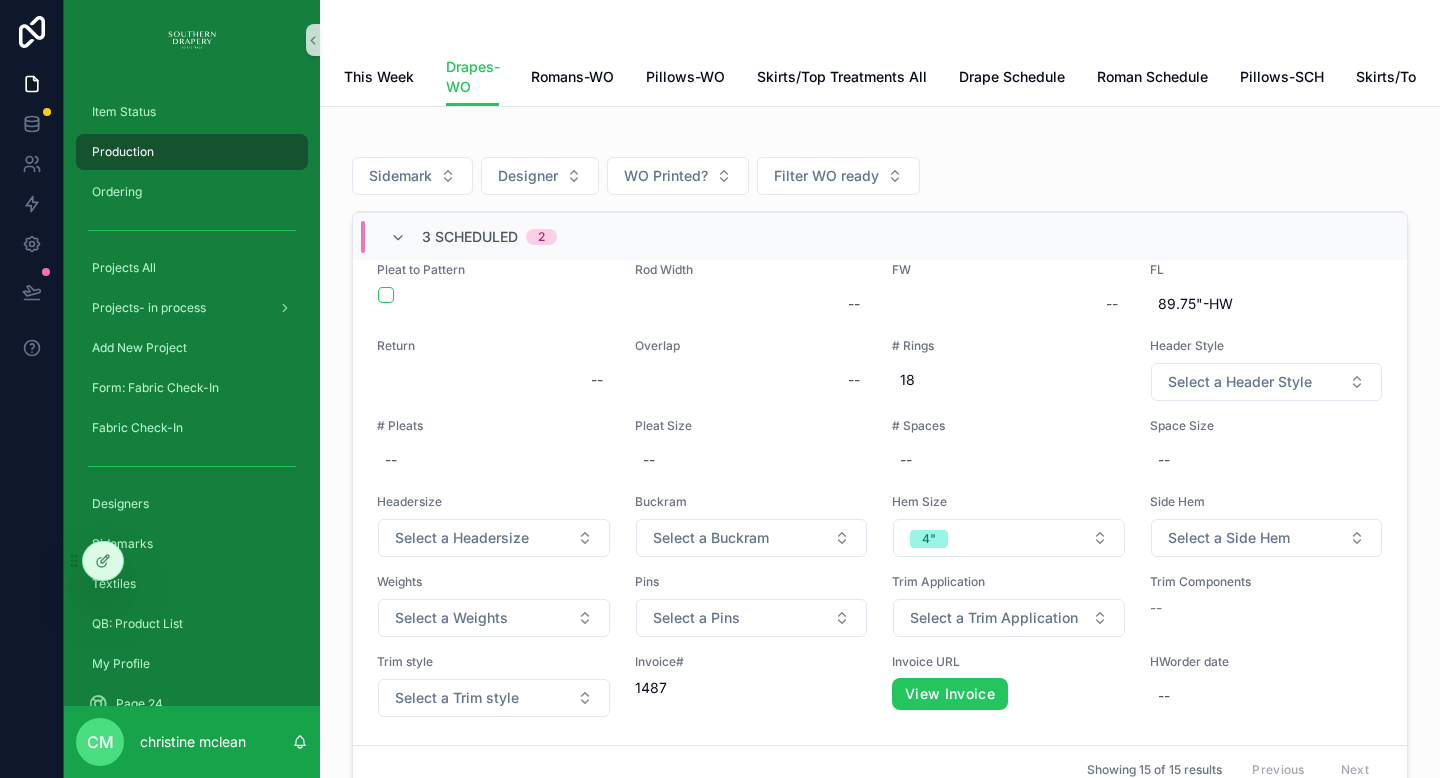 scroll, scrollTop: 3050, scrollLeft: 0, axis: vertical 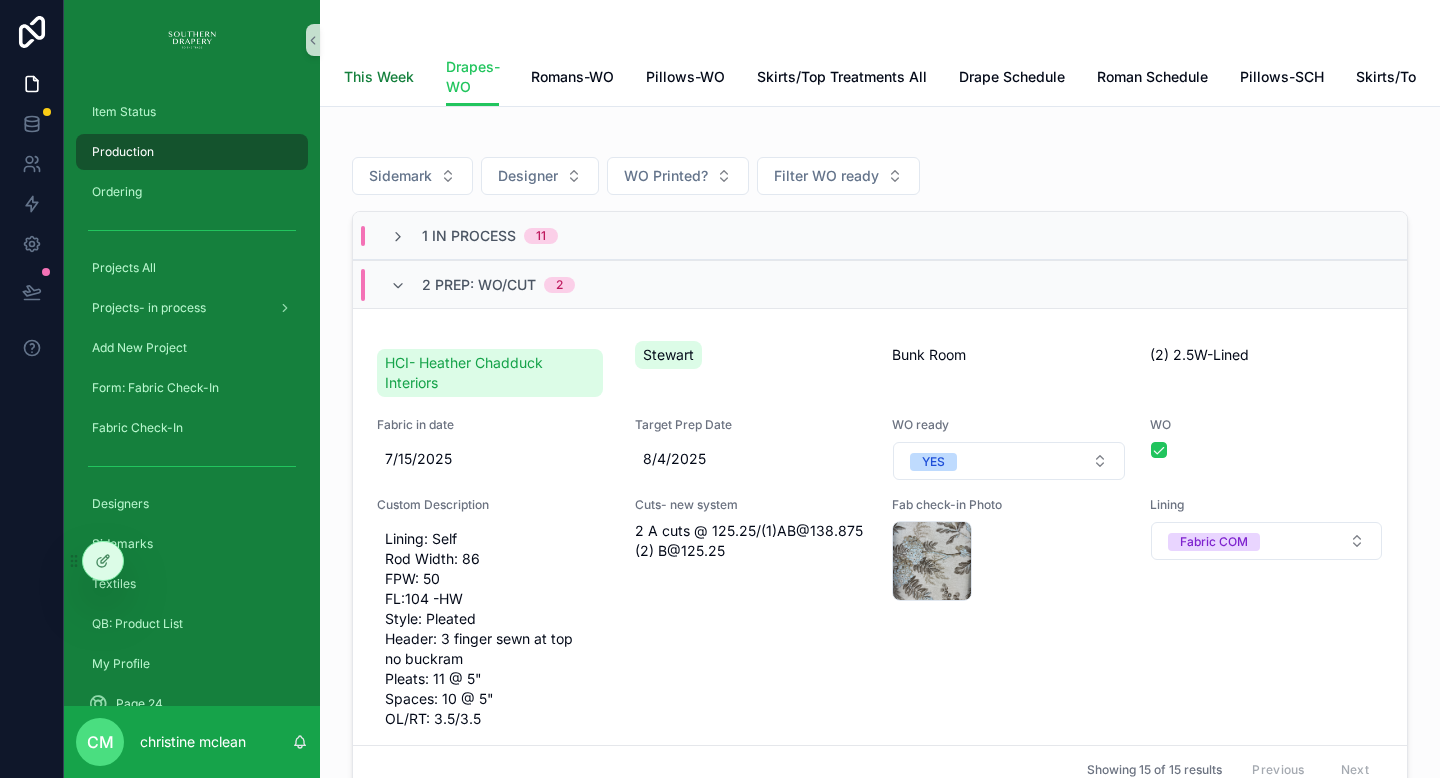 click on "This Week" at bounding box center [379, 77] 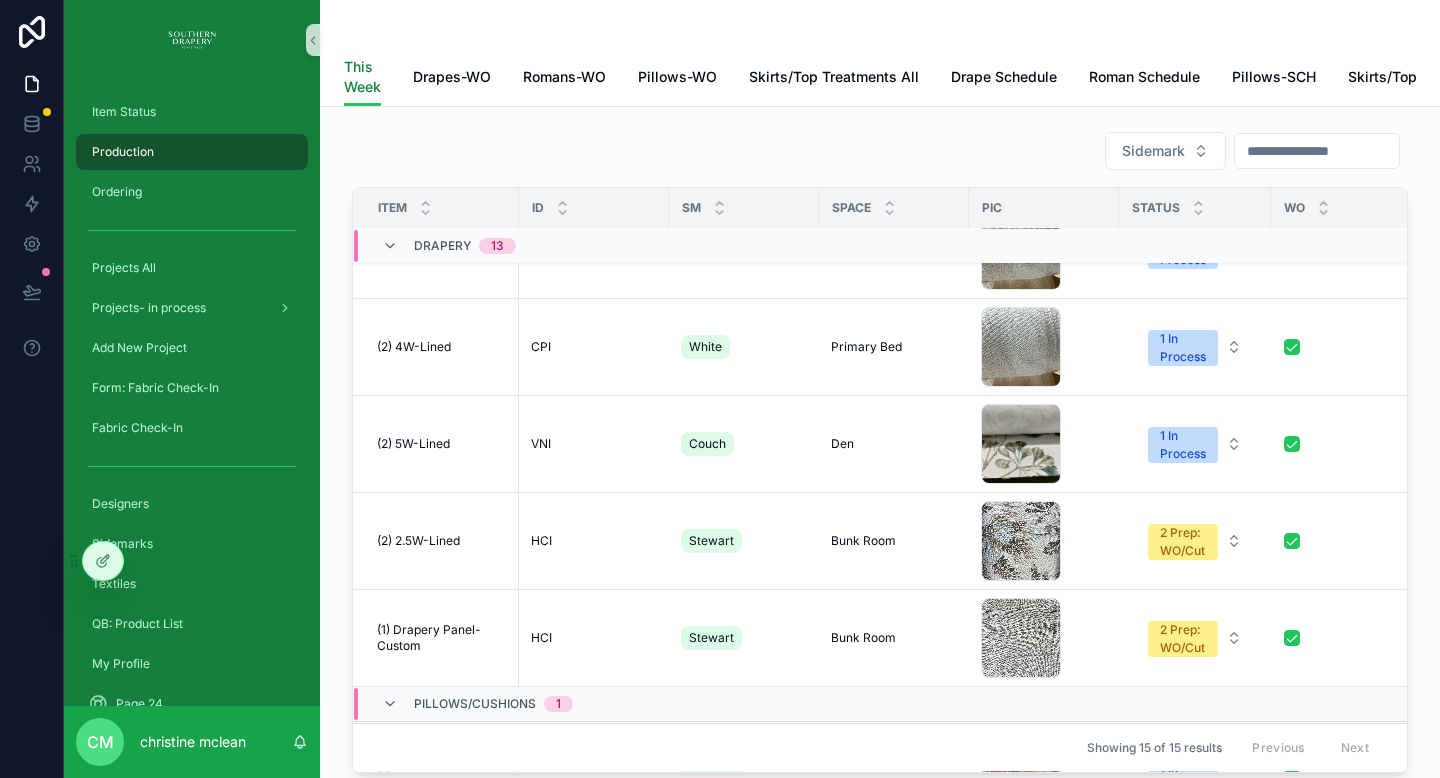 scroll, scrollTop: 1030, scrollLeft: 0, axis: vertical 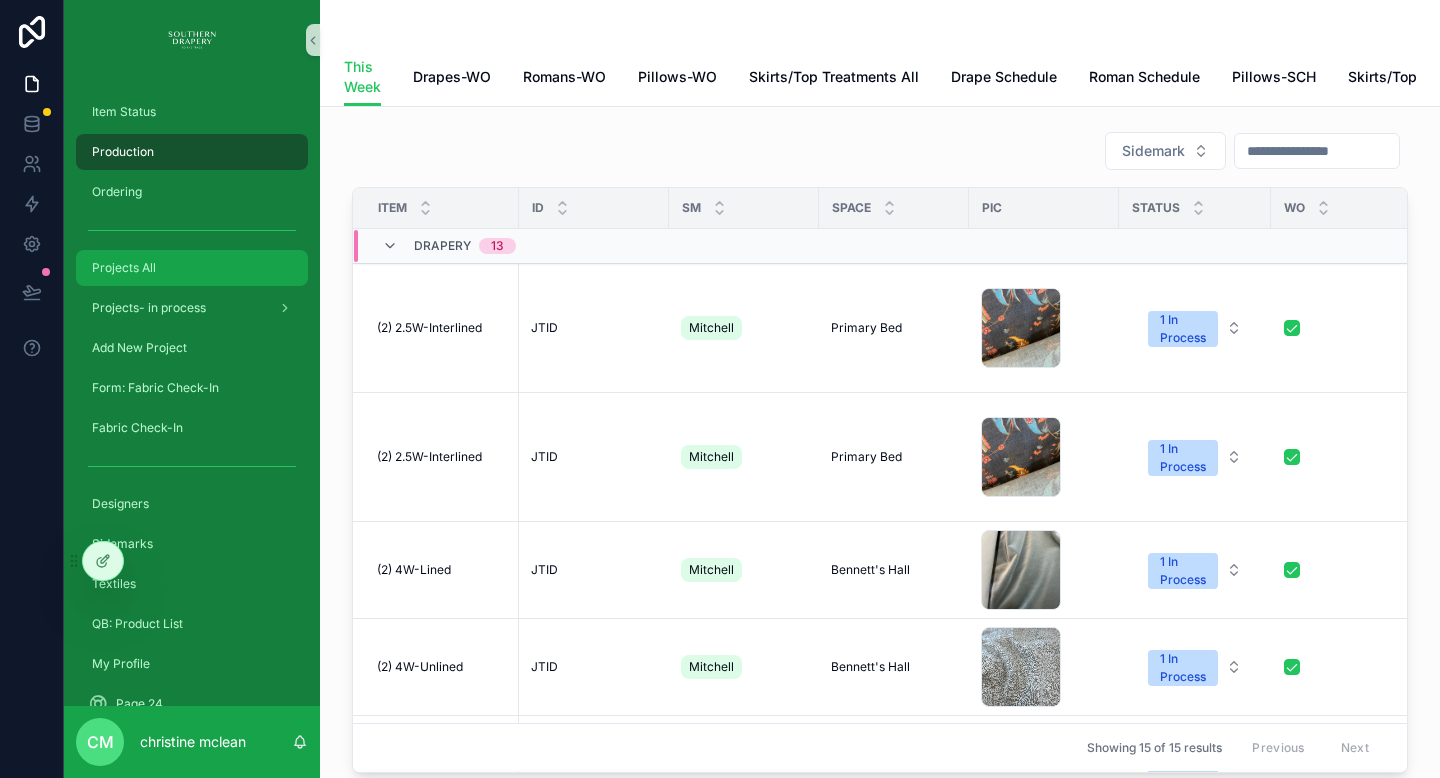 click on "Projects All" at bounding box center [124, 268] 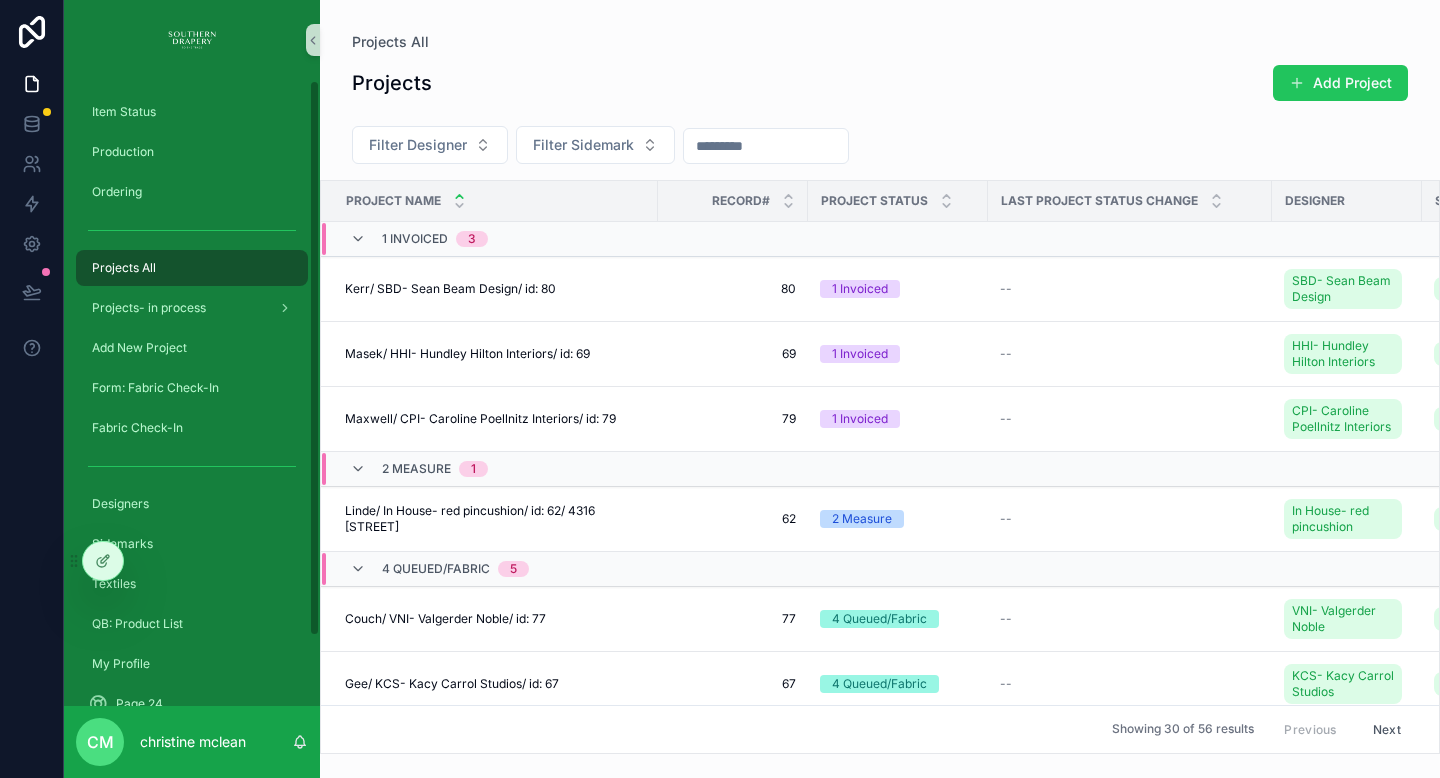 click on "Projects All" at bounding box center [192, 268] 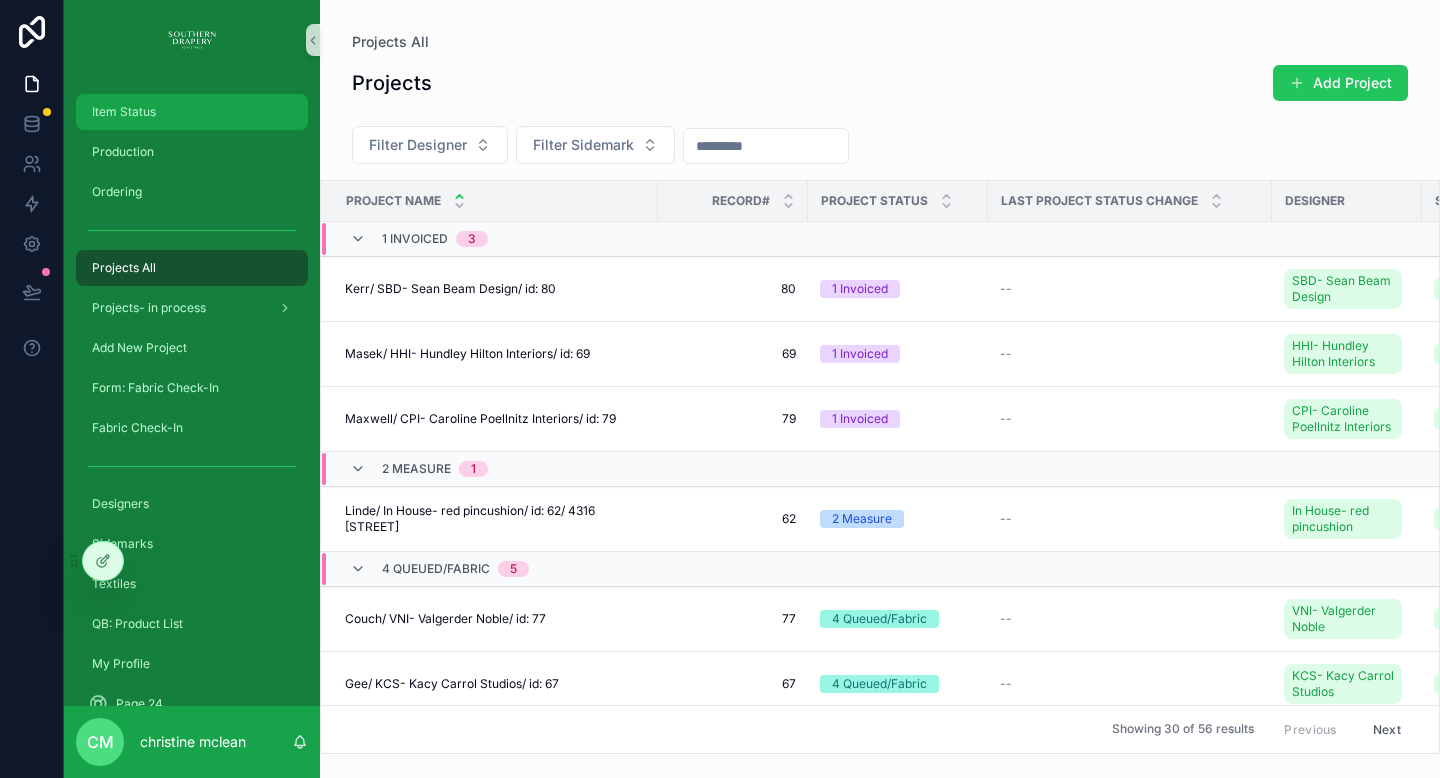 click on "Item Status" at bounding box center (124, 112) 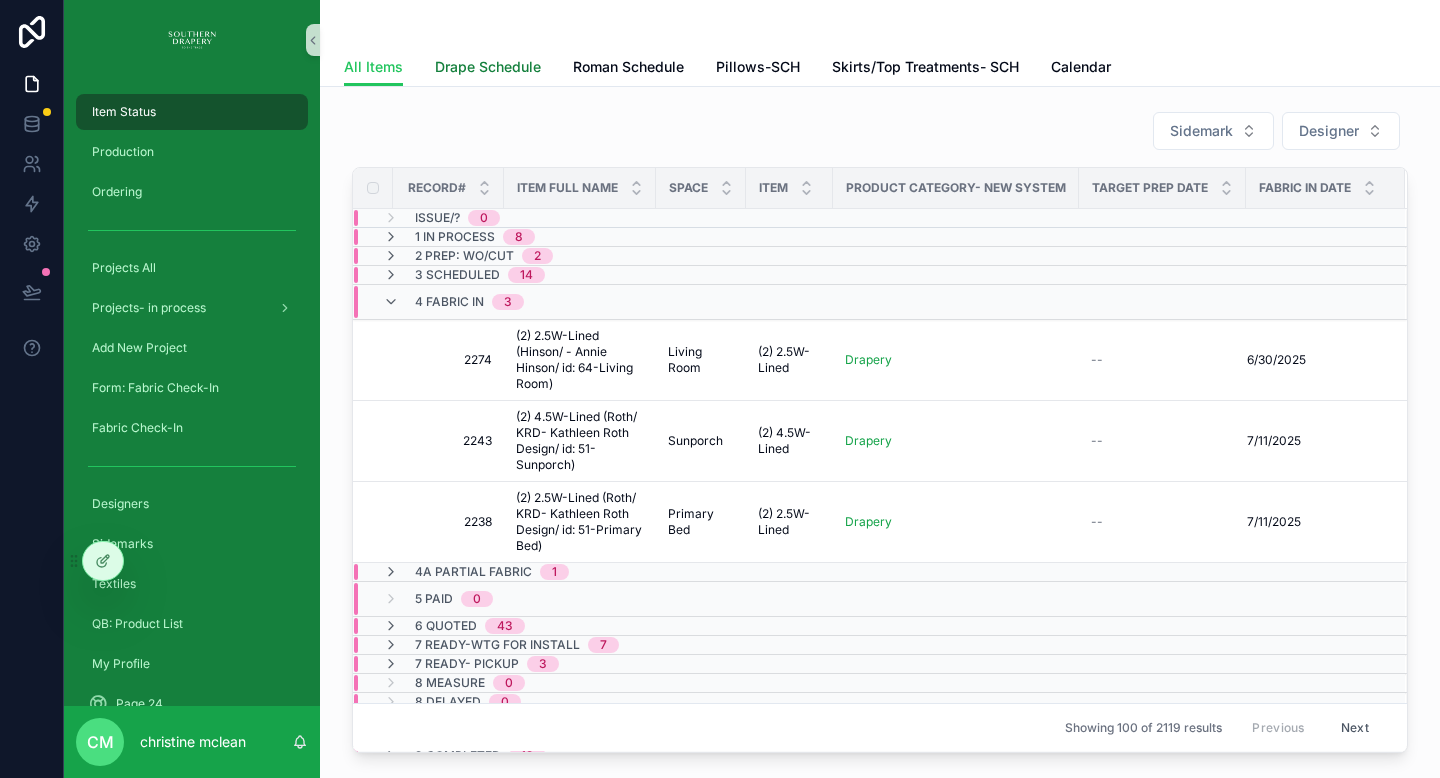 click on "Drape Schedule" at bounding box center (488, 67) 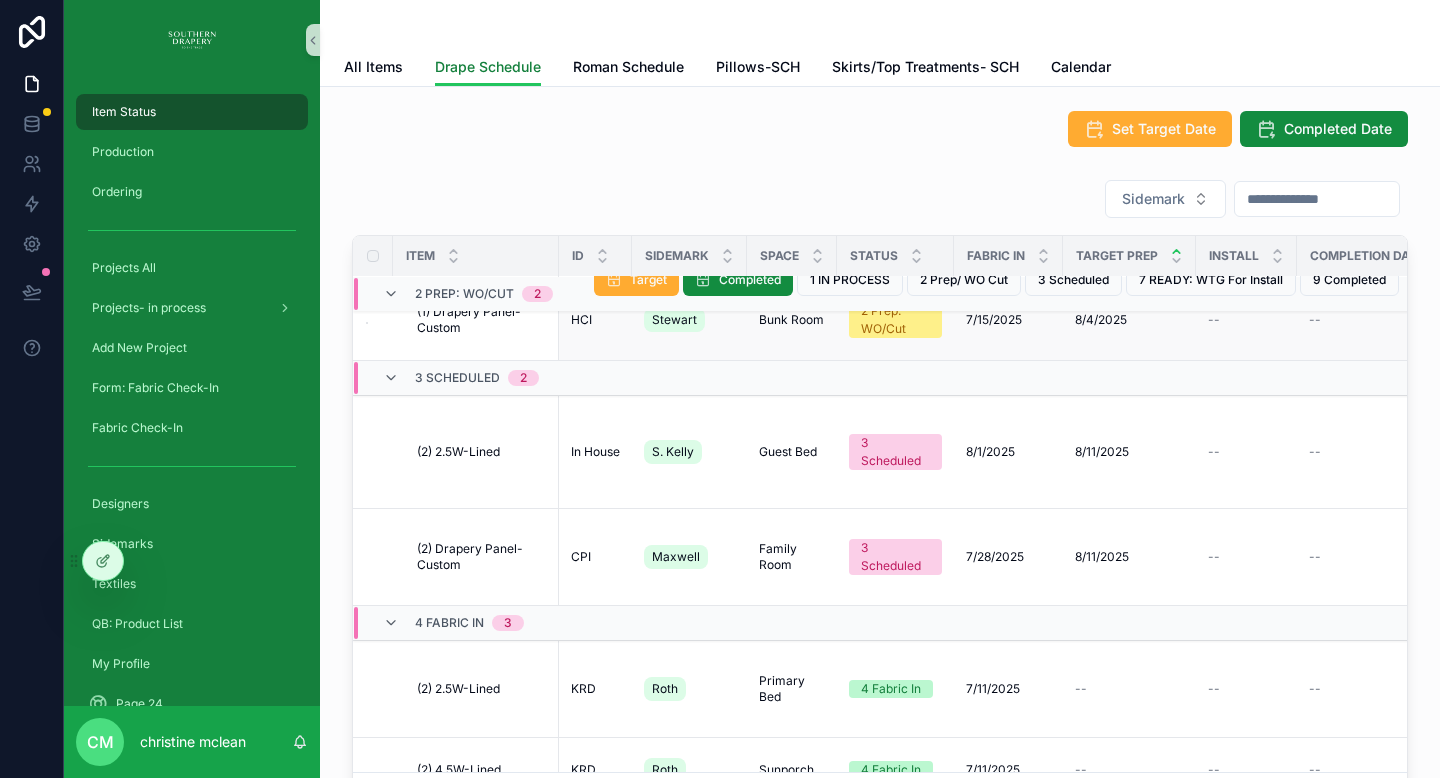 scroll, scrollTop: 162, scrollLeft: 0, axis: vertical 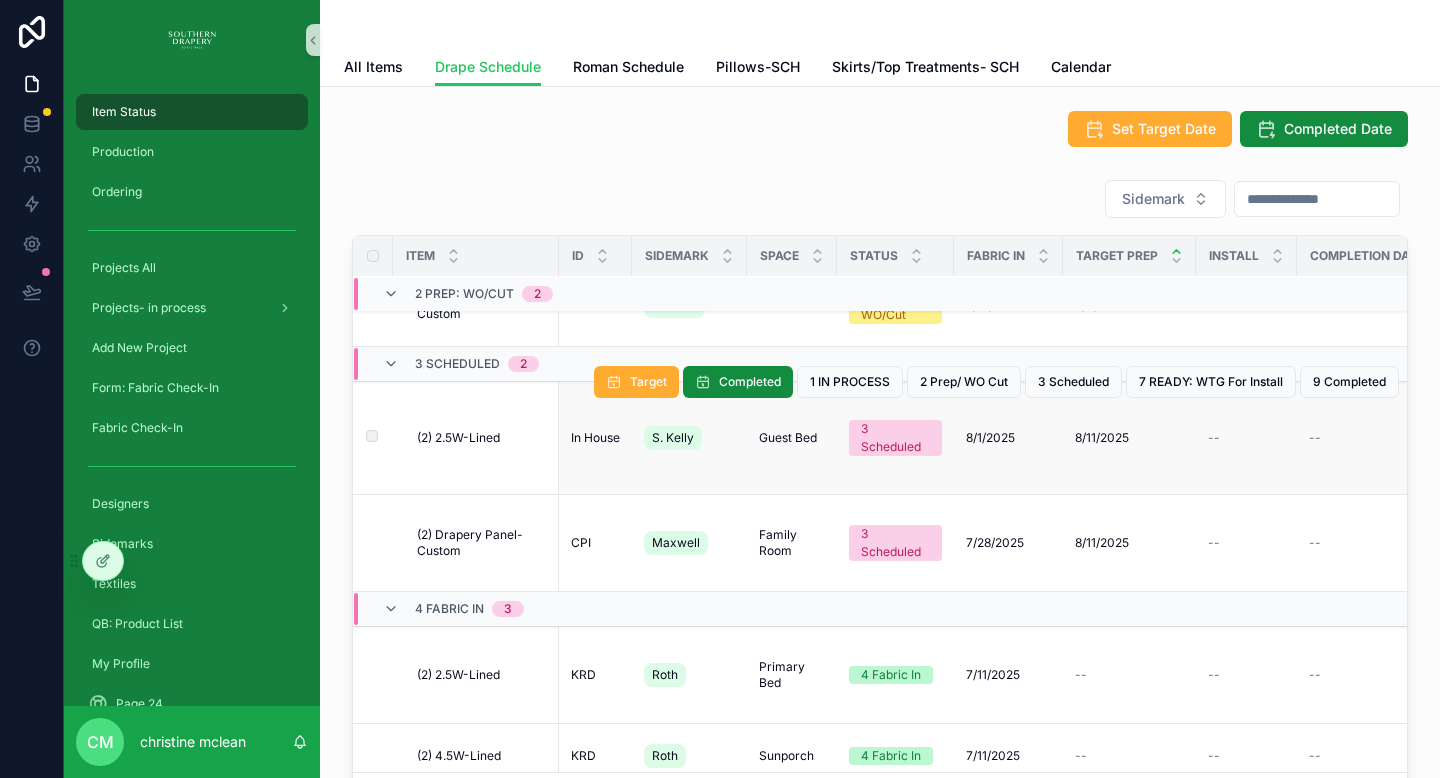 click on "In House In House" at bounding box center [595, 438] 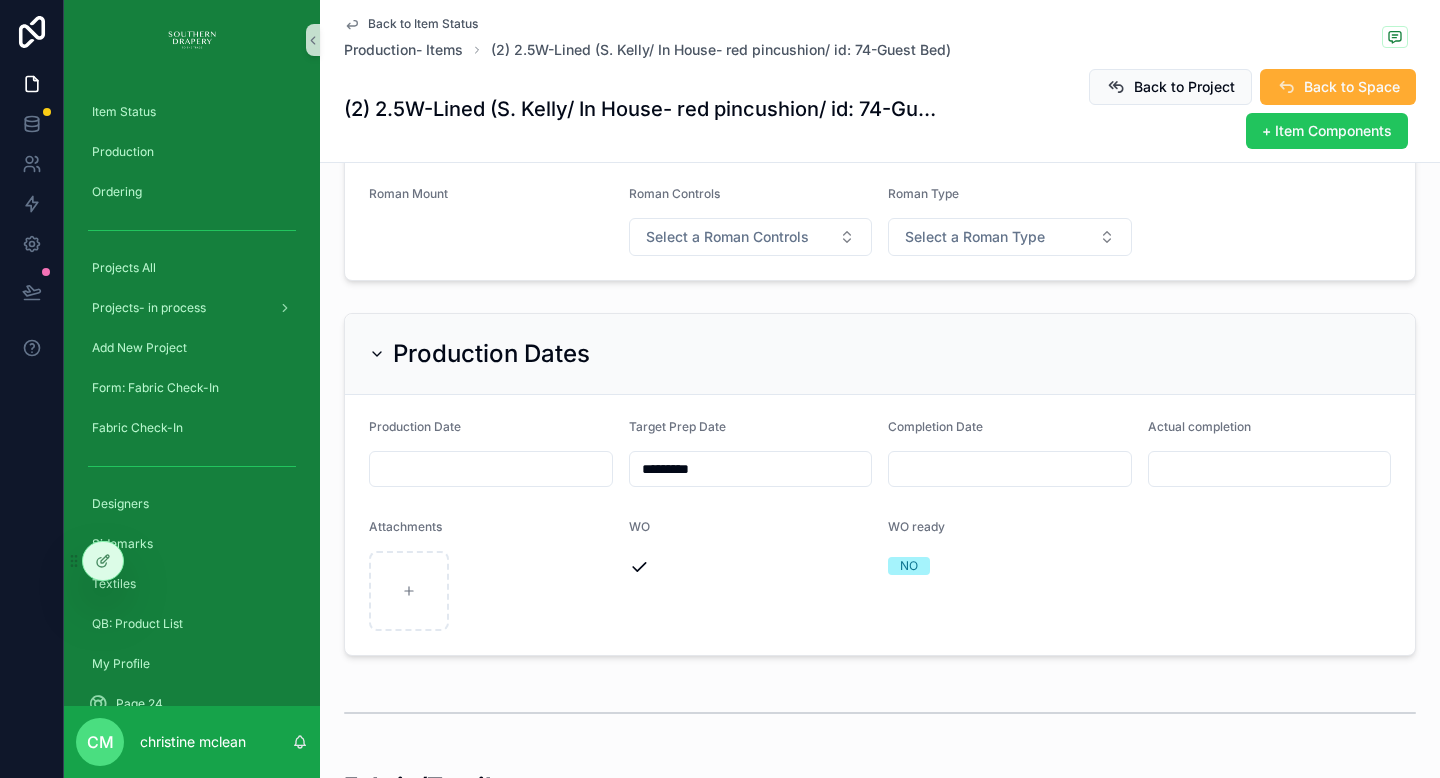 scroll, scrollTop: 1584, scrollLeft: 0, axis: vertical 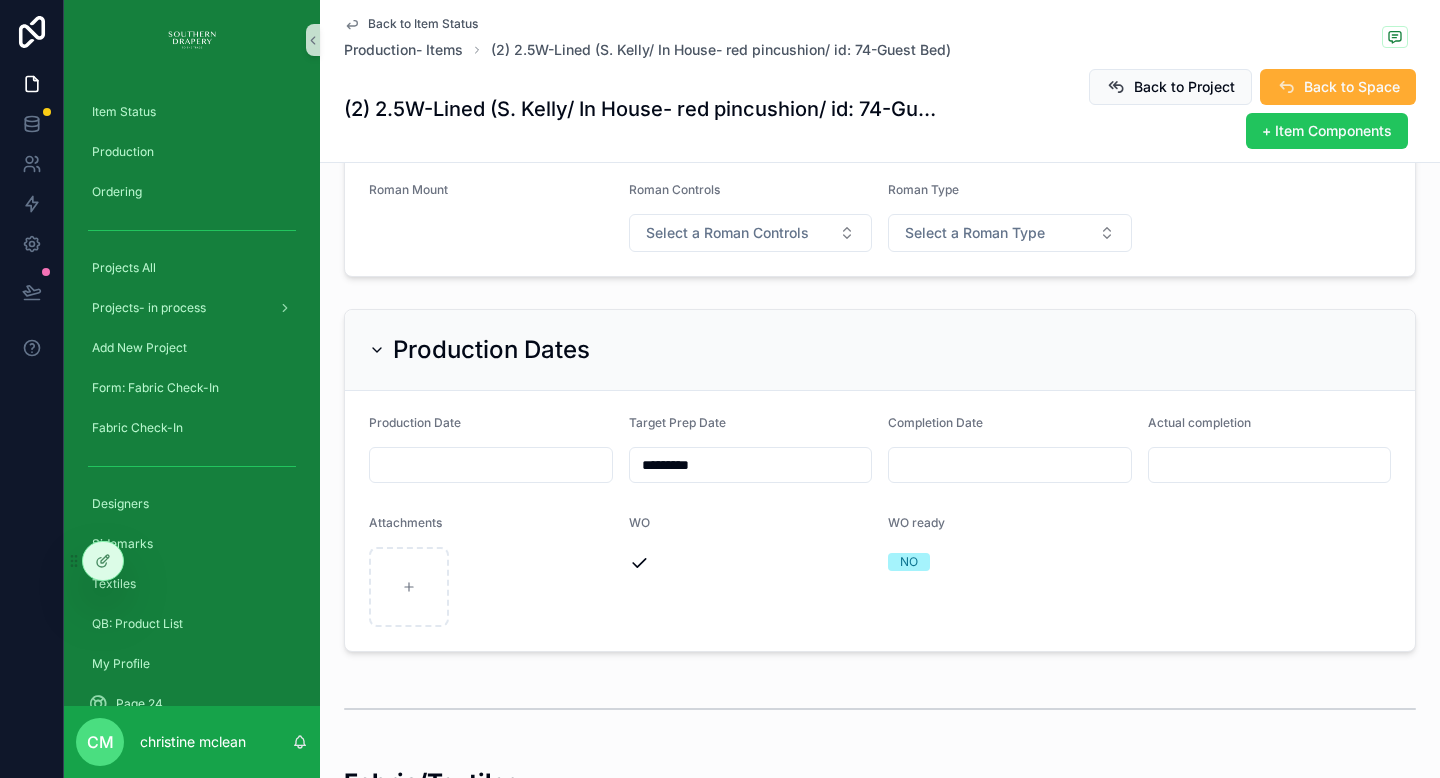 click on "NO" at bounding box center [909, 562] 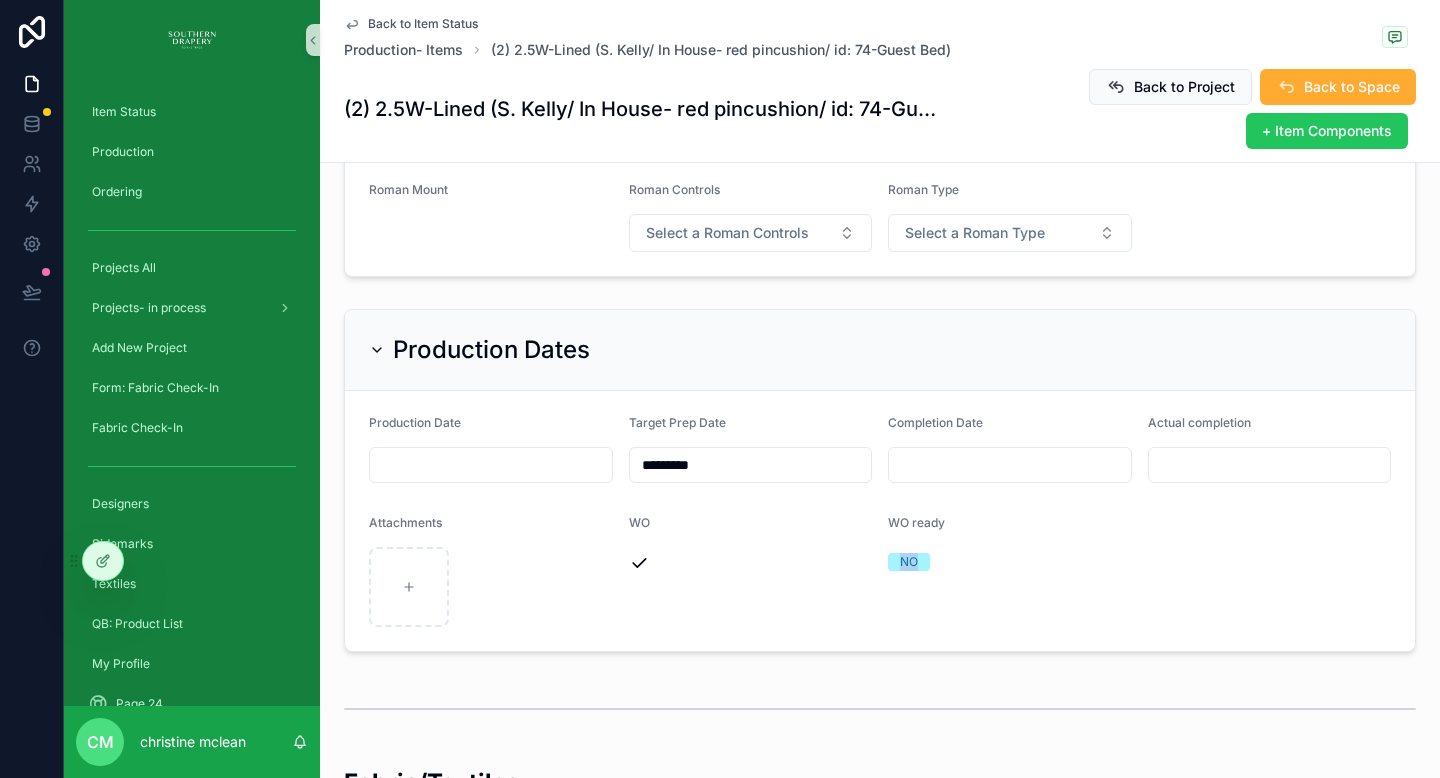 click on "NO" at bounding box center [909, 562] 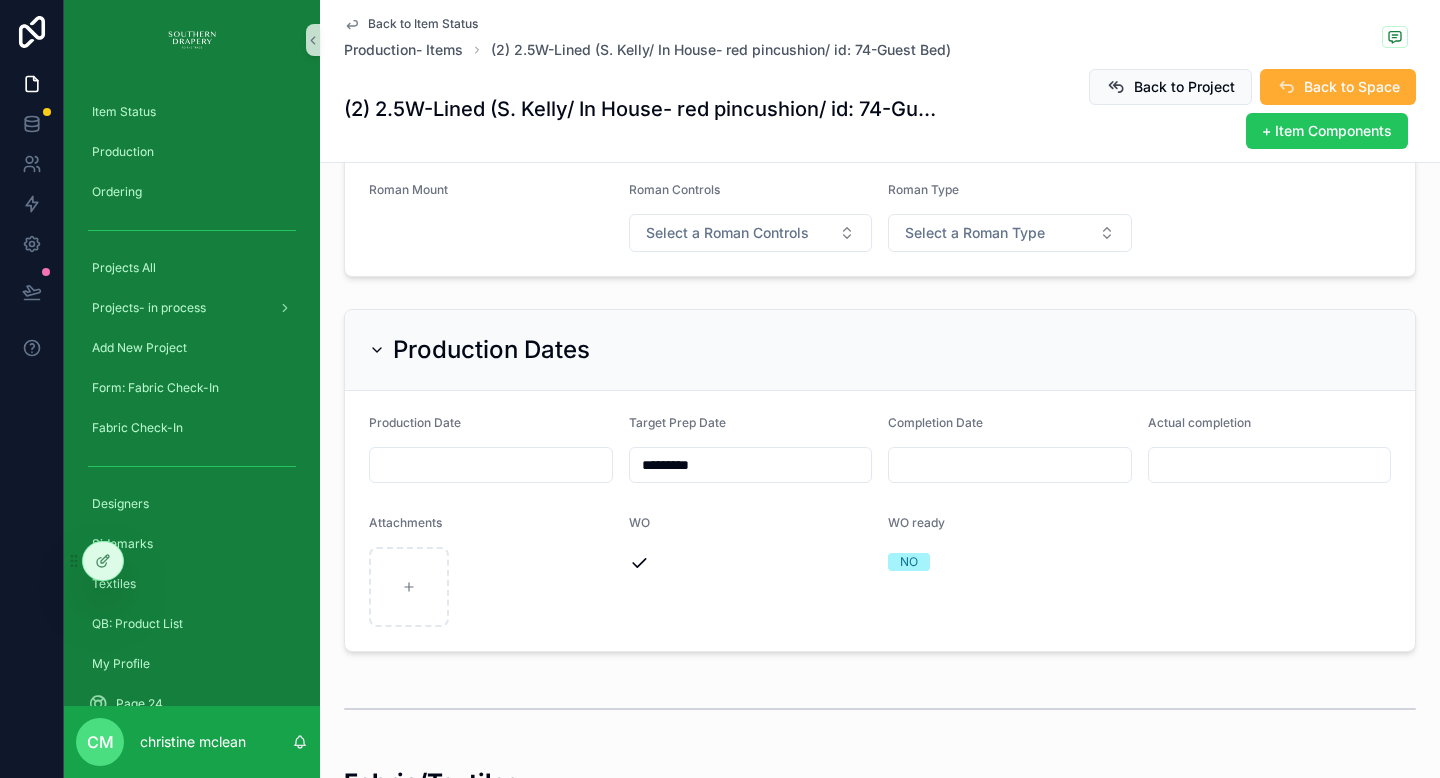 click on "Production Date Target Prep Date ********* Completion Date Actual completion Attachments WO WO ready NO" at bounding box center [880, 521] 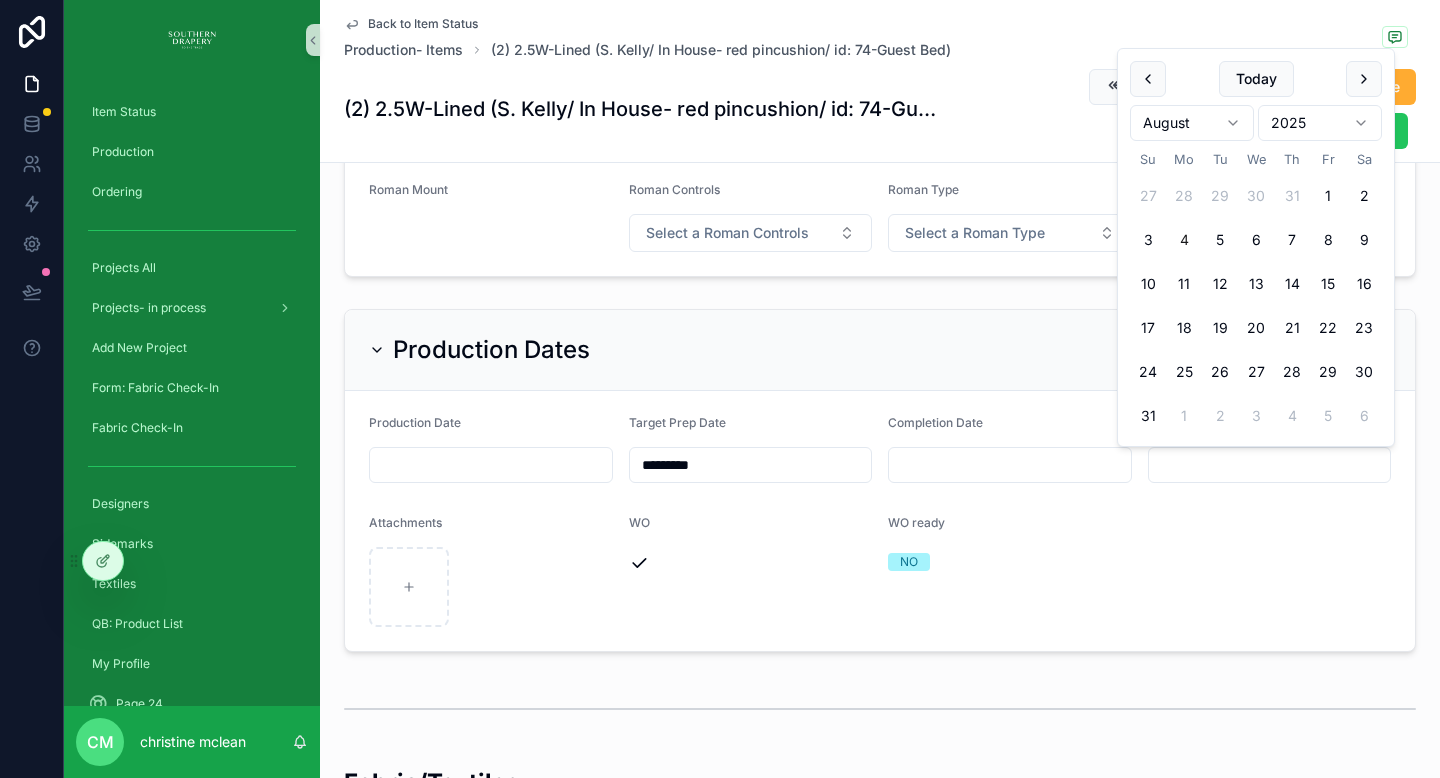 click on "NO" at bounding box center [909, 562] 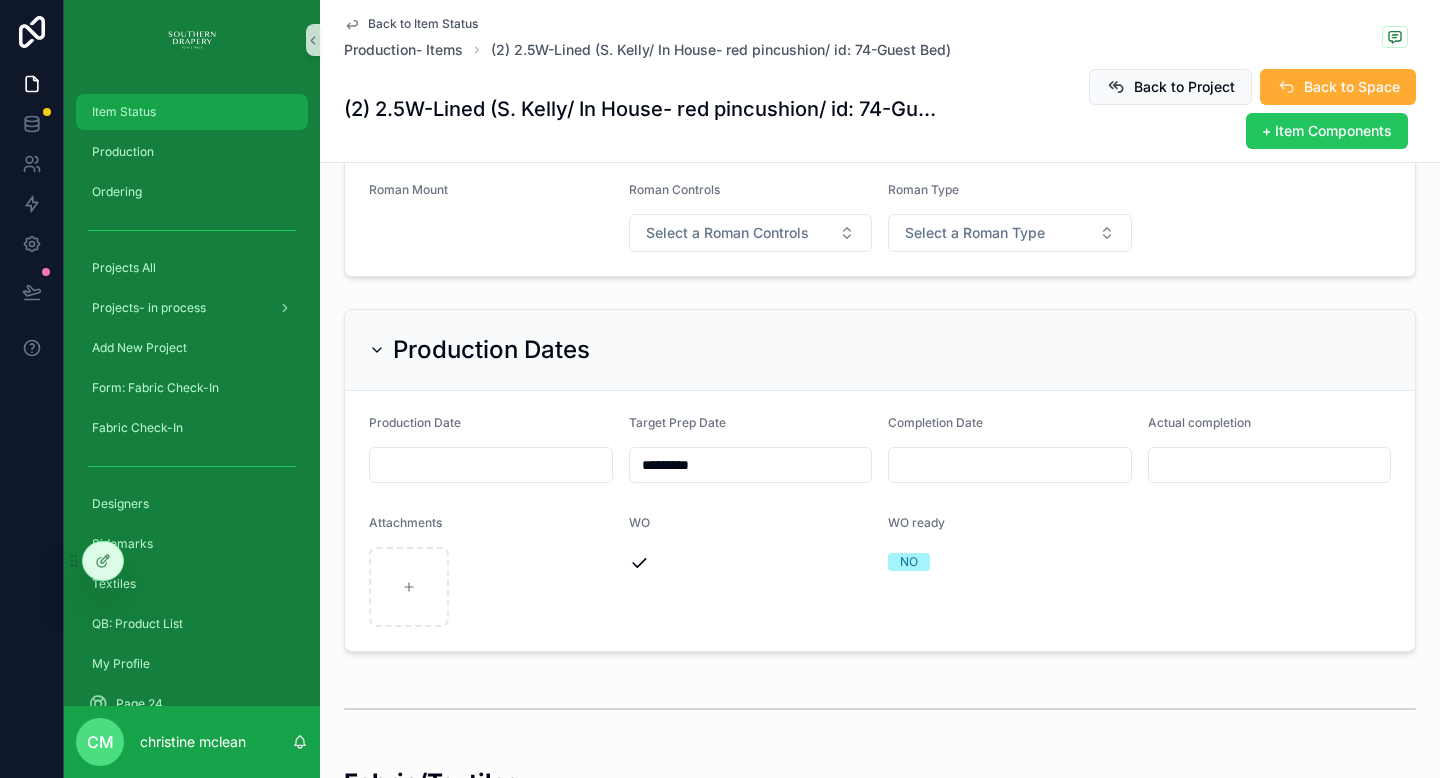 click on "Item Status" at bounding box center [124, 112] 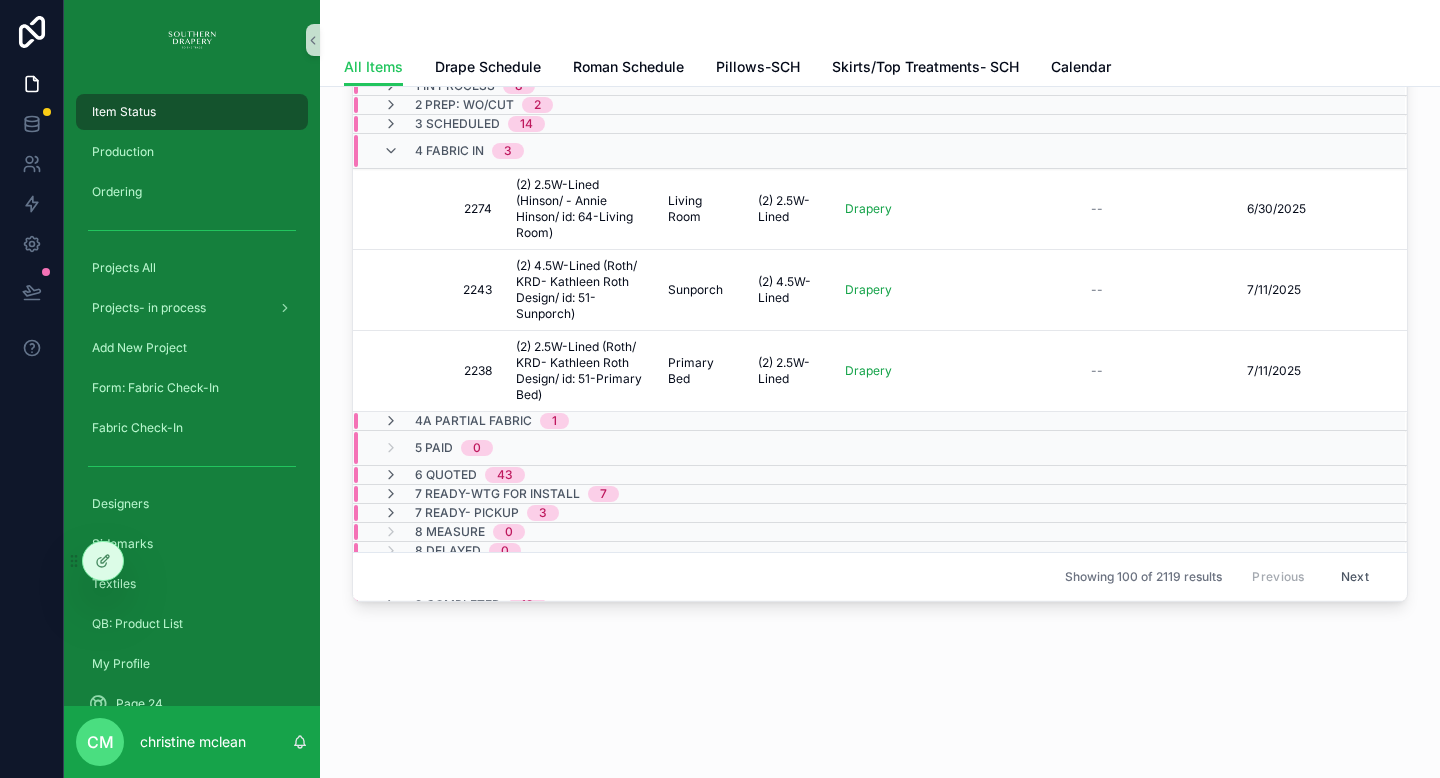 scroll, scrollTop: 0, scrollLeft: 0, axis: both 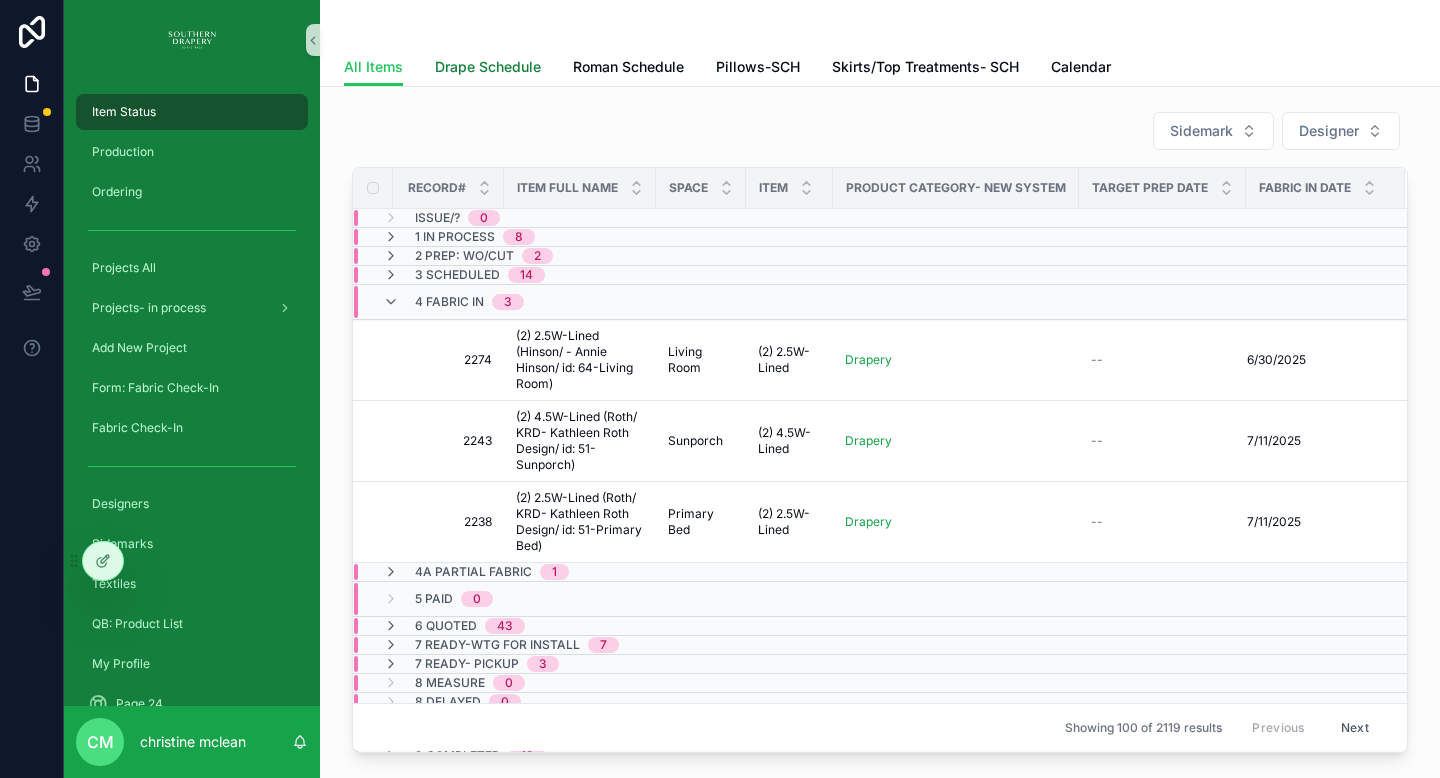 click on "Drape Schedule" at bounding box center [488, 67] 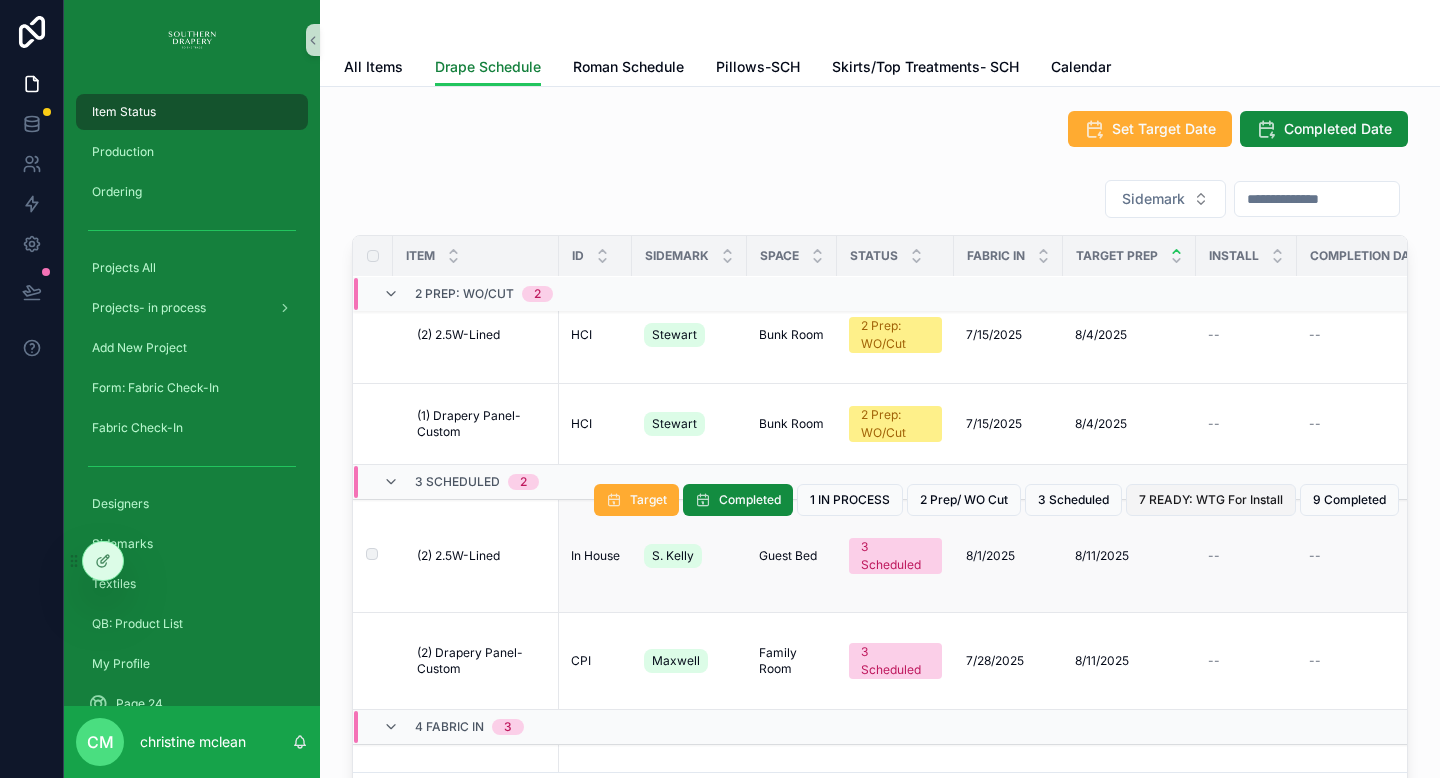 scroll, scrollTop: 60, scrollLeft: 0, axis: vertical 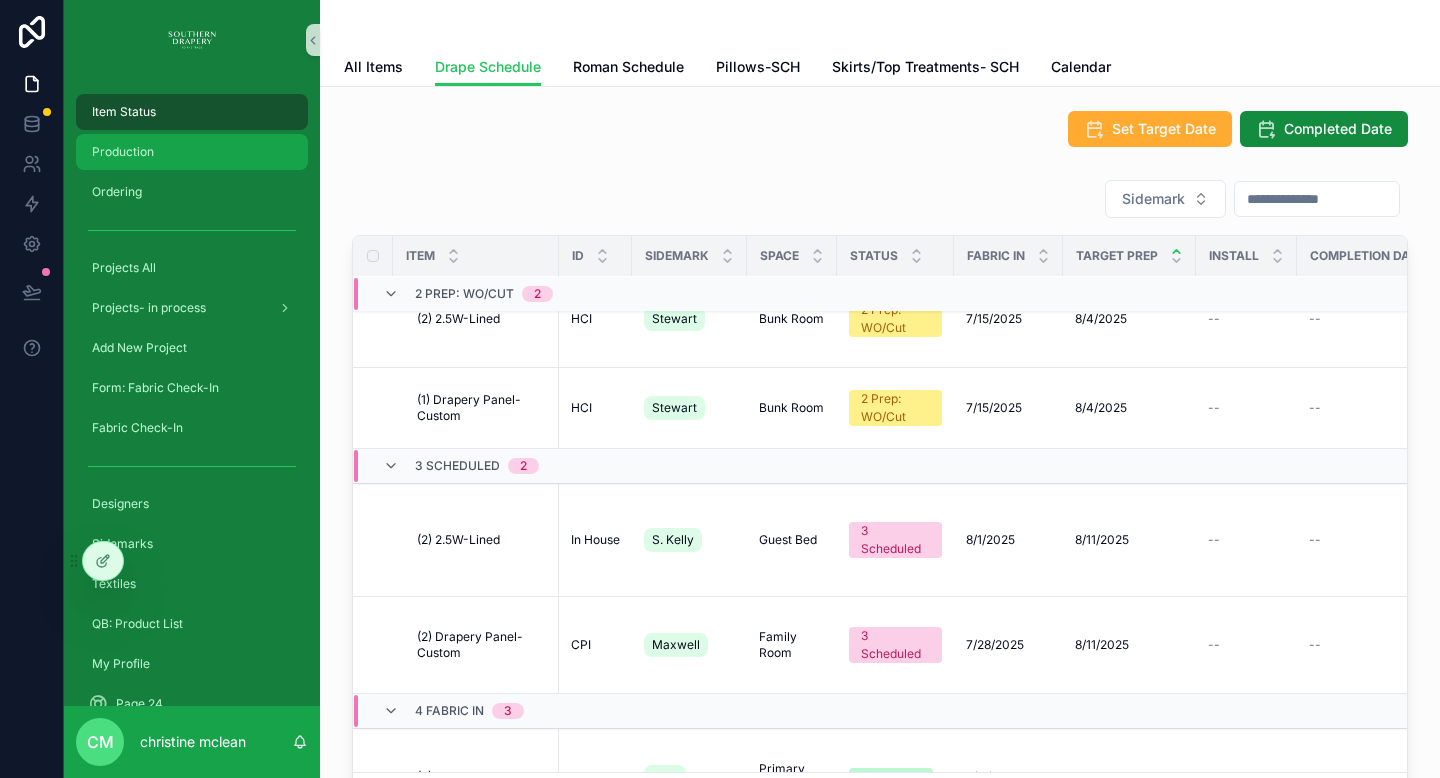 click on "Production" at bounding box center [192, 152] 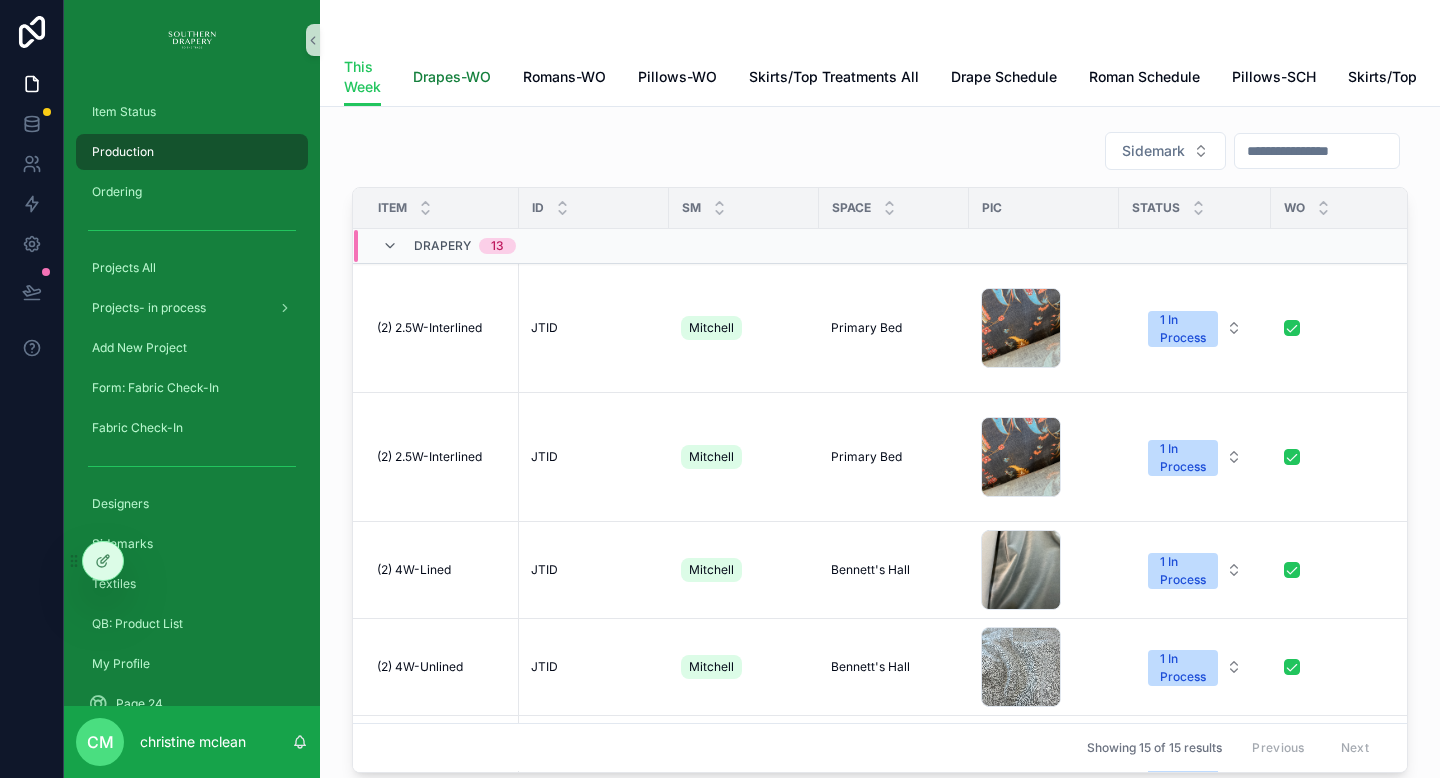 click on "Drapes-WO" at bounding box center (452, 79) 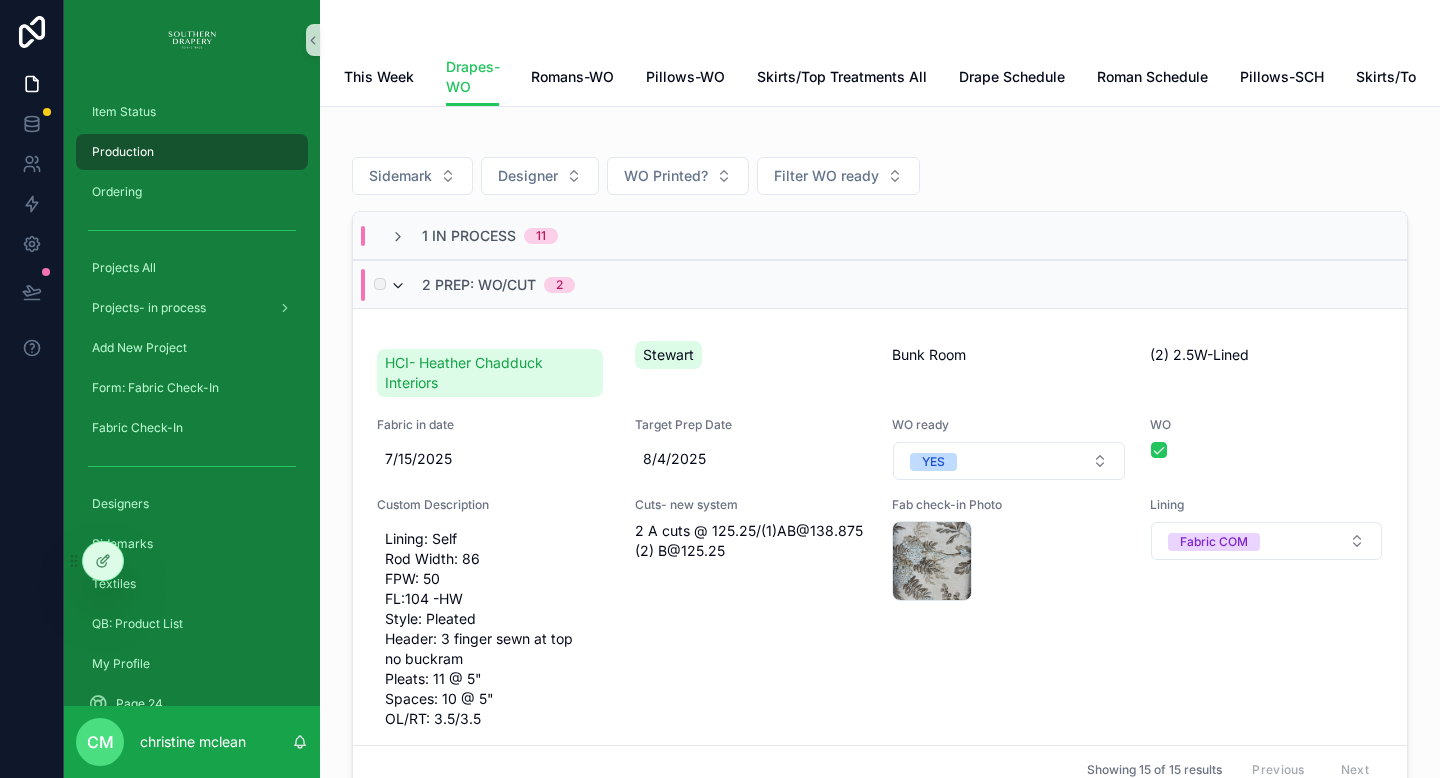 click at bounding box center [398, 286] 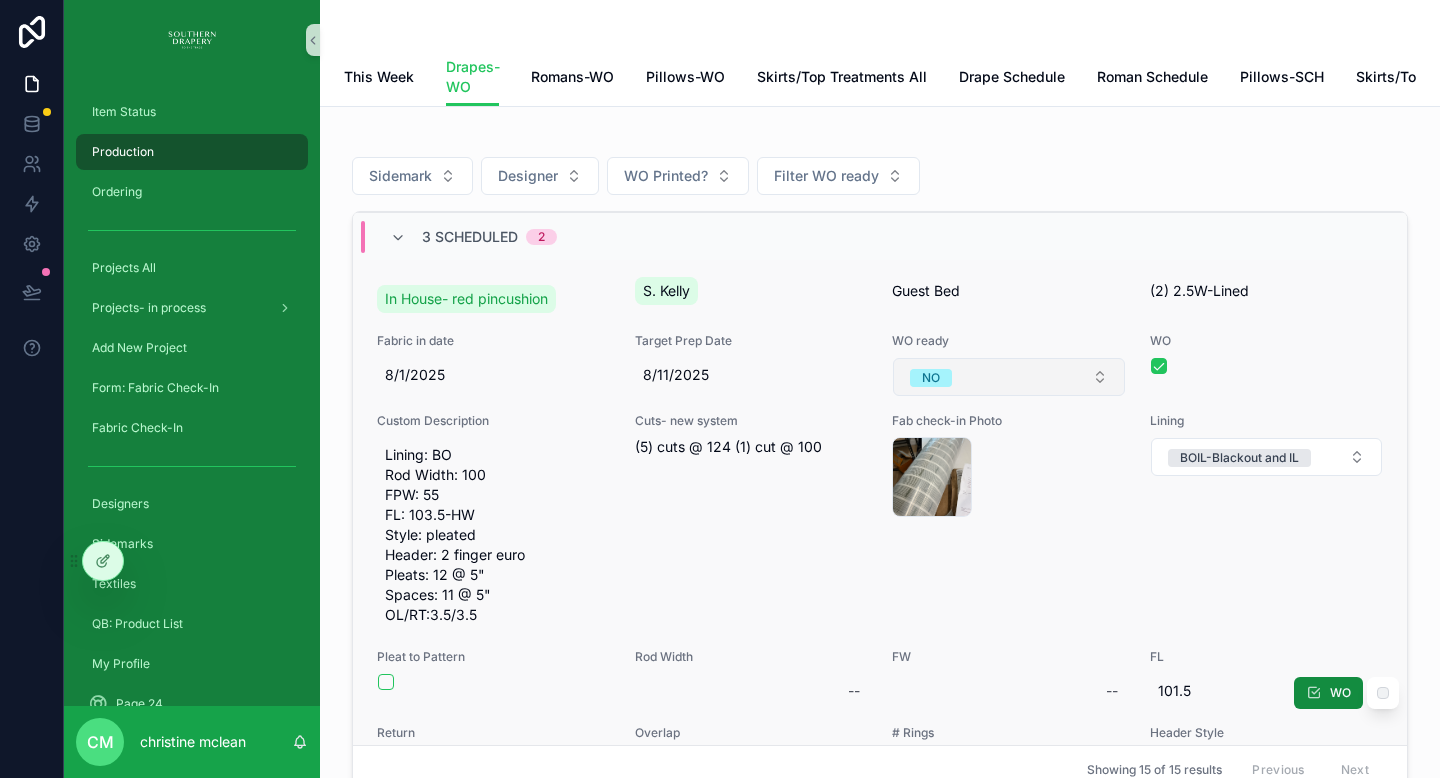 scroll, scrollTop: 114, scrollLeft: 0, axis: vertical 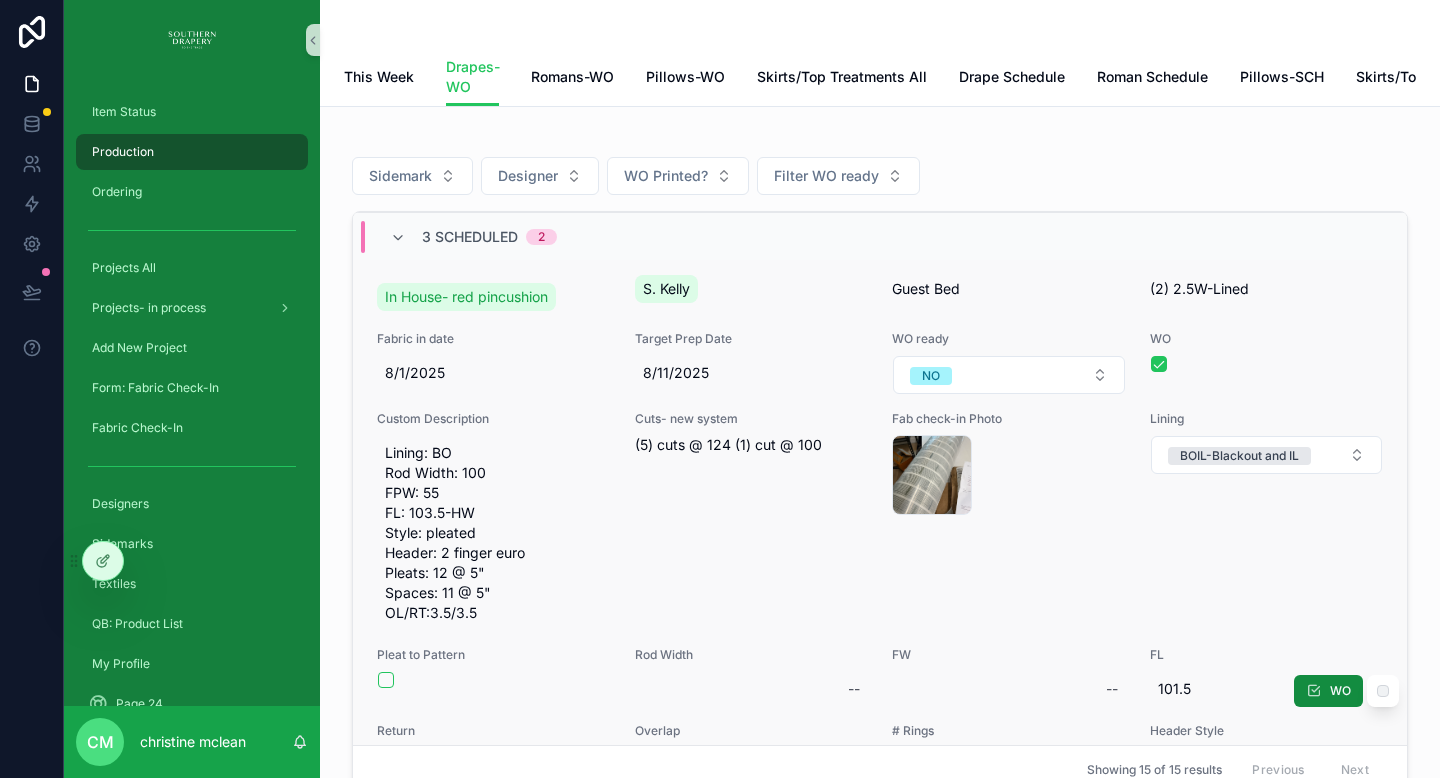 click at bounding box center (1267, 364) 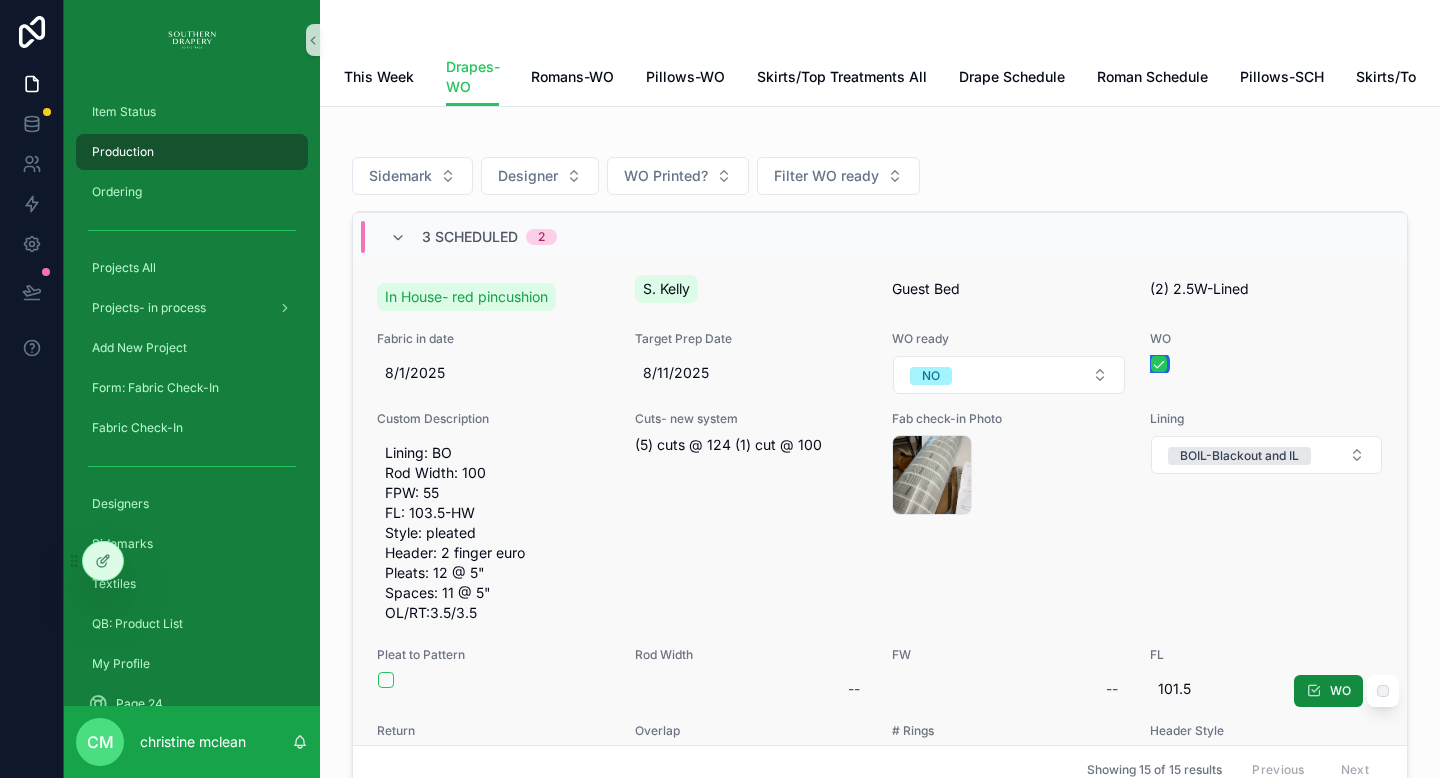 click at bounding box center [1159, 364] 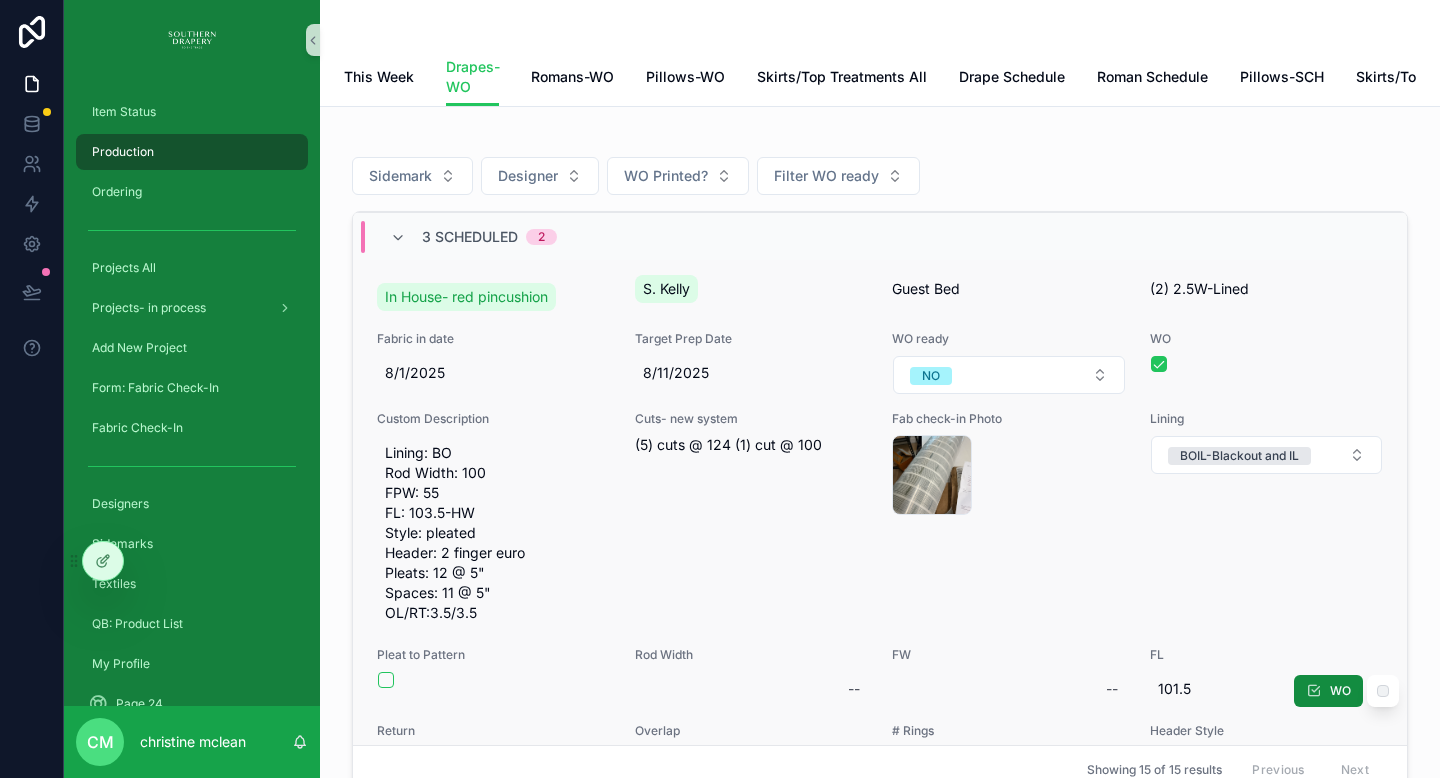 scroll, scrollTop: 0, scrollLeft: 0, axis: both 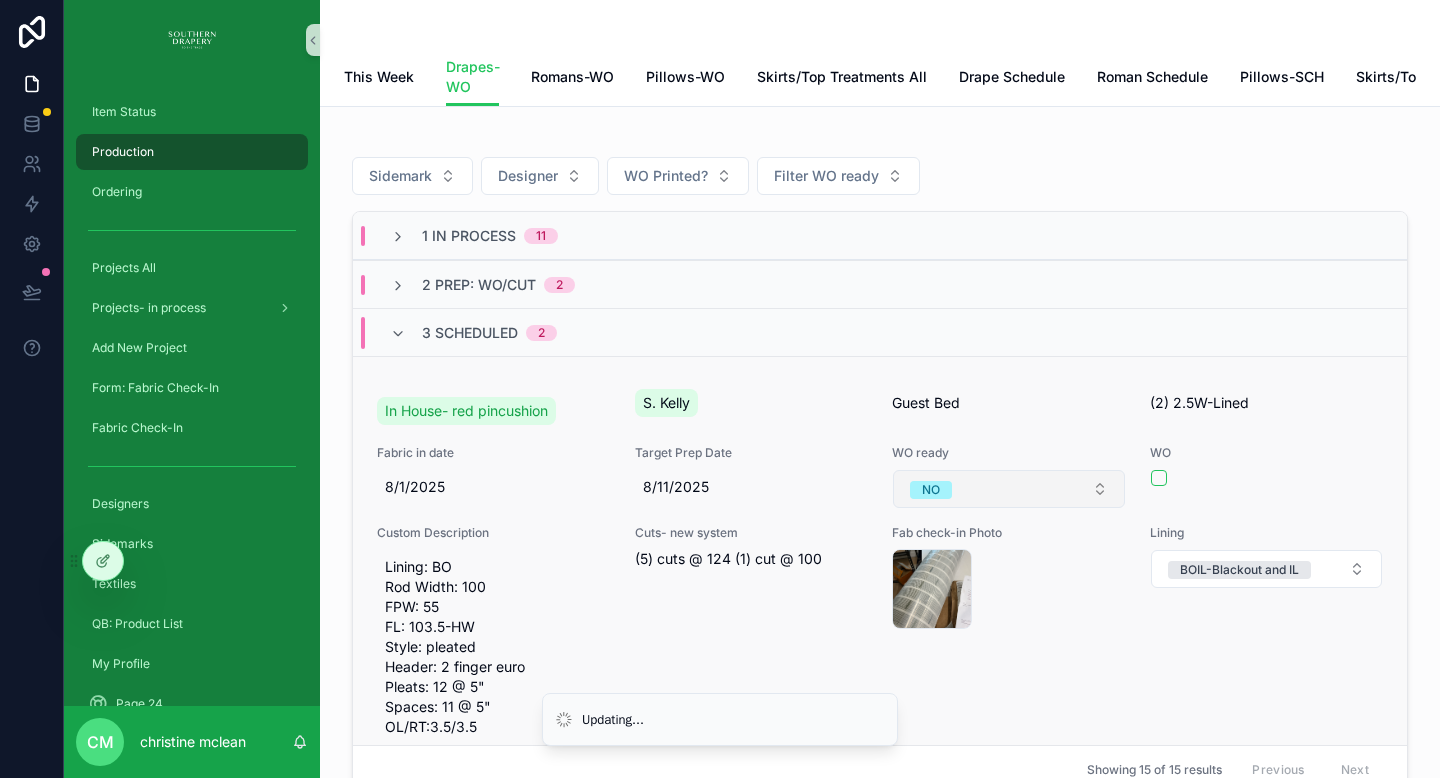 click on "NO" at bounding box center [1009, 489] 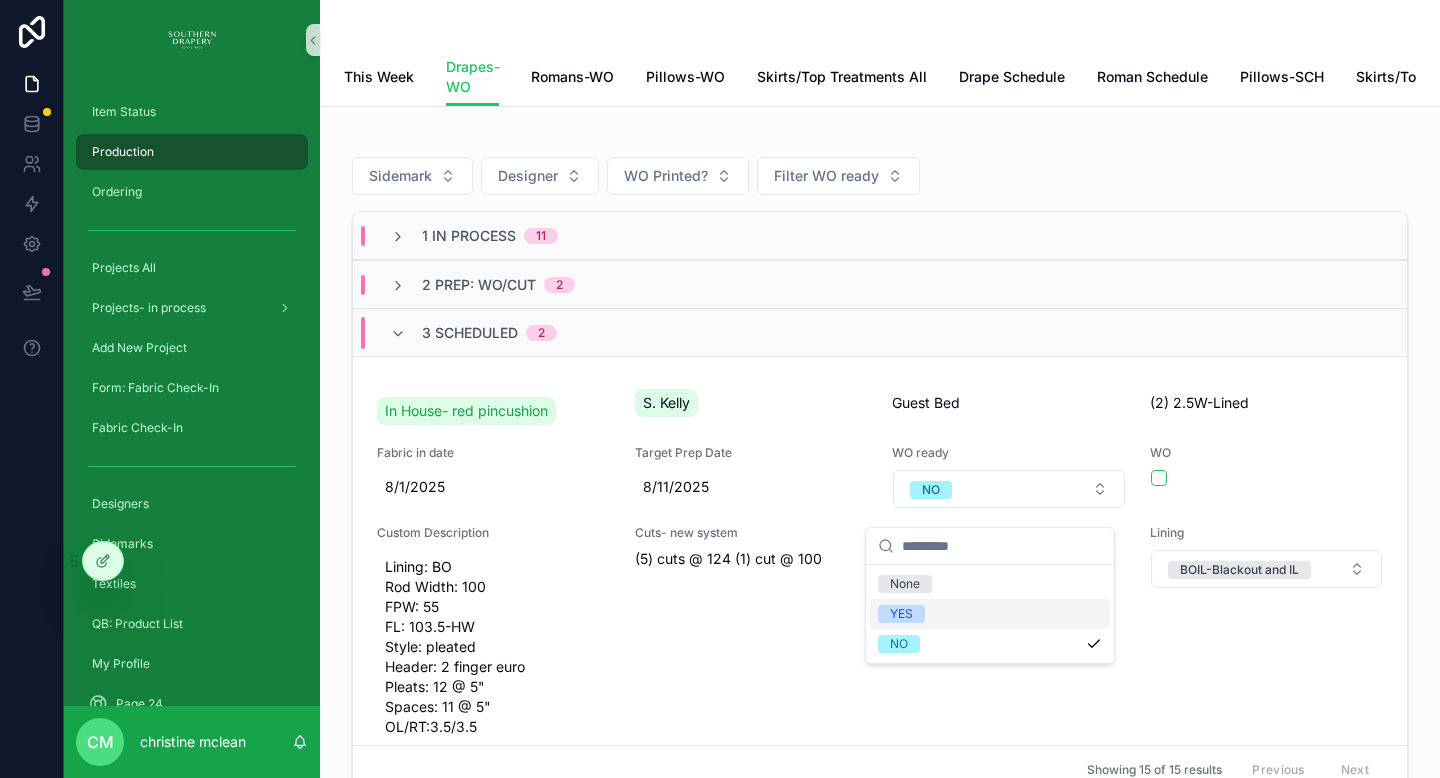click on "YES" at bounding box center (990, 614) 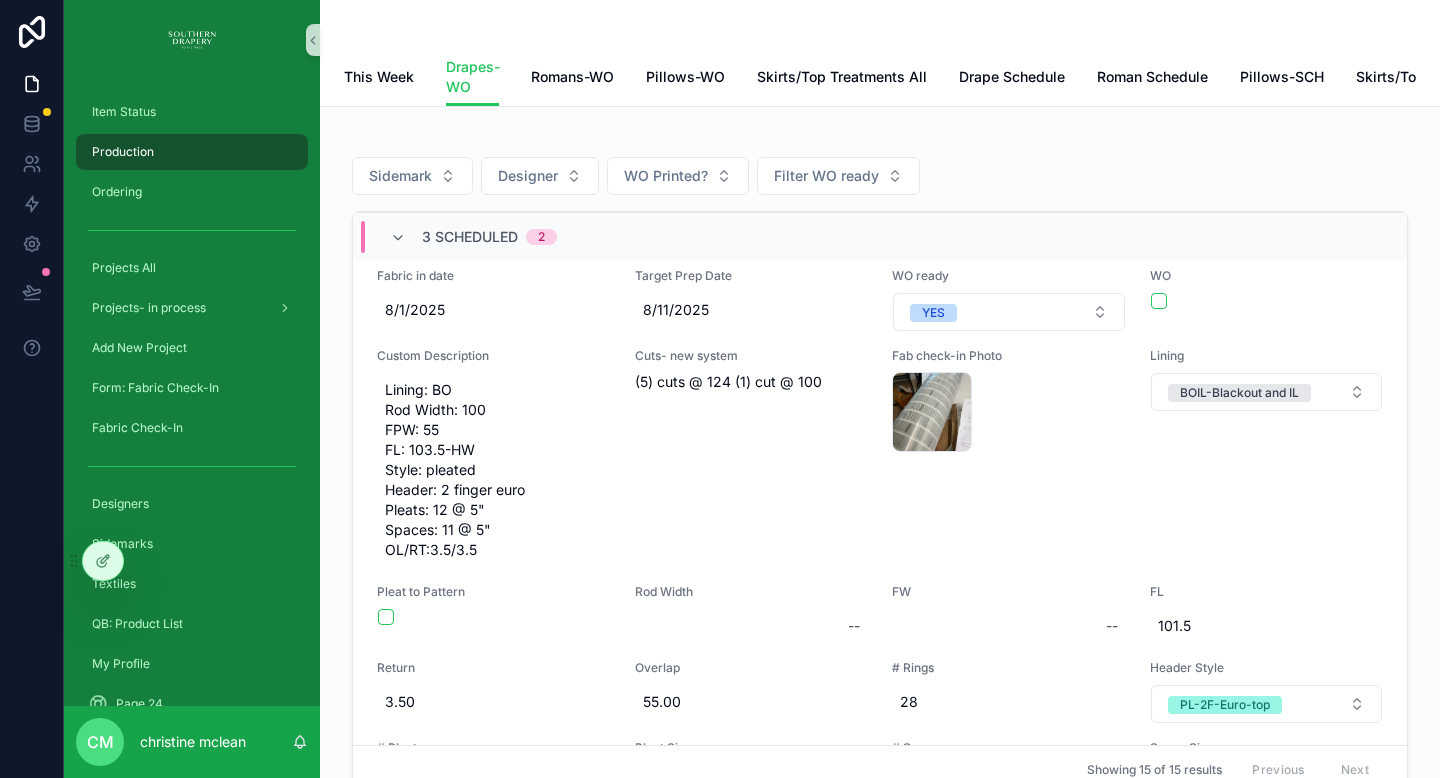 scroll, scrollTop: 184, scrollLeft: 0, axis: vertical 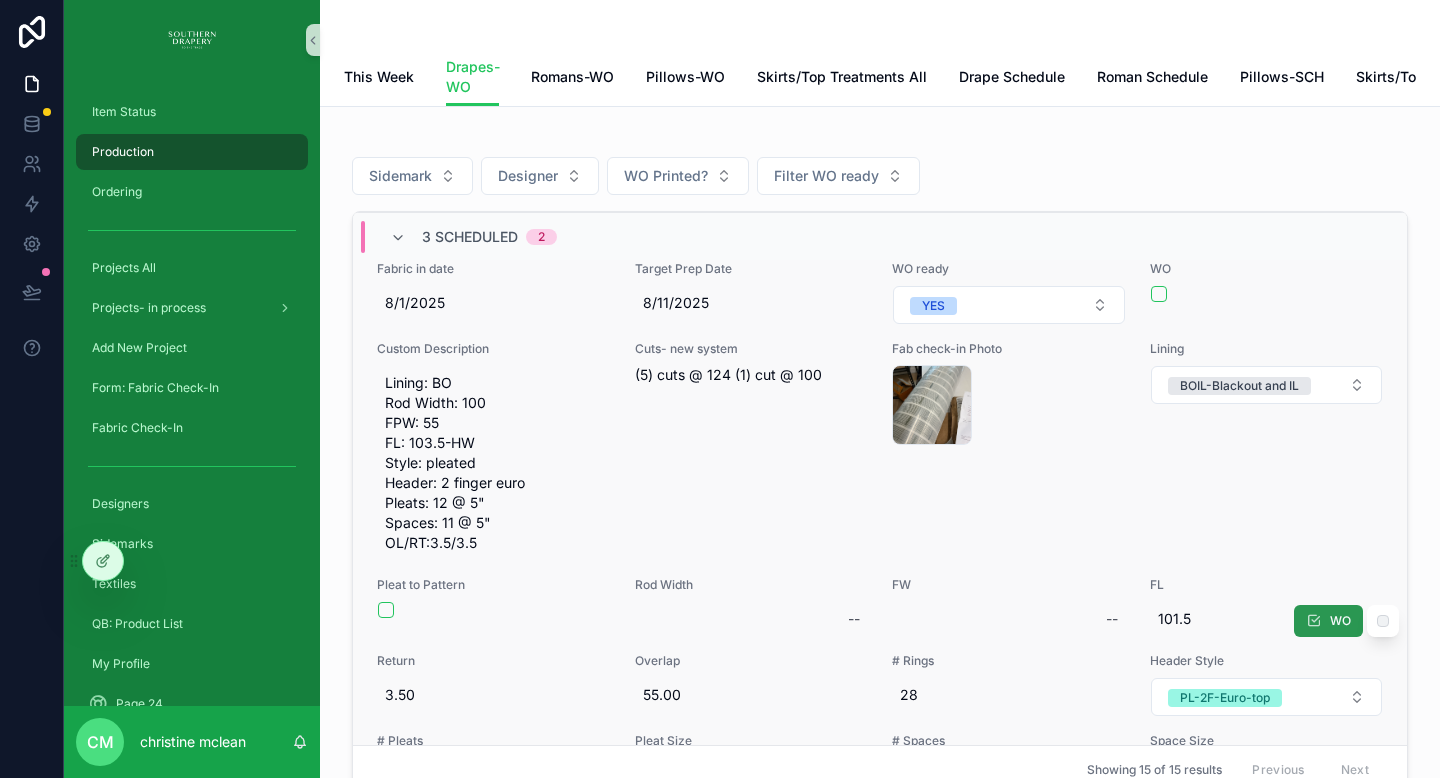 click on "WO" at bounding box center [1328, 621] 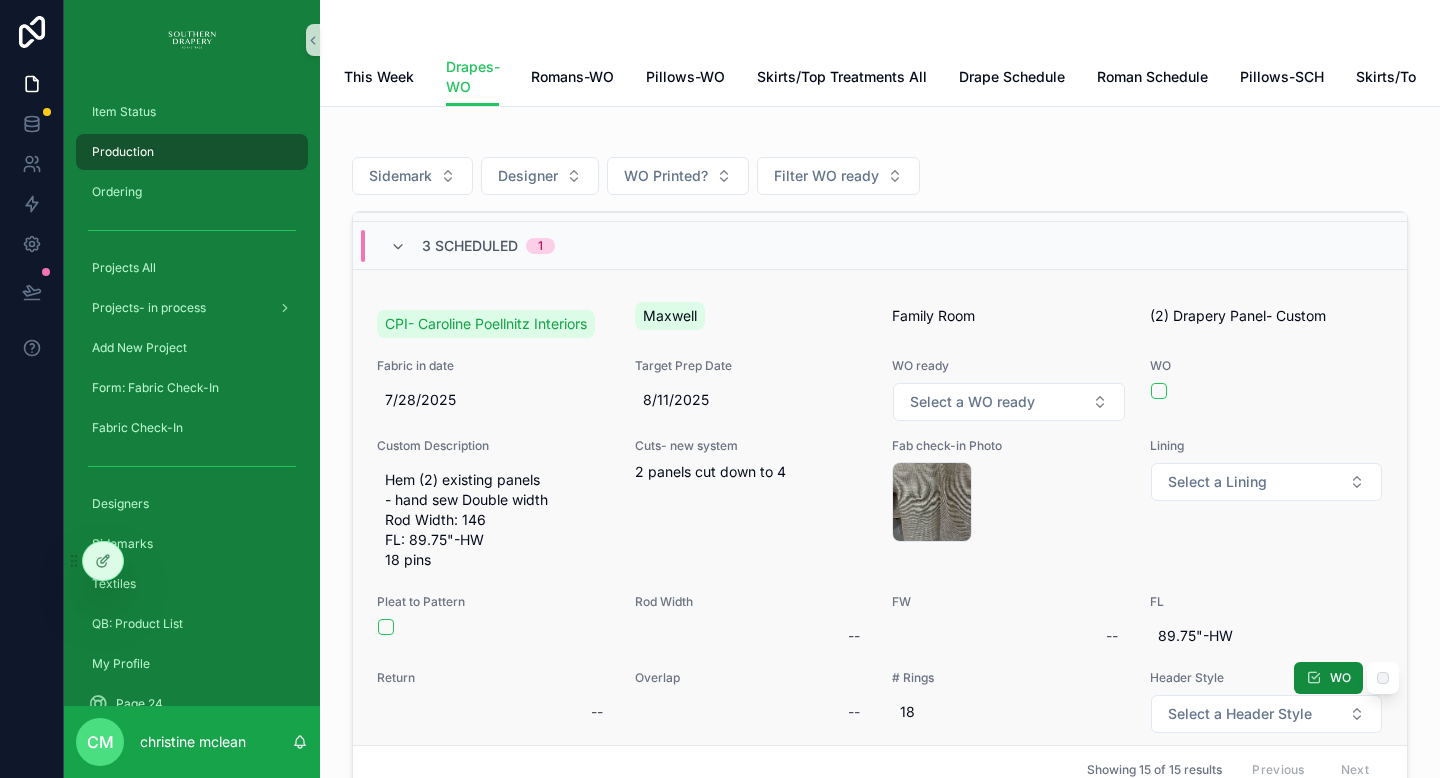 scroll, scrollTop: 0, scrollLeft: 0, axis: both 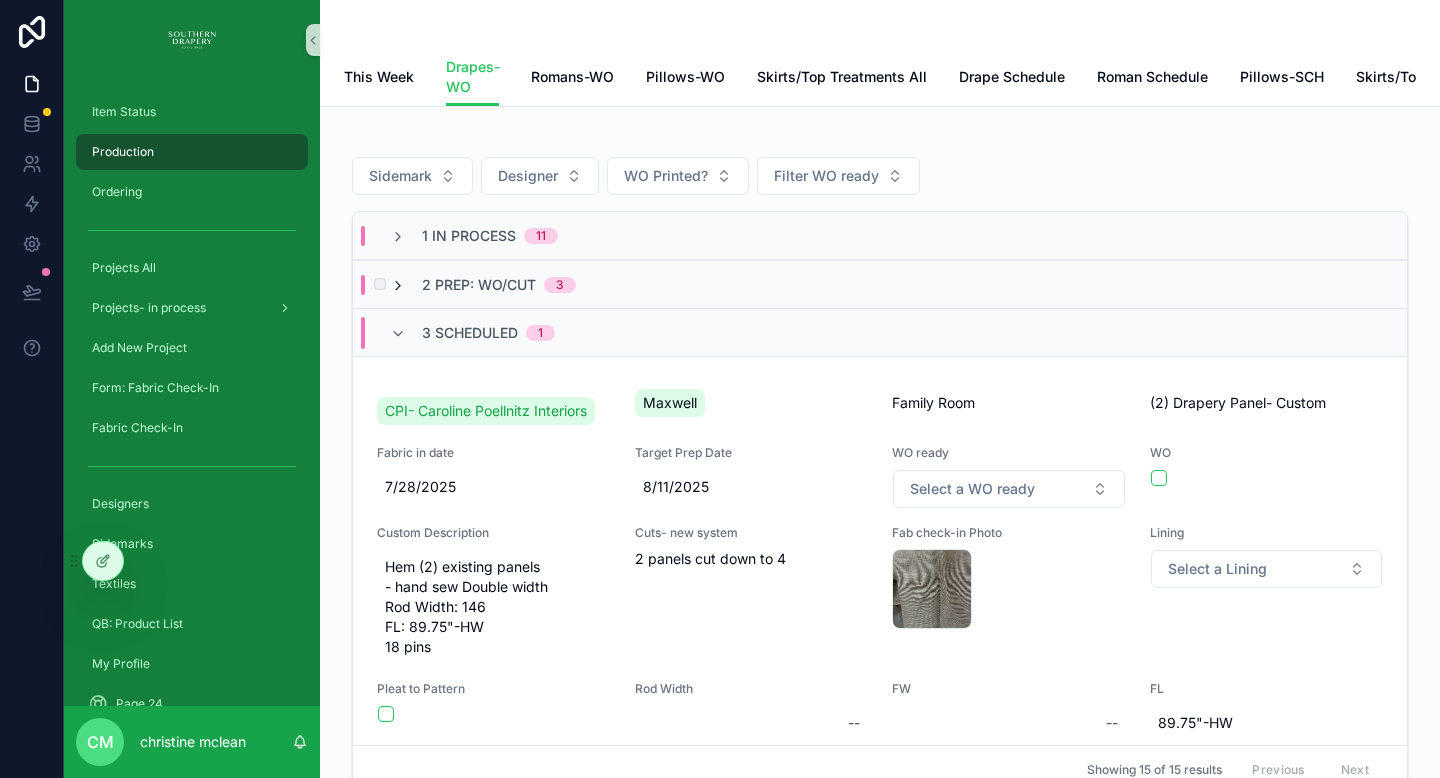 click at bounding box center (398, 286) 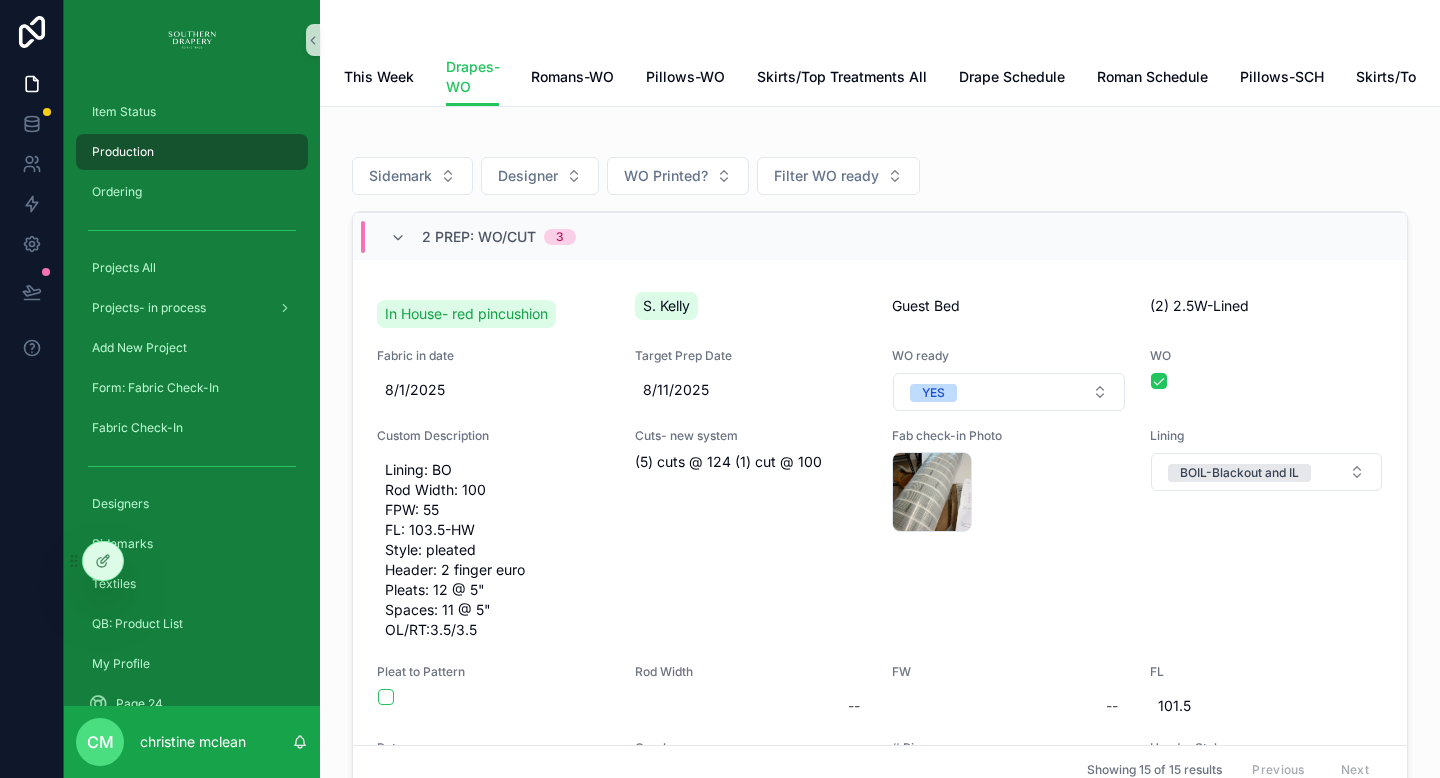 scroll, scrollTop: 1781, scrollLeft: 0, axis: vertical 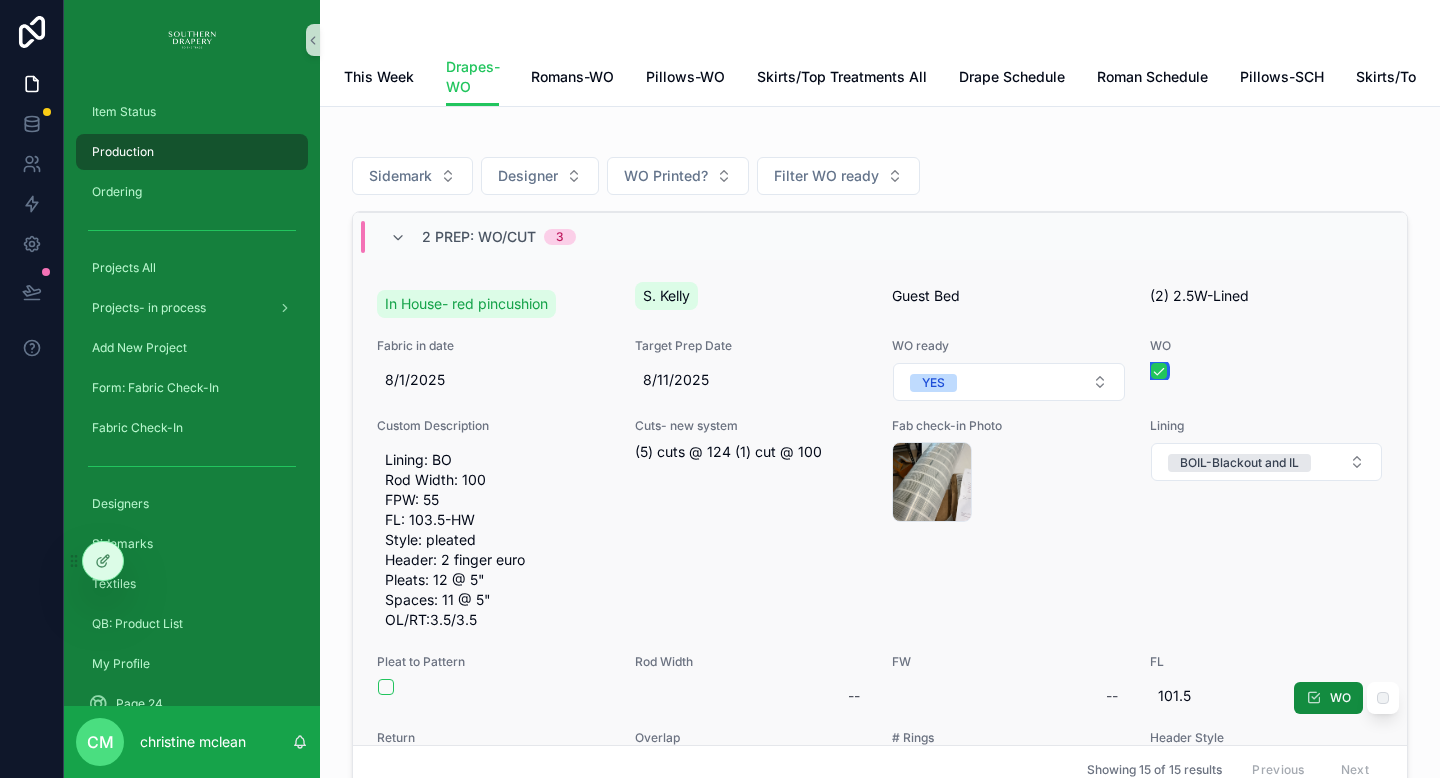 click at bounding box center (1159, 371) 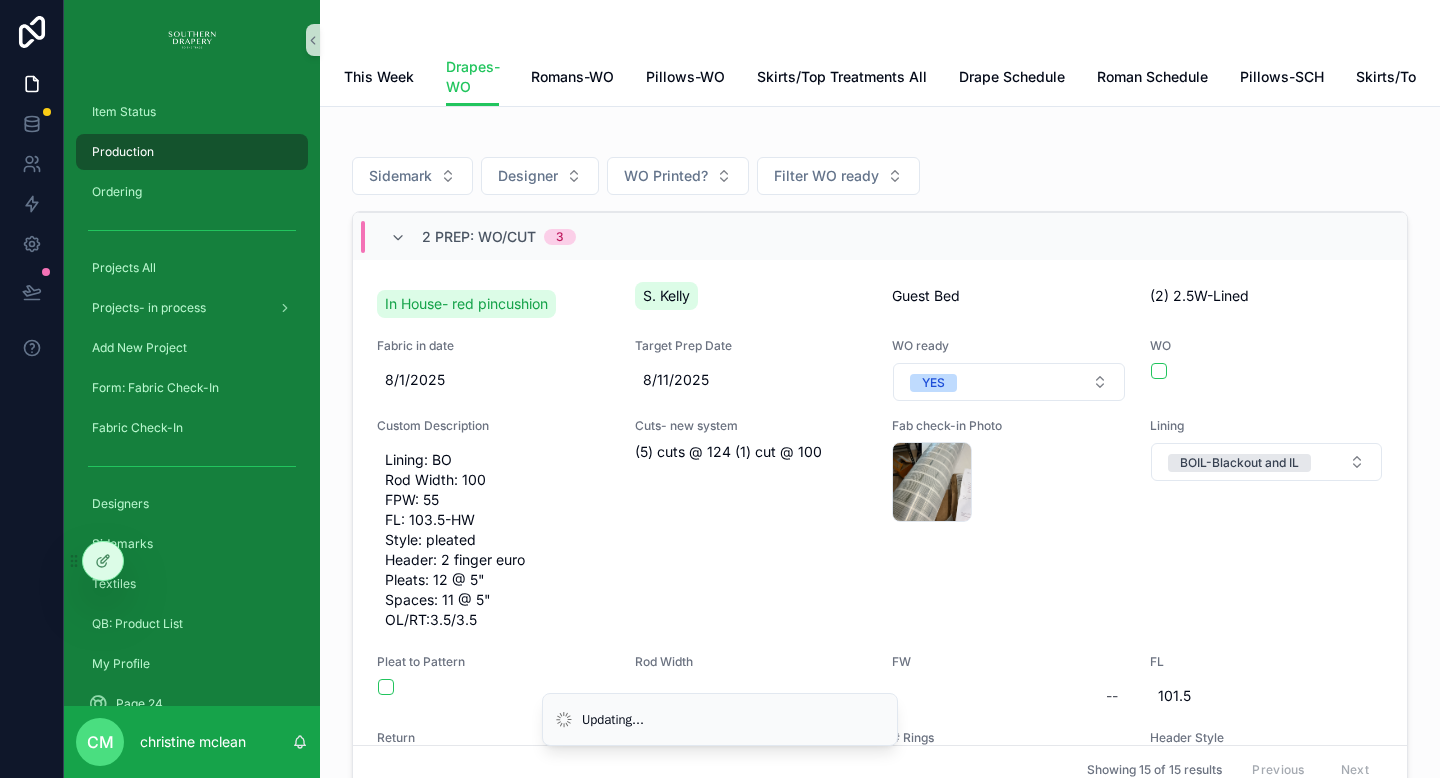 scroll, scrollTop: 0, scrollLeft: 0, axis: both 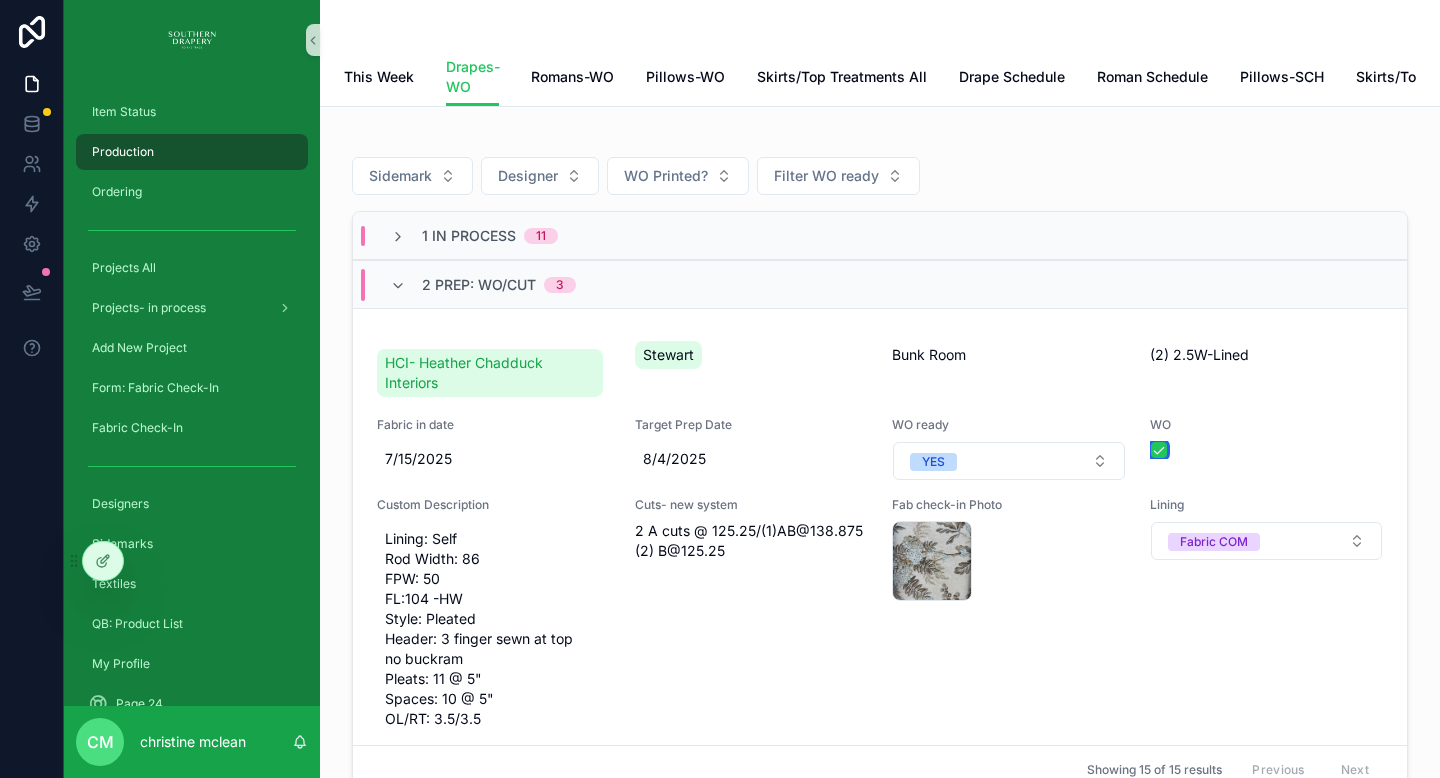click at bounding box center (1159, 450) 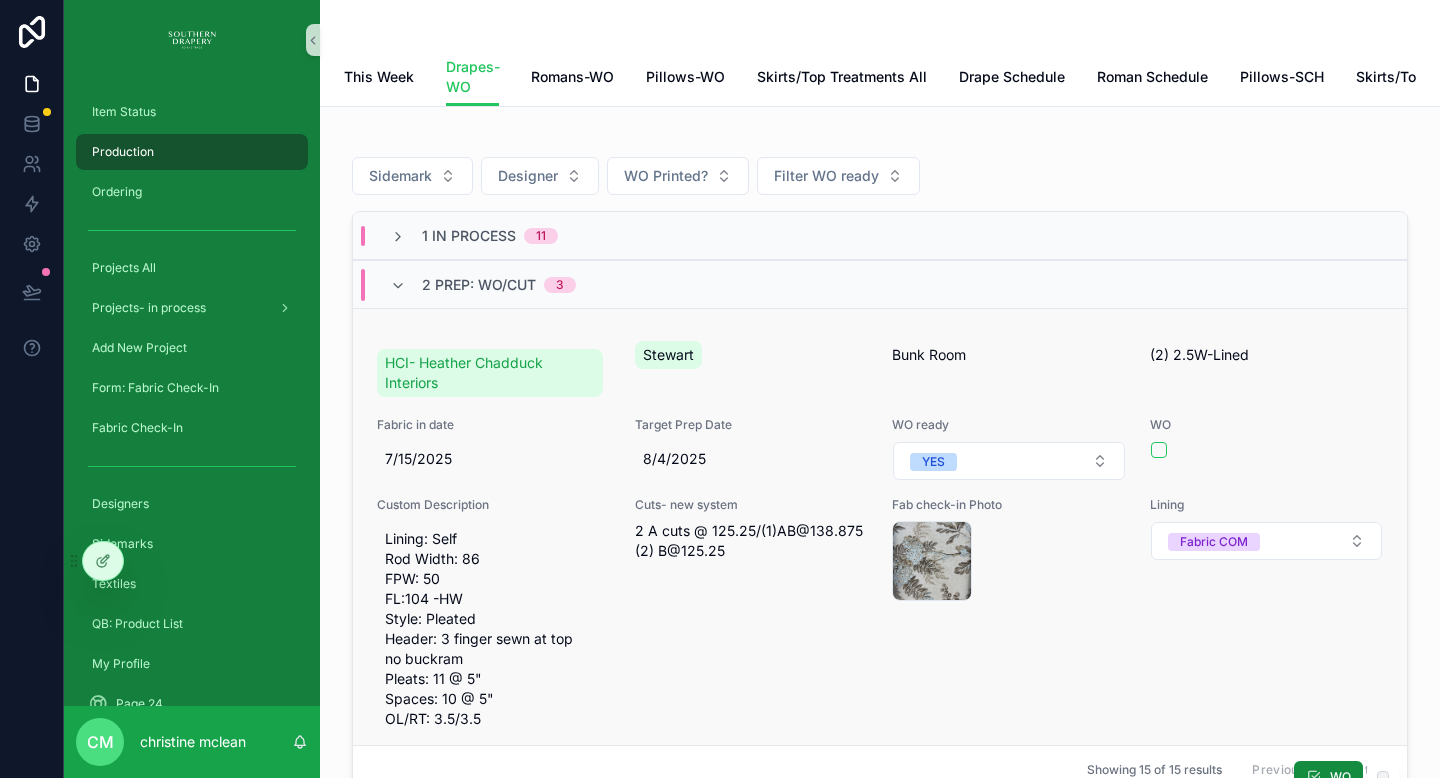 click at bounding box center [1267, 450] 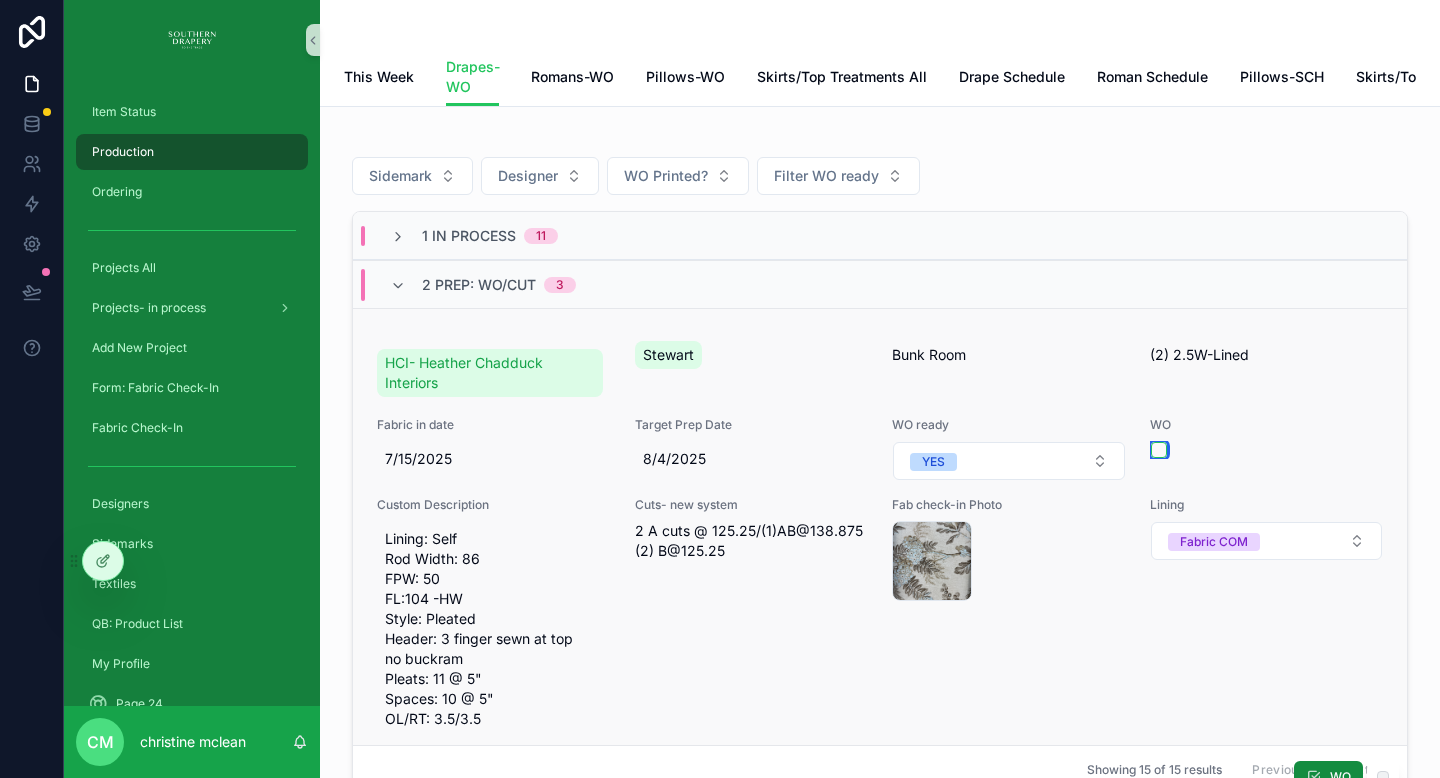 click at bounding box center [1159, 450] 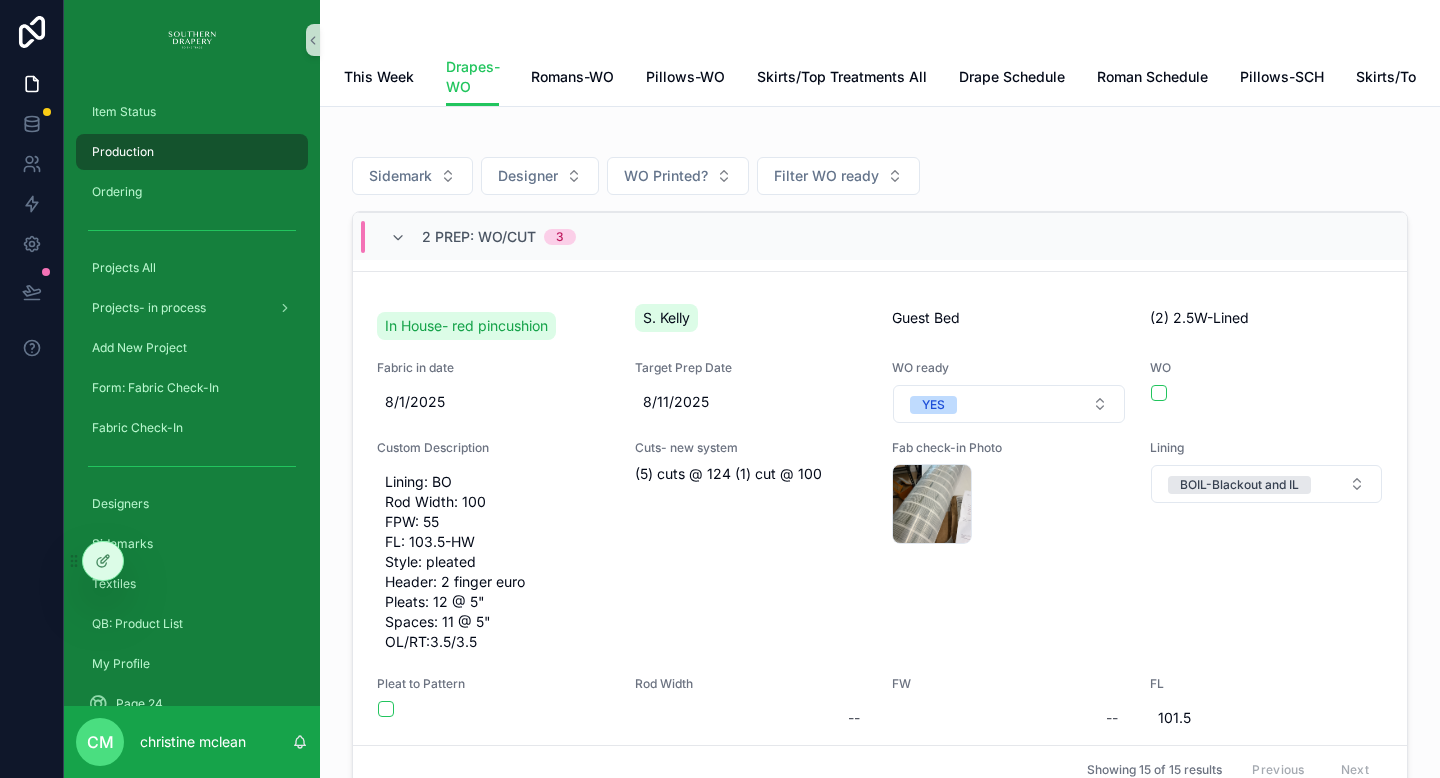 scroll, scrollTop: 1755, scrollLeft: 0, axis: vertical 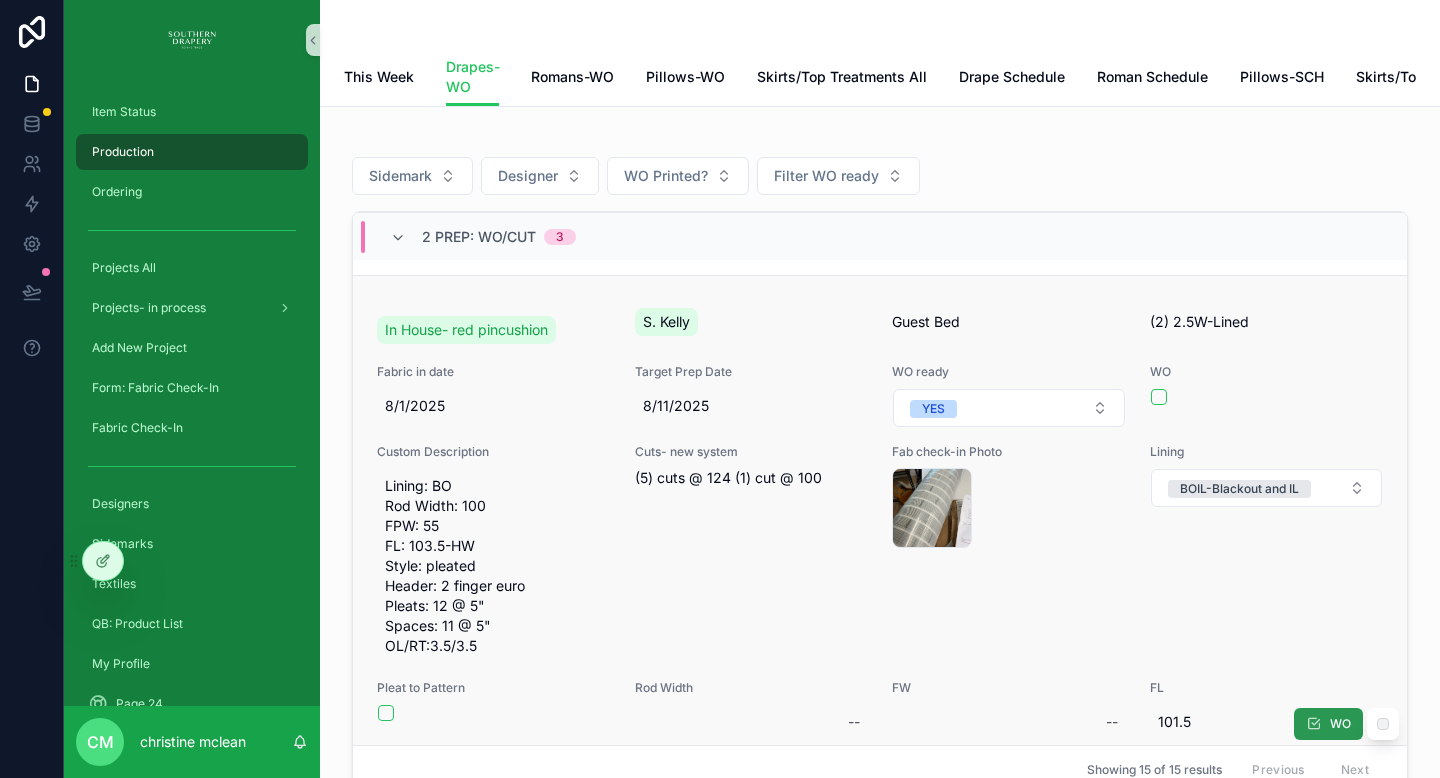 click on "WO" at bounding box center (1340, 724) 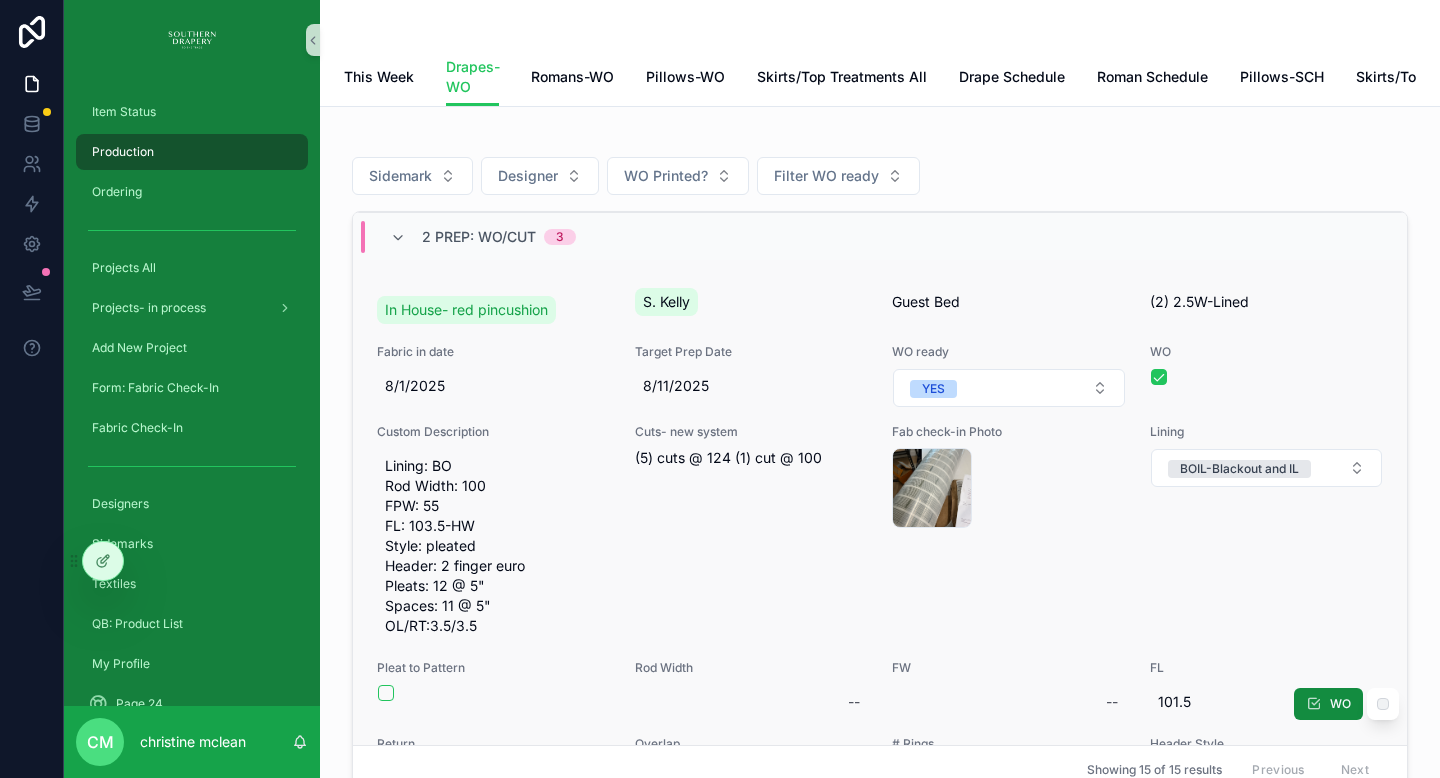 scroll, scrollTop: 1764, scrollLeft: 0, axis: vertical 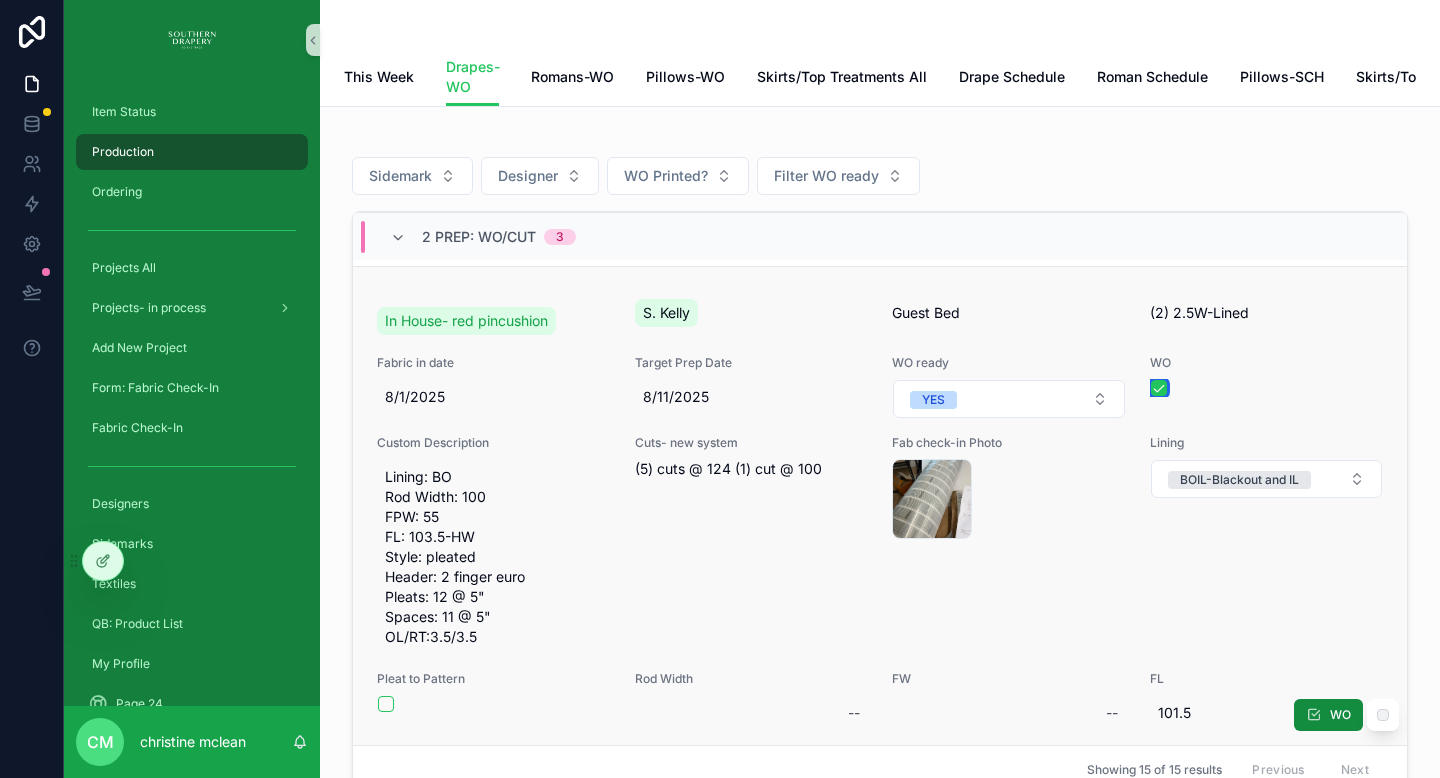 click at bounding box center [1159, 388] 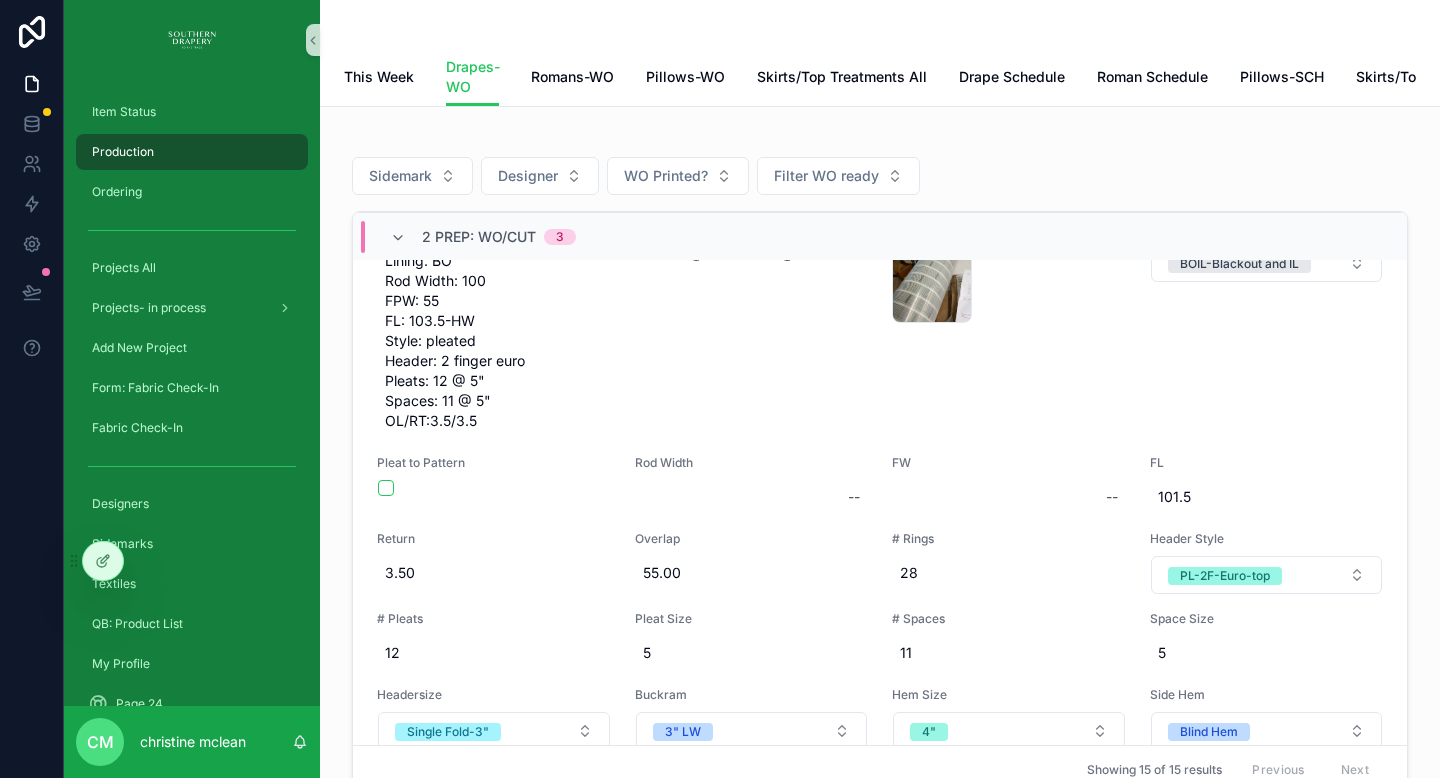 scroll, scrollTop: 3050, scrollLeft: 0, axis: vertical 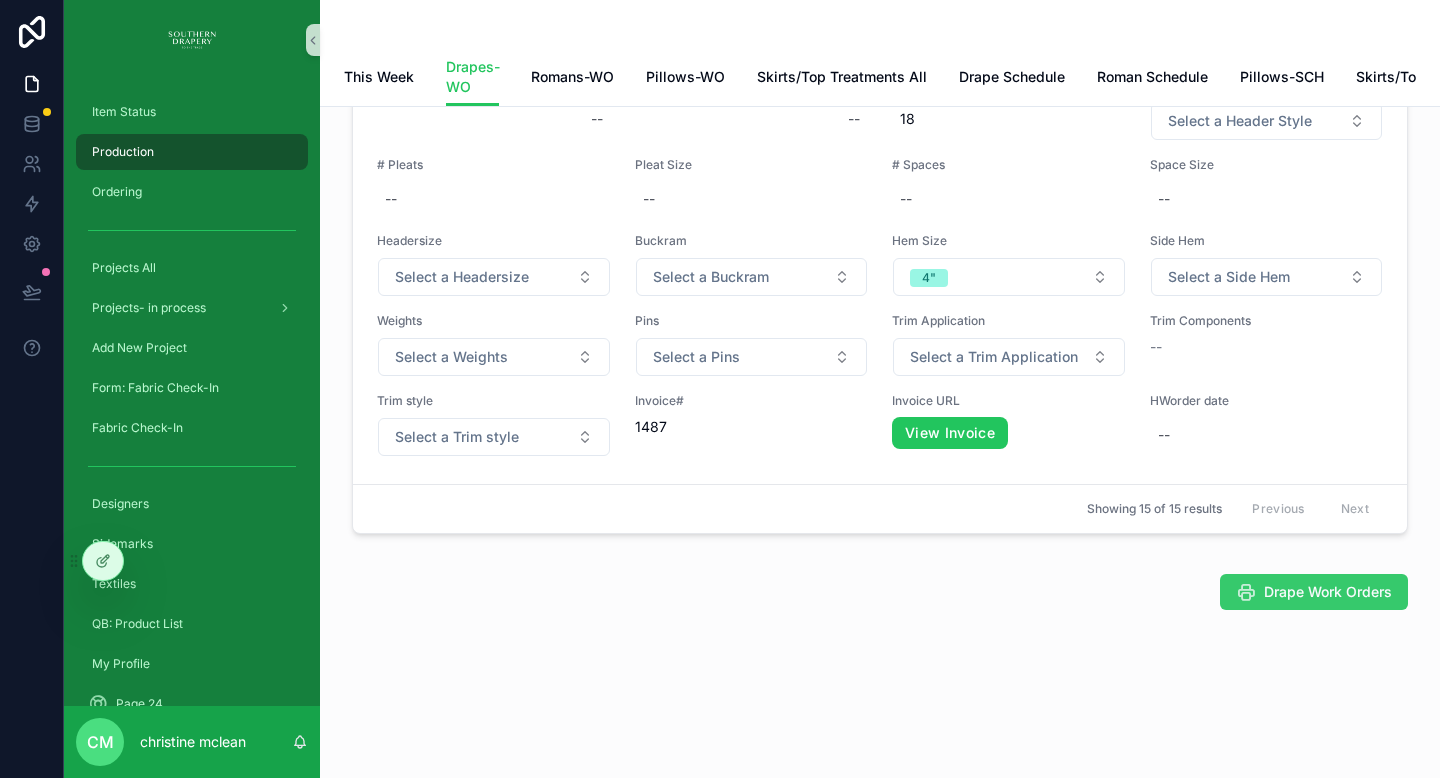 click on "Drape Work Orders" at bounding box center (1314, 592) 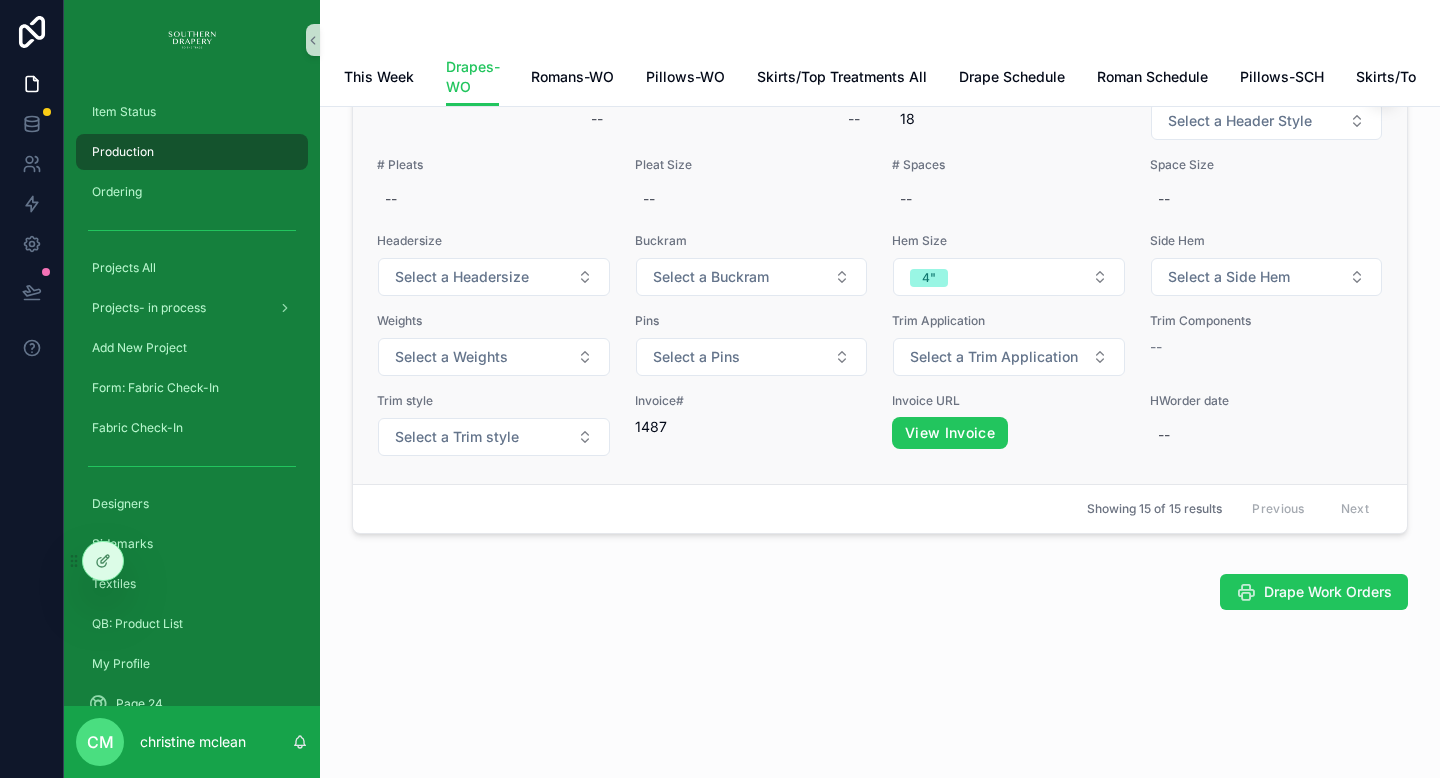 scroll, scrollTop: 2841, scrollLeft: 0, axis: vertical 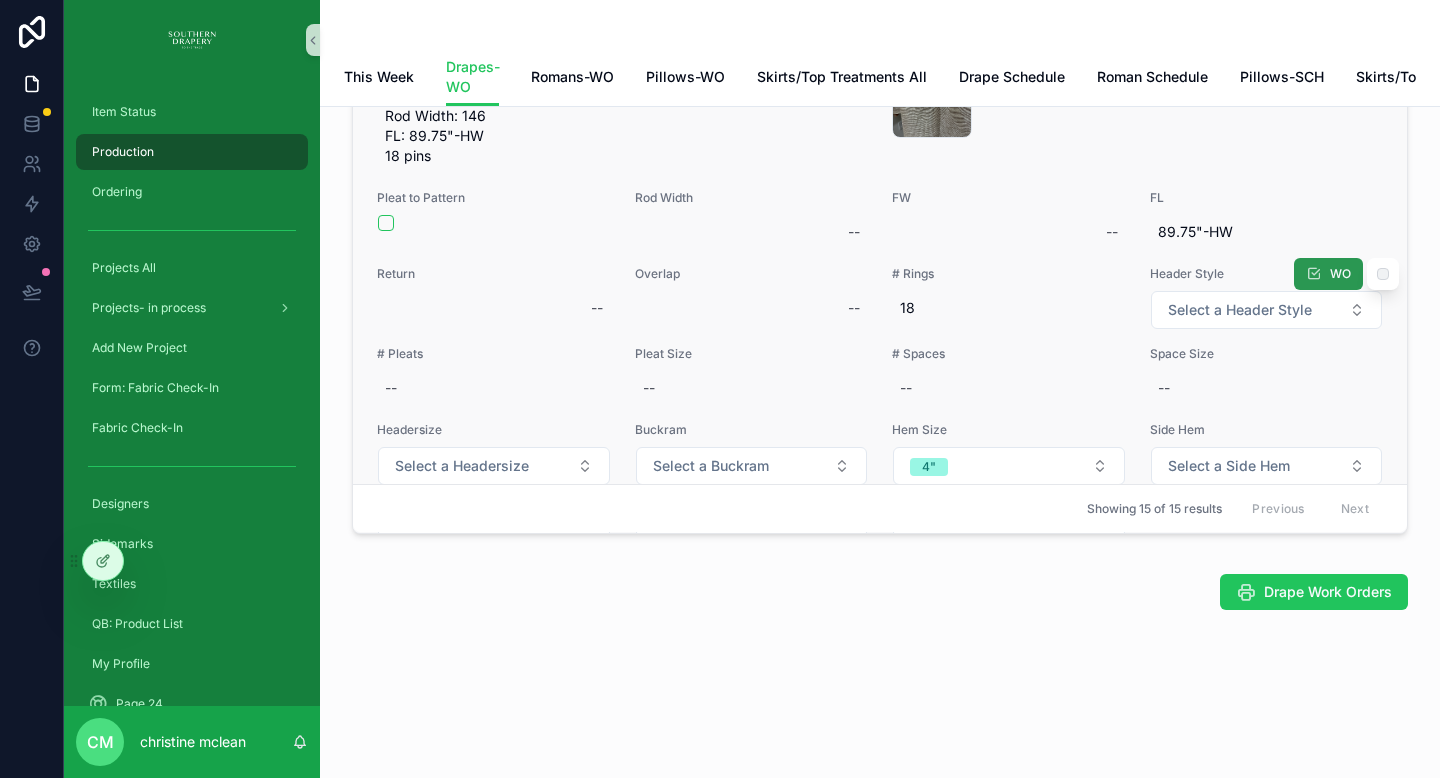 click on "WO" at bounding box center (1340, 274) 